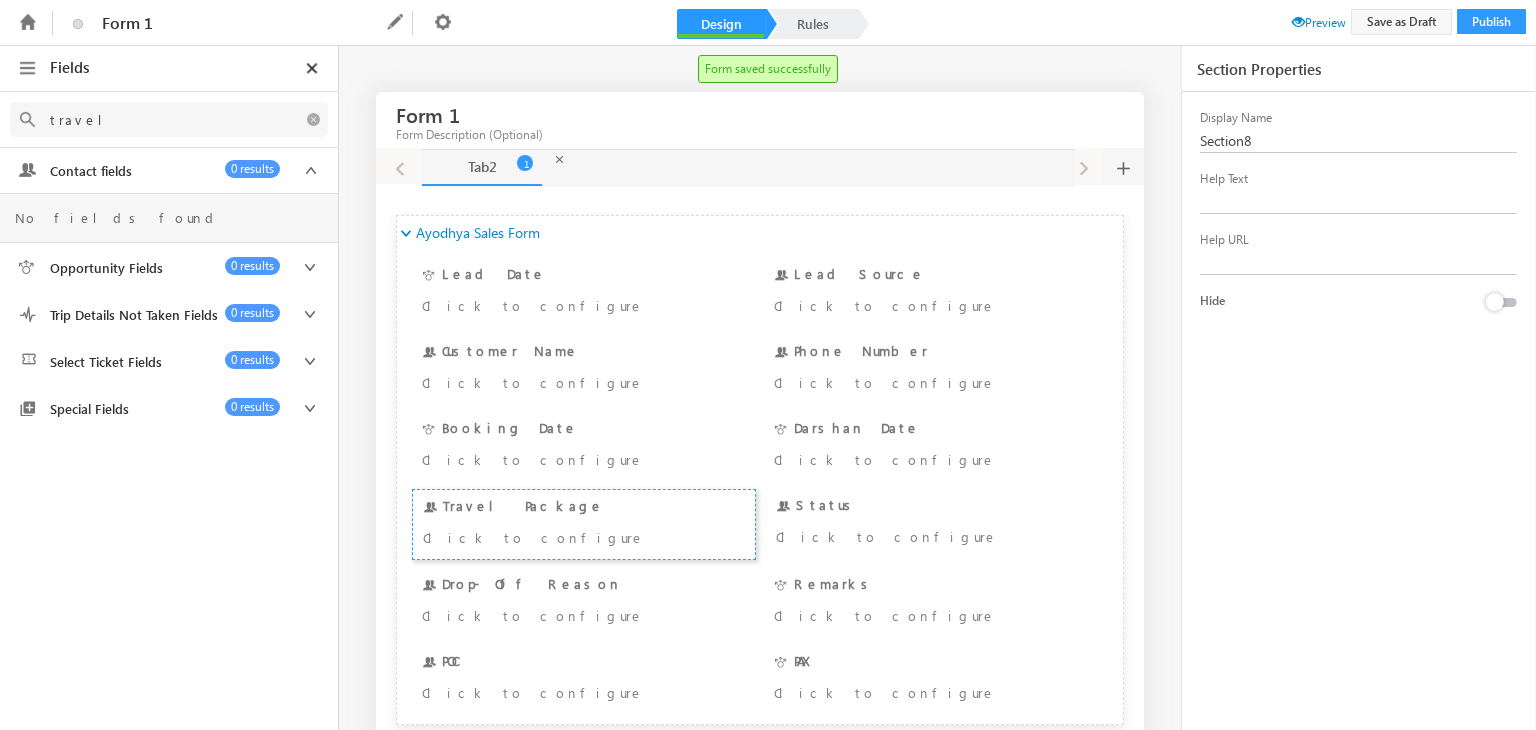 scroll, scrollTop: 0, scrollLeft: 0, axis: both 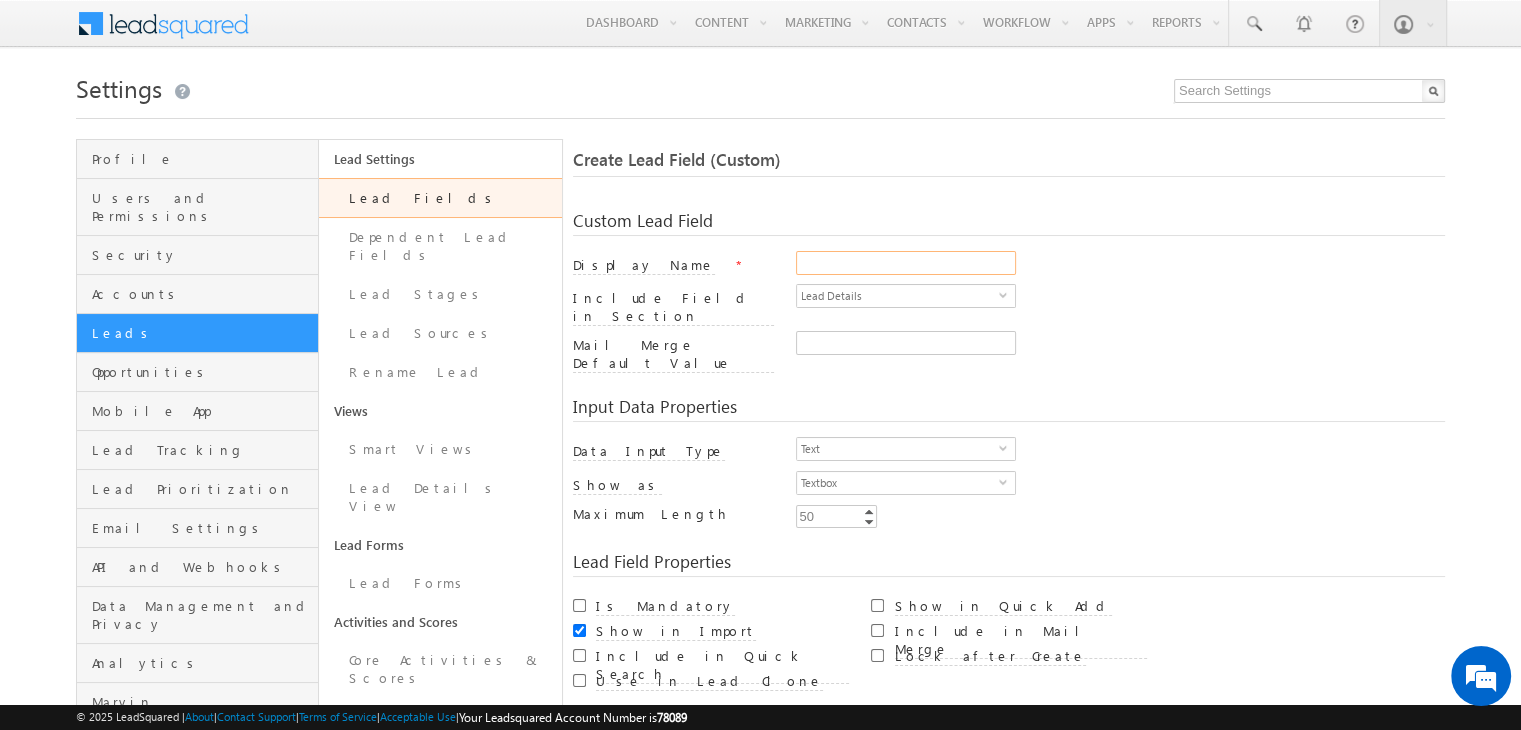click on "Display Name" at bounding box center (906, 263) 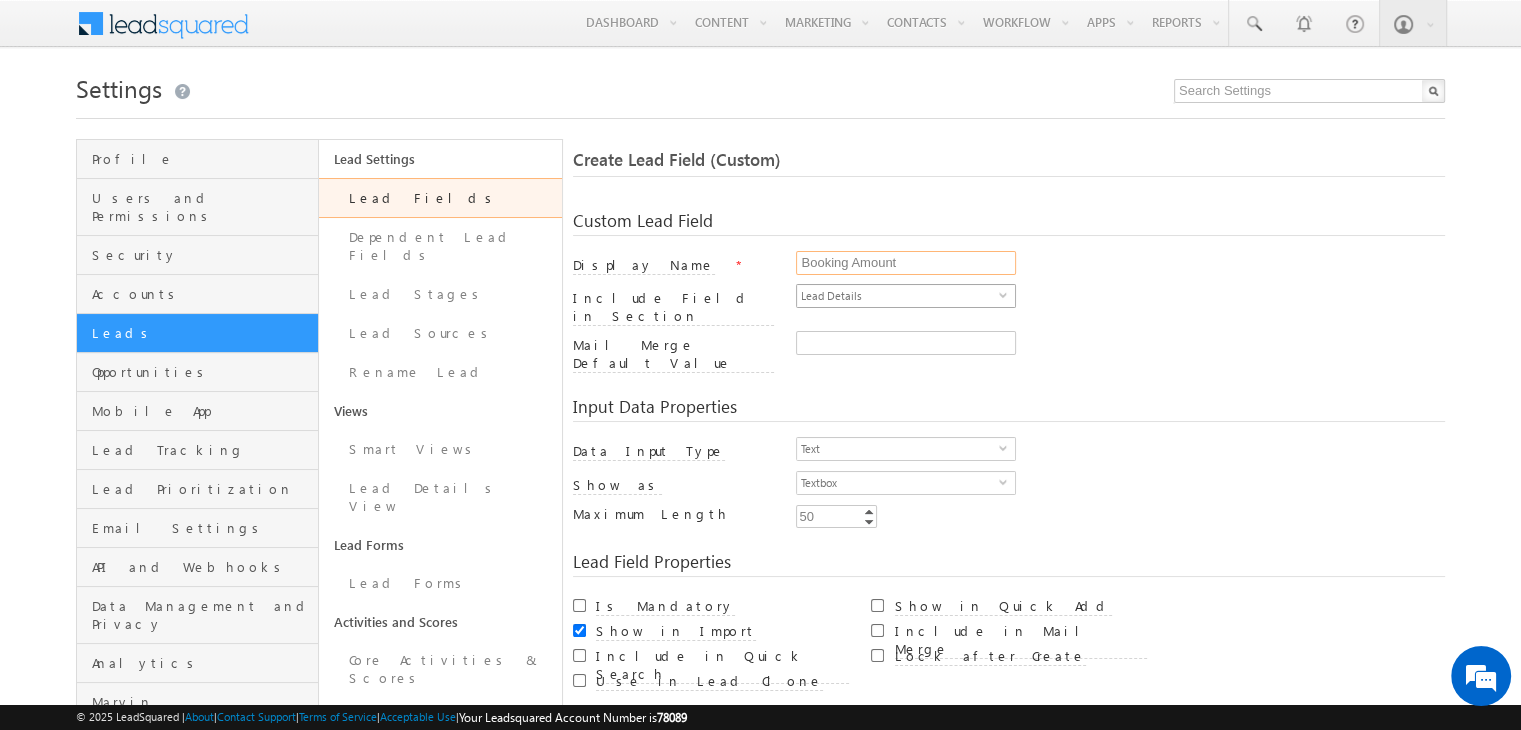 type on "Booking Amount" 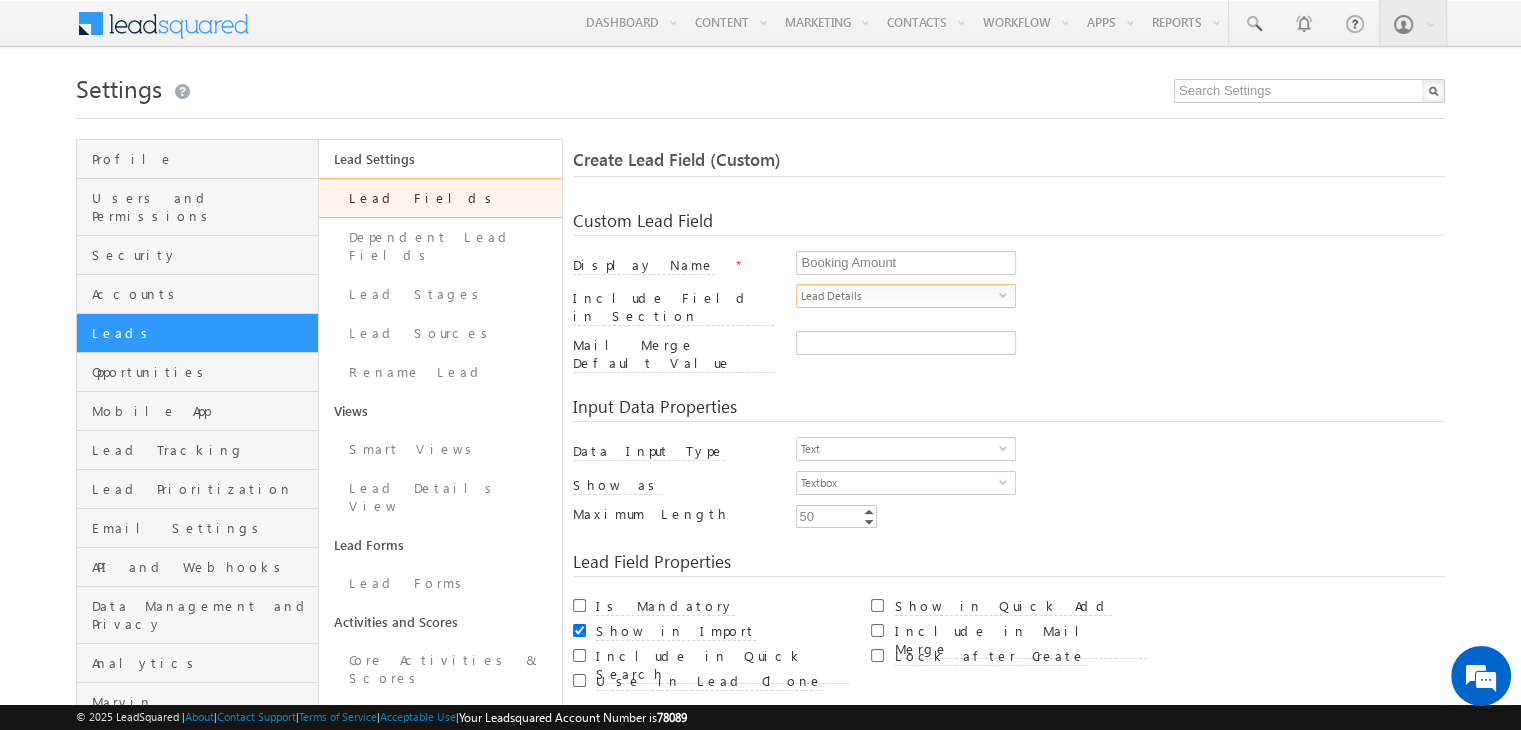 click on "Lead Details" at bounding box center (898, 296) 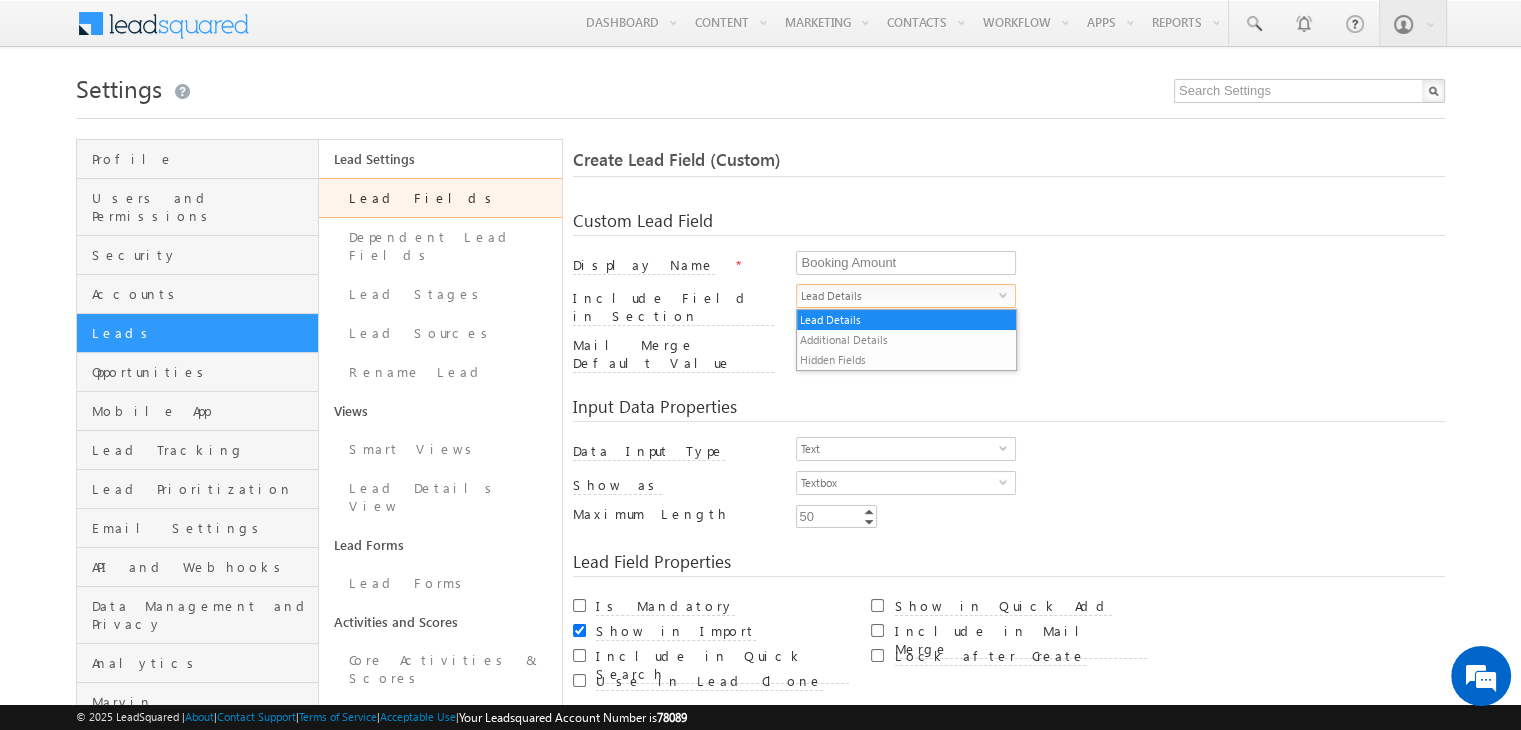 click at bounding box center [1120, 347] 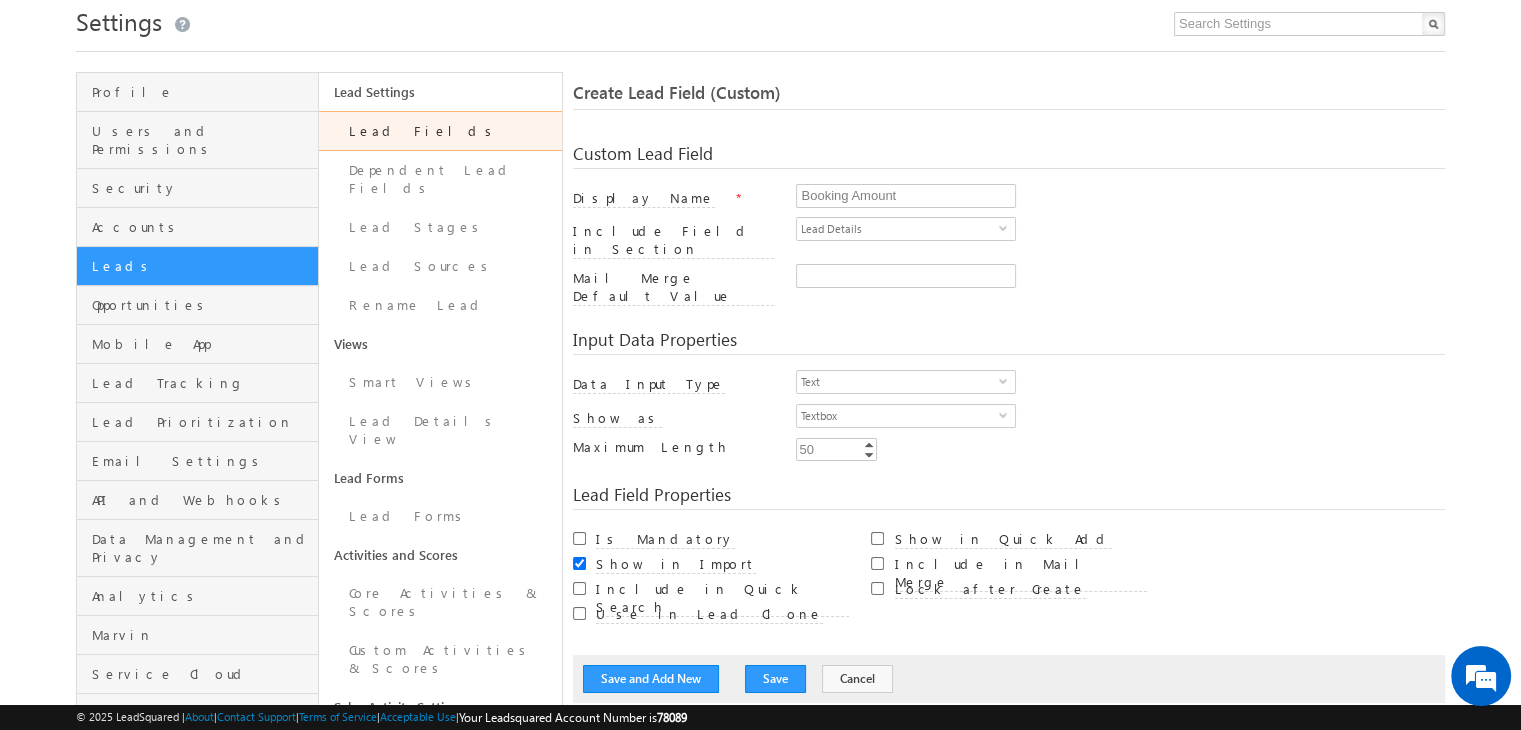 scroll, scrollTop: 71, scrollLeft: 0, axis: vertical 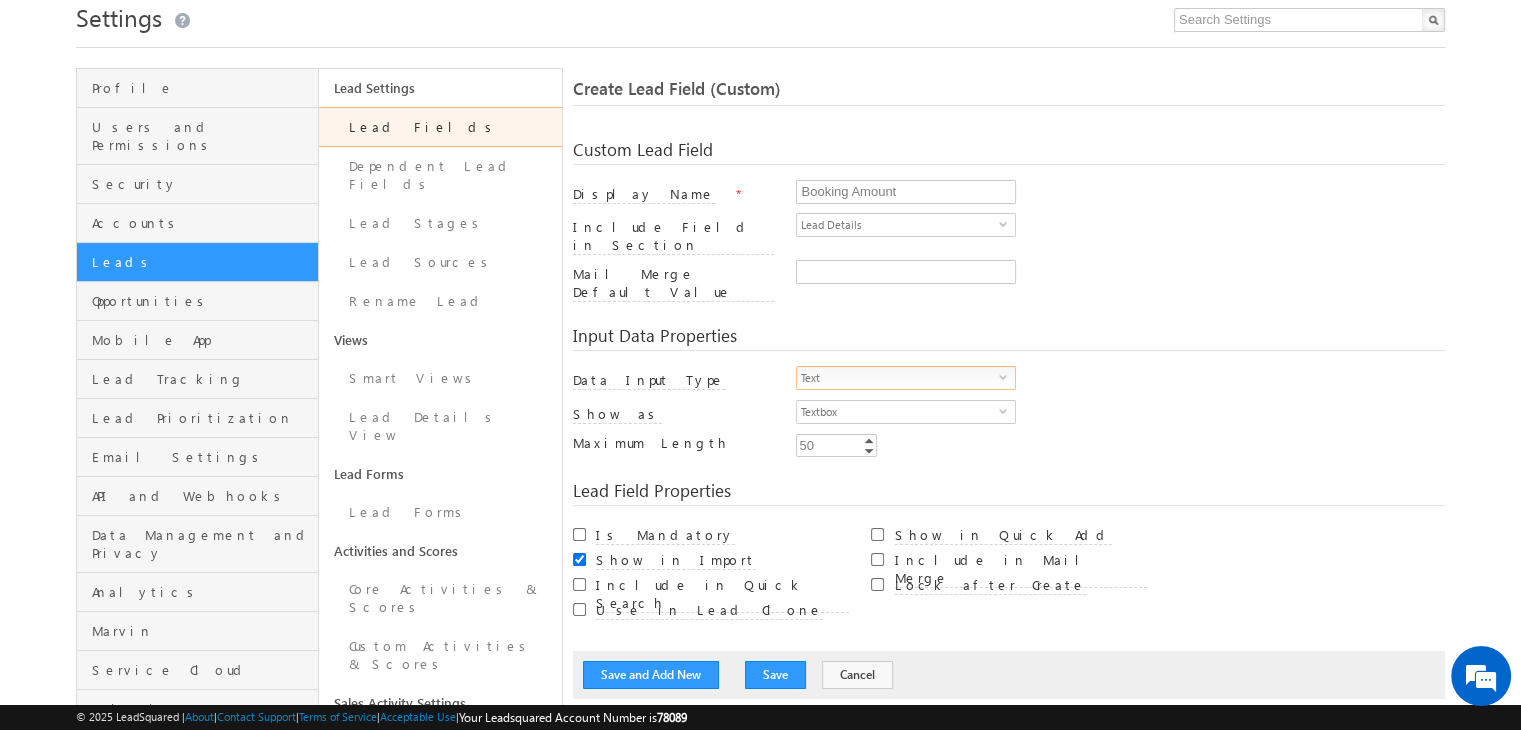 click on "Text" at bounding box center [898, 378] 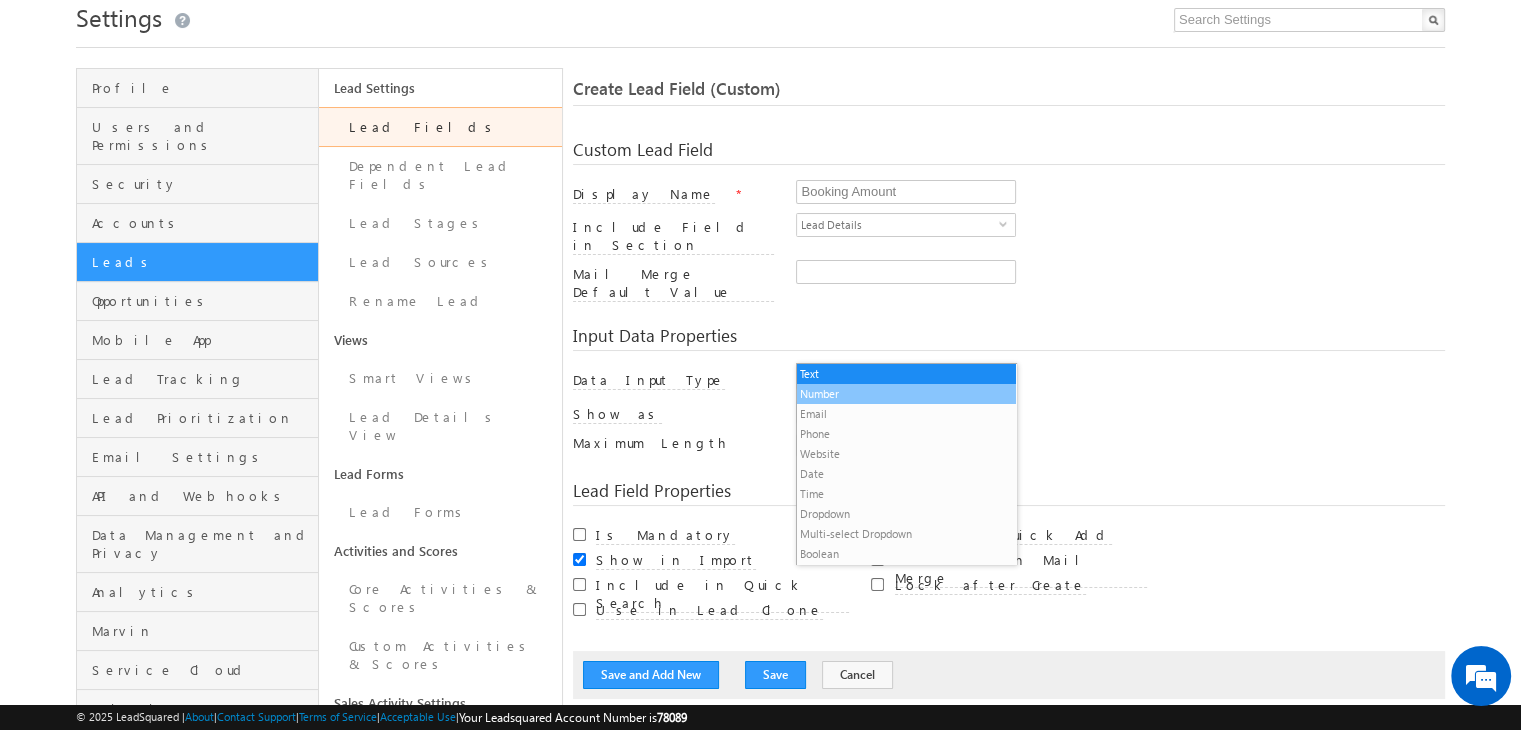 click on "Number" at bounding box center (906, 394) 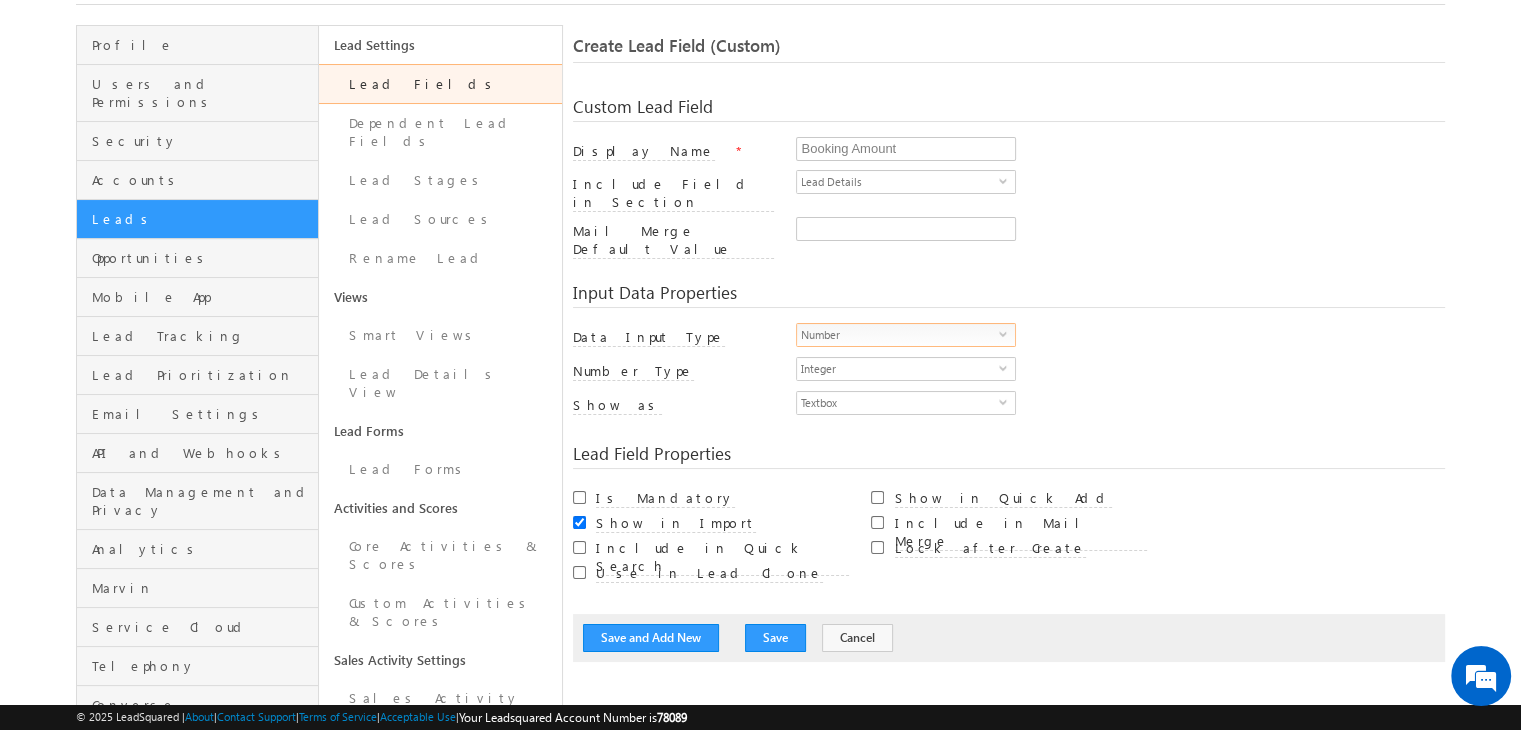 scroll, scrollTop: 116, scrollLeft: 0, axis: vertical 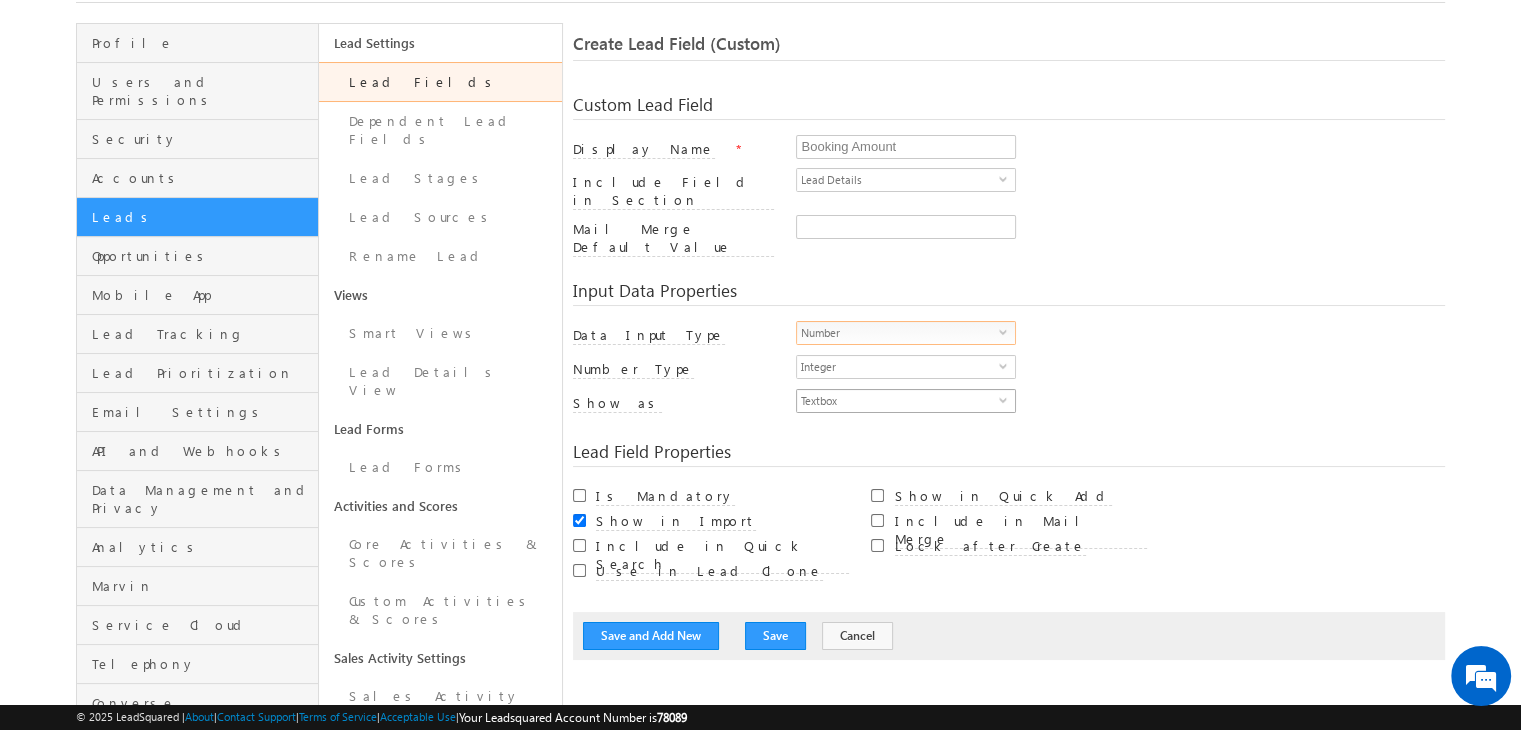 click on "Textbox" at bounding box center (898, 401) 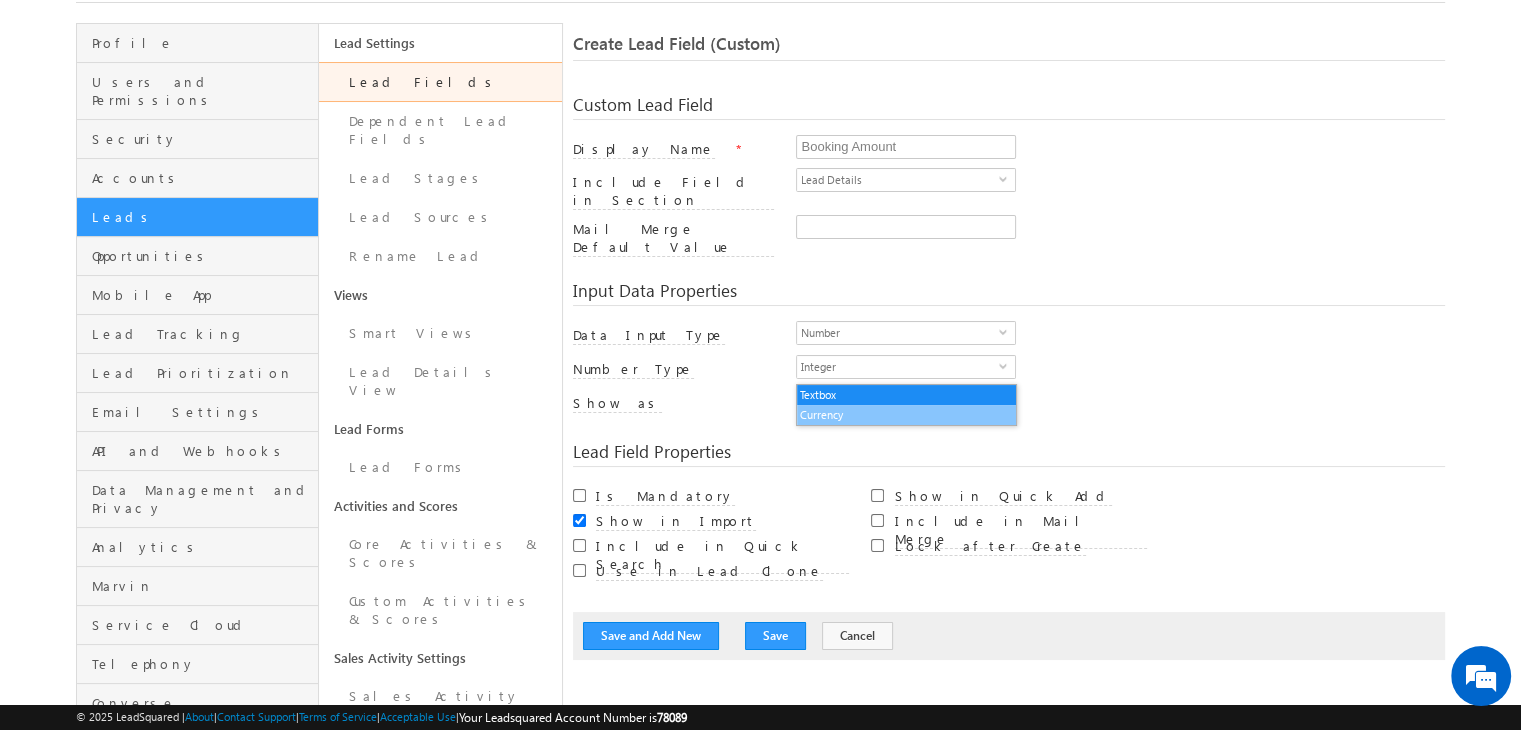 click on "Currency" at bounding box center [906, 415] 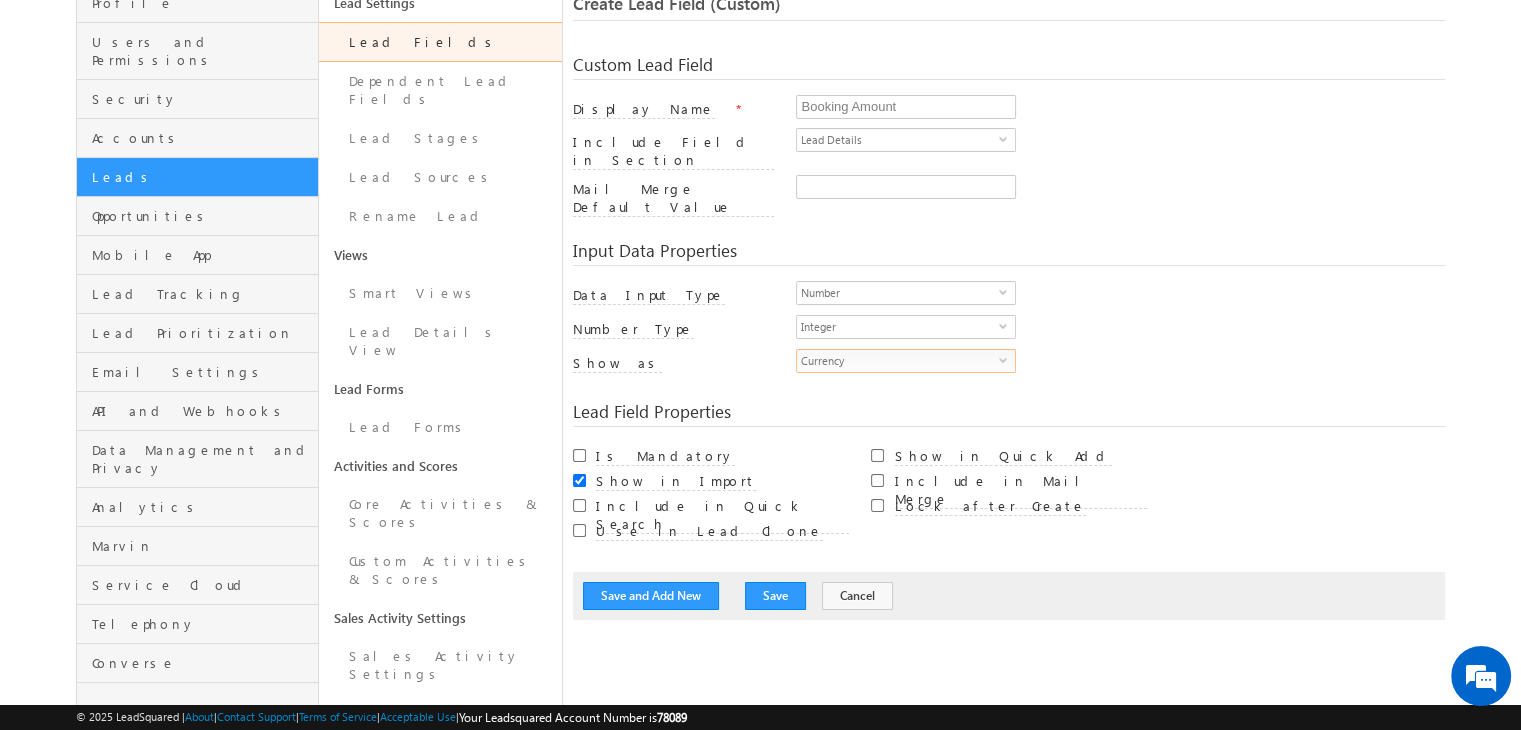 scroll, scrollTop: 156, scrollLeft: 0, axis: vertical 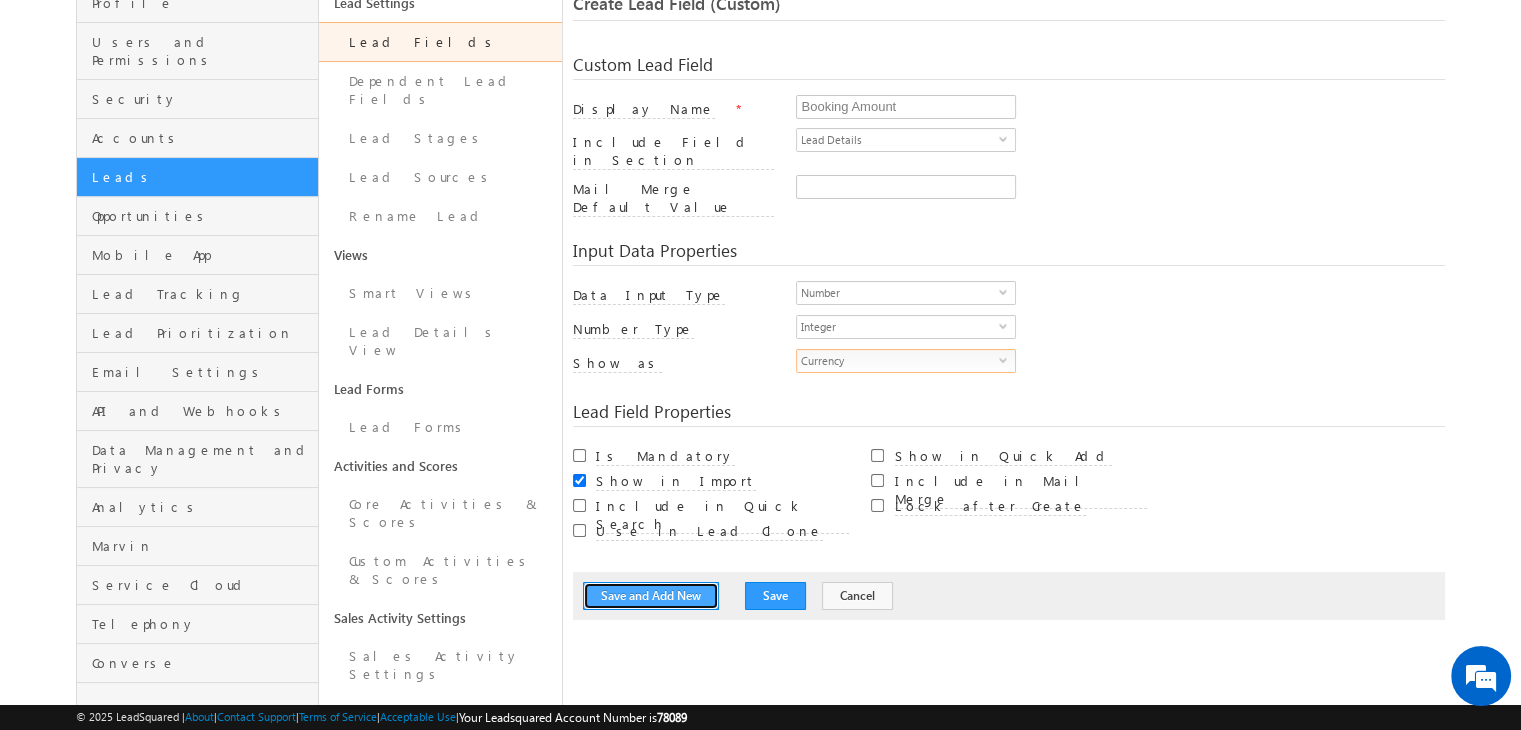 click on "Save and Add New" at bounding box center [651, 596] 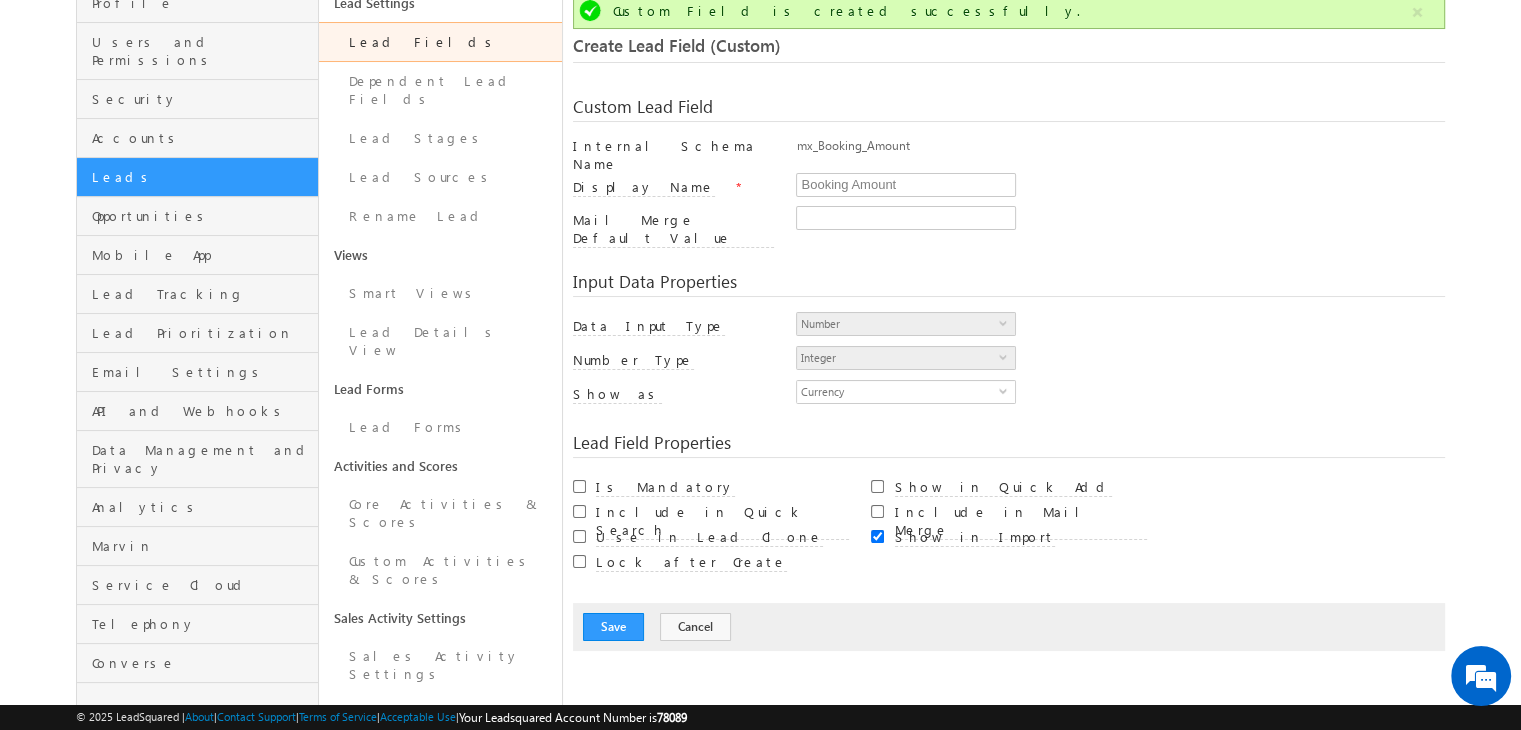 scroll, scrollTop: 149, scrollLeft: 0, axis: vertical 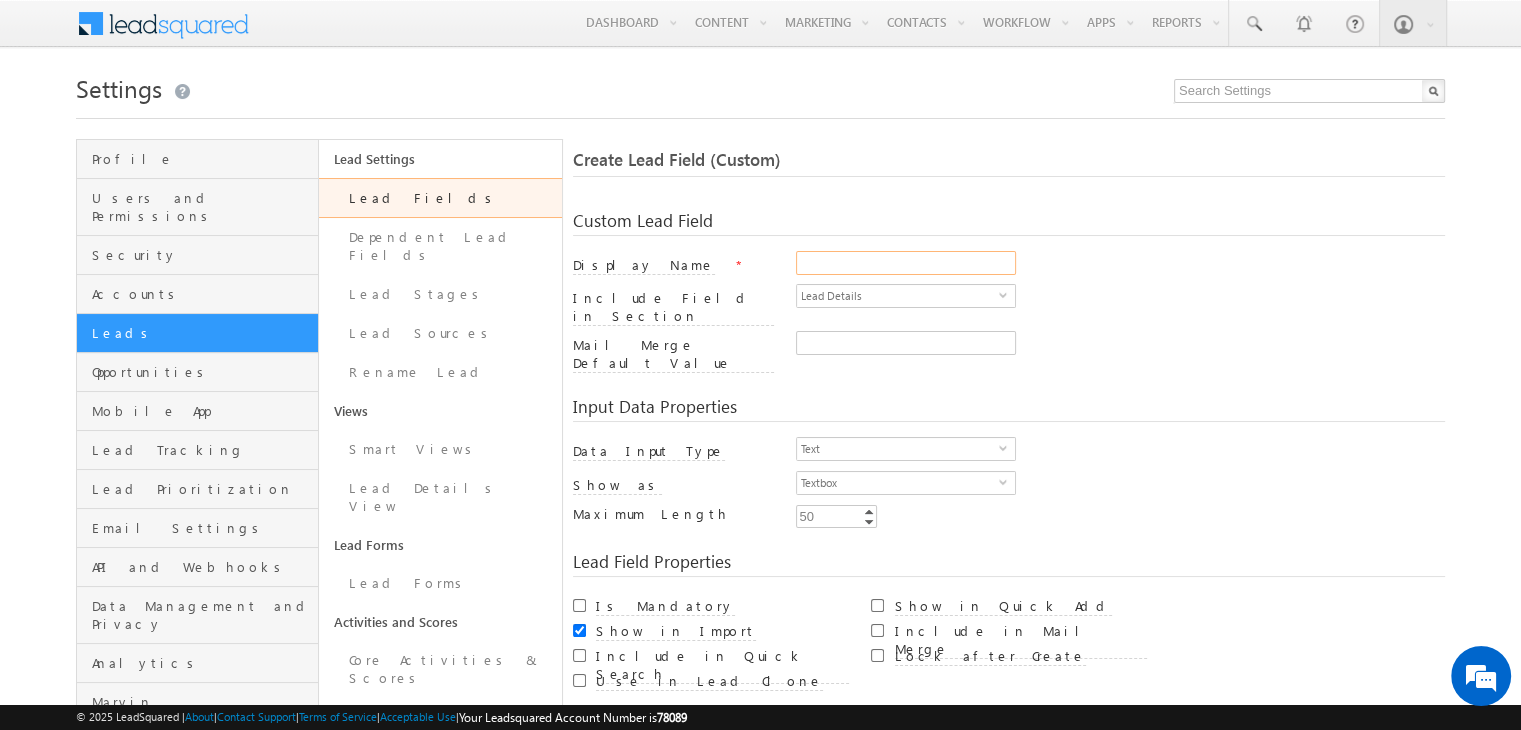 click on "Display Name" at bounding box center [906, 263] 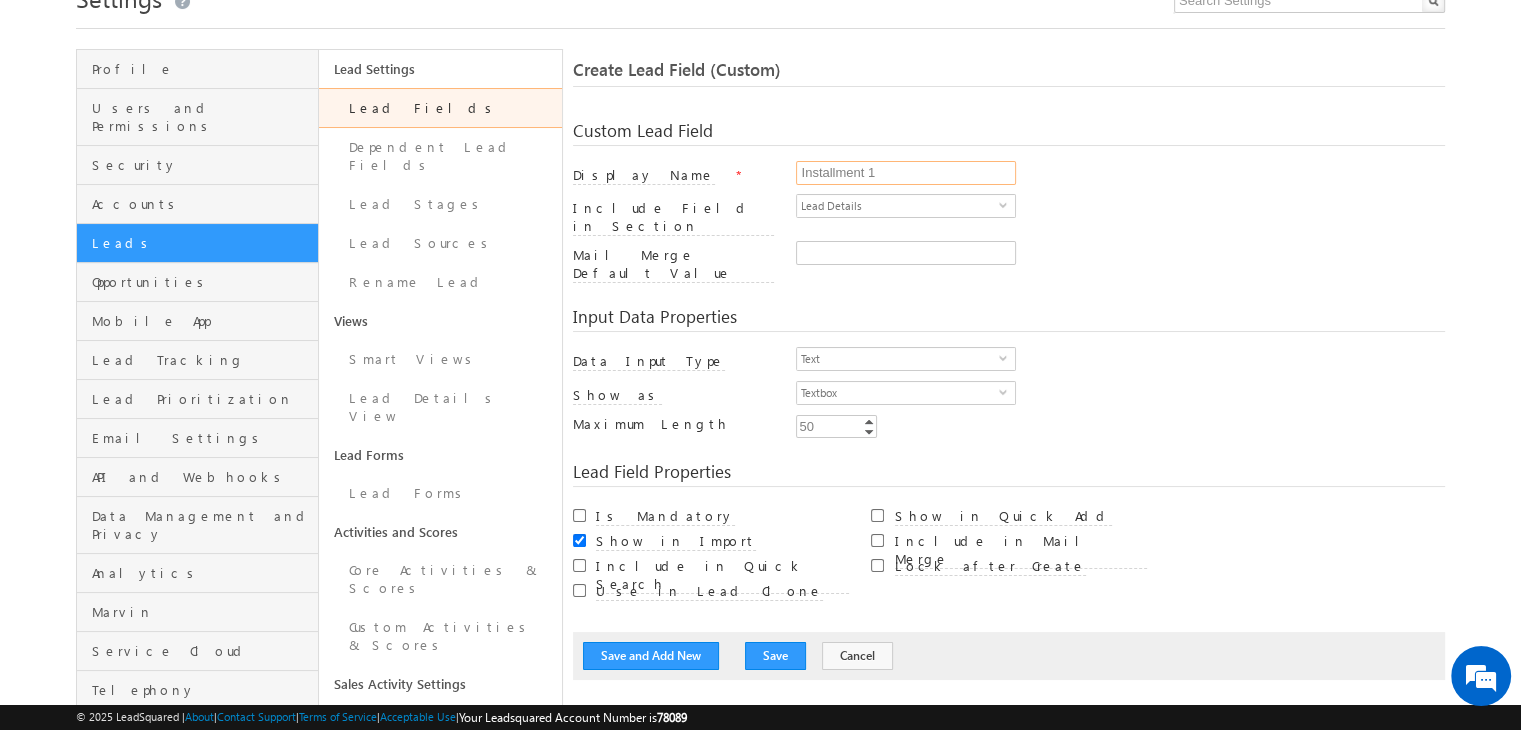 scroll, scrollTop: 91, scrollLeft: 0, axis: vertical 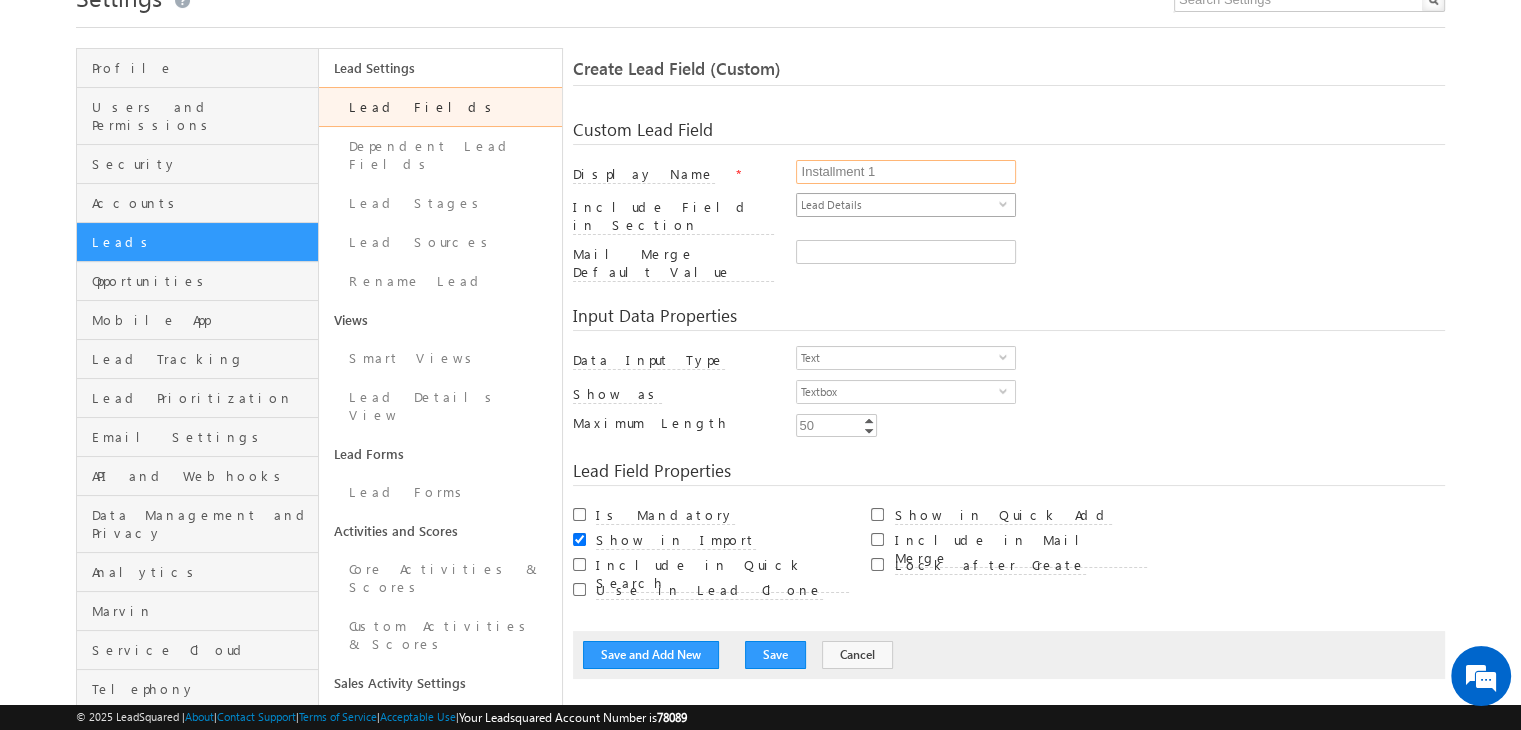 type on "Installment 1" 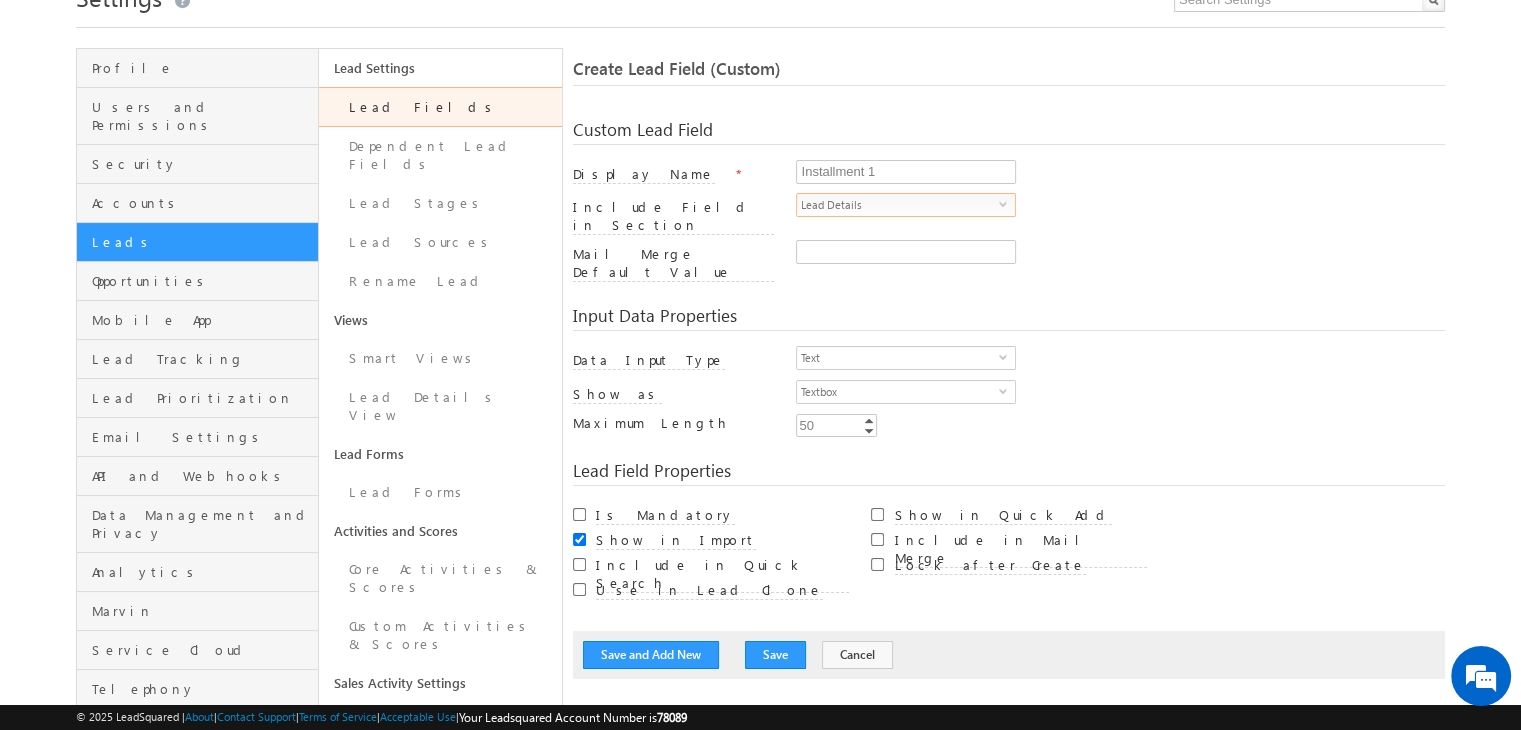 click on "Lead Details" at bounding box center (898, 205) 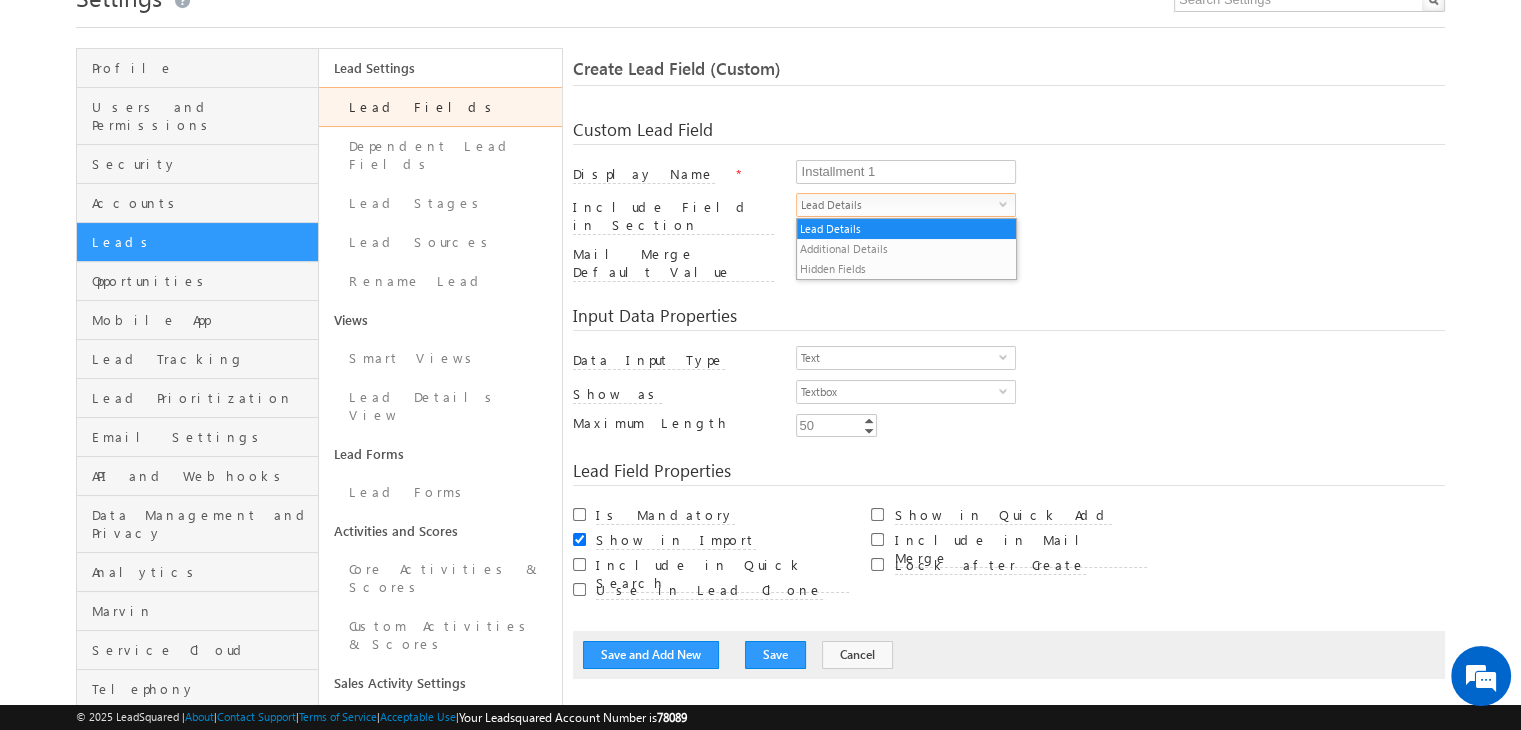 click on "Lead Details" at bounding box center [898, 205] 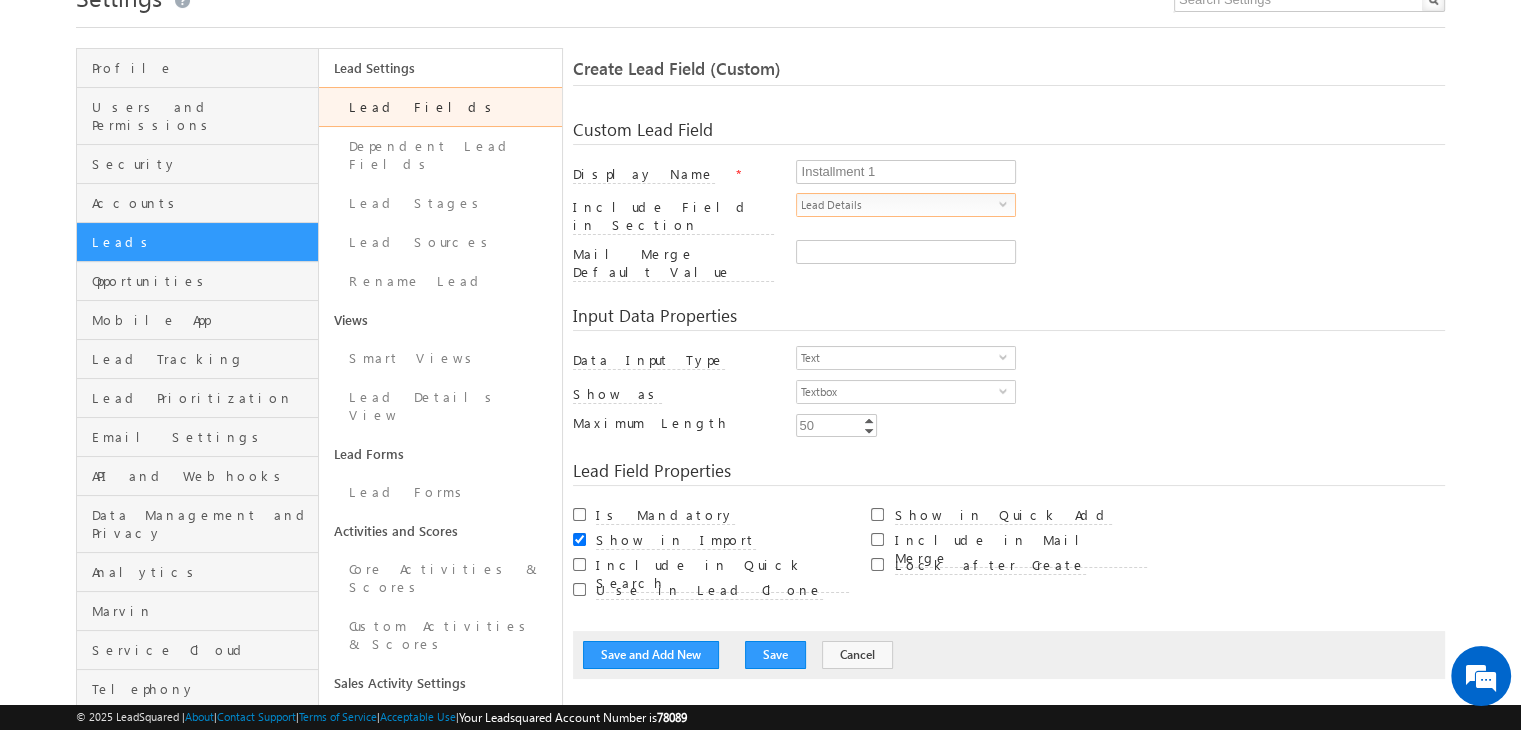 click on "Lead Details" at bounding box center [898, 205] 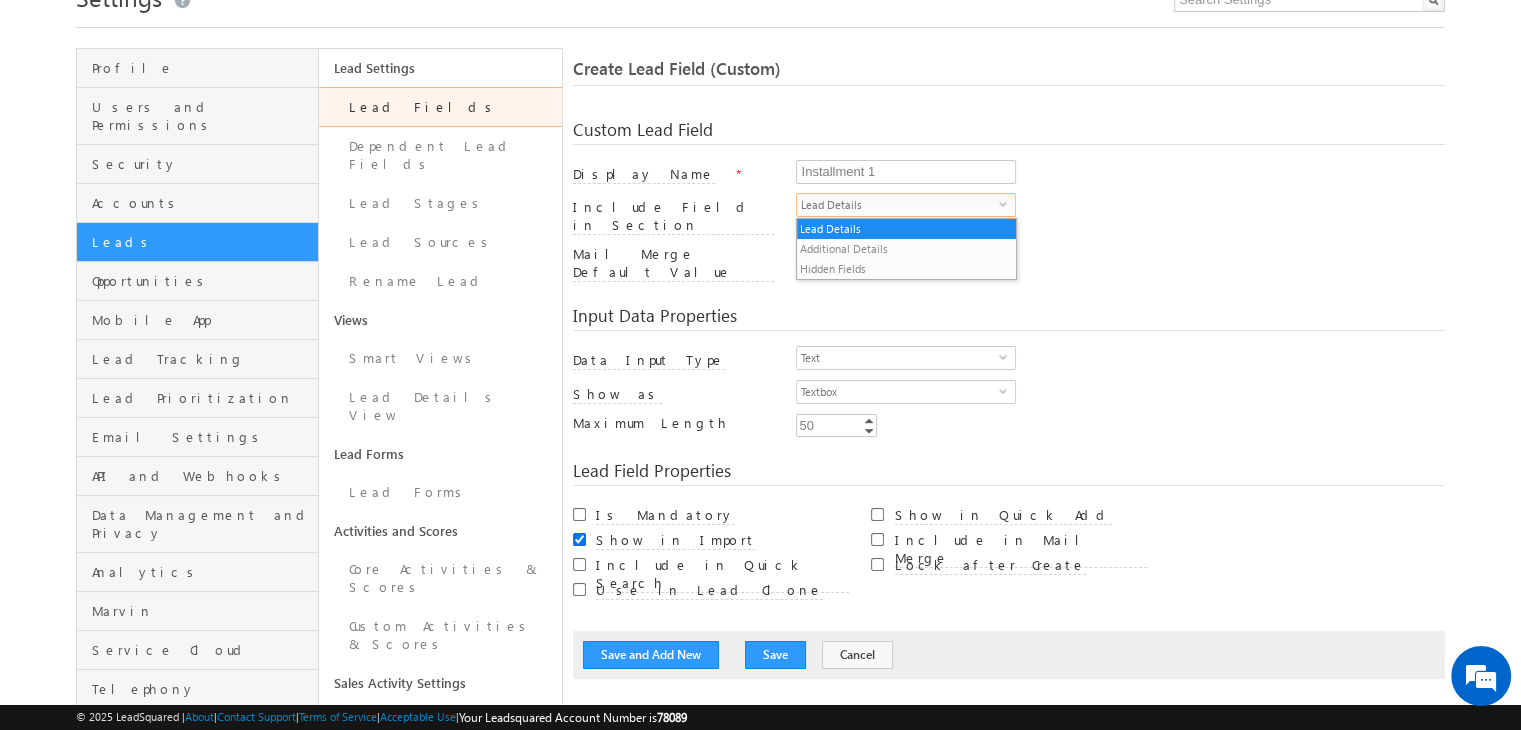 click on "Input Data Properties" at bounding box center [1009, 319] 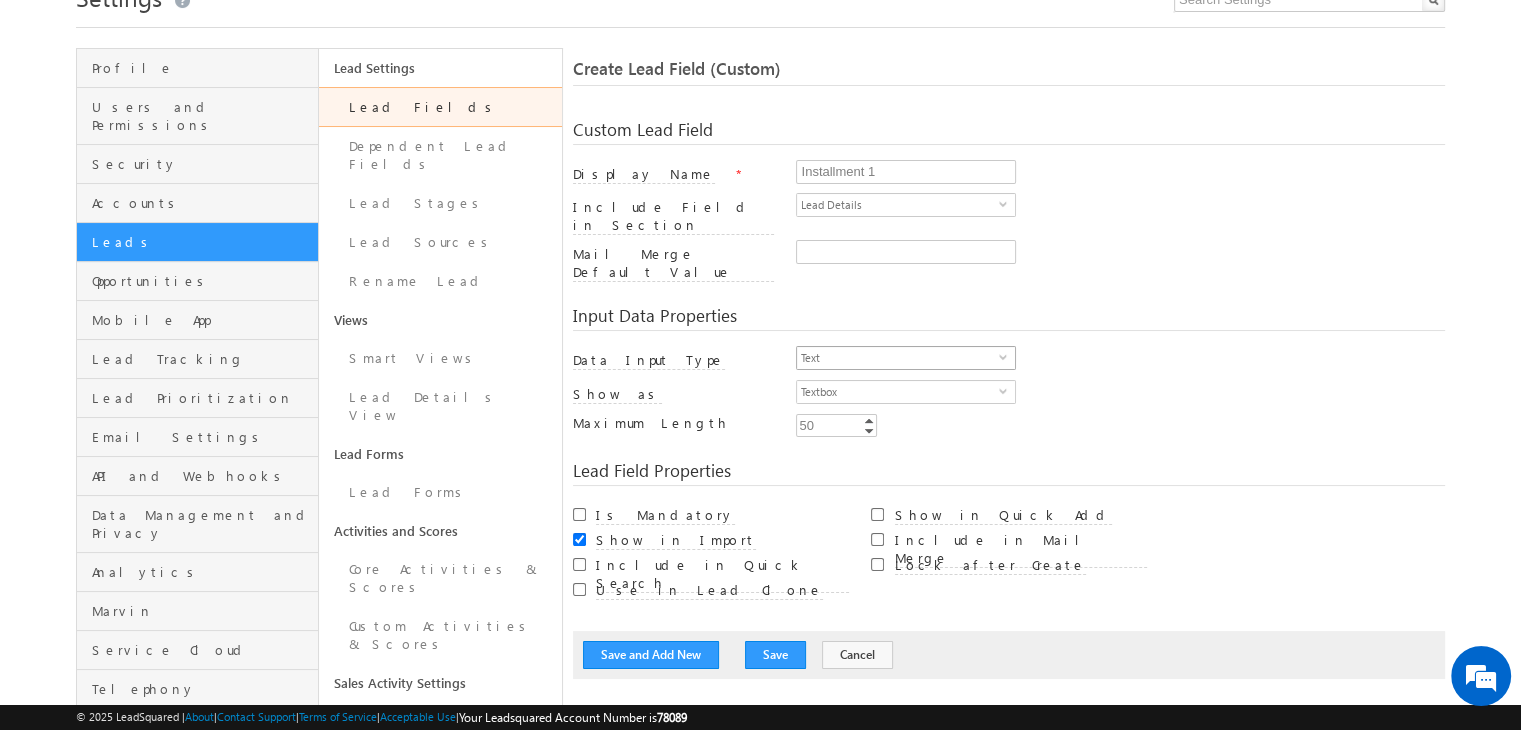 click on "Text" at bounding box center [898, 358] 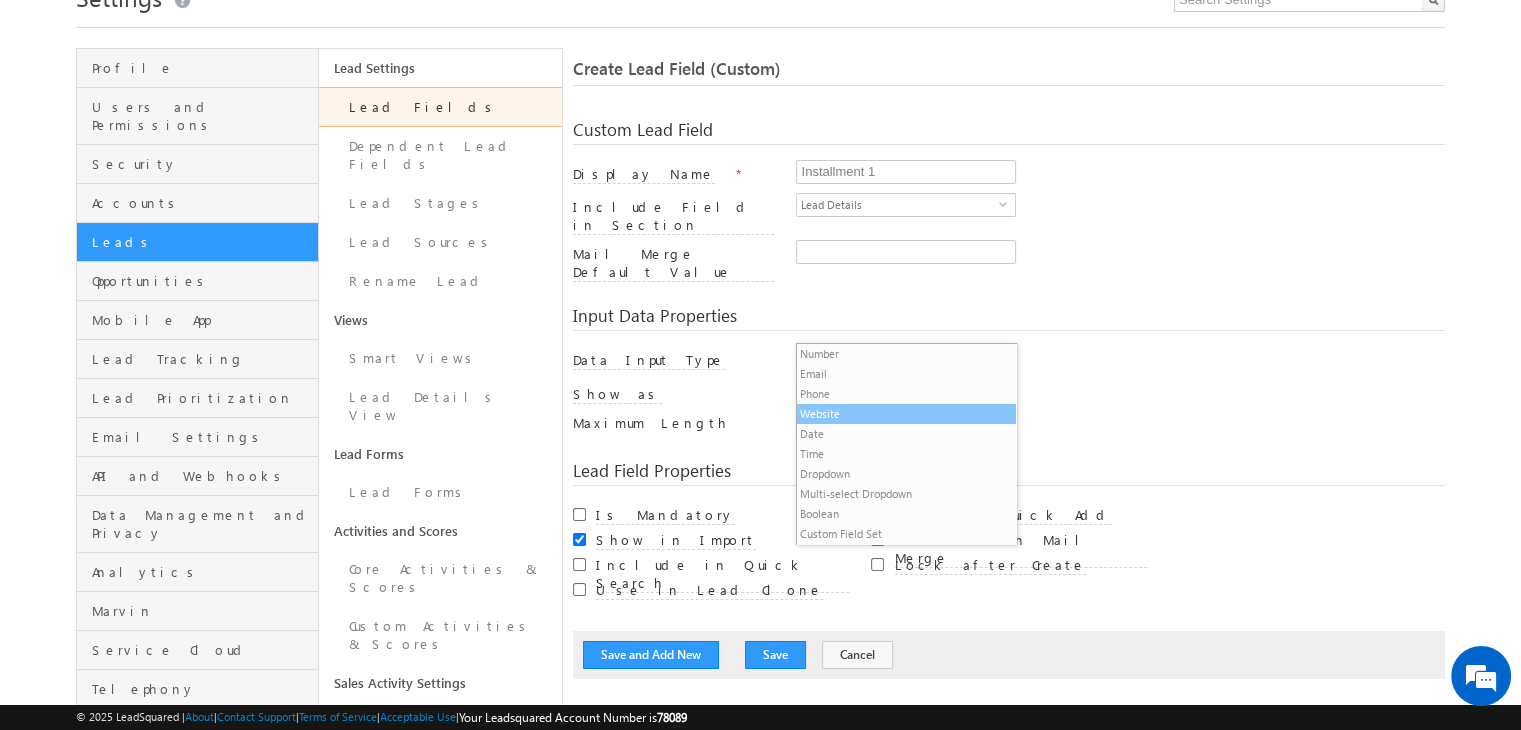 scroll, scrollTop: 0, scrollLeft: 0, axis: both 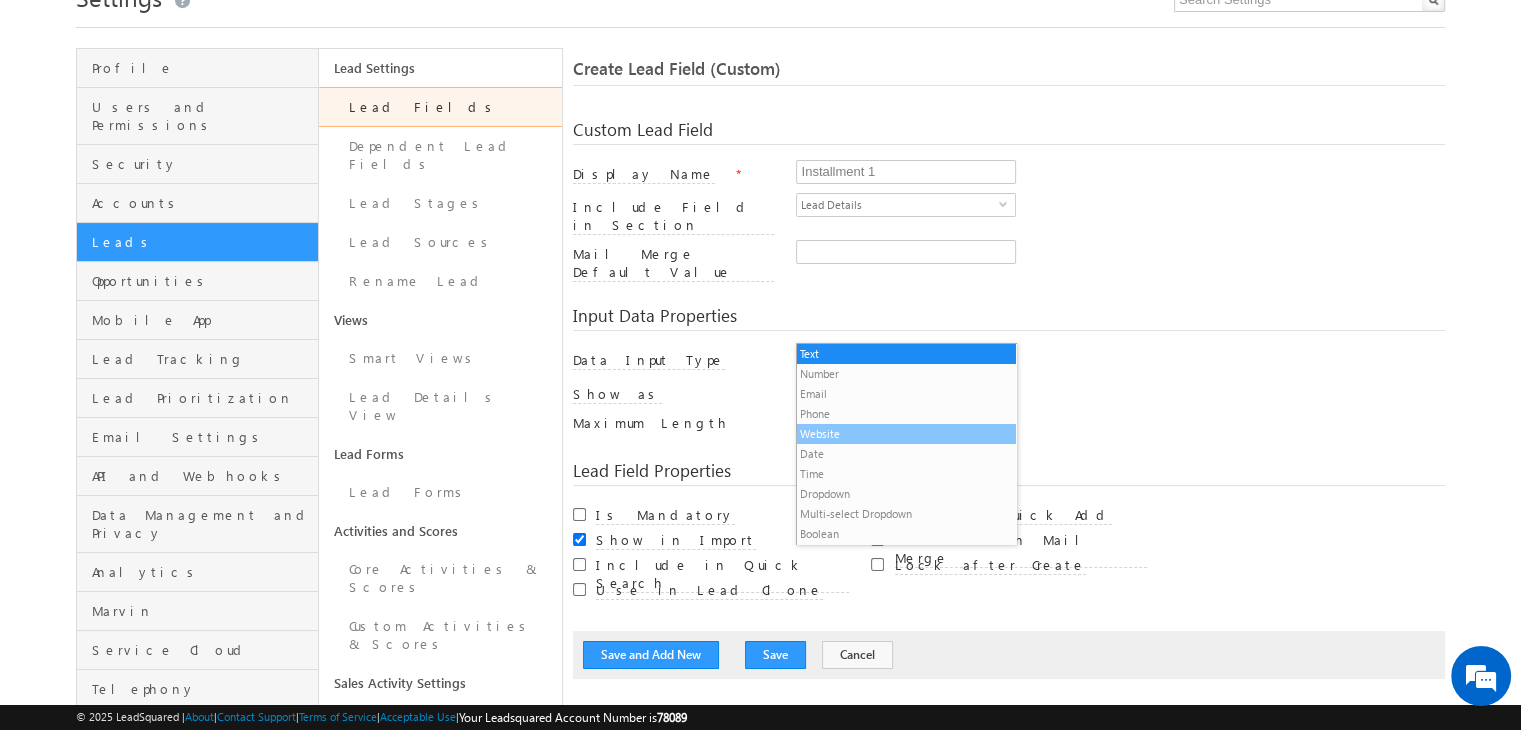 click on "Website" at bounding box center (906, 434) 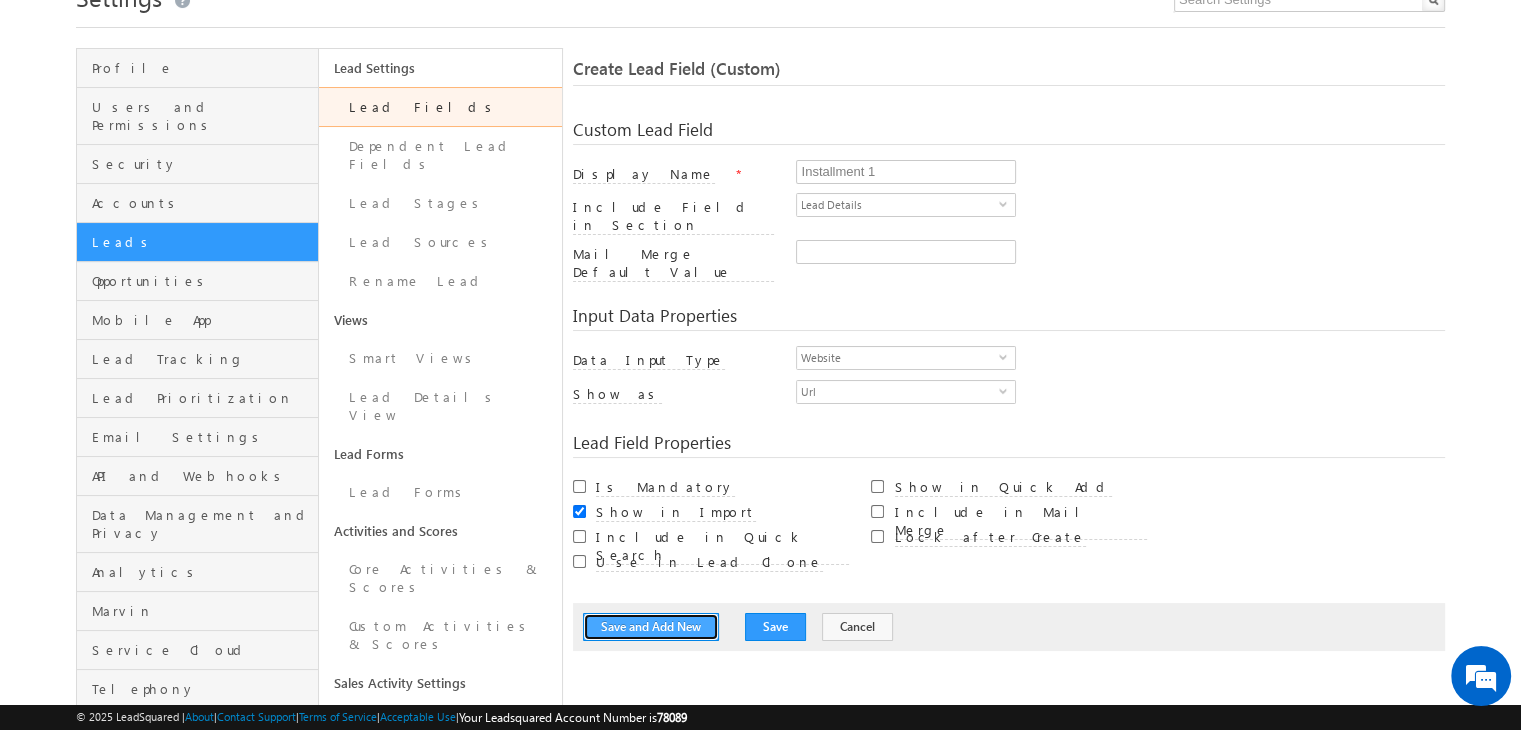 click on "Save and Add New" at bounding box center (651, 627) 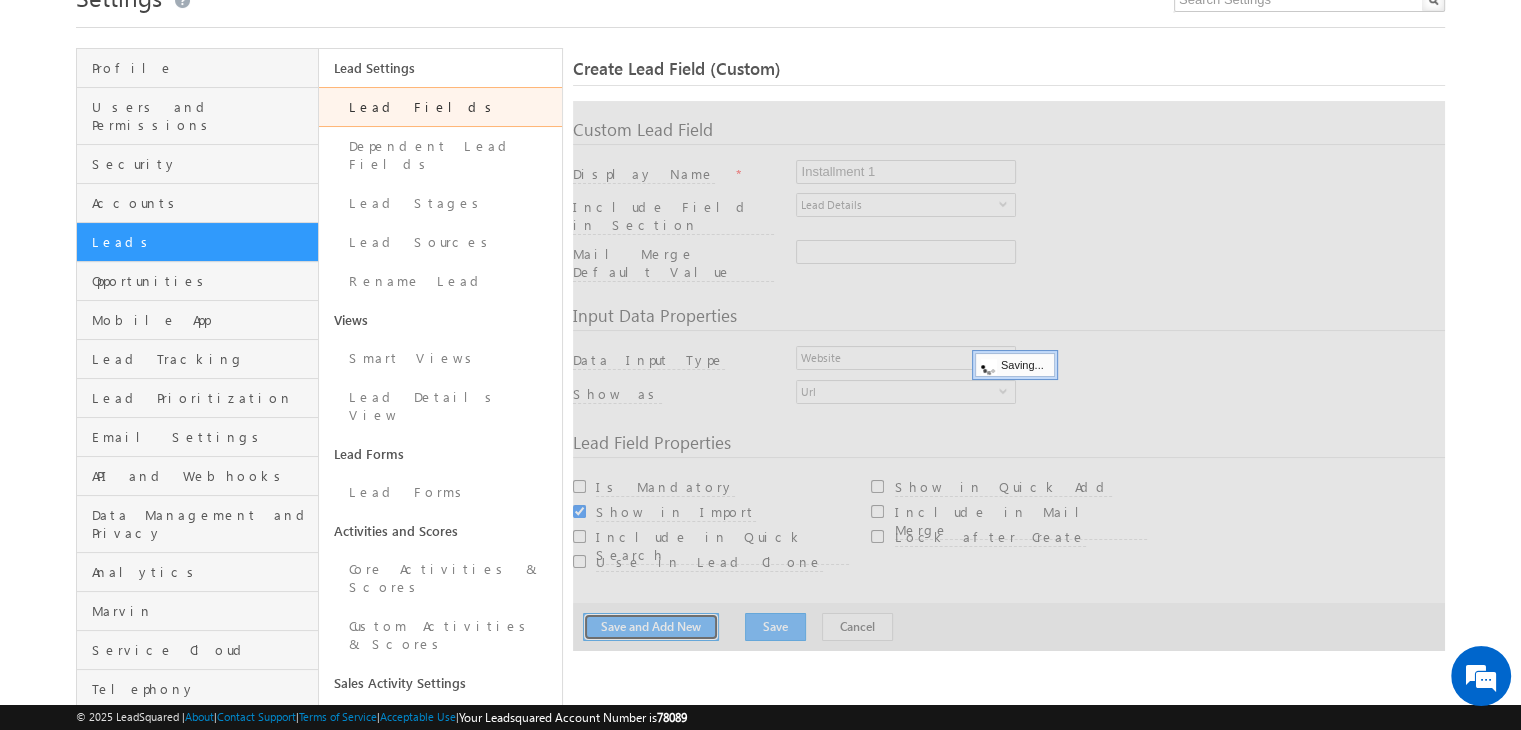 type 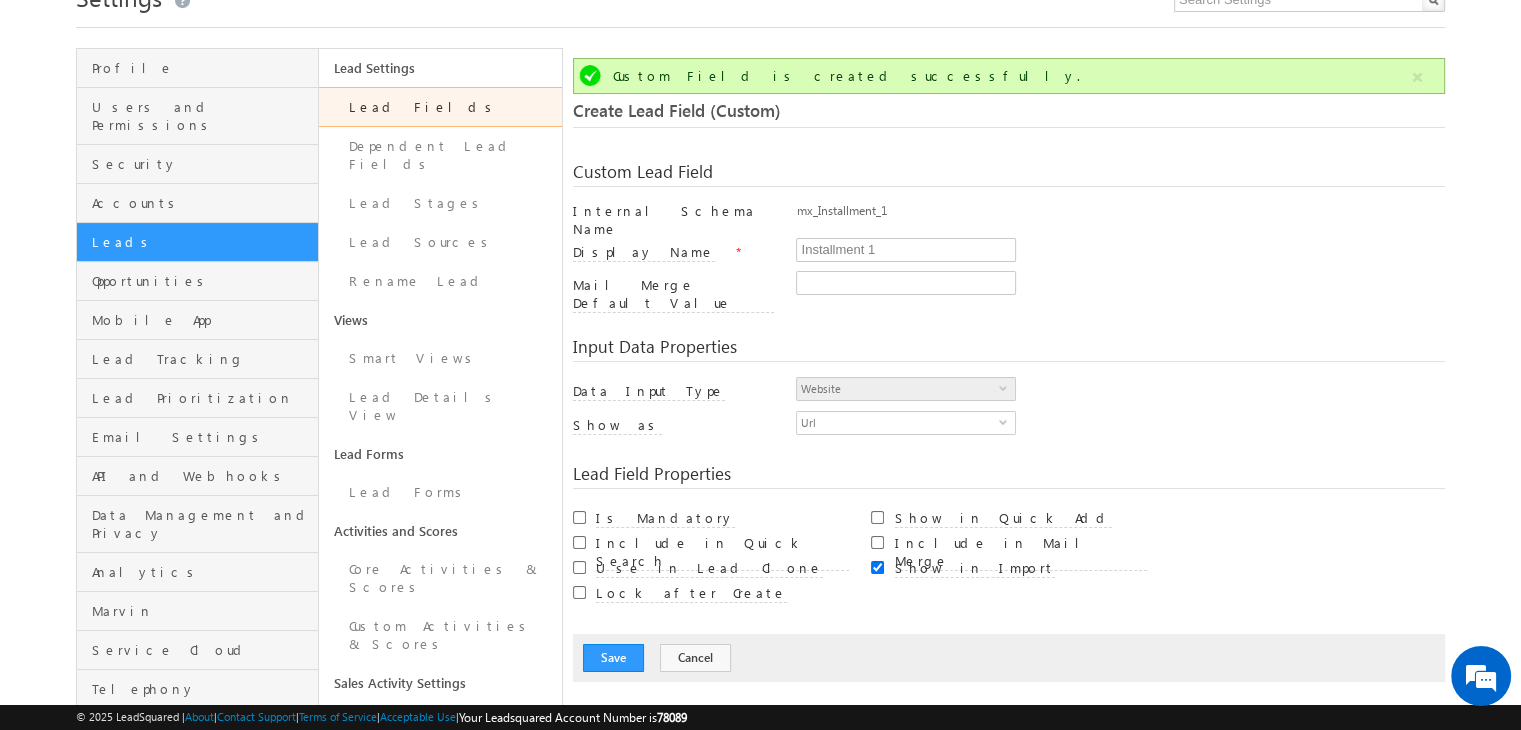 scroll, scrollTop: 149, scrollLeft: 0, axis: vertical 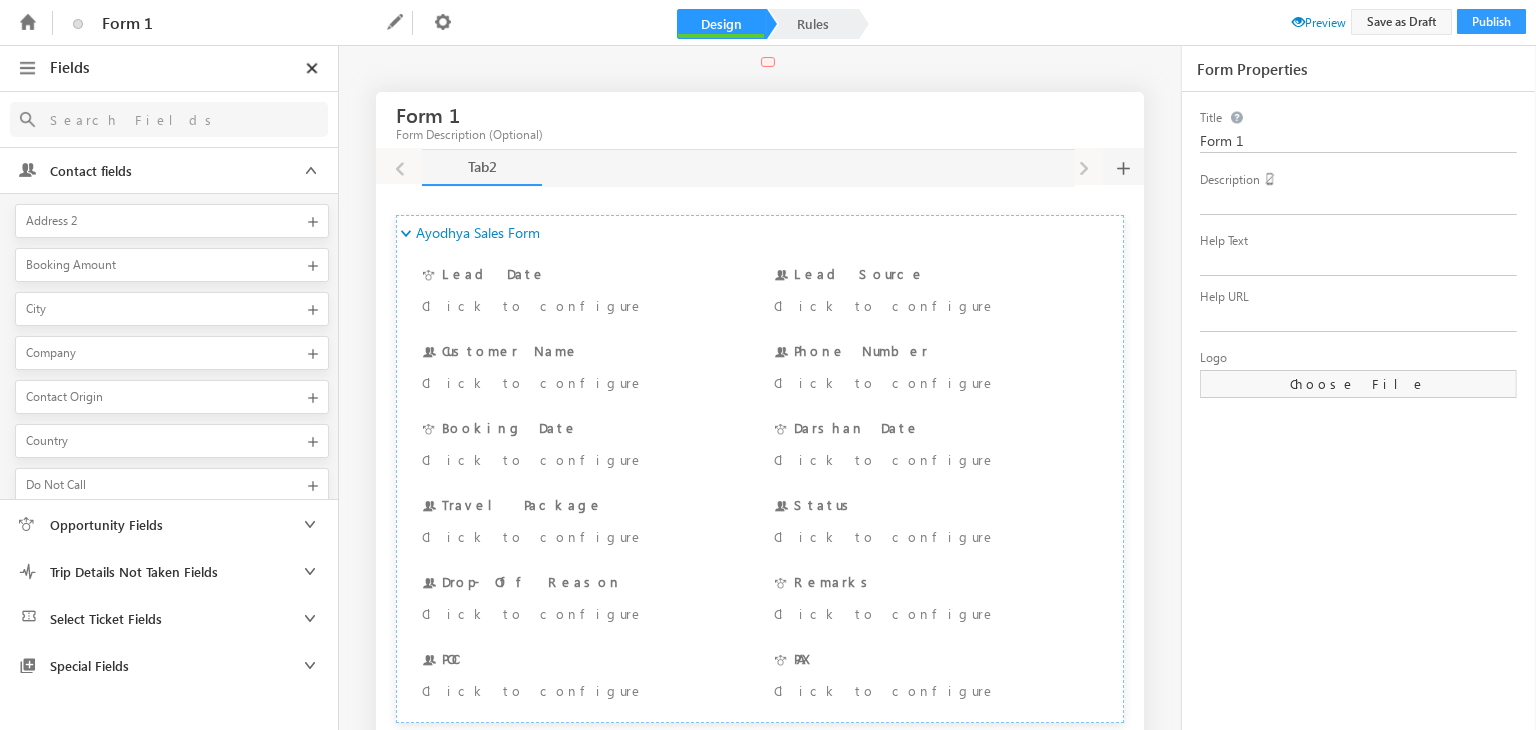 click at bounding box center (162, 119) 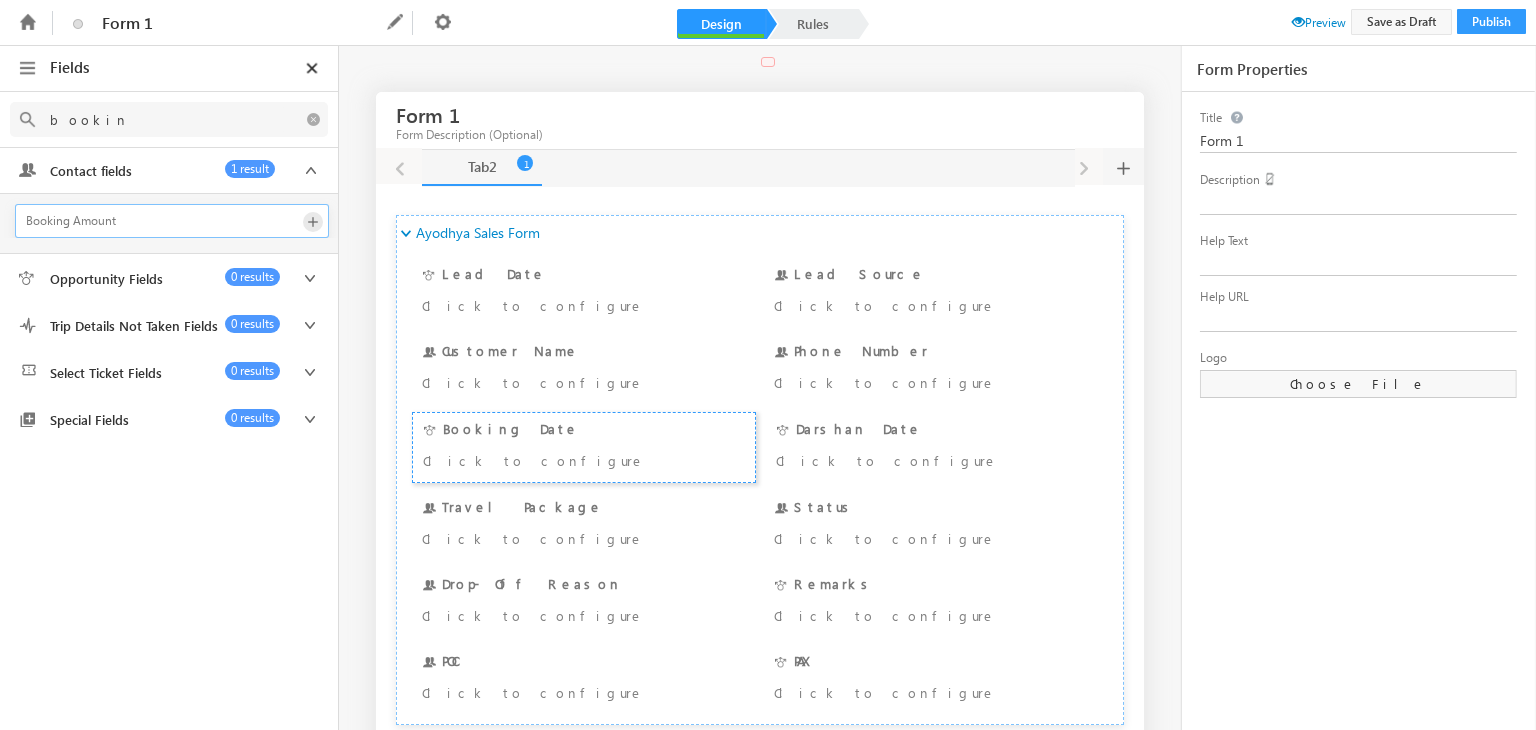 click at bounding box center [313, 222] 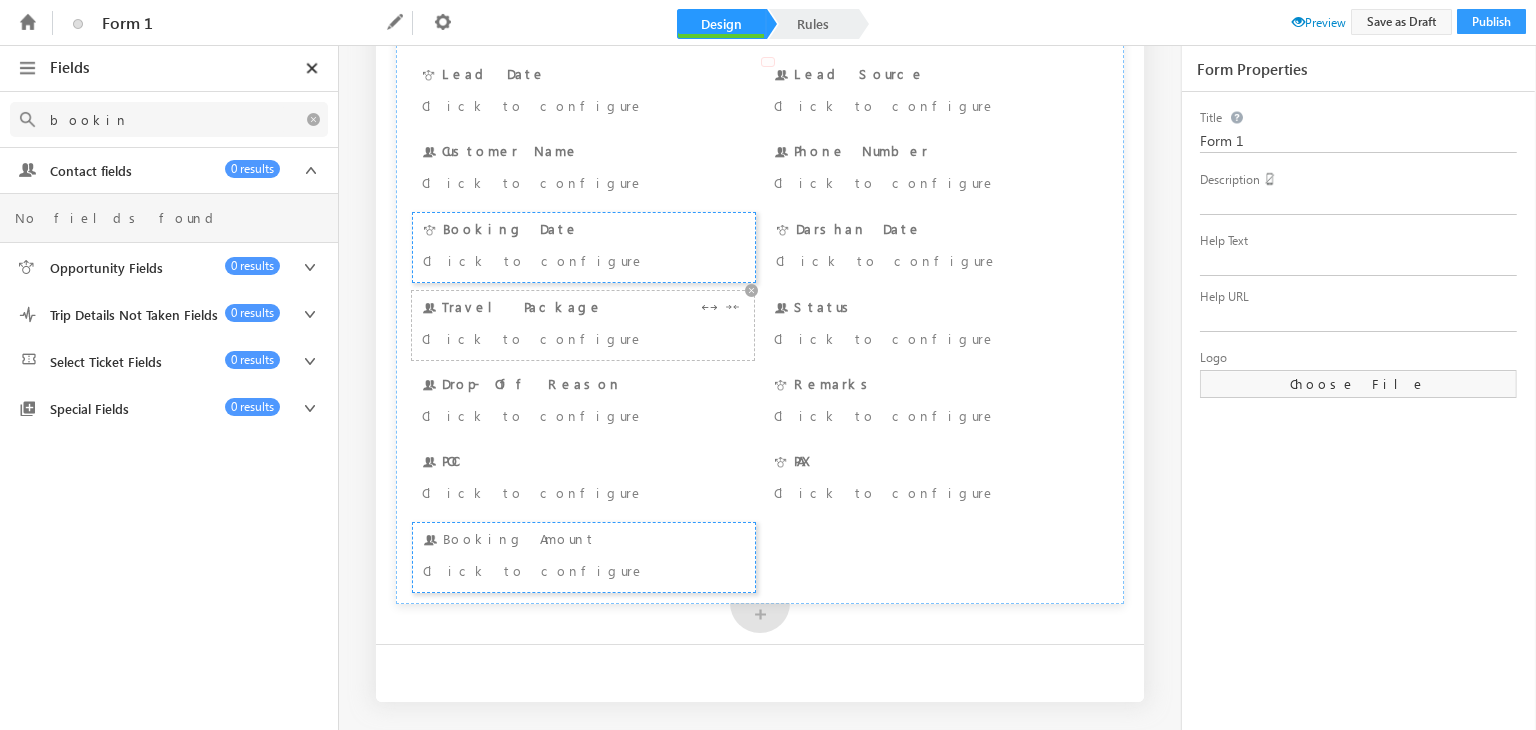 scroll, scrollTop: 216, scrollLeft: 0, axis: vertical 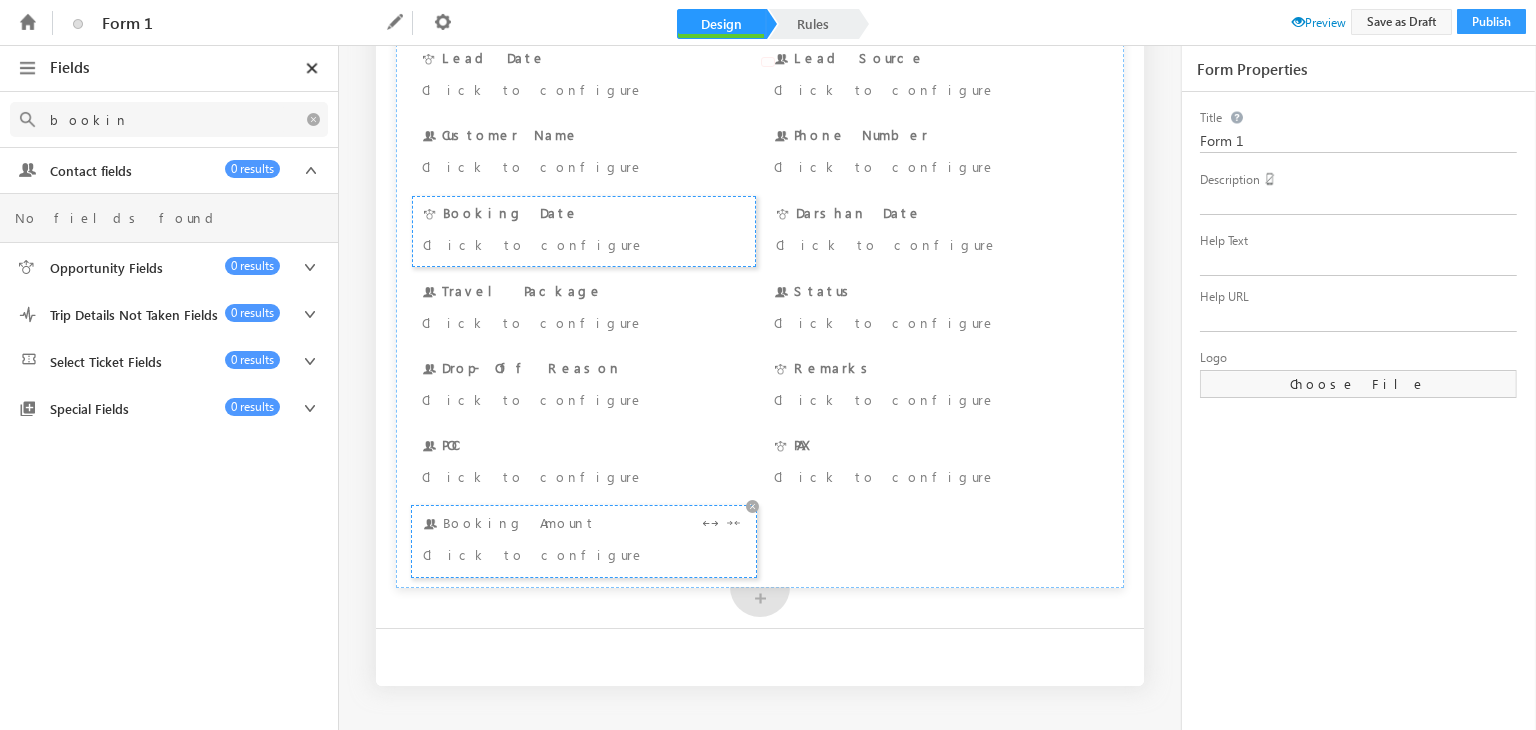 click on "Click to configure" at bounding box center (556, 554) 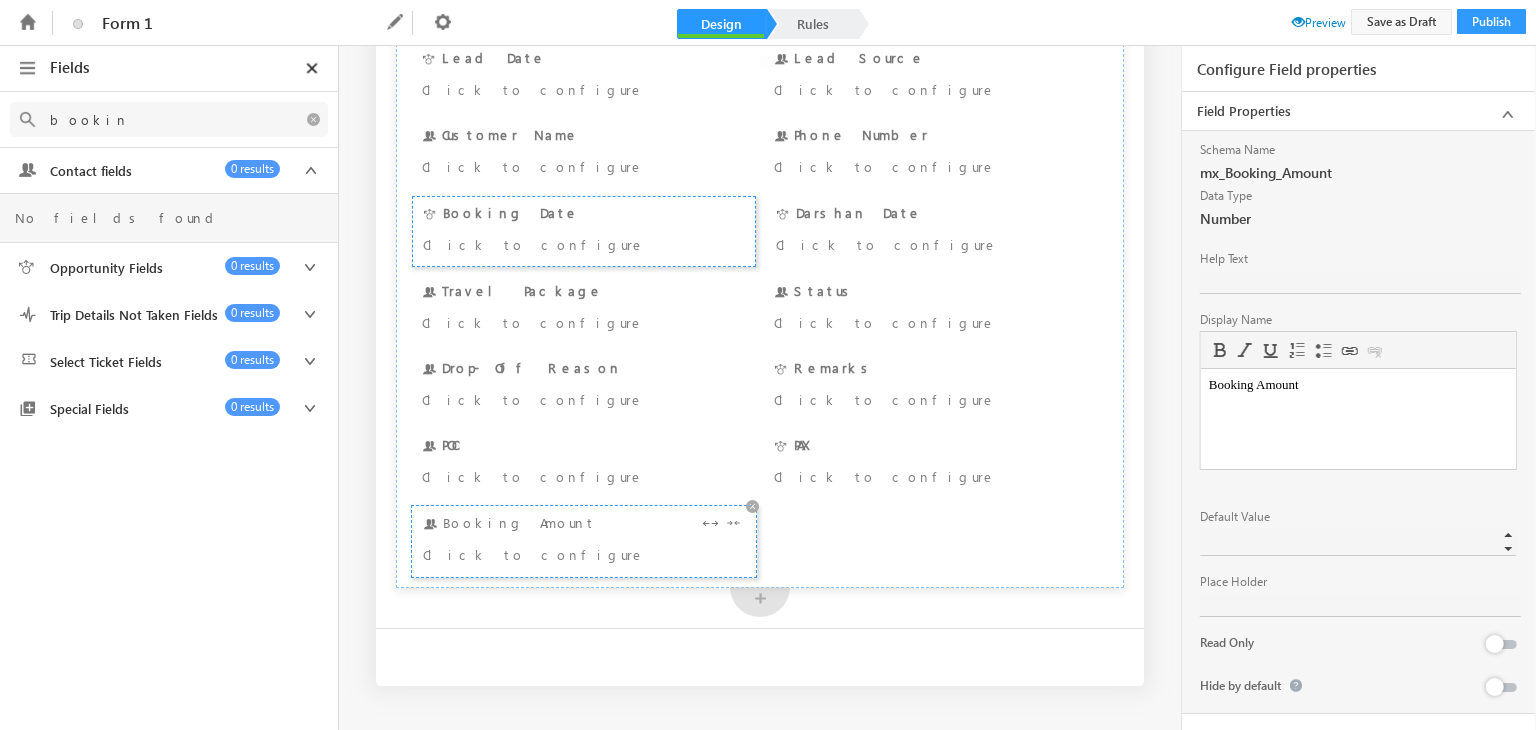 scroll, scrollTop: 0, scrollLeft: 0, axis: both 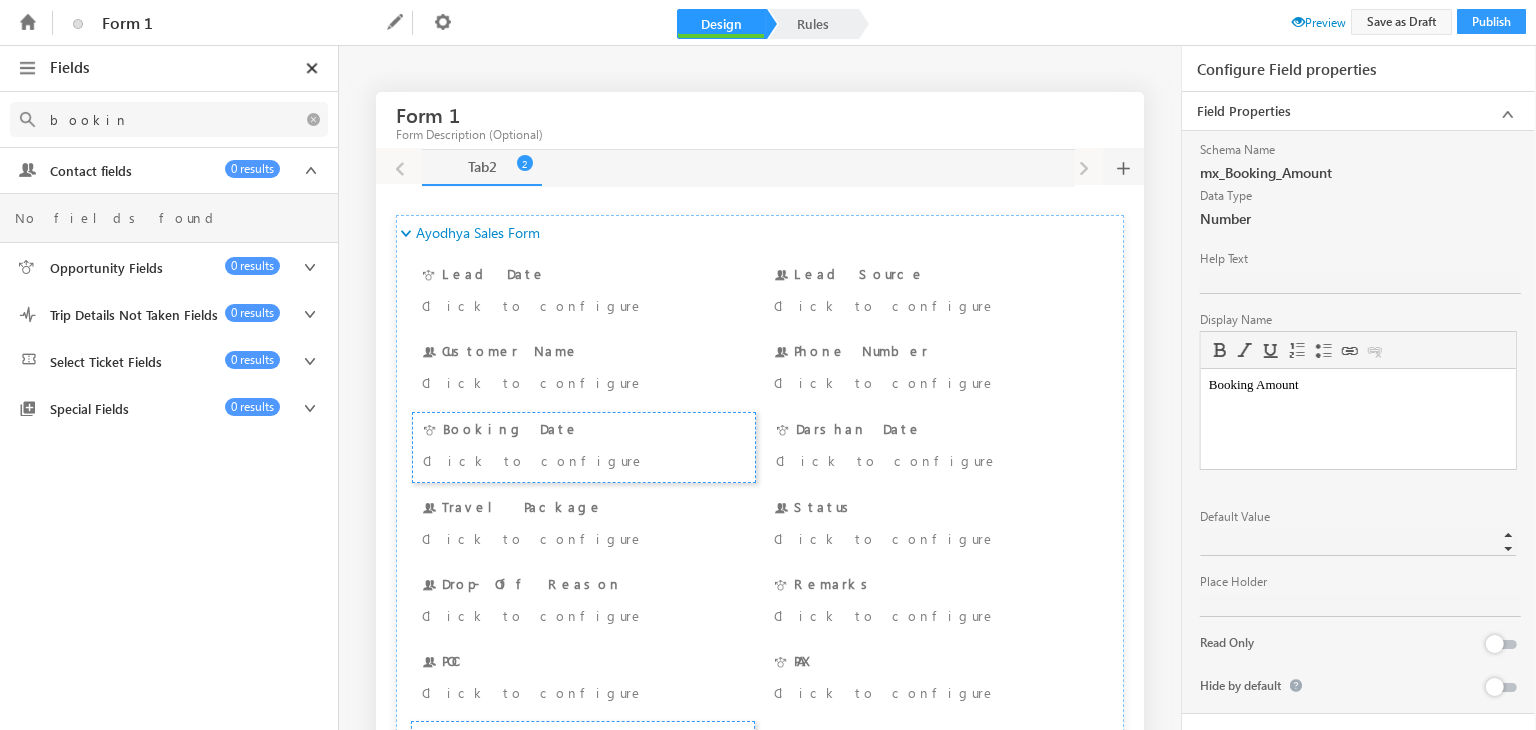type on "bookin" 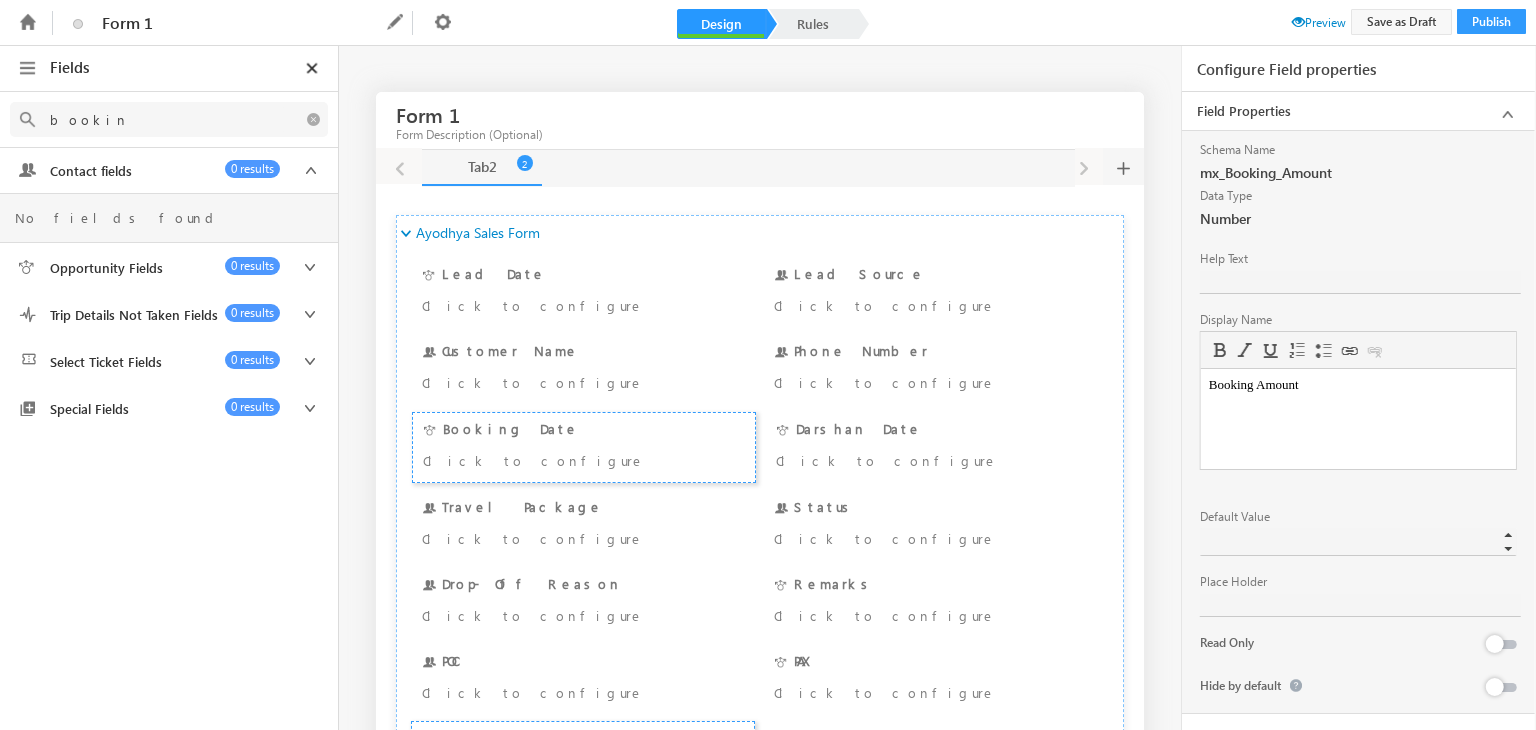click at bounding box center (1298, 21) 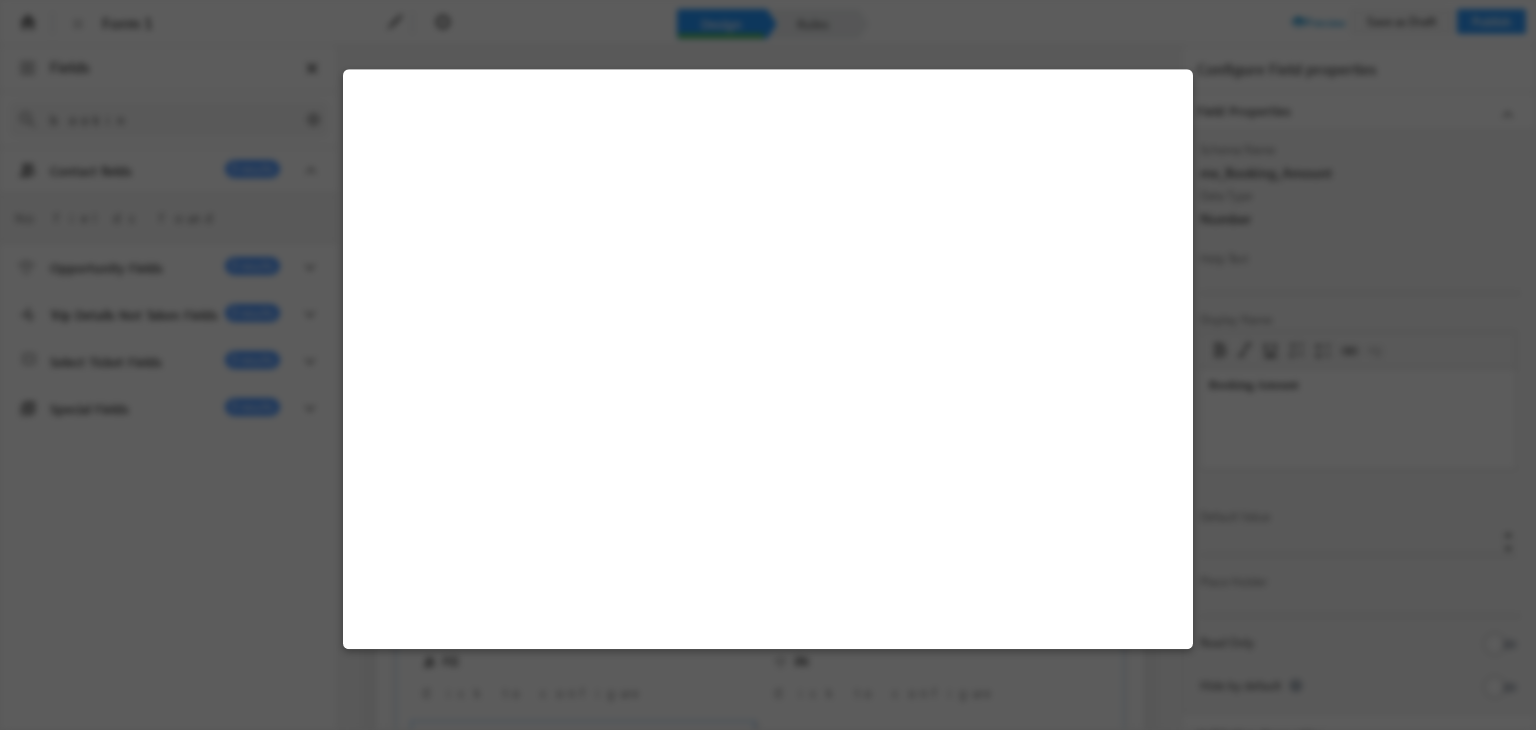 select on "Organic Search" 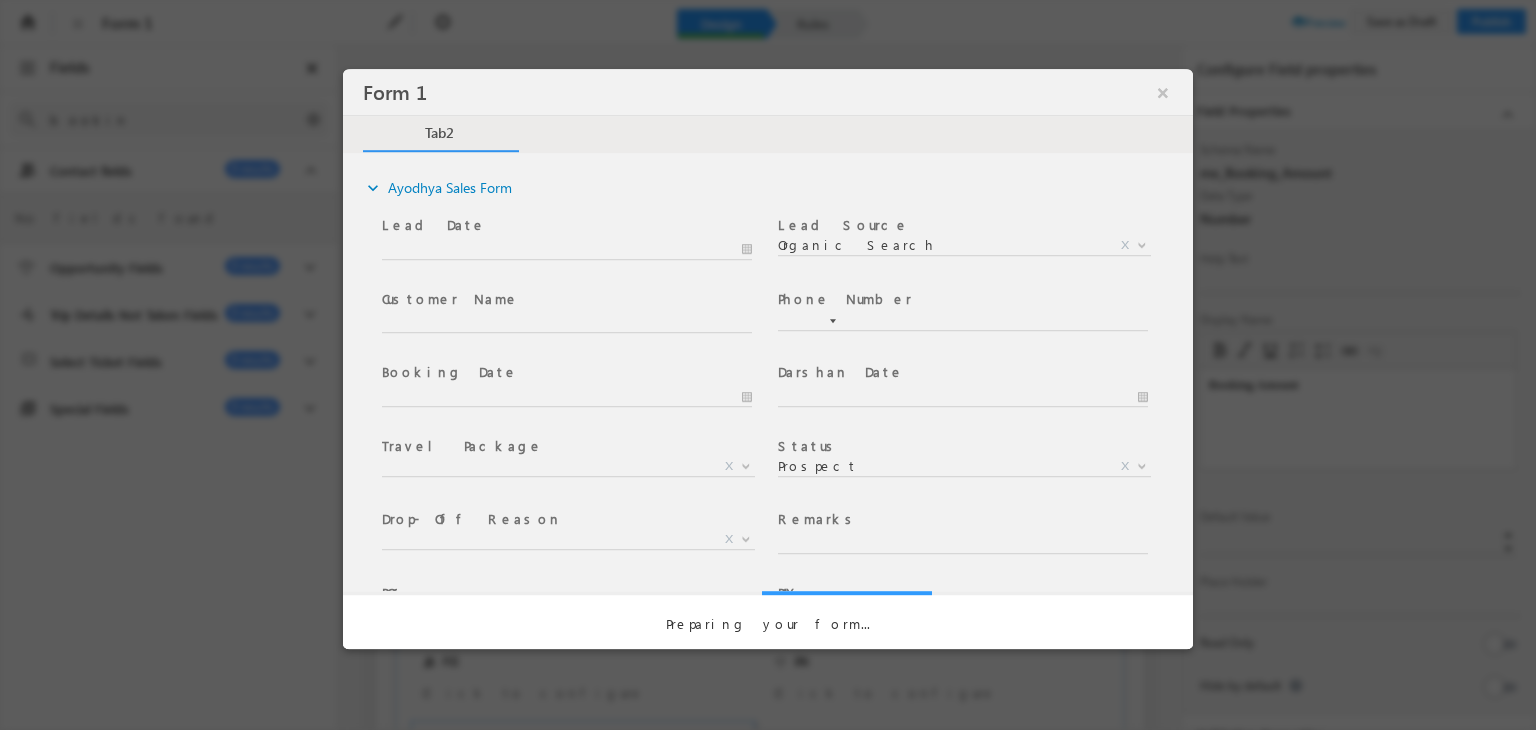 scroll, scrollTop: 0, scrollLeft: 0, axis: both 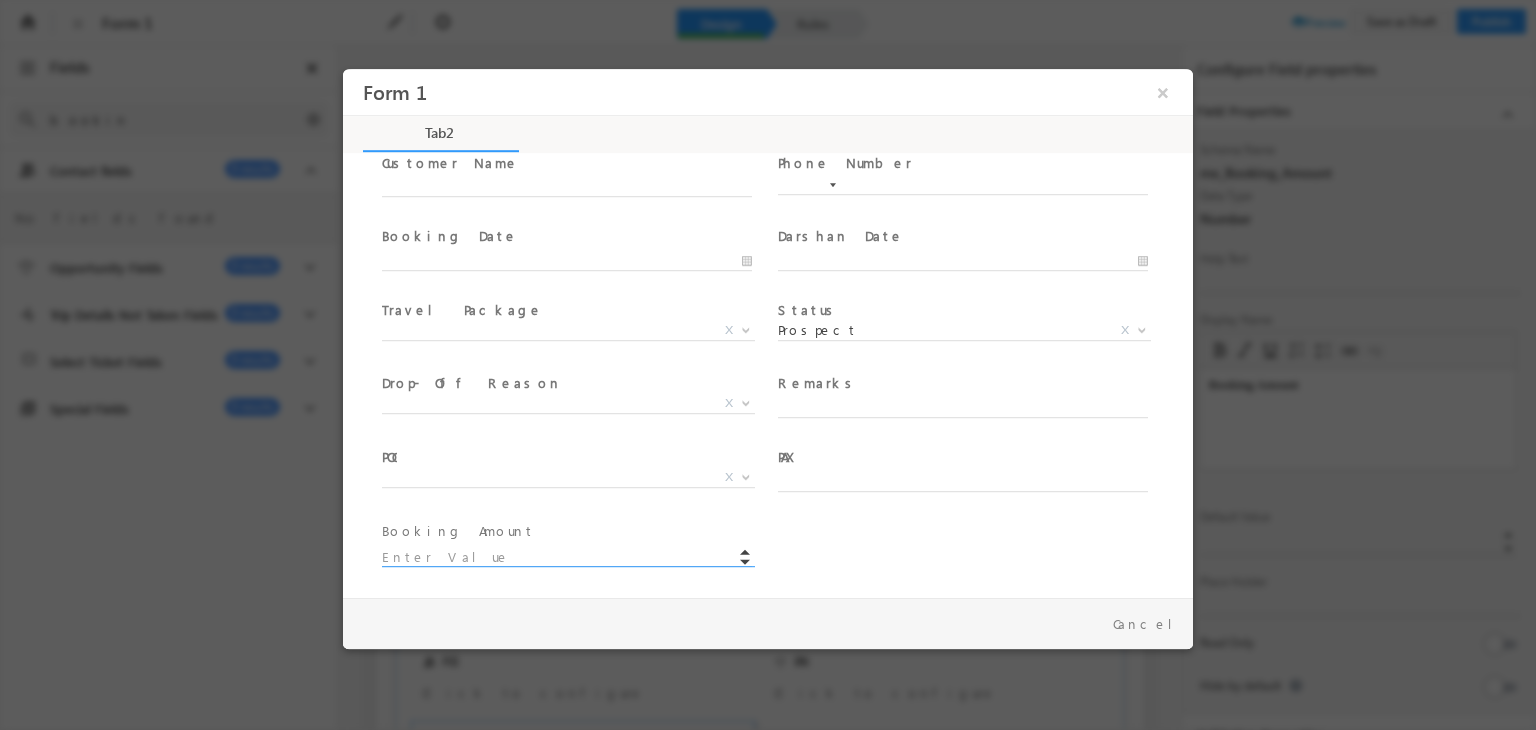 click at bounding box center [567, 558] 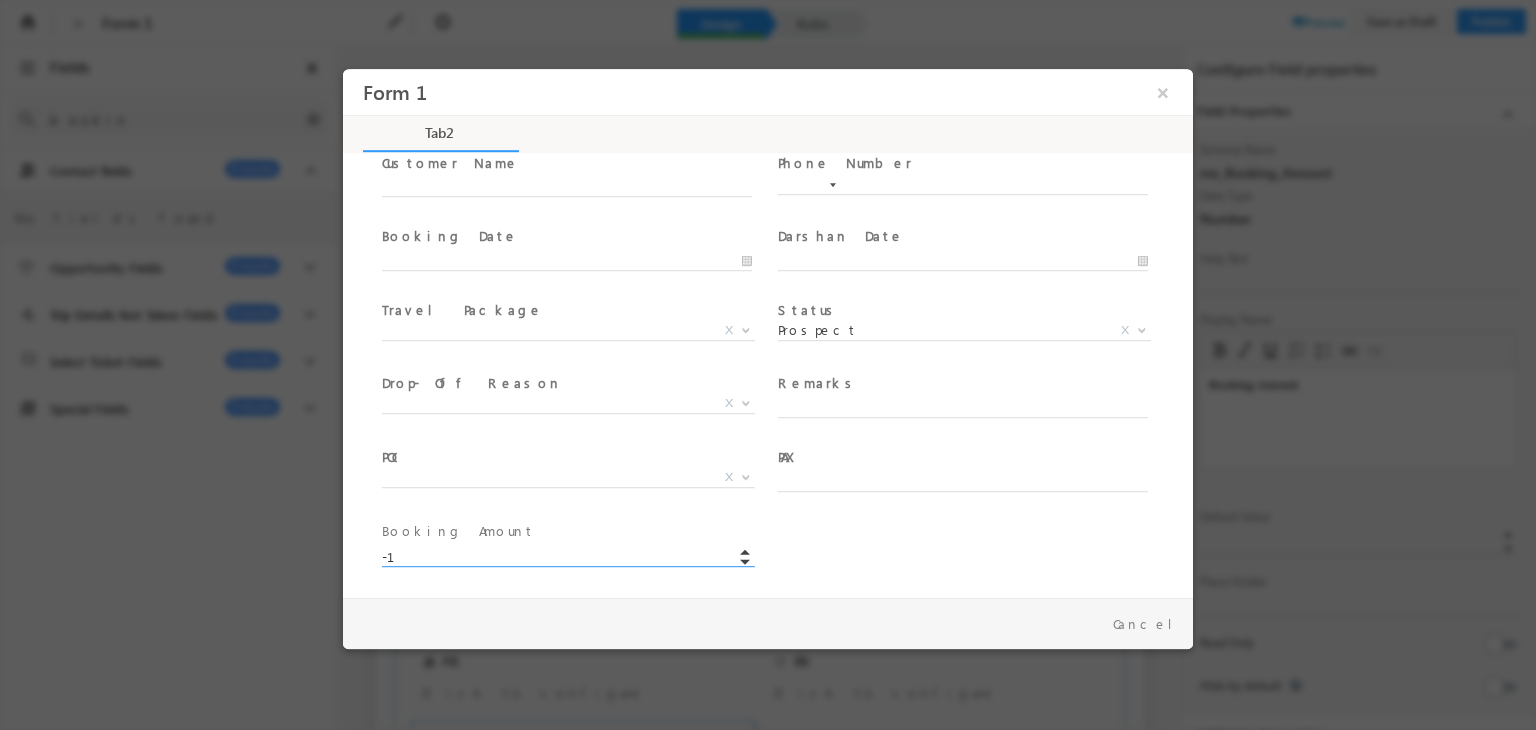 click at bounding box center [745, 559] 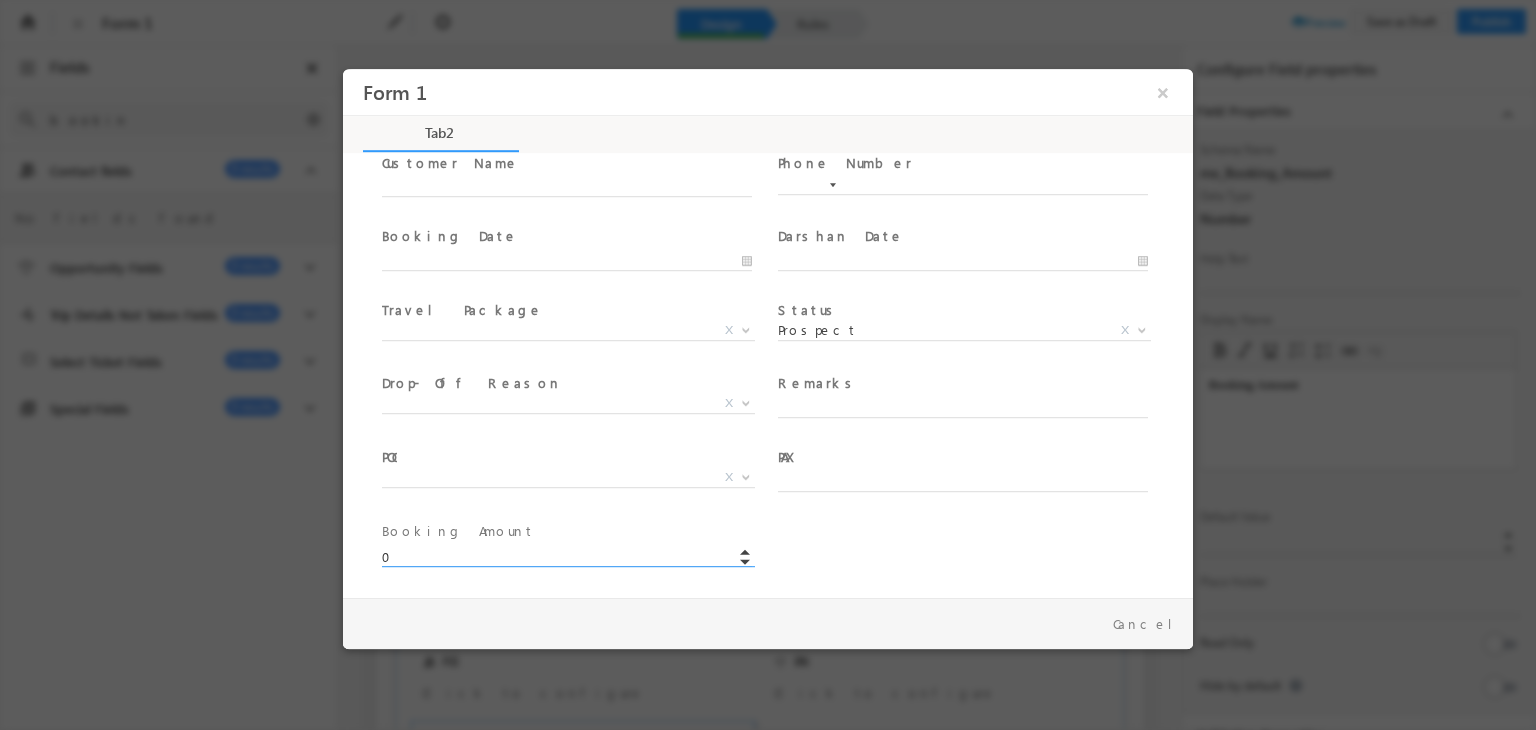 click at bounding box center (745, 549) 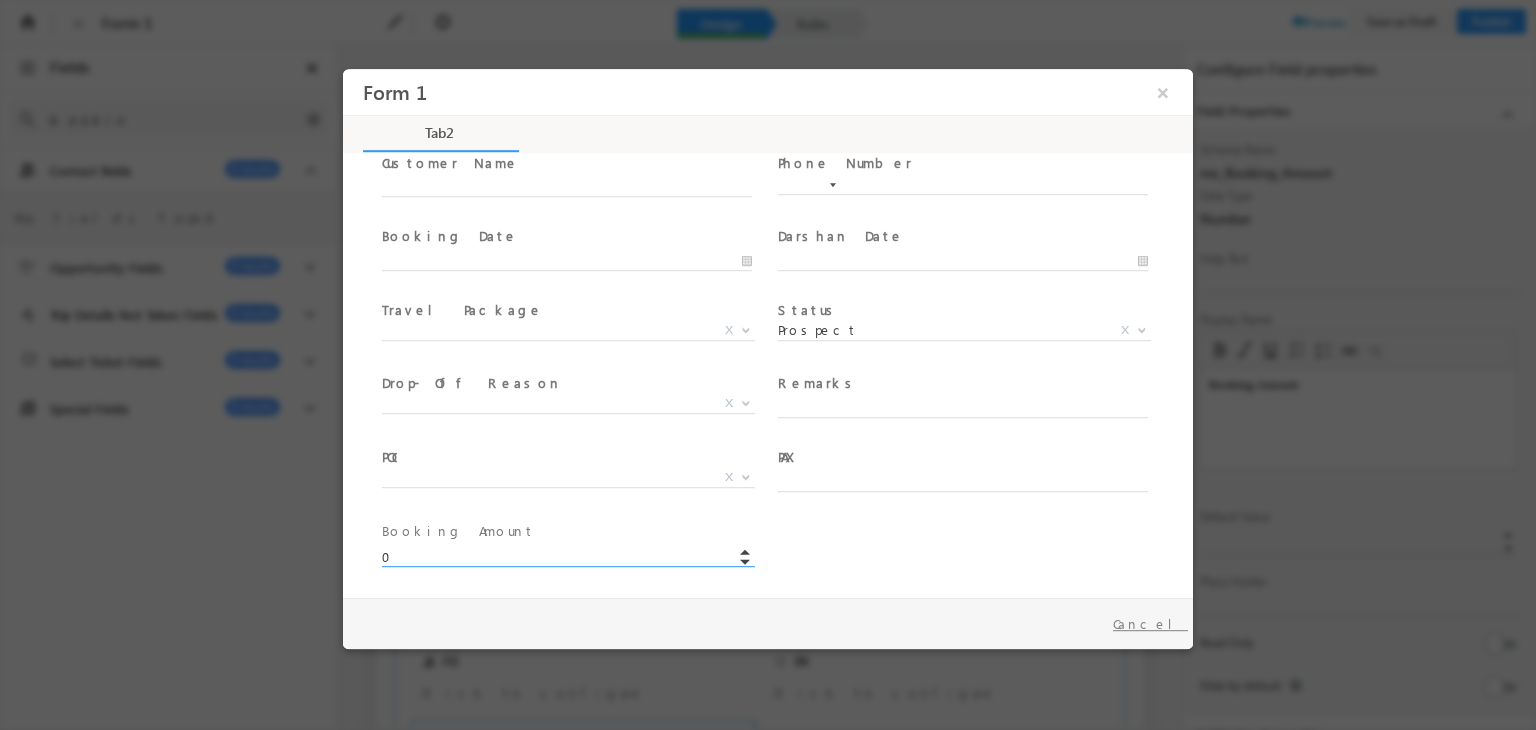 click on "Cancel" at bounding box center [1150, 624] 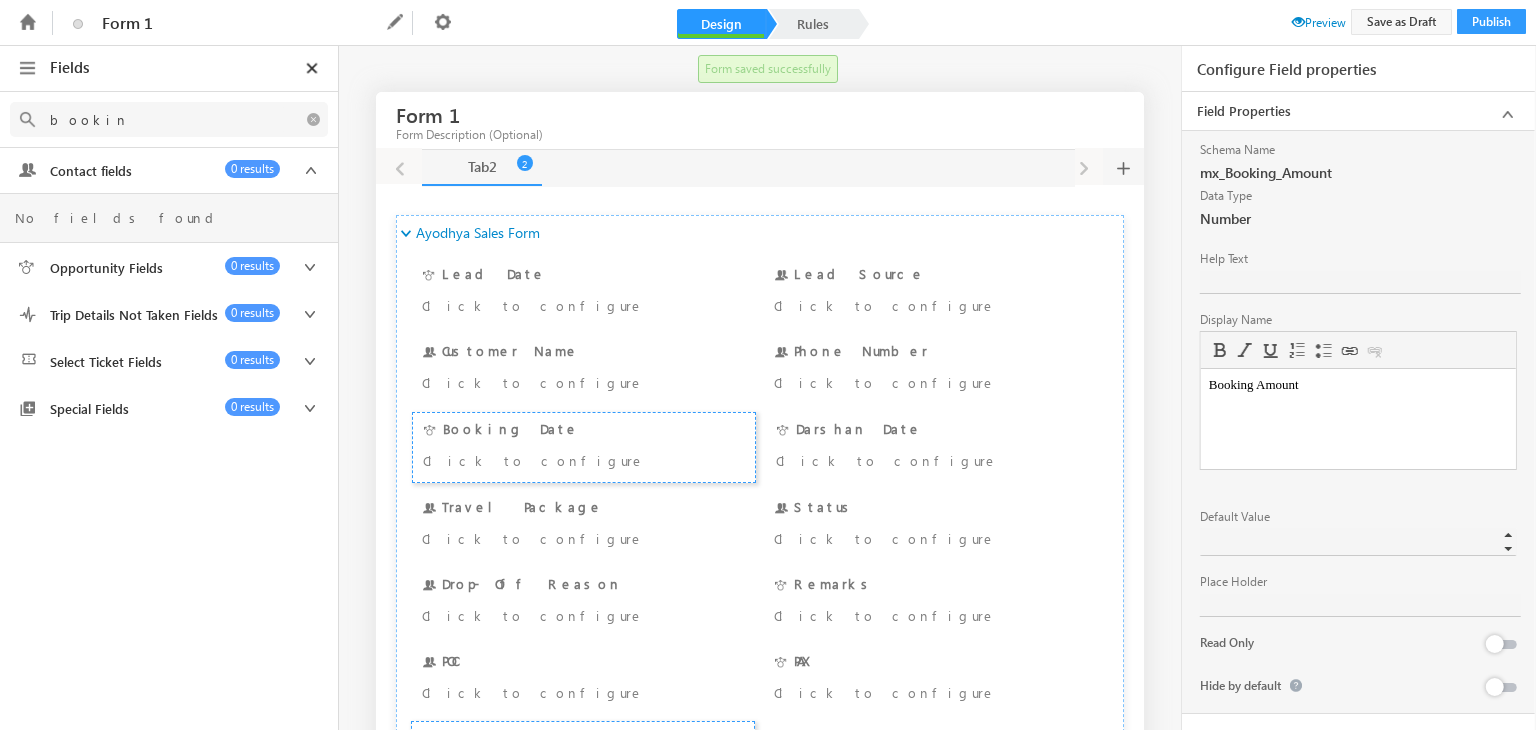 click on "bookin" at bounding box center (162, 119) 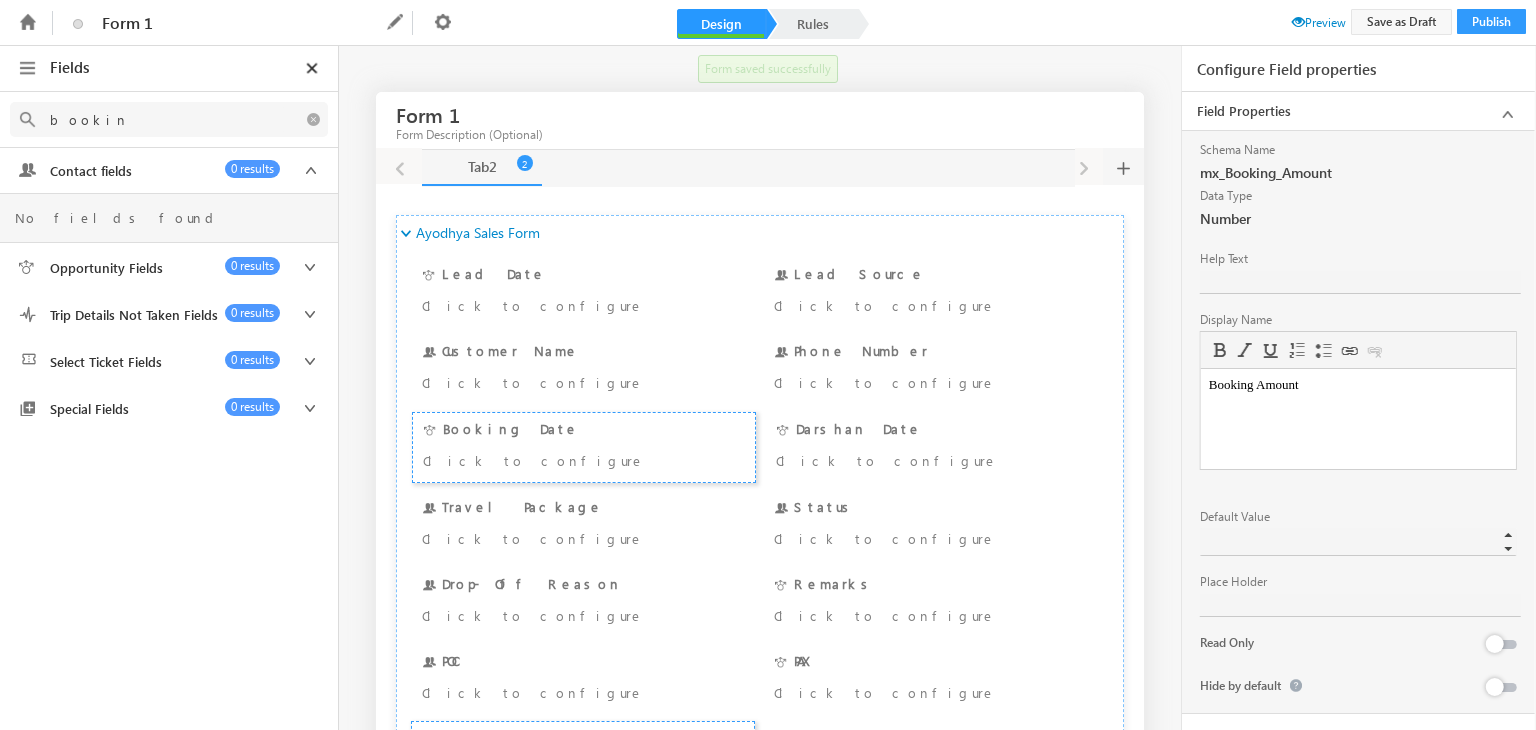 paste on "Booking Amount" 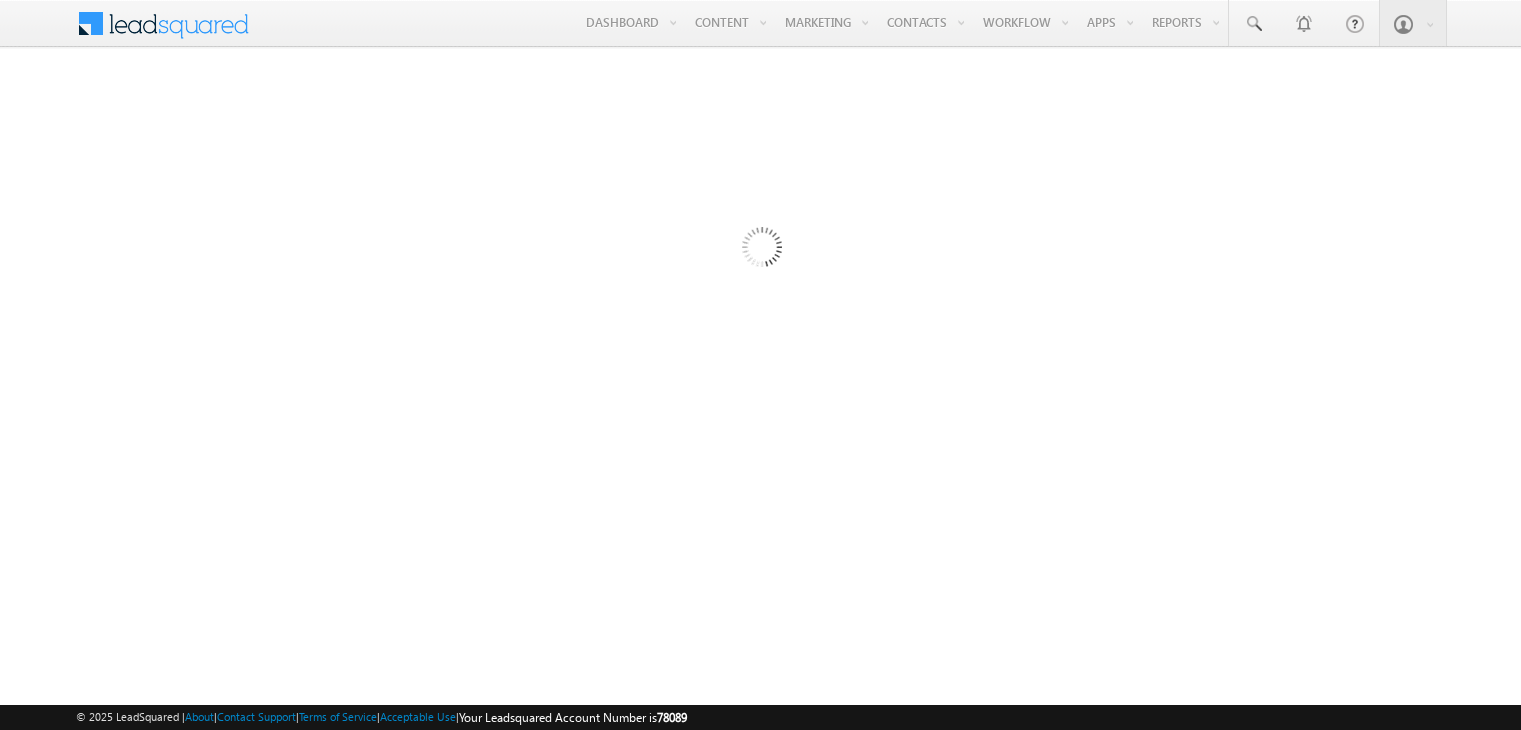 scroll, scrollTop: 0, scrollLeft: 0, axis: both 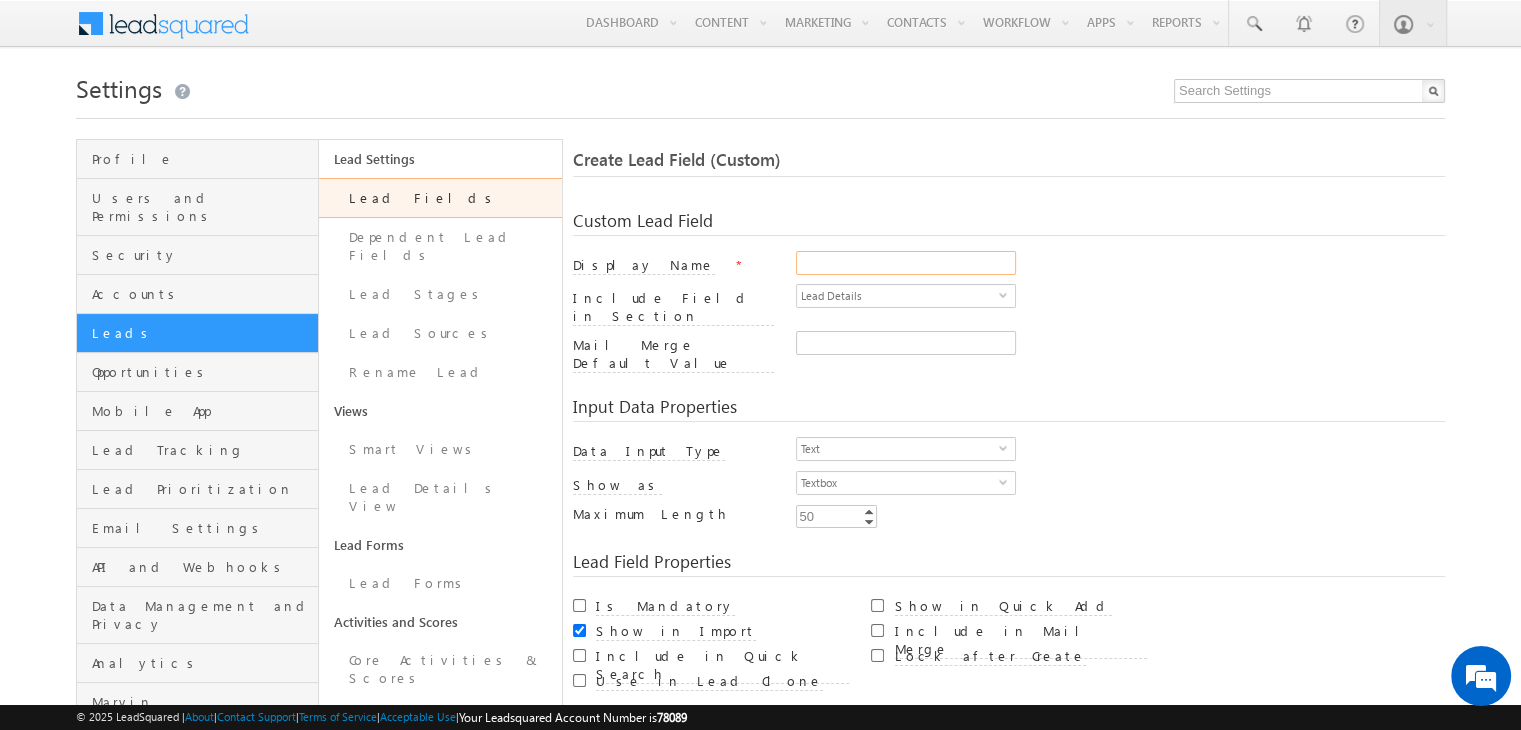 click on "Display Name" at bounding box center [906, 263] 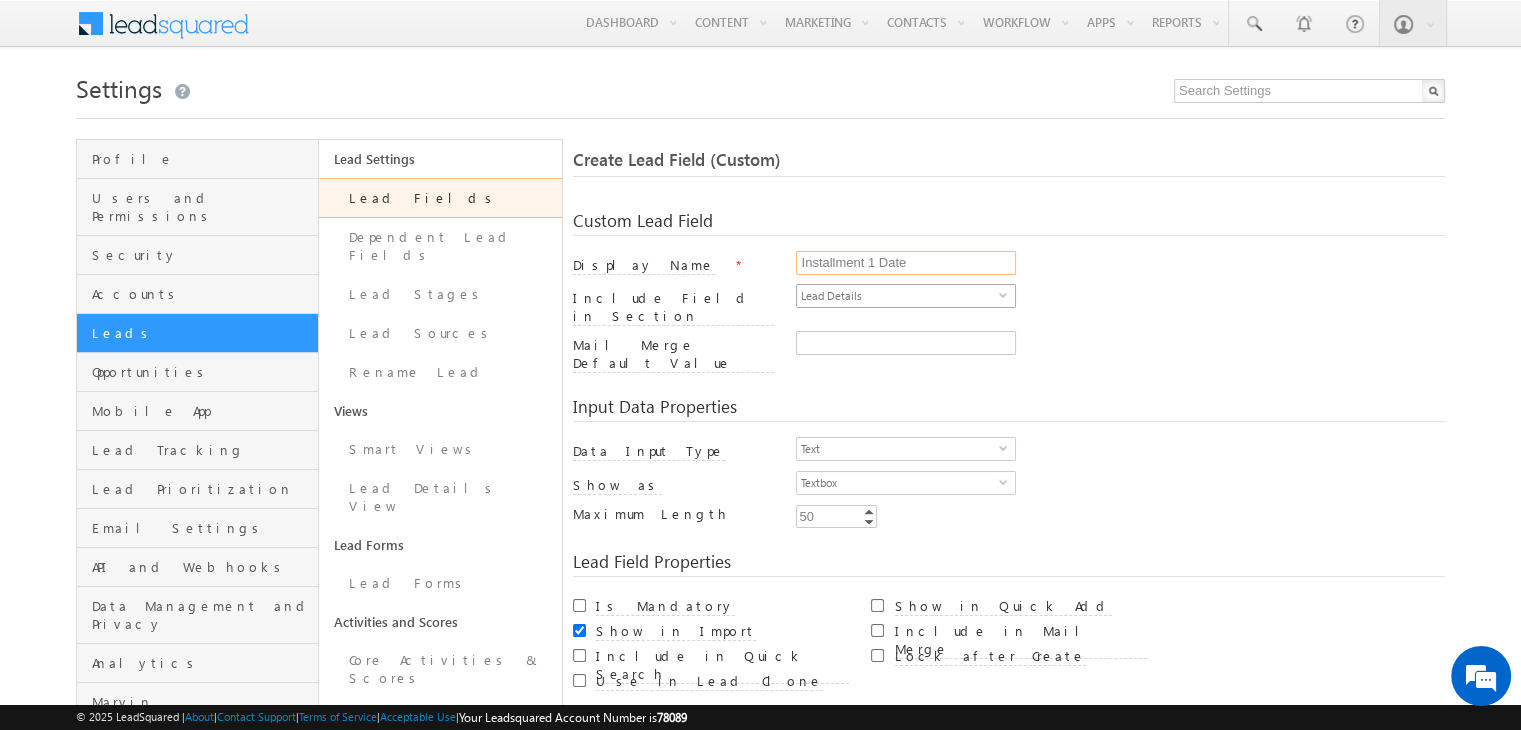 type on "Installment 1 Date" 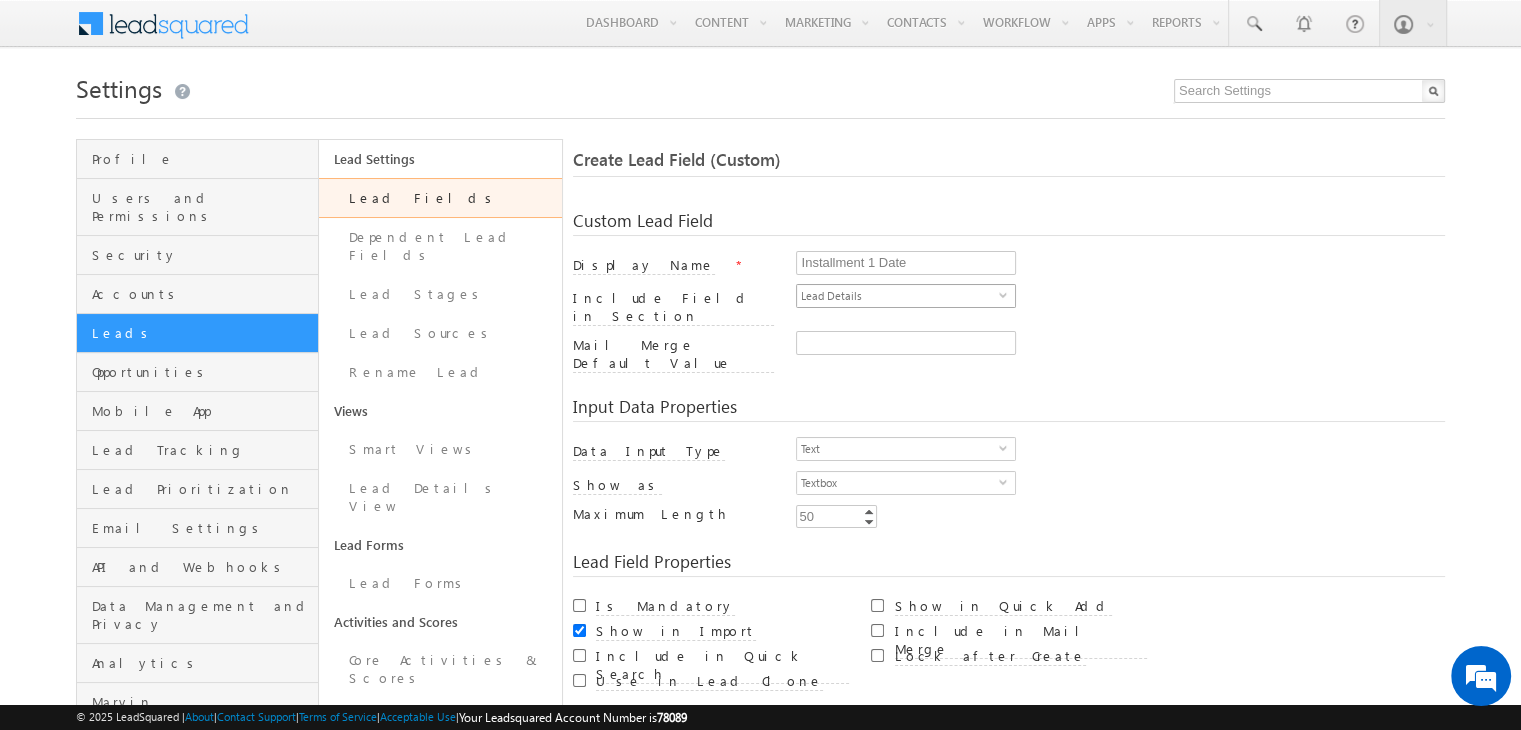 click on "Lead Details" at bounding box center [898, 296] 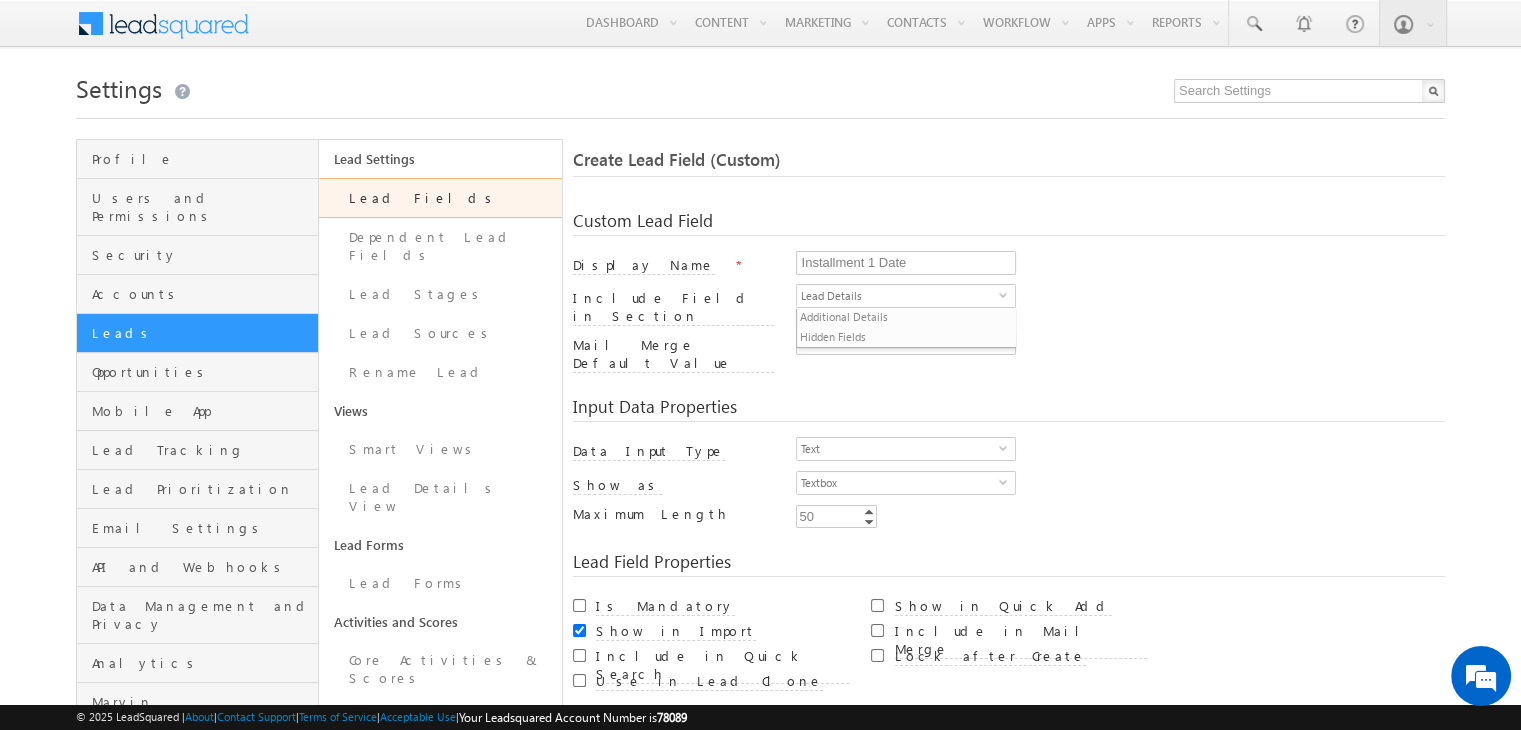 click on "Input Data Properties
Data Input Type
Text select 0
Number Type
Integer select Integer
Scale 2 2 0" at bounding box center [1009, 455] 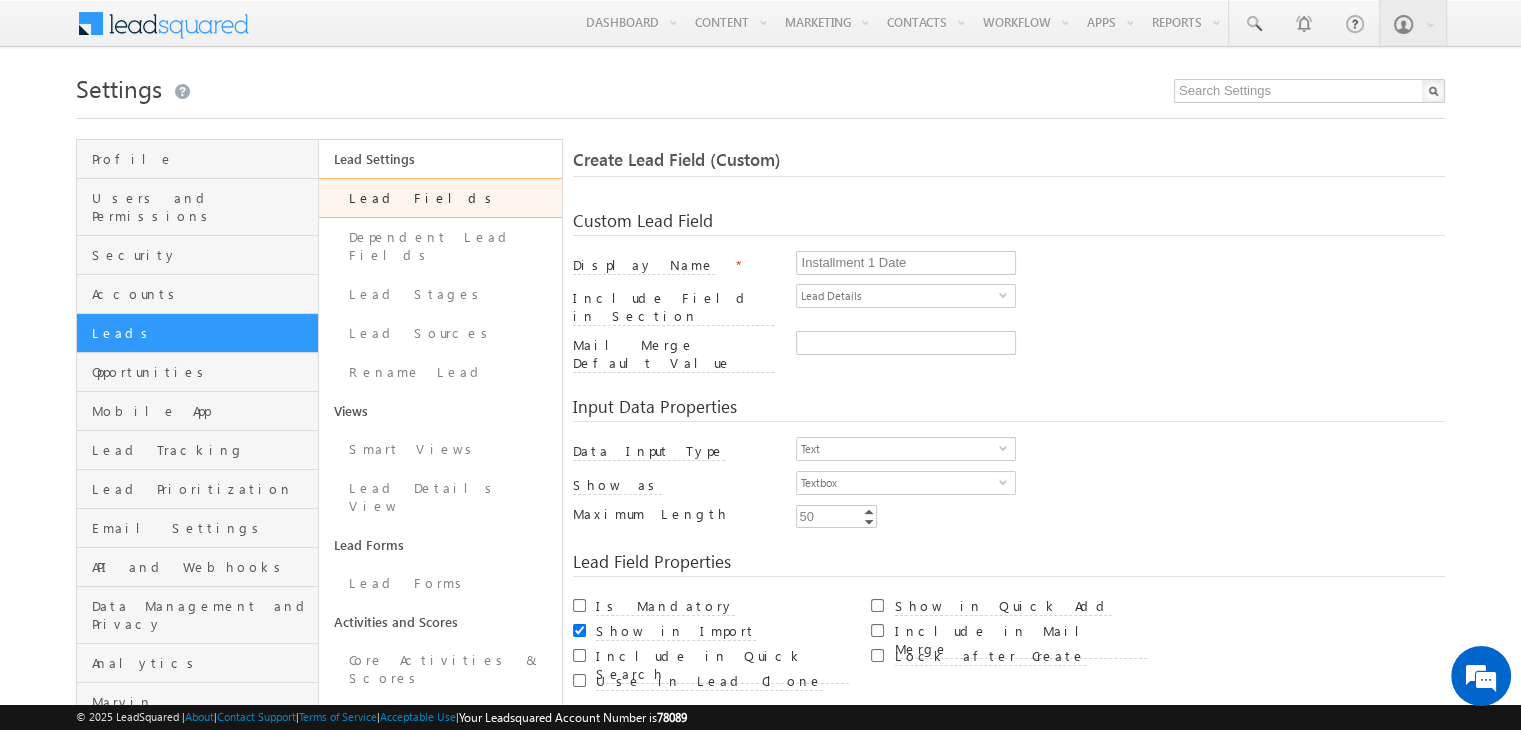 click on "Text select 0" at bounding box center [1120, 454] 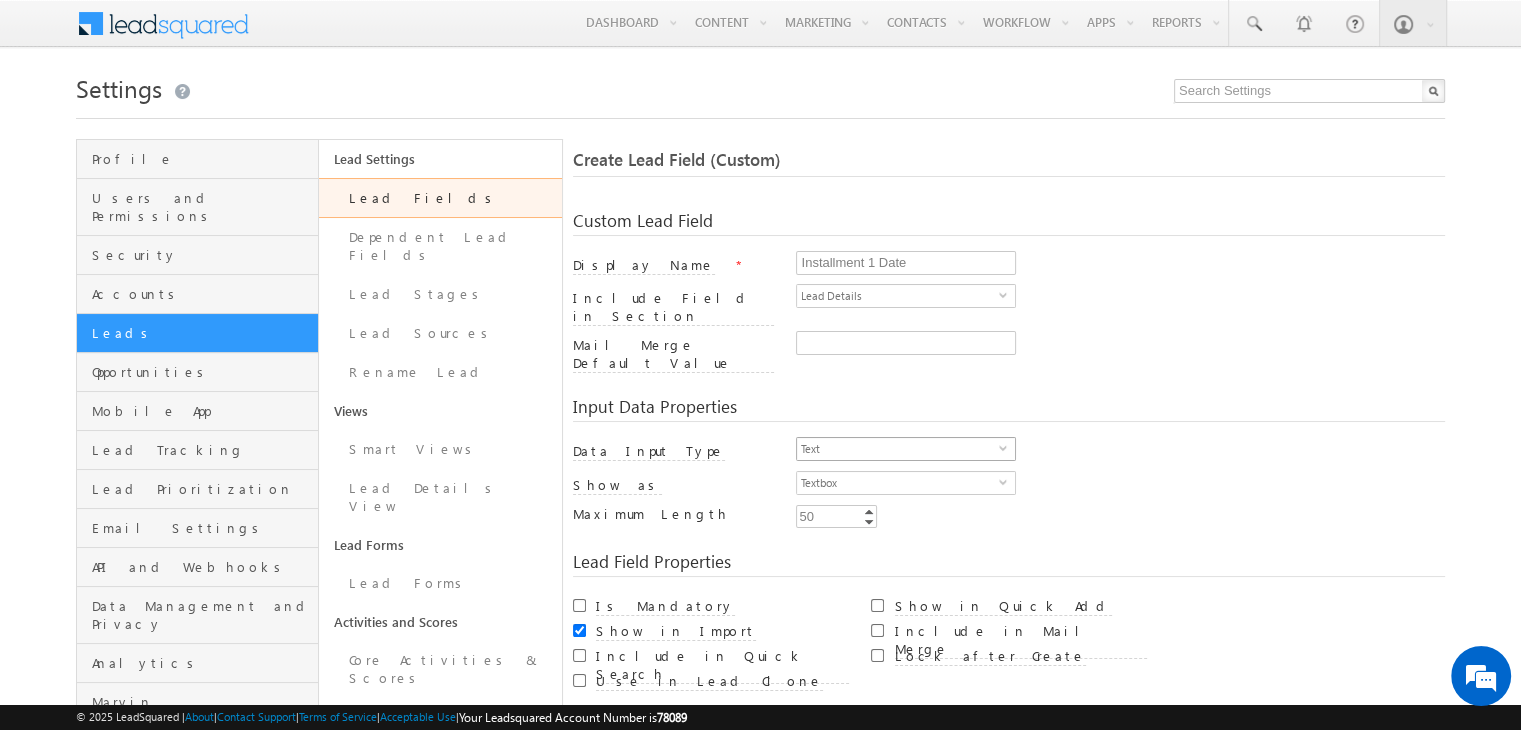 click on "Text" at bounding box center (898, 449) 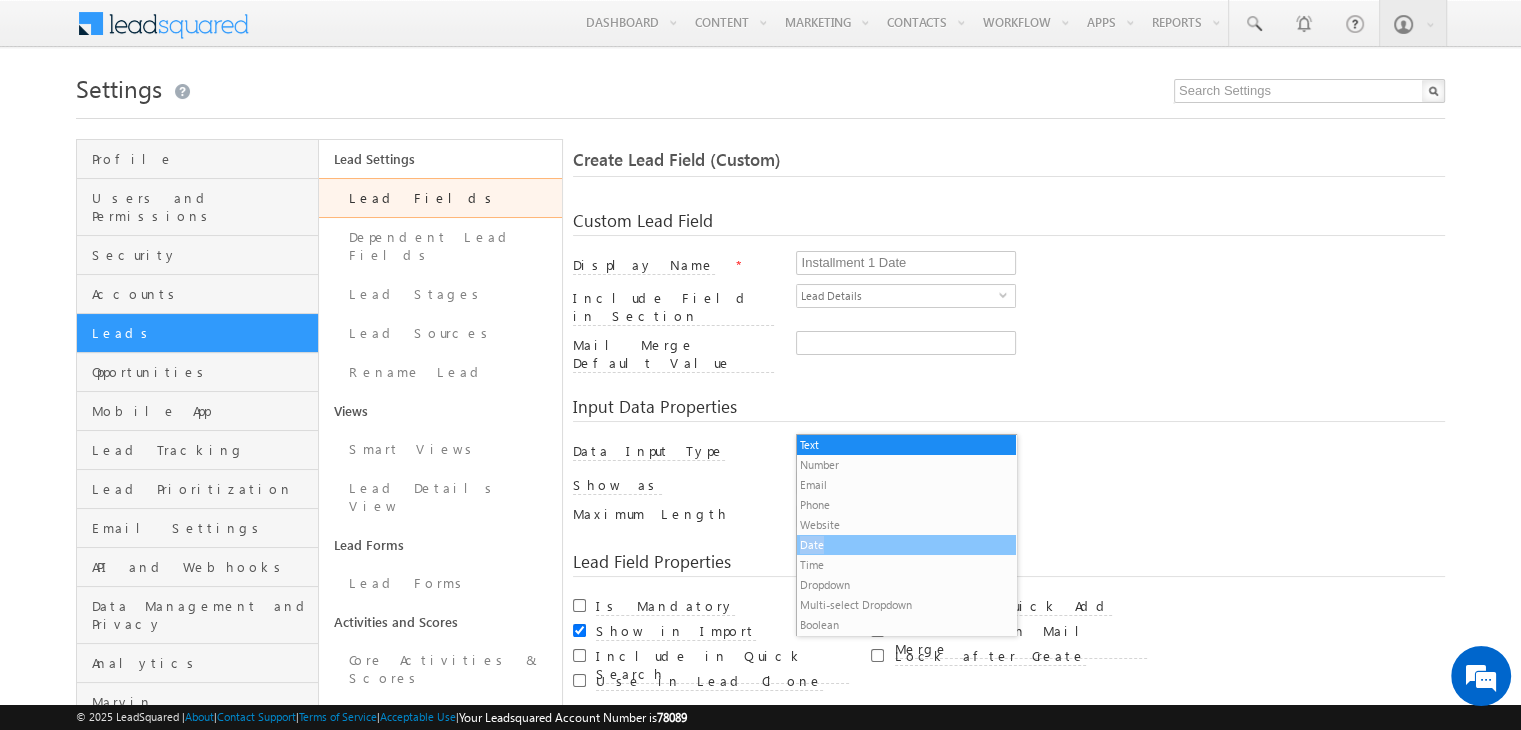 click on "Text Number Email Phone Website Date Time Dropdown Multi-select Dropdown Boolean Custom Field Set" at bounding box center (906, 545) 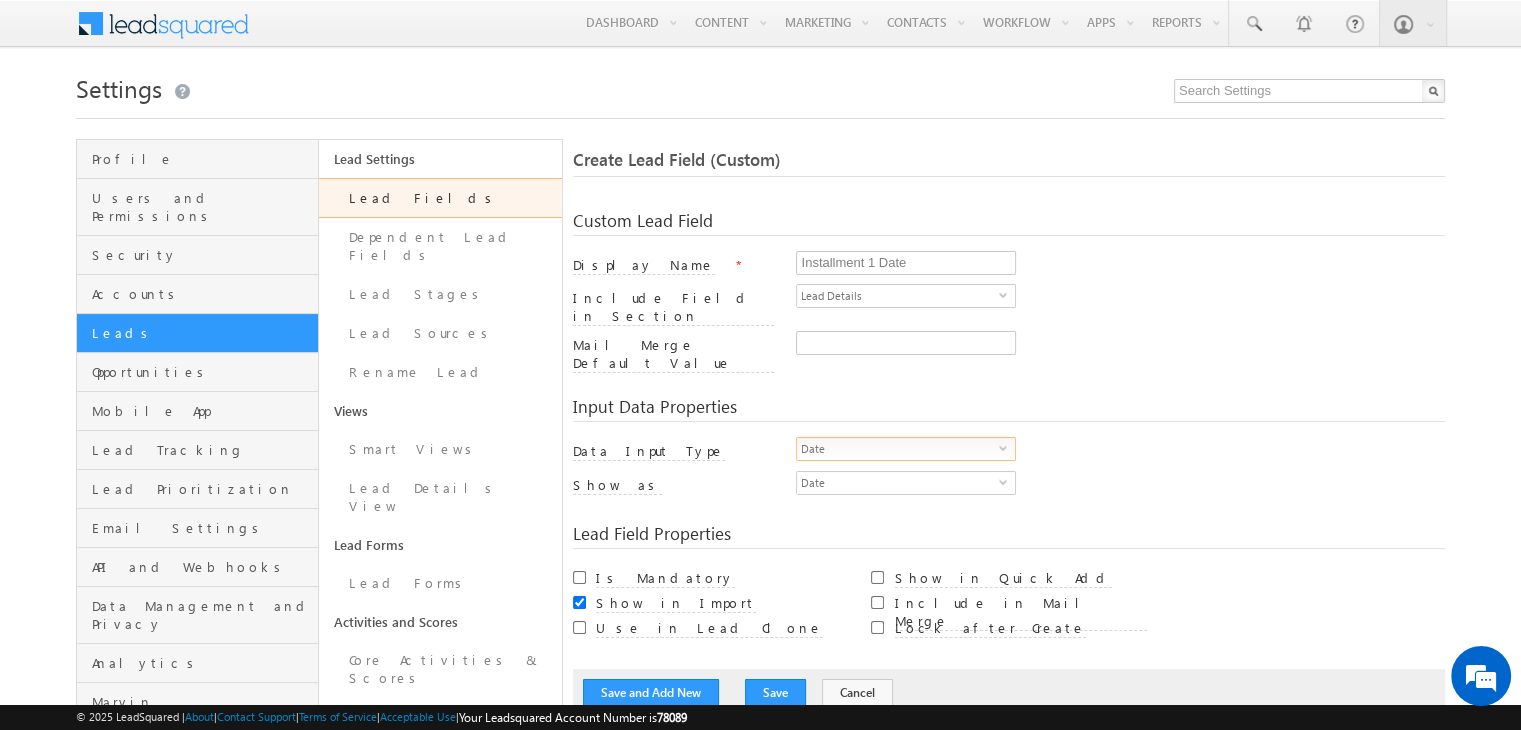 scroll, scrollTop: 54, scrollLeft: 0, axis: vertical 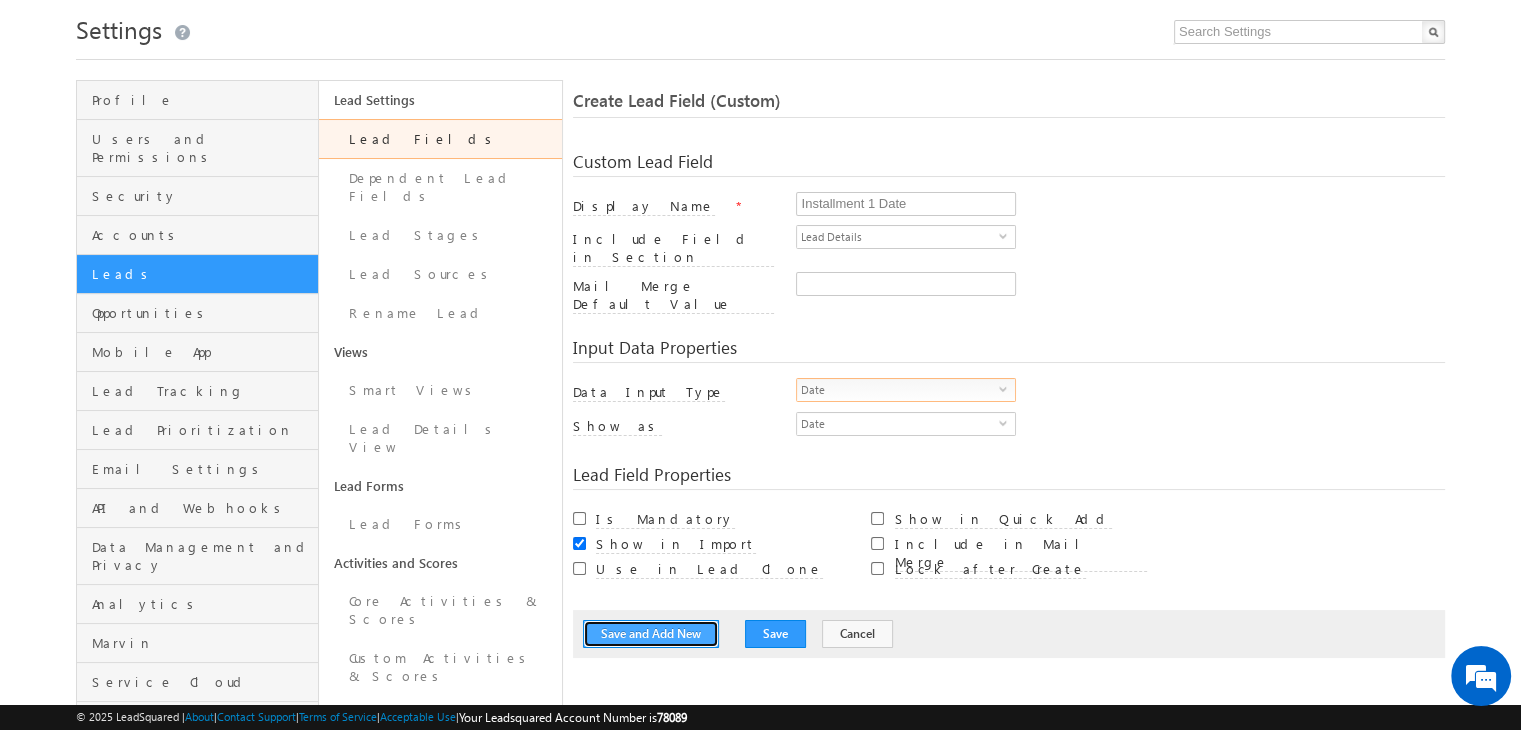 click on "Save and Add New" at bounding box center [651, 634] 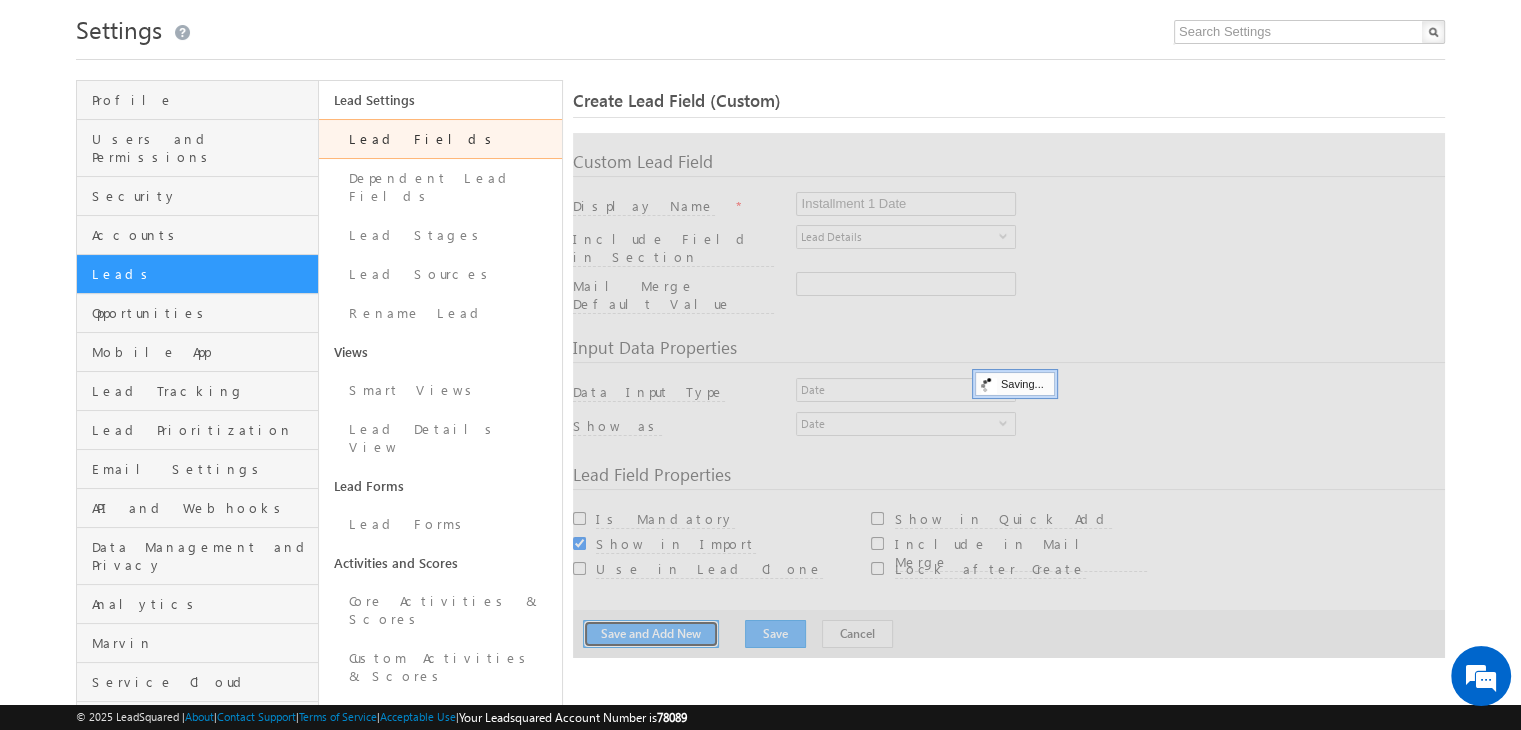type 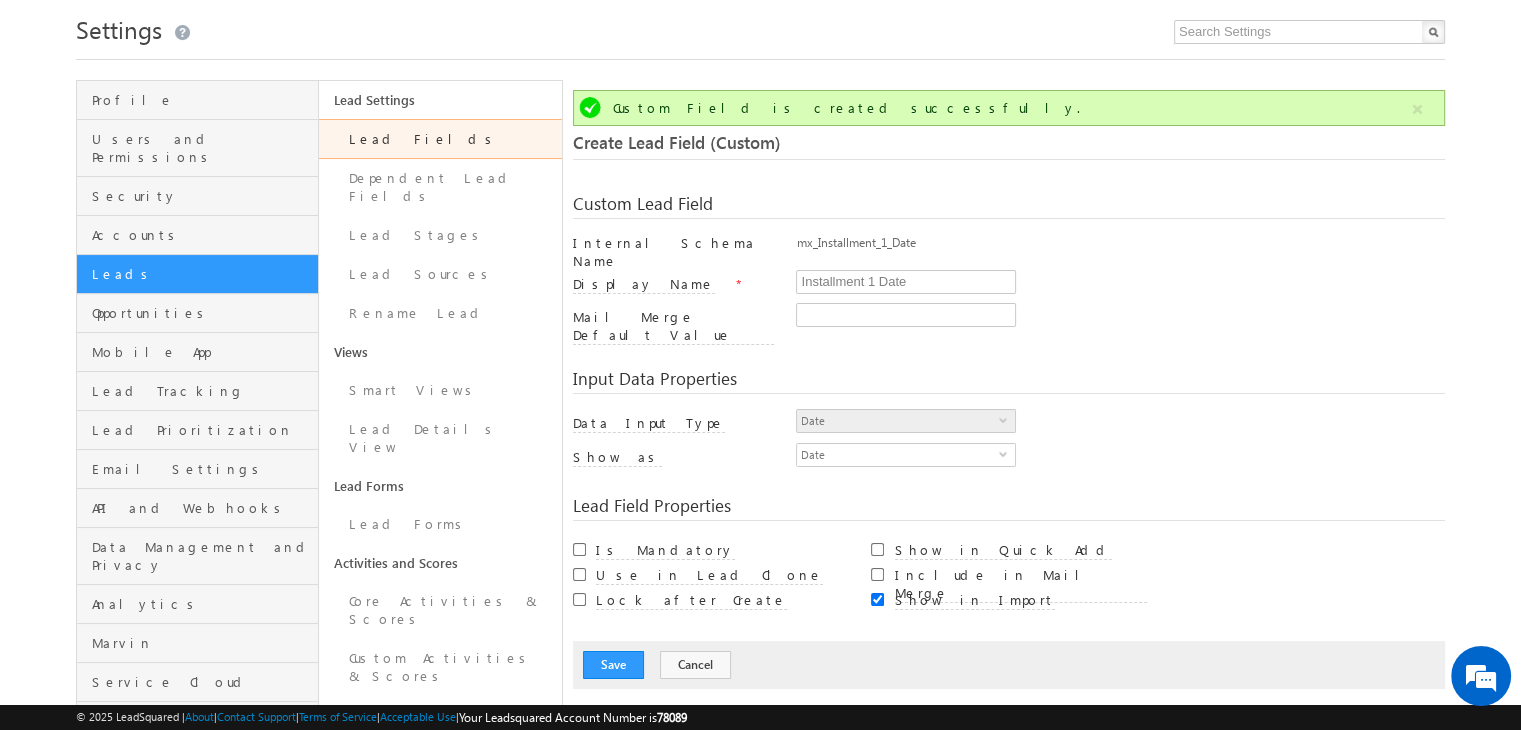 scroll, scrollTop: 149, scrollLeft: 0, axis: vertical 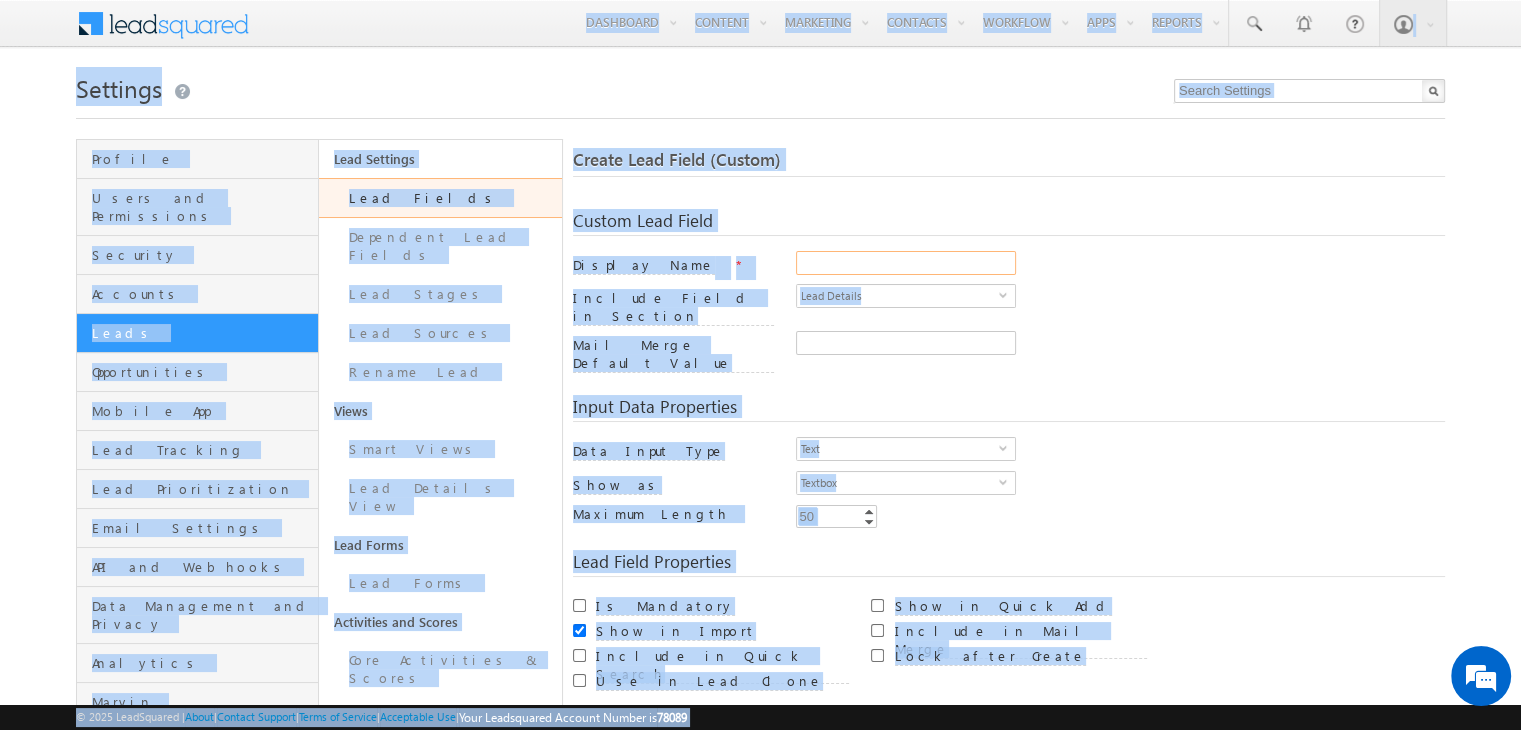 click on "Display Name" at bounding box center (906, 263) 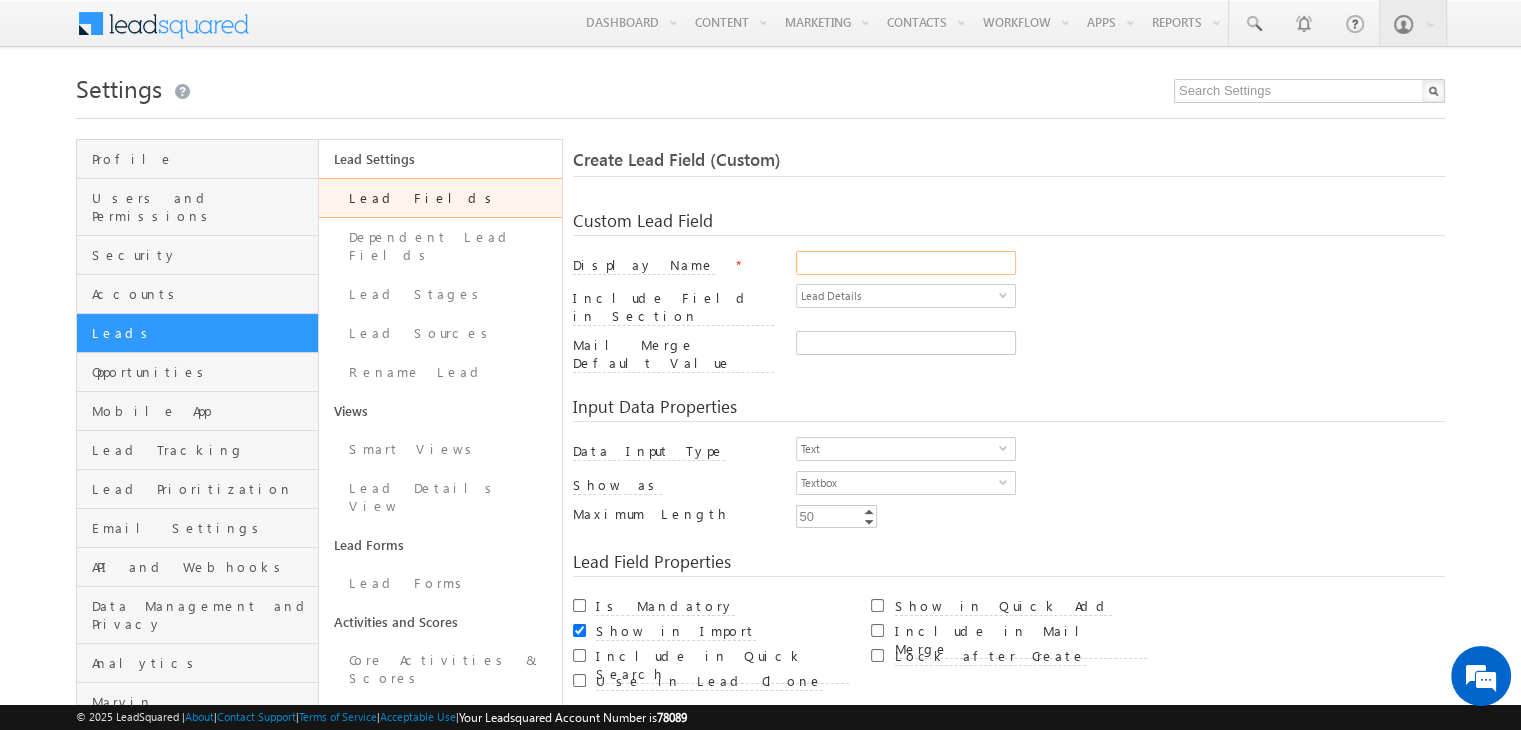 paste on "Installment 2" 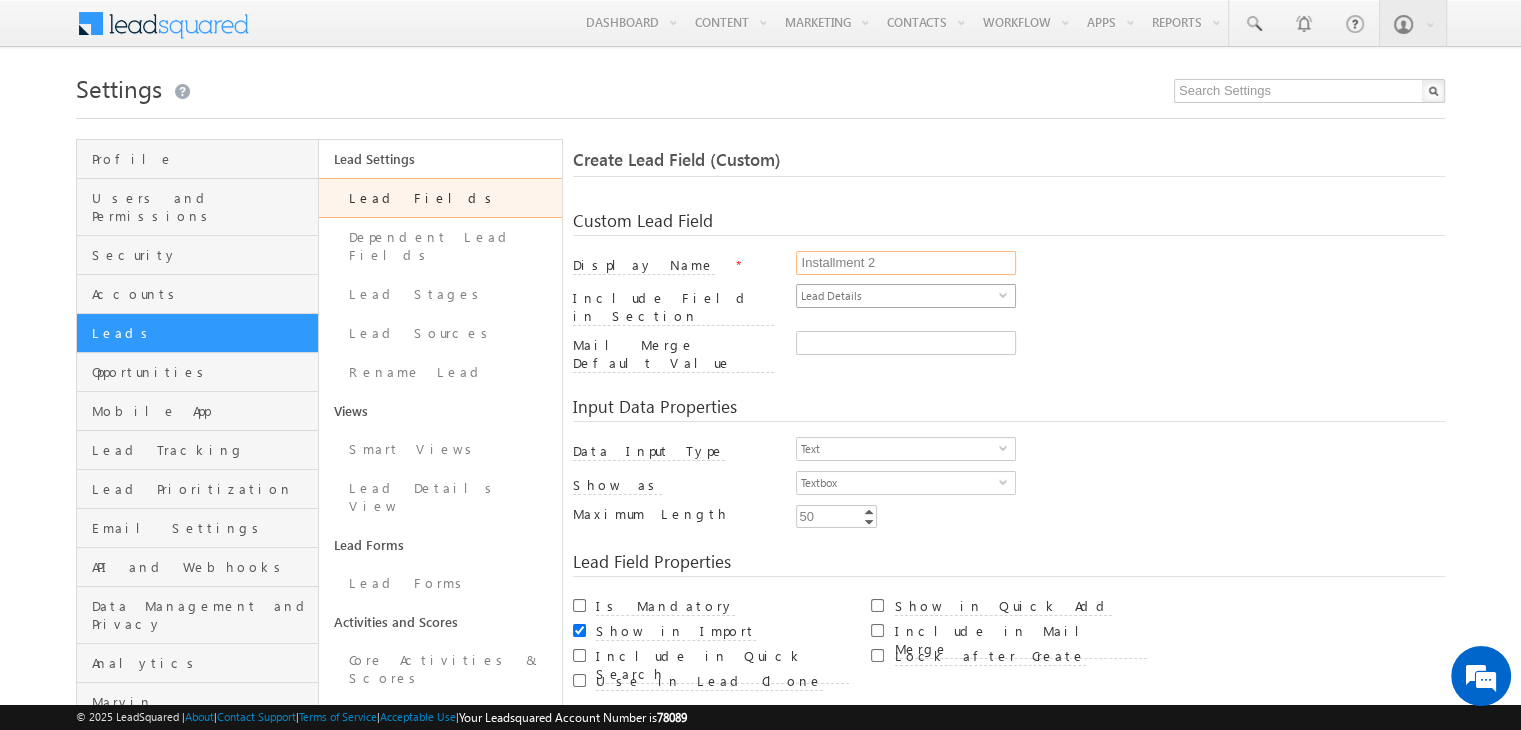 type on "Installment 2" 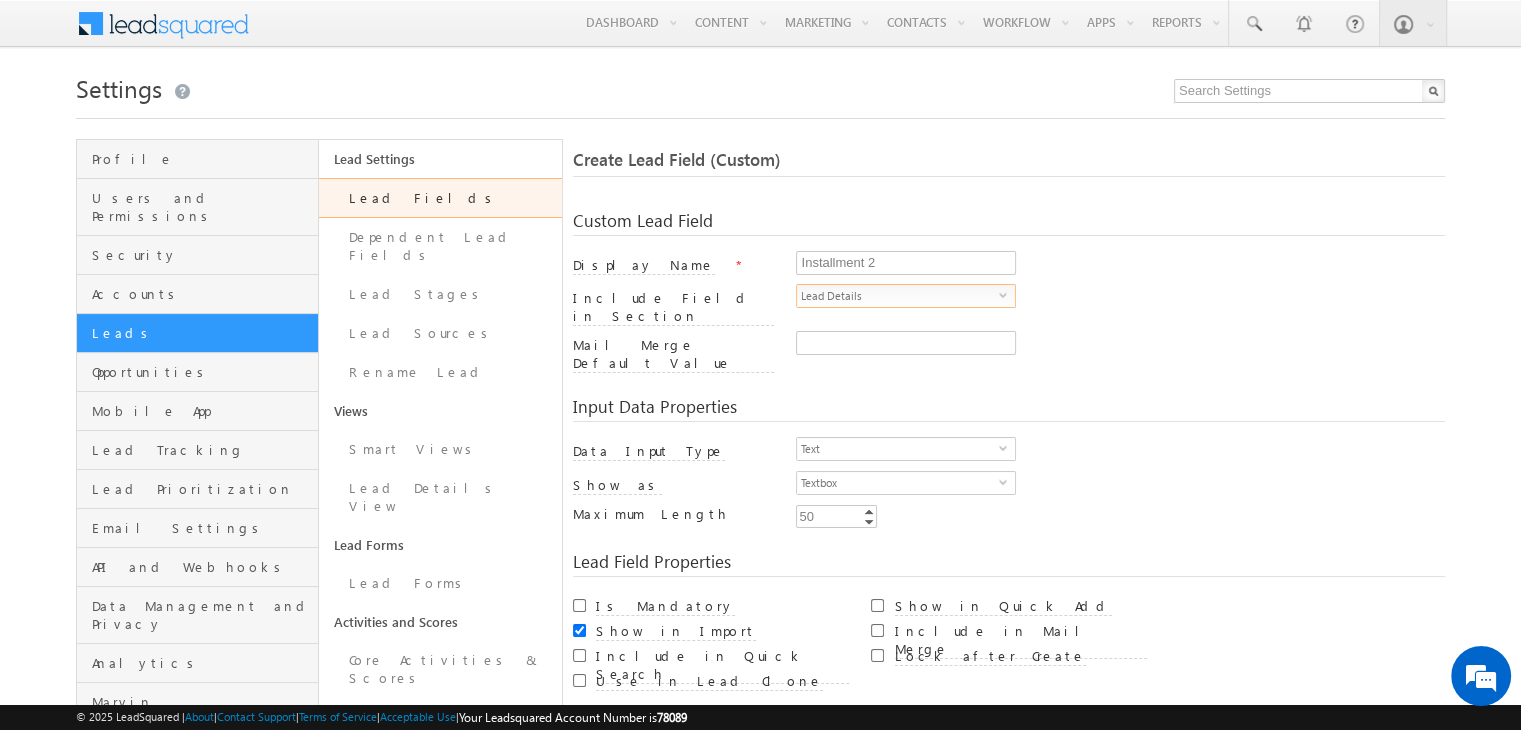 click on "Lead Details" at bounding box center [898, 296] 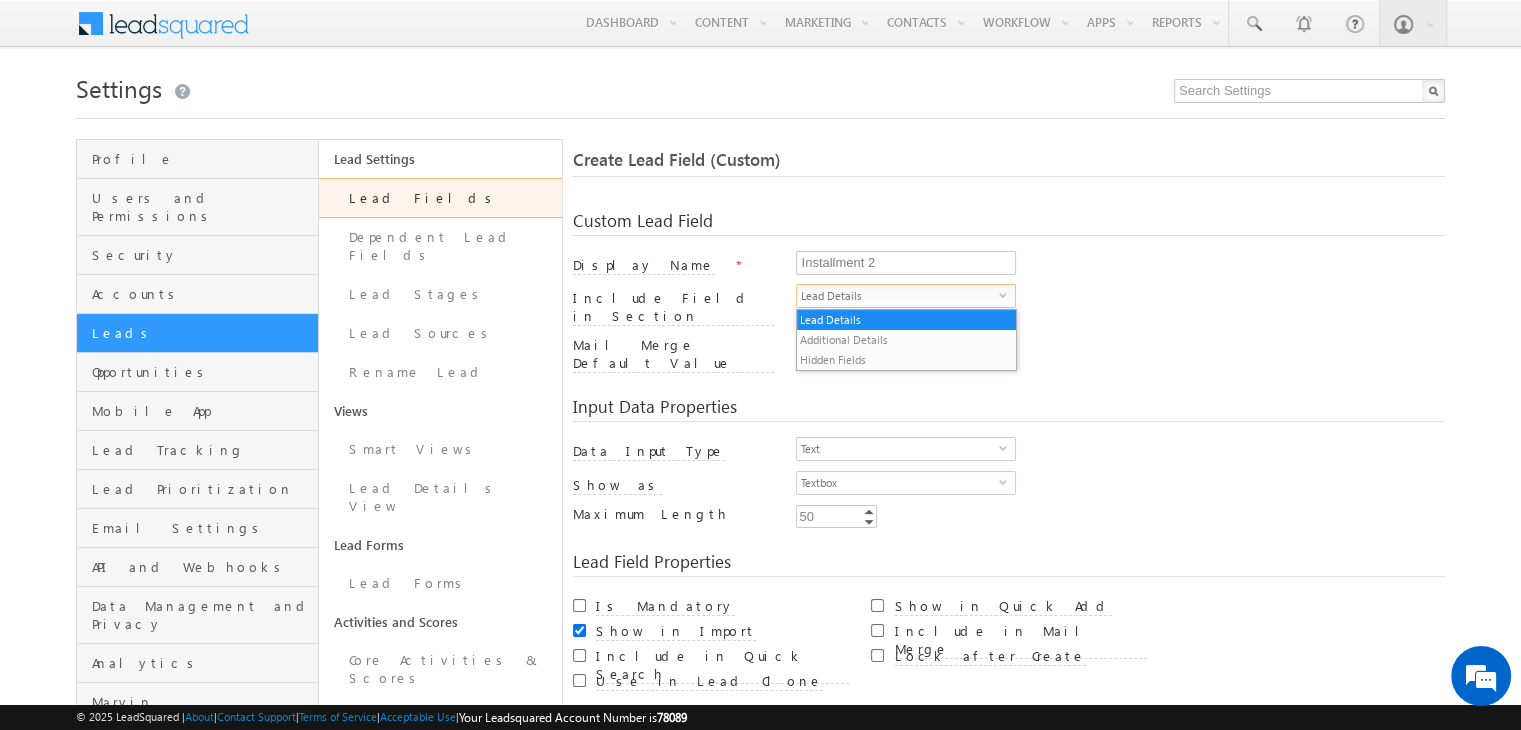 click on "Input Data Properties
Data Input Type
Text select 0
Number Type
Integer select Integer
Scale 2 2 0" at bounding box center (1009, 455) 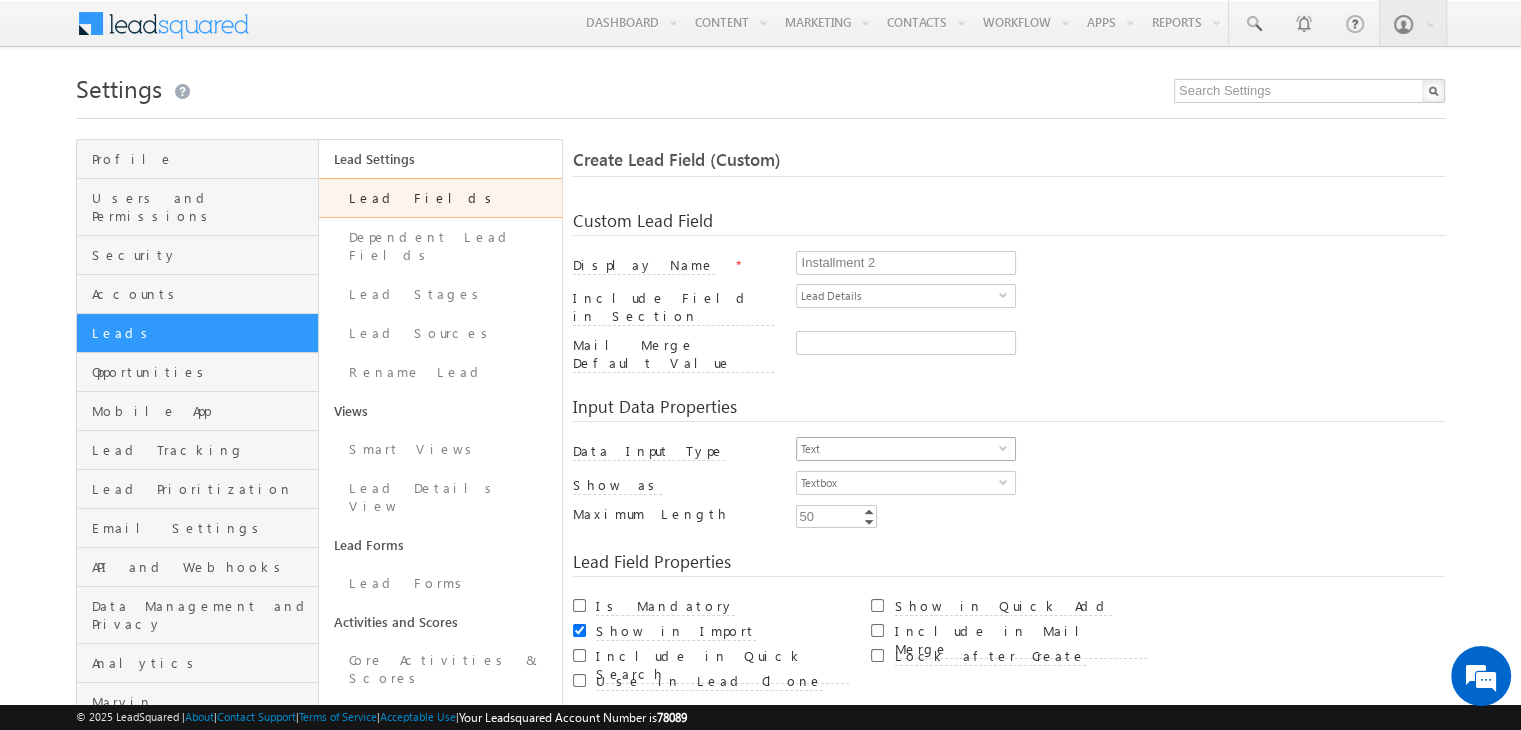 click on "Text" at bounding box center [898, 449] 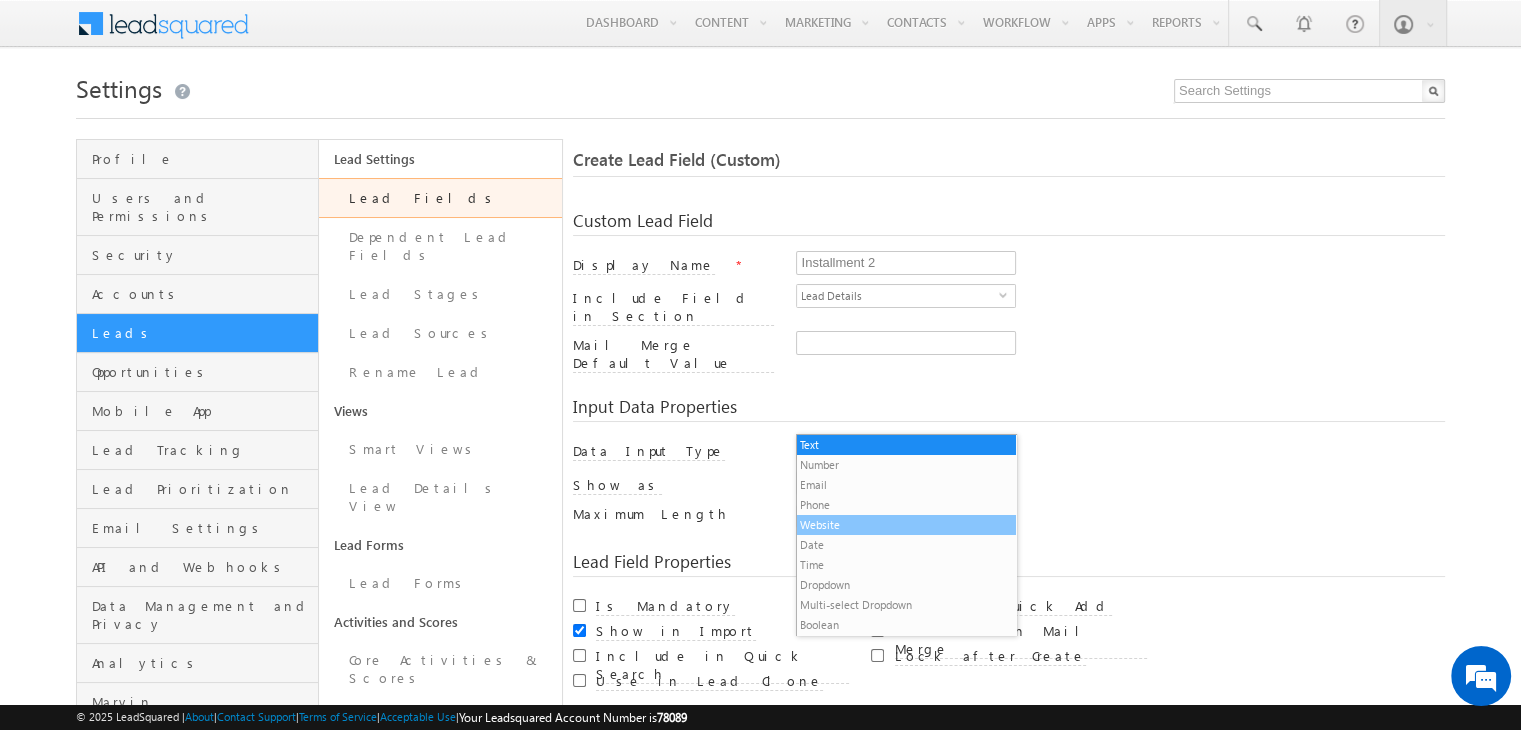 click on "Website" at bounding box center (906, 525) 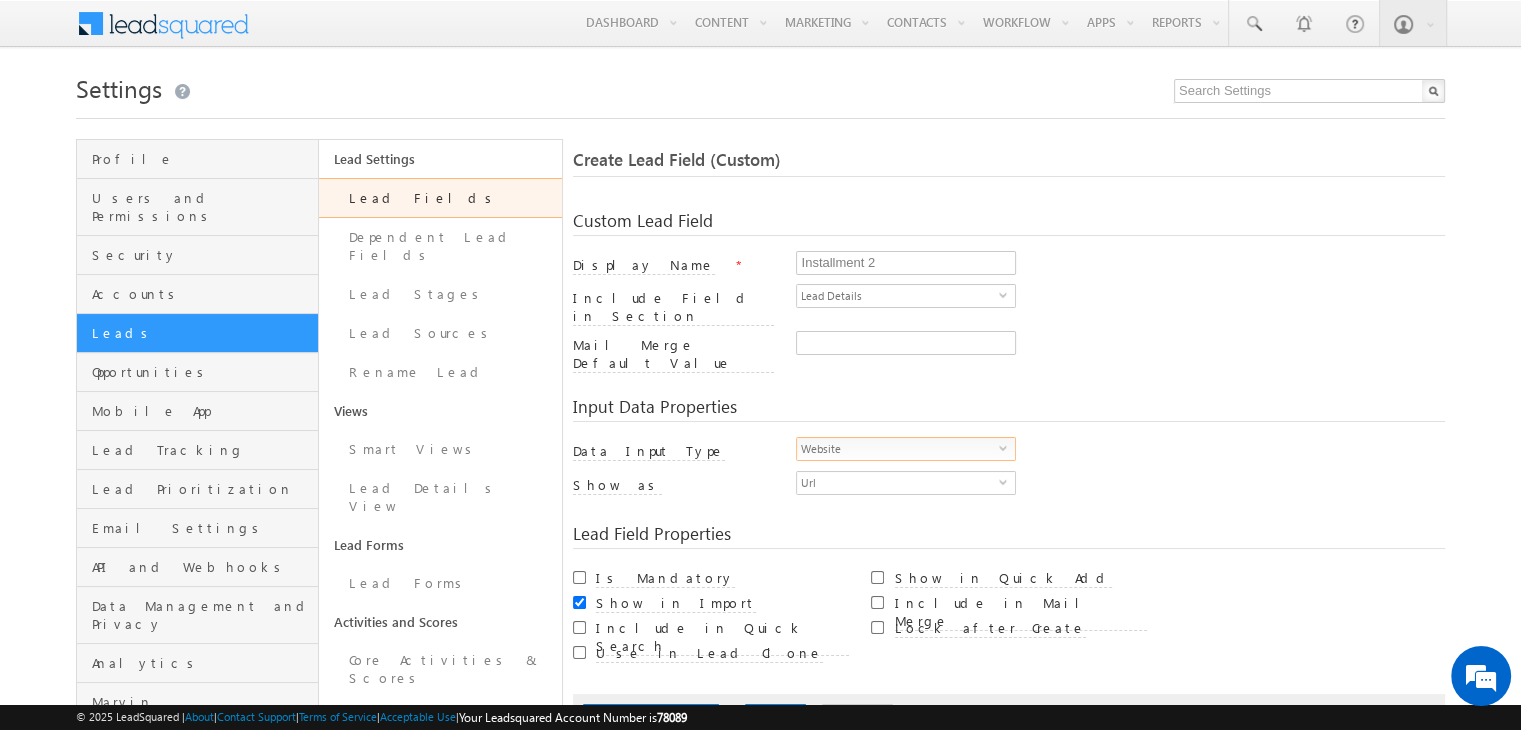 scroll, scrollTop: 0, scrollLeft: 0, axis: both 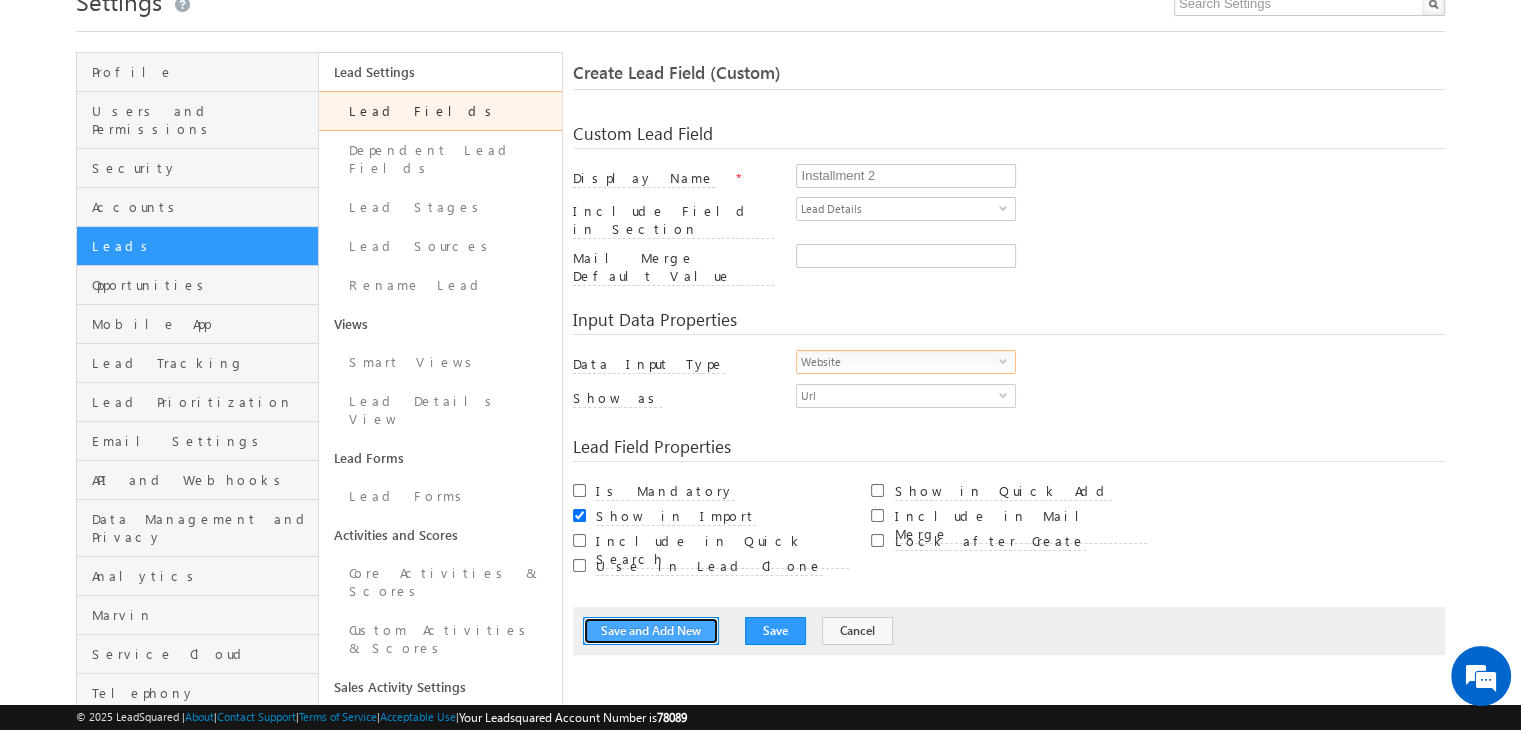 click on "Save and Add New" at bounding box center [651, 631] 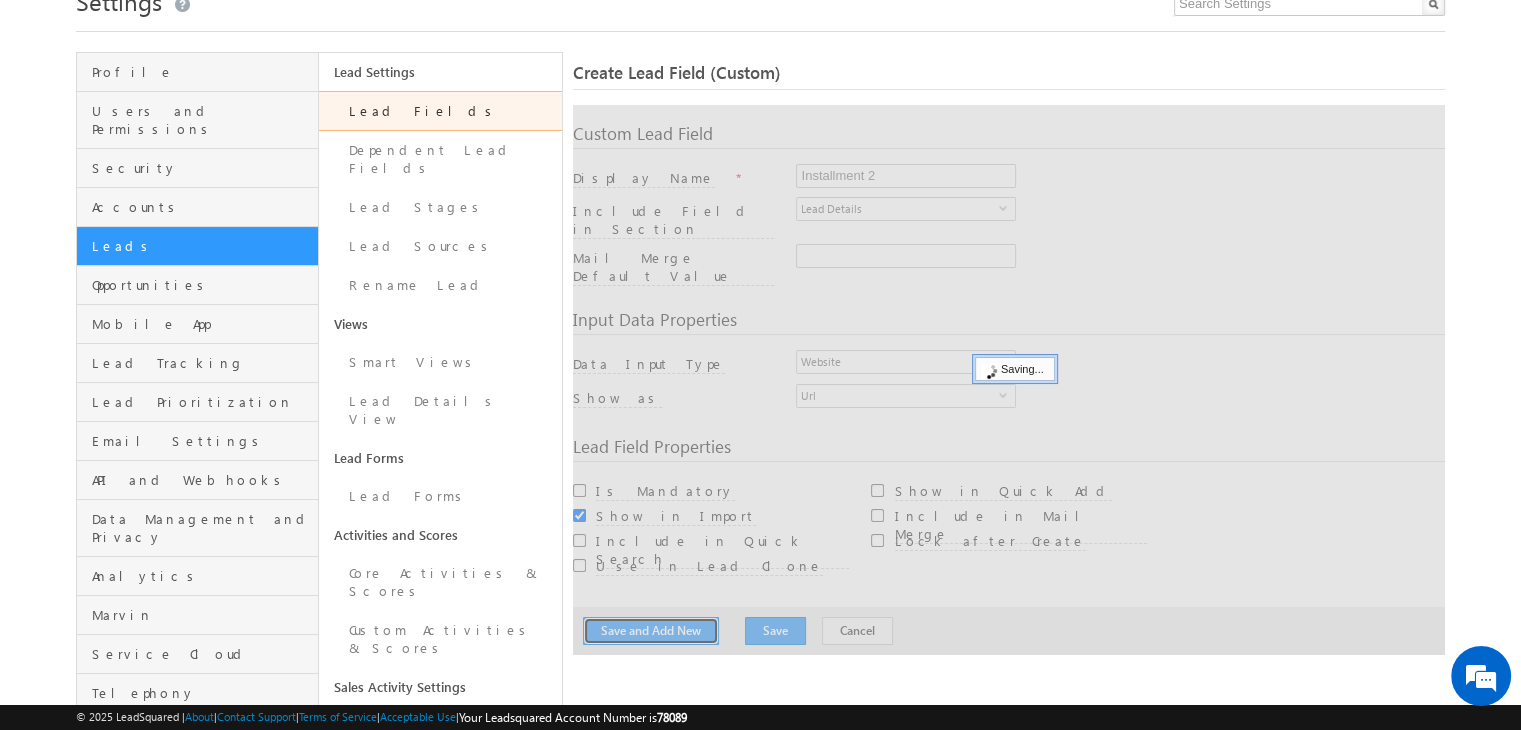 type 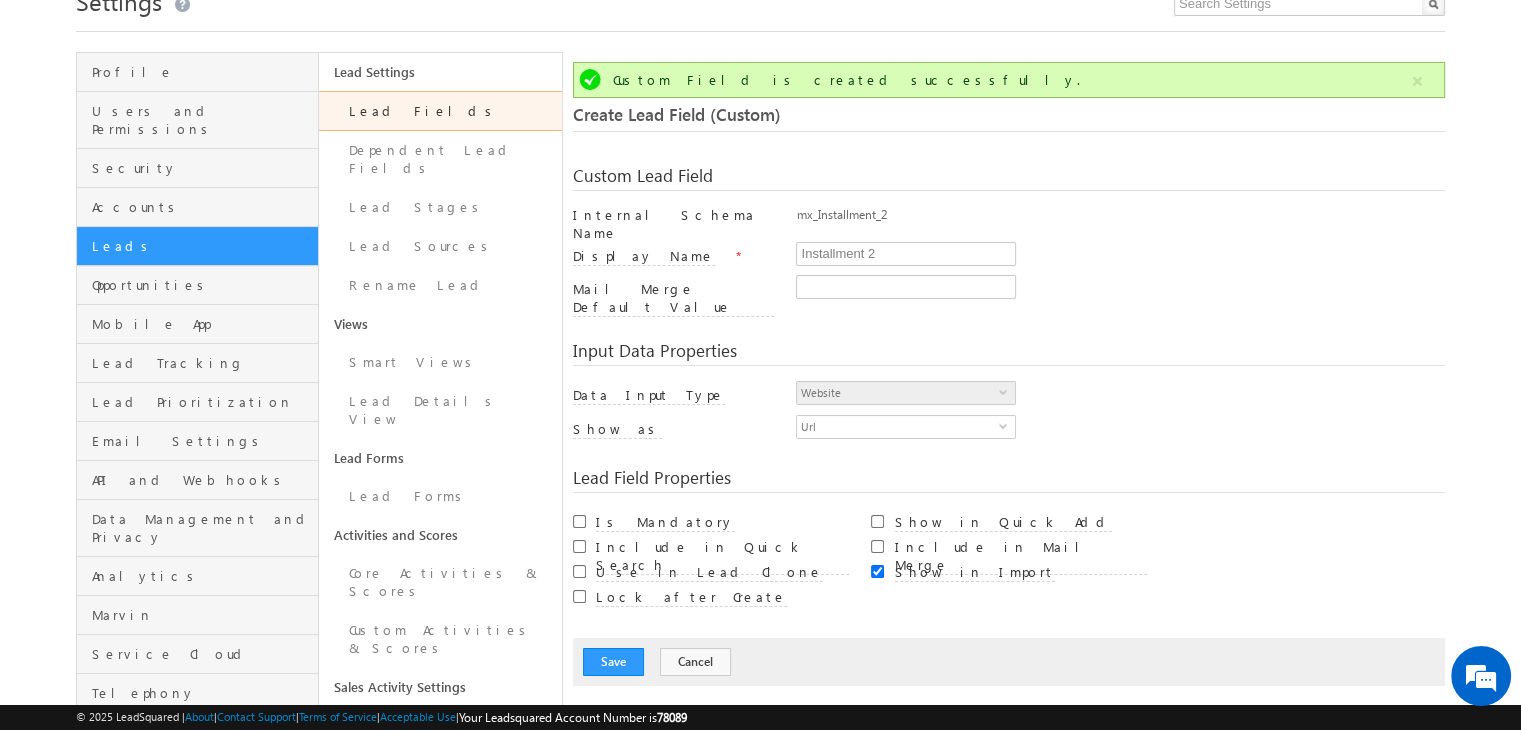 scroll, scrollTop: 149, scrollLeft: 0, axis: vertical 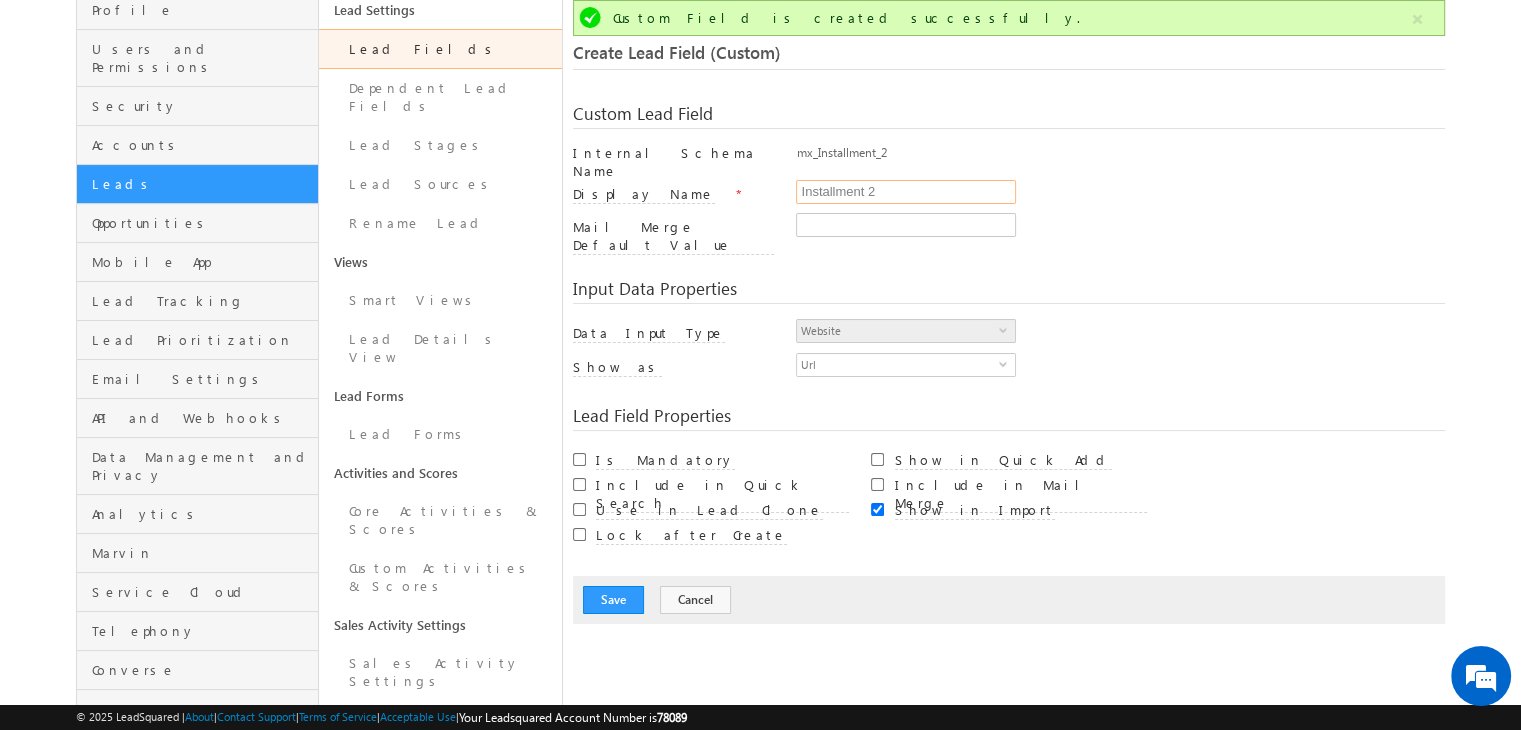 click on "Installment 2" at bounding box center (906, 192) 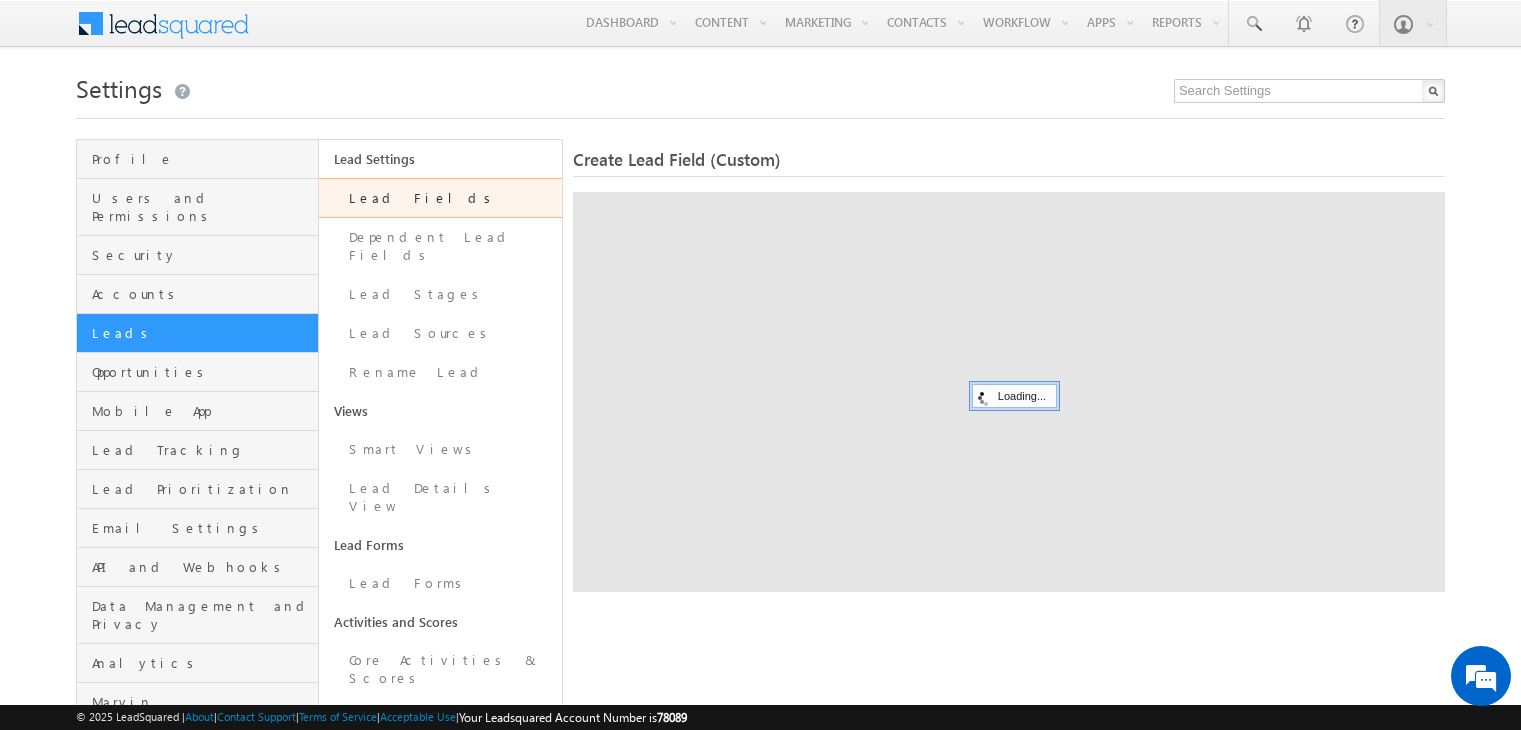 scroll, scrollTop: 0, scrollLeft: 0, axis: both 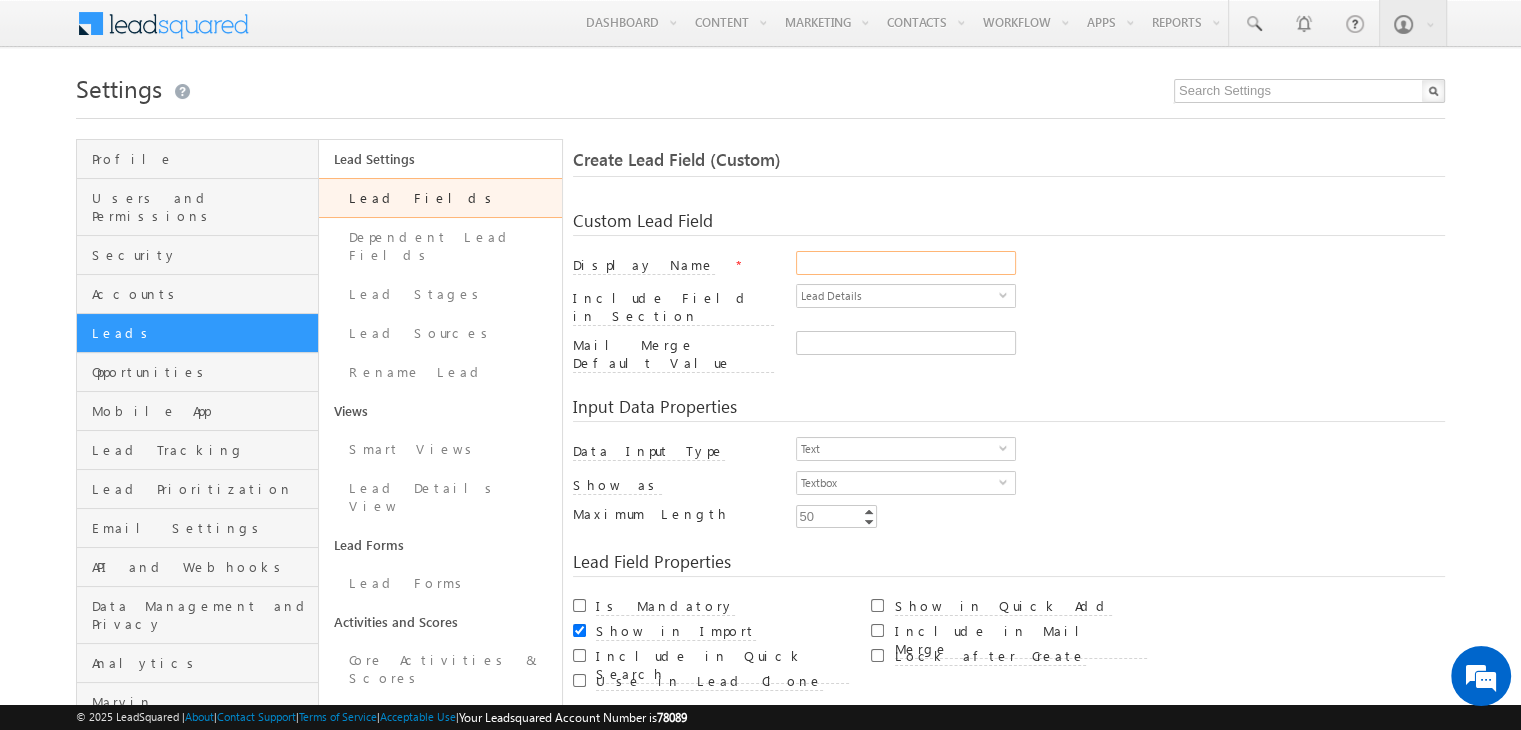 click on "Display Name" at bounding box center (906, 263) 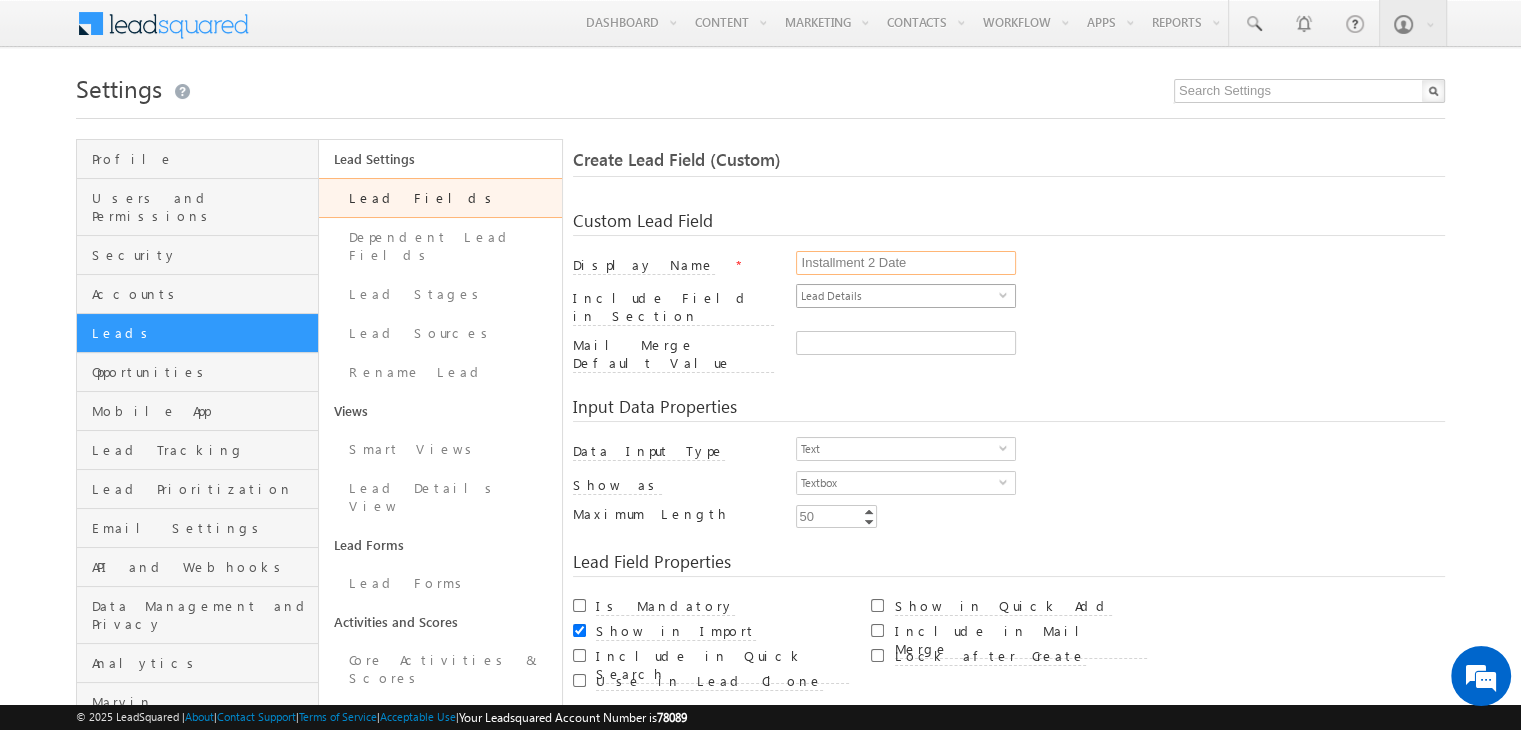 type on "Installment 2 Date" 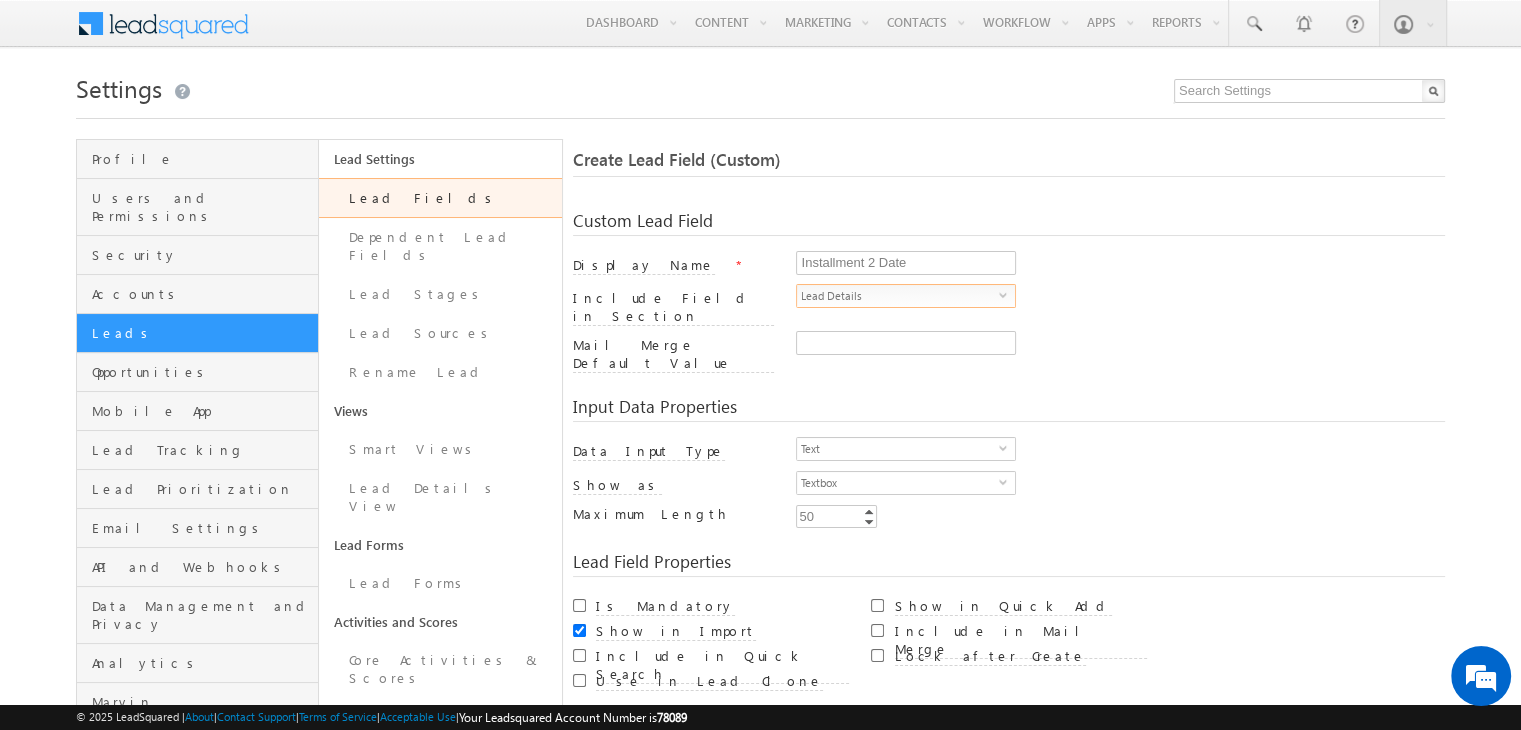 click on "Lead Details" at bounding box center [898, 296] 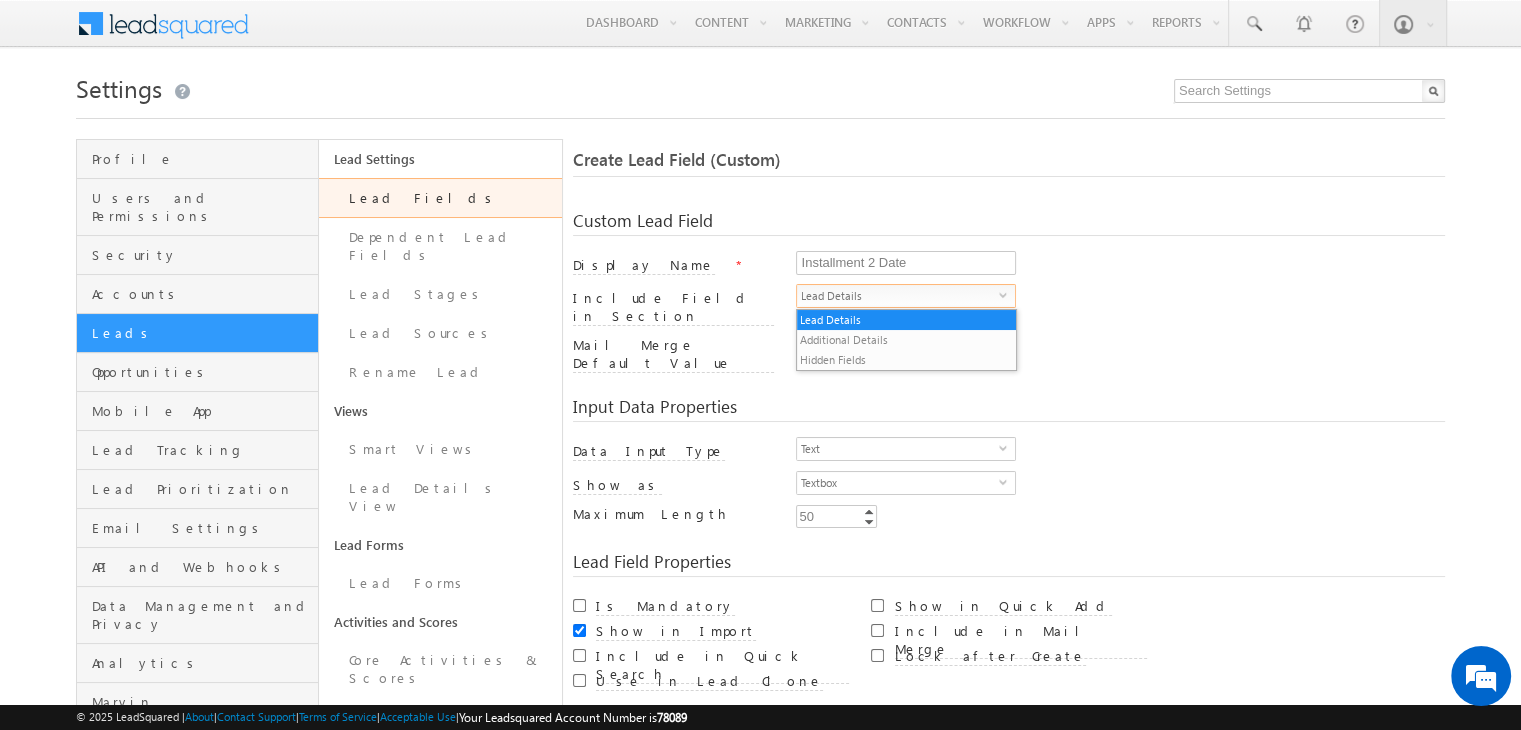 click on "Input Data Properties
Data Input Type
Text select 0
Number Type
Integer select Integer
Scale 2 2 0" at bounding box center (1009, 455) 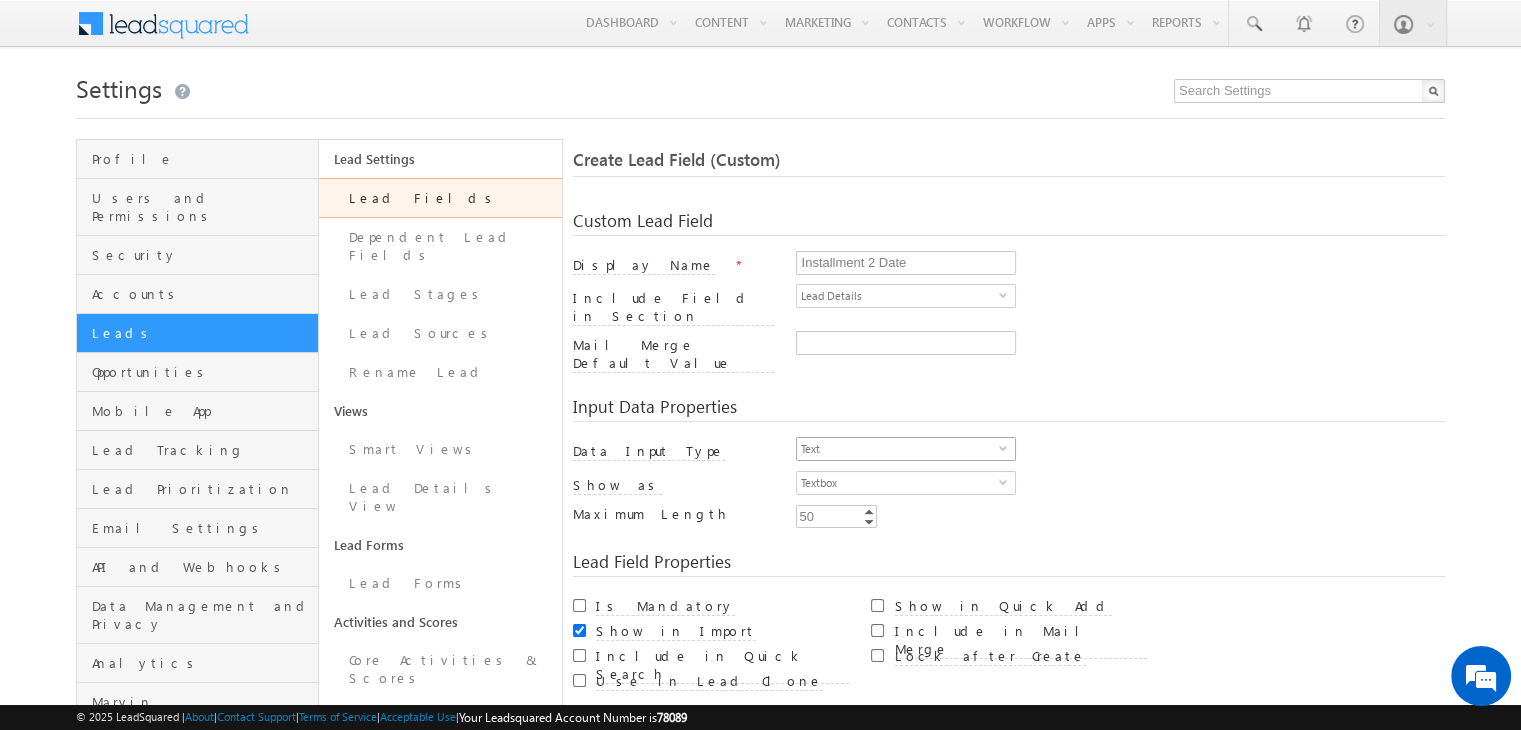 click on "Text" at bounding box center [898, 449] 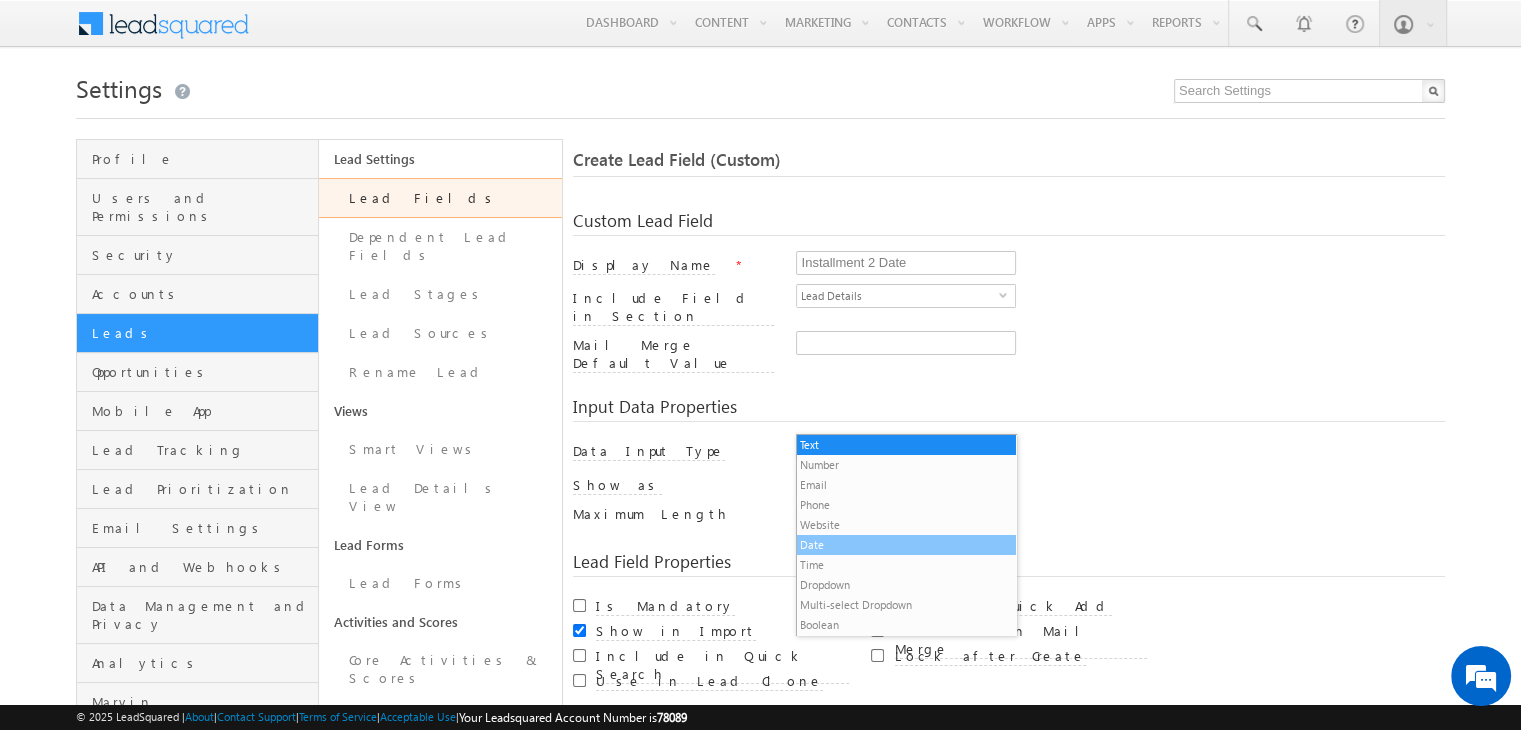 click on "Date" at bounding box center (906, 545) 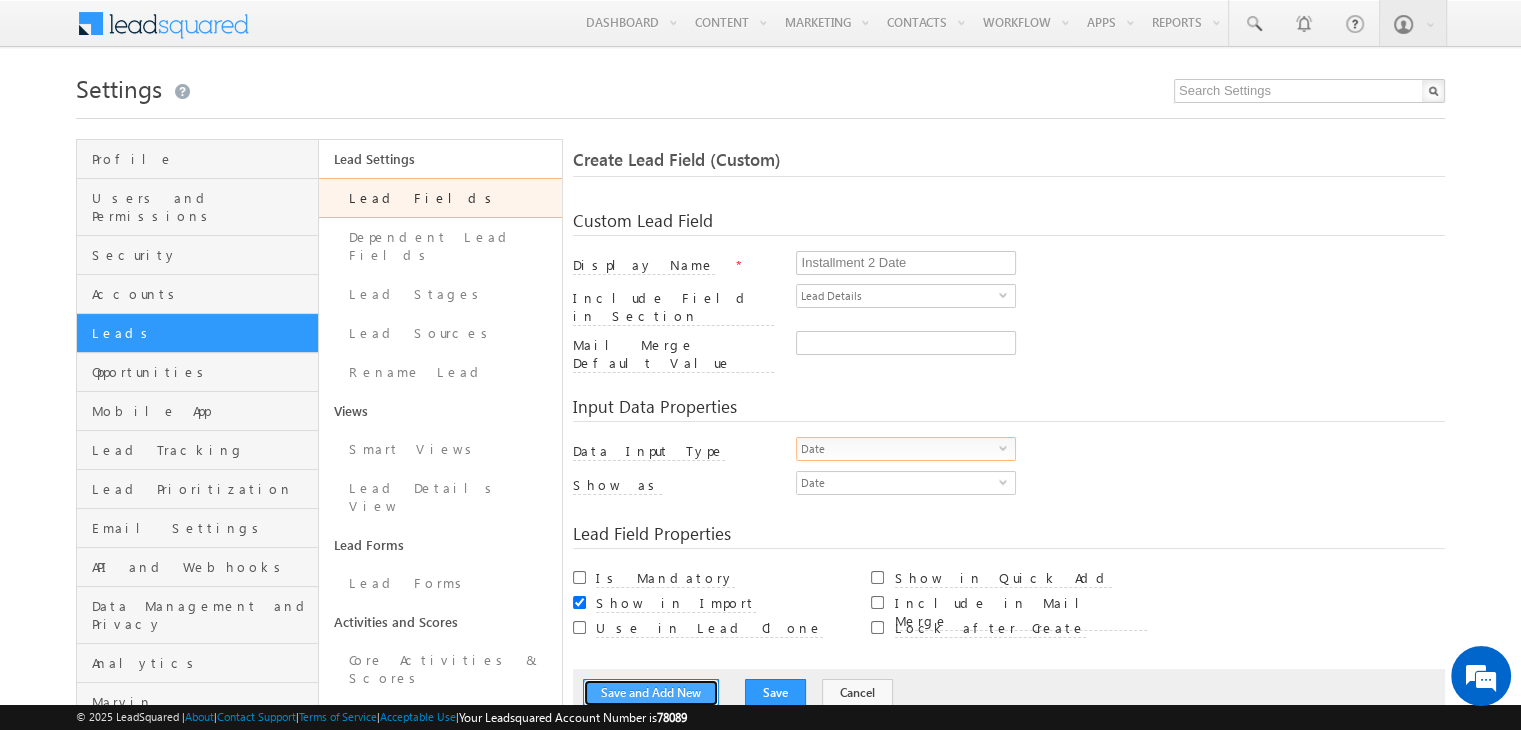 click on "Save and Add New" at bounding box center (651, 693) 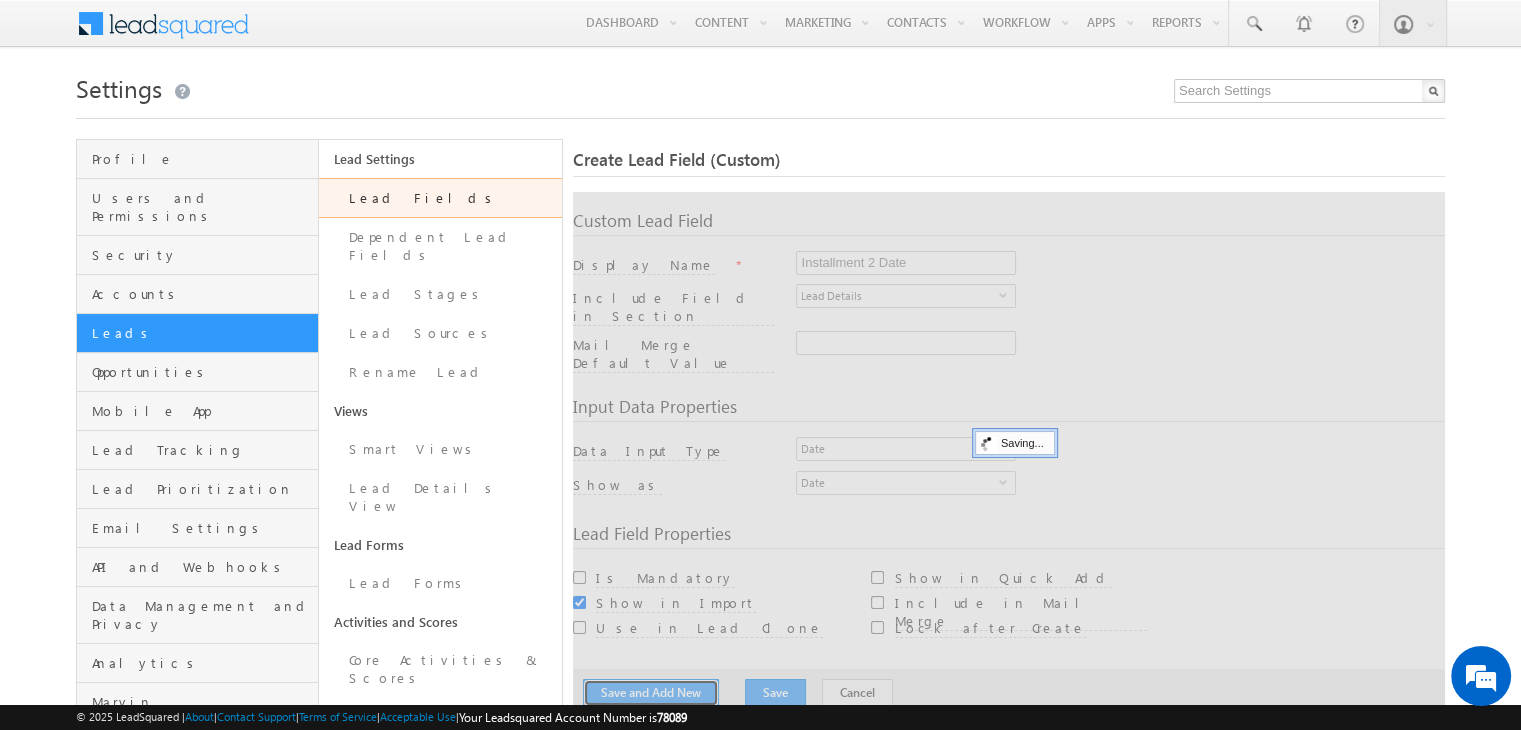 scroll, scrollTop: 0, scrollLeft: 0, axis: both 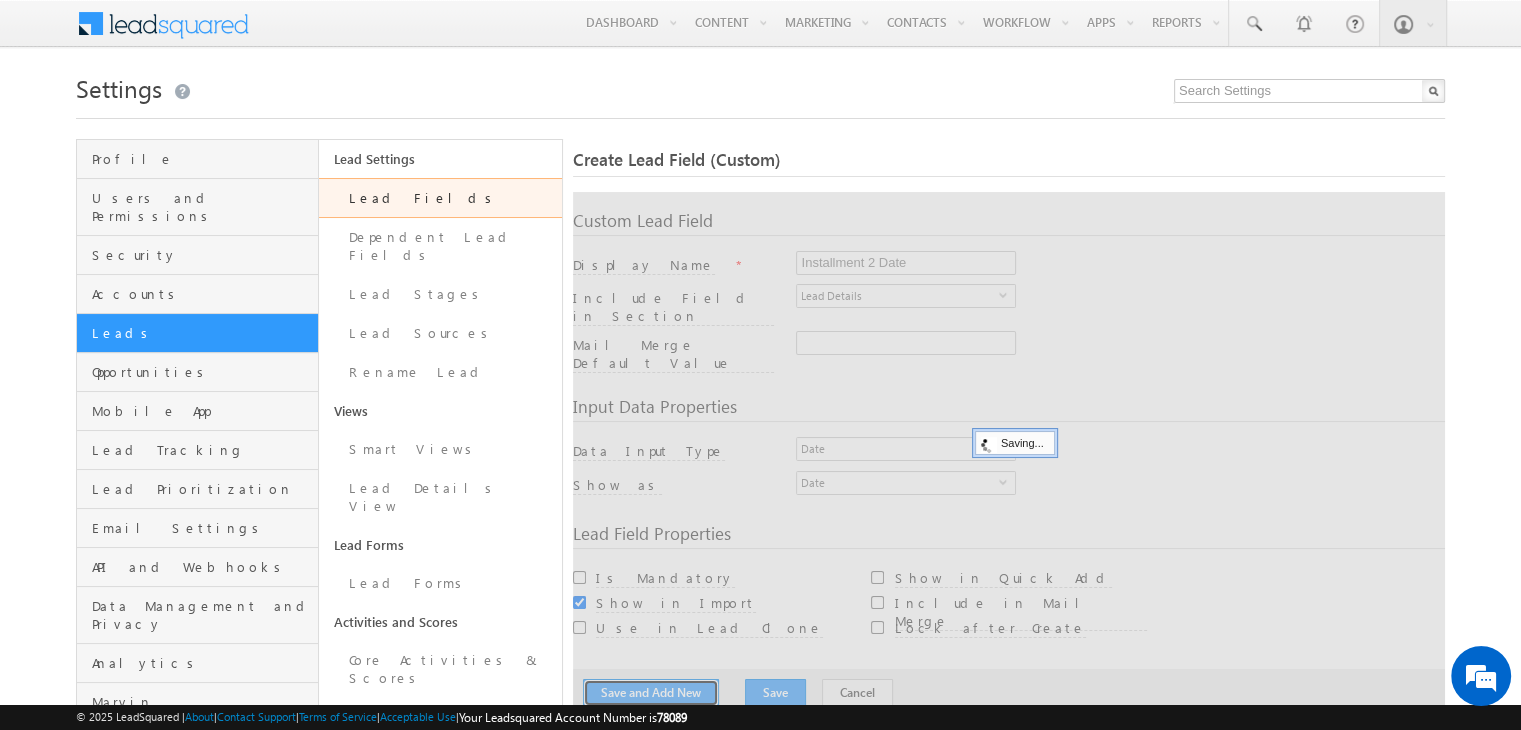 type 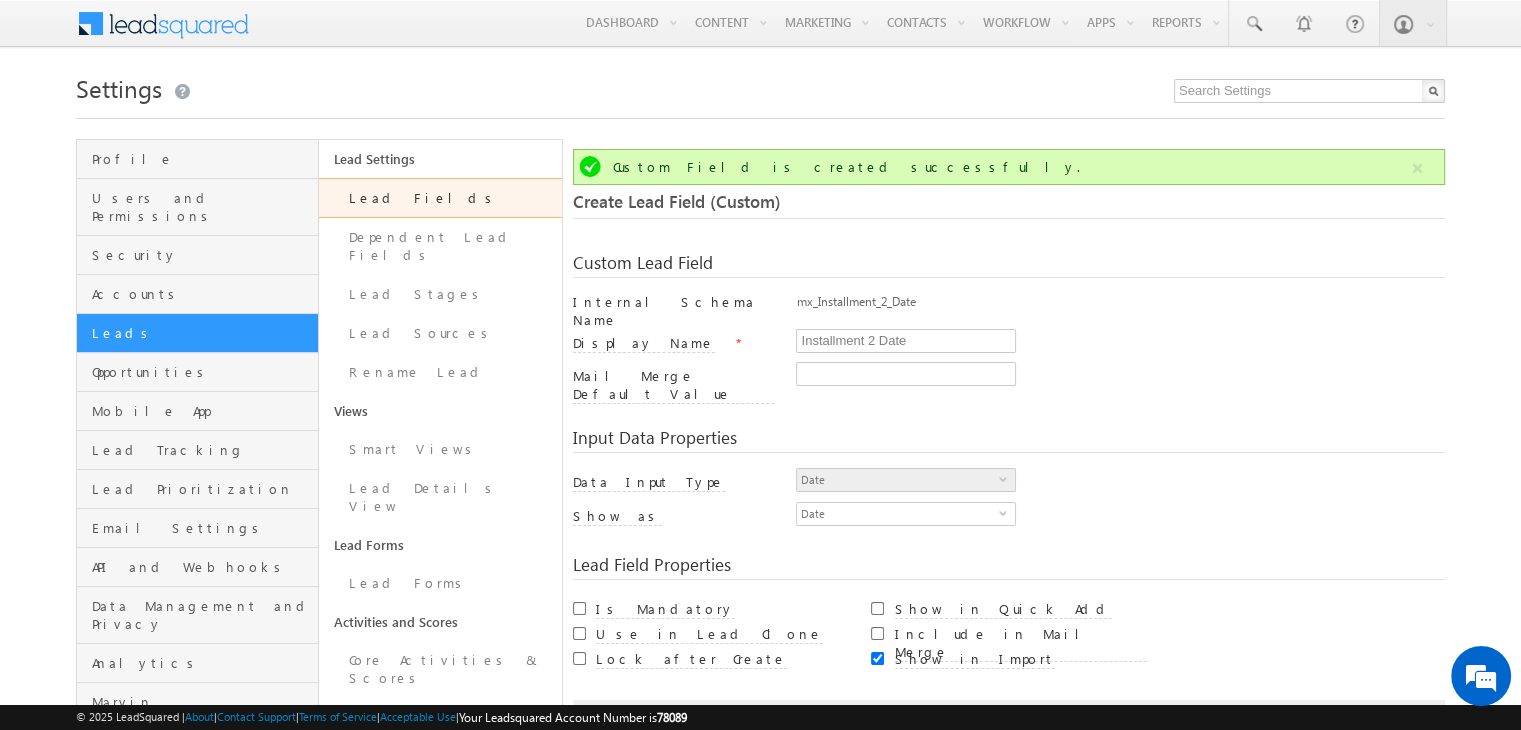 scroll, scrollTop: 149, scrollLeft: 0, axis: vertical 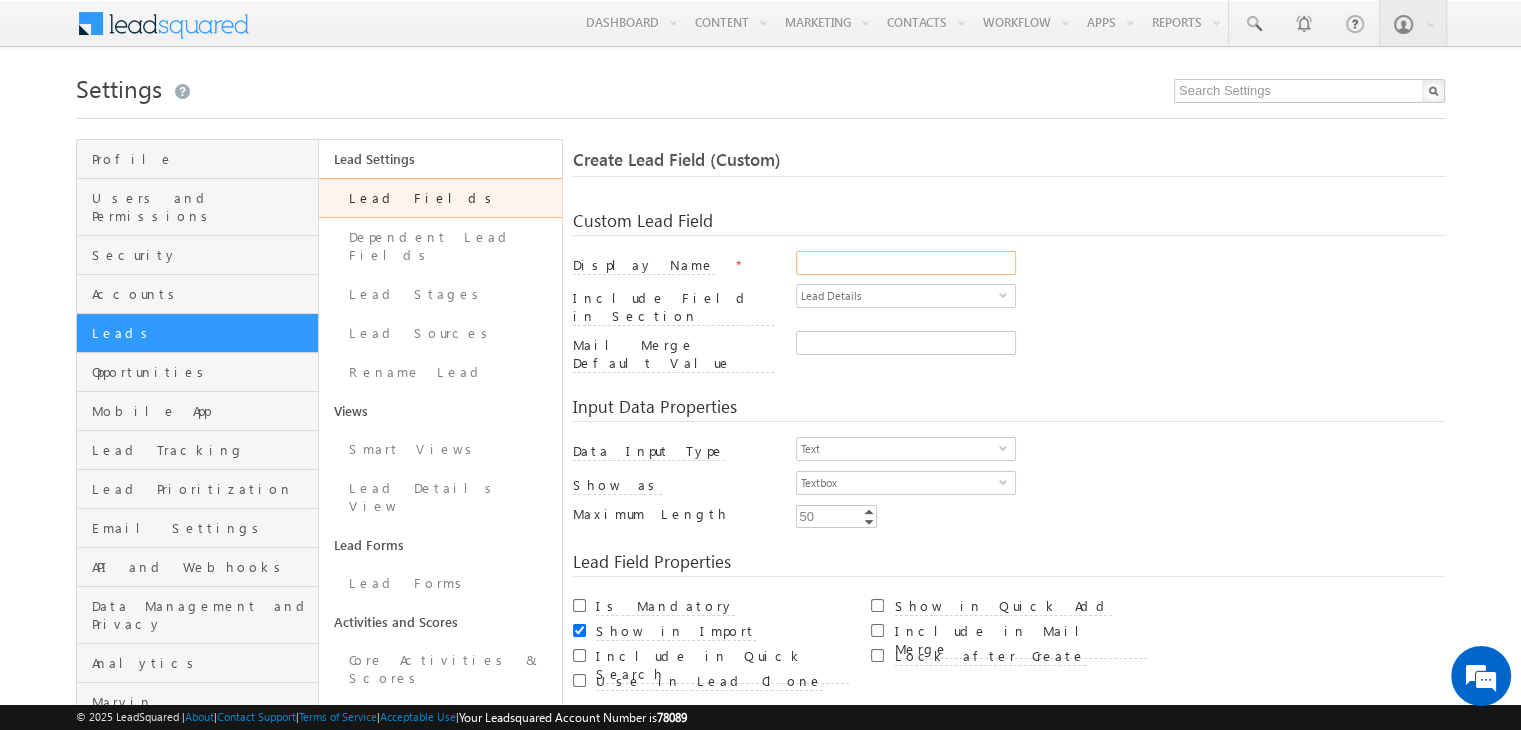 click on "Display Name" at bounding box center [906, 263] 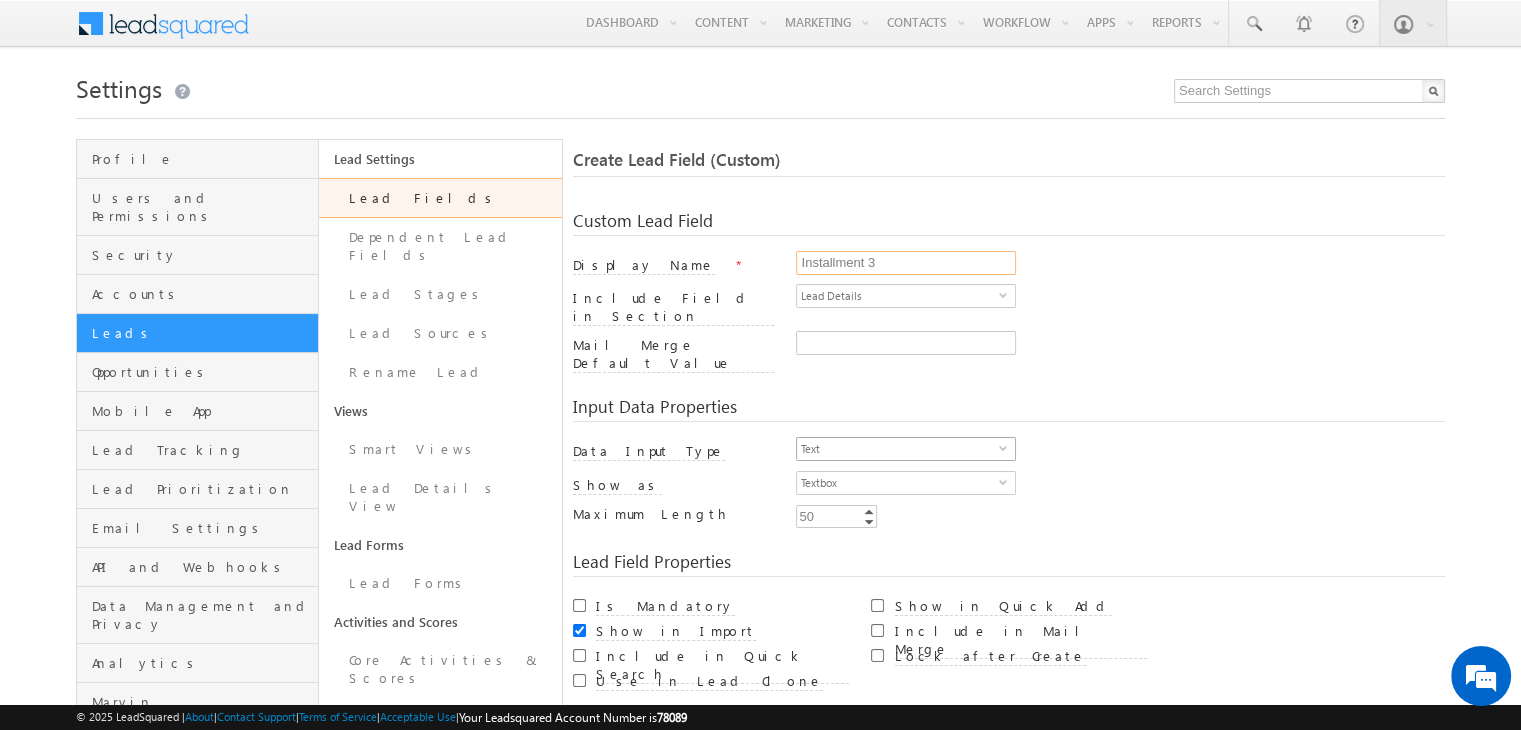 type on "Installment 3" 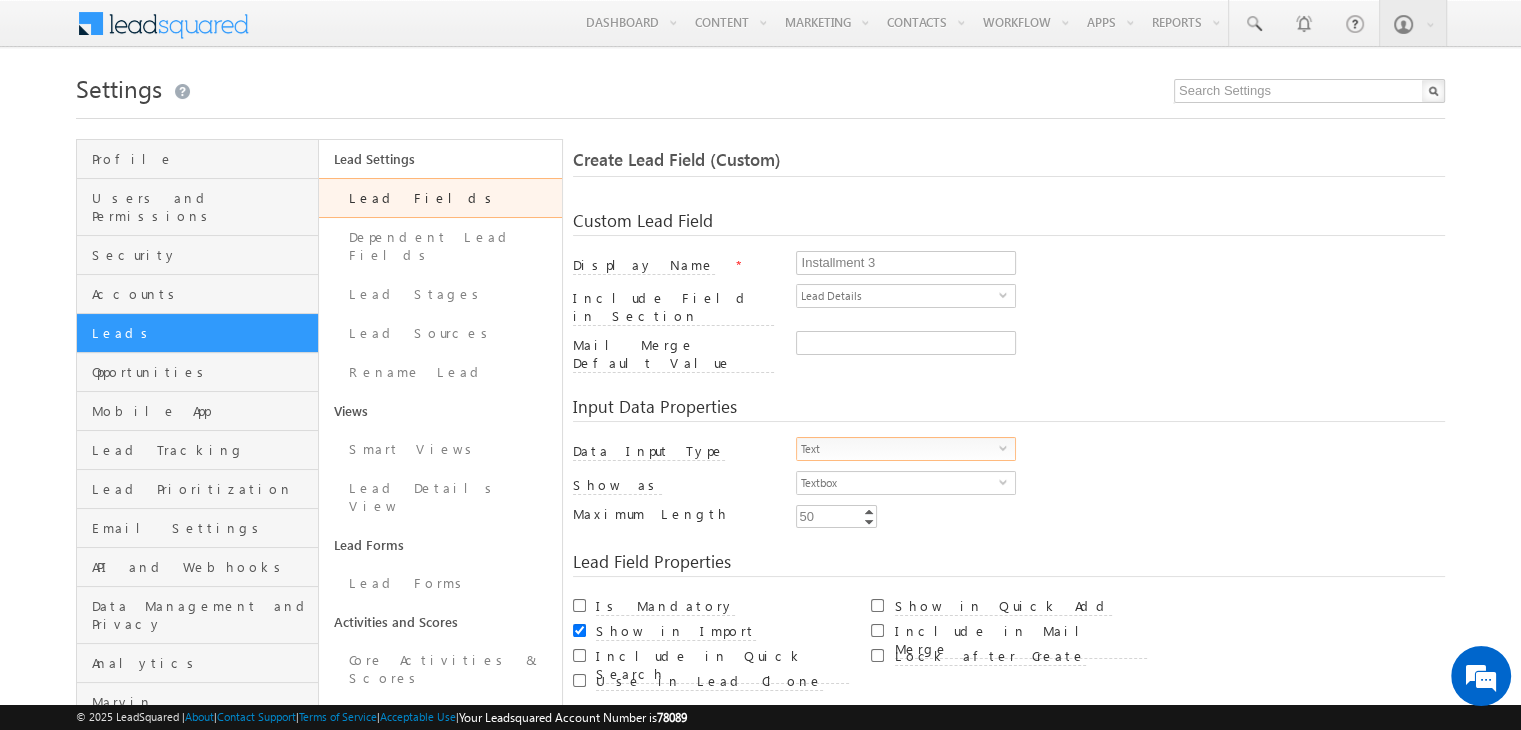 click on "Text" at bounding box center (898, 449) 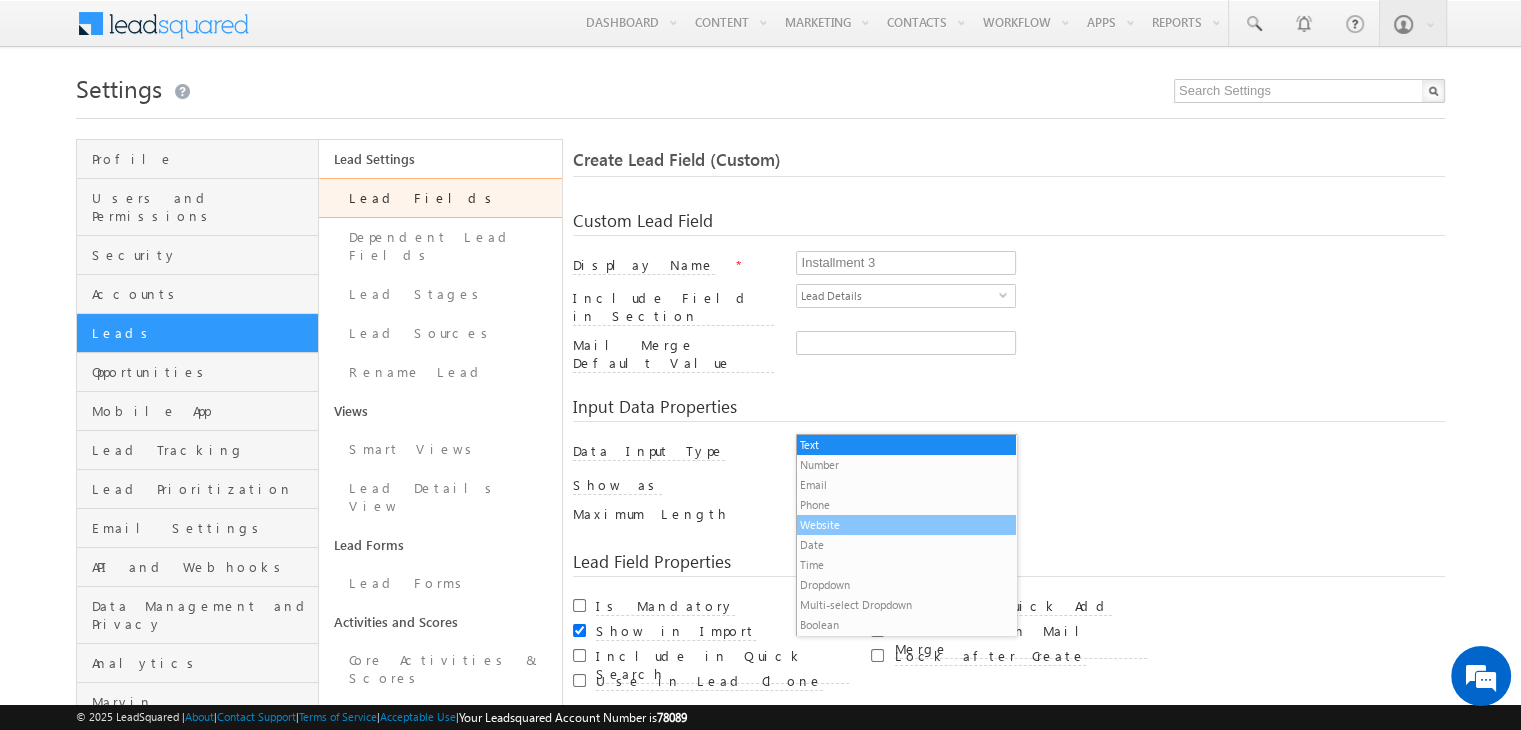 click on "Website" at bounding box center (906, 525) 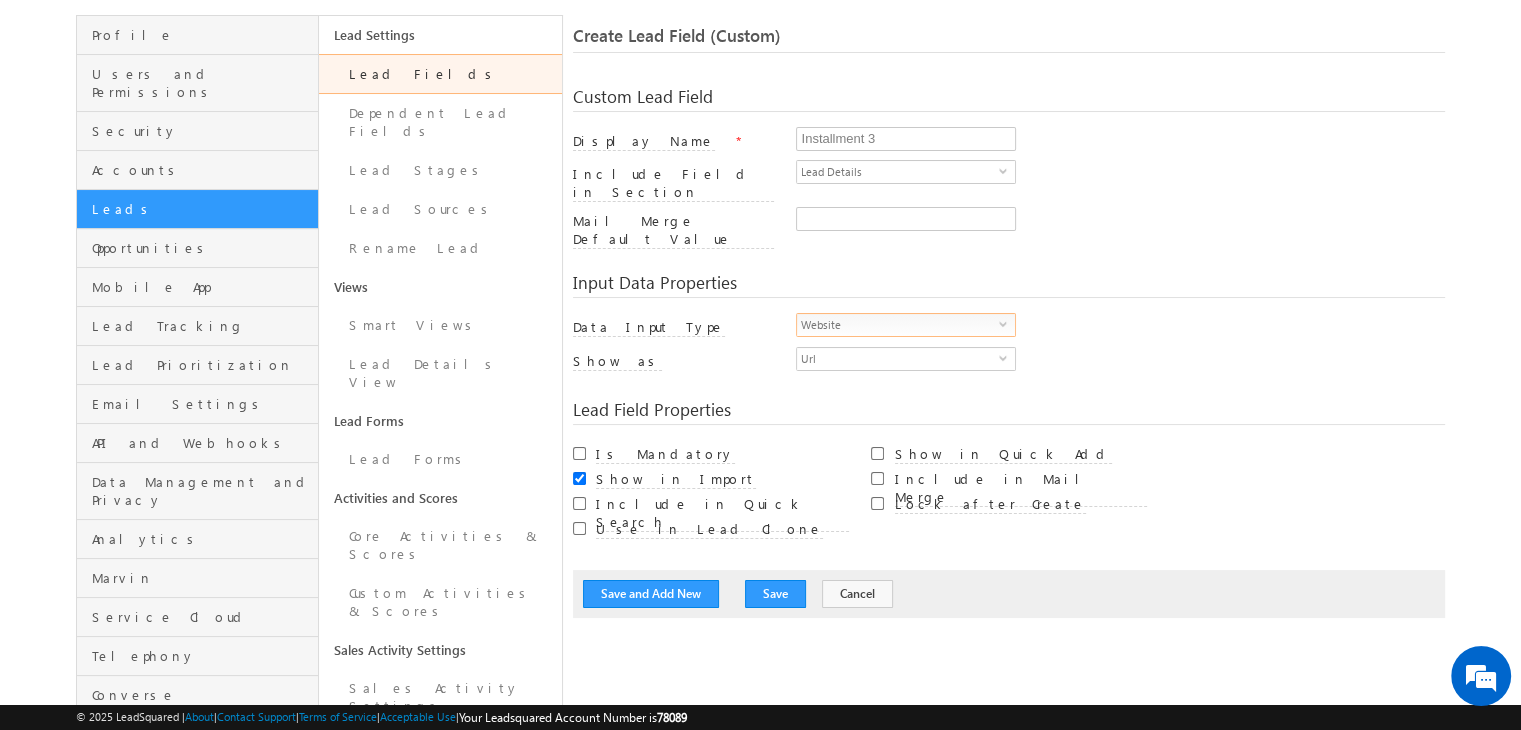 scroll, scrollTop: 128, scrollLeft: 0, axis: vertical 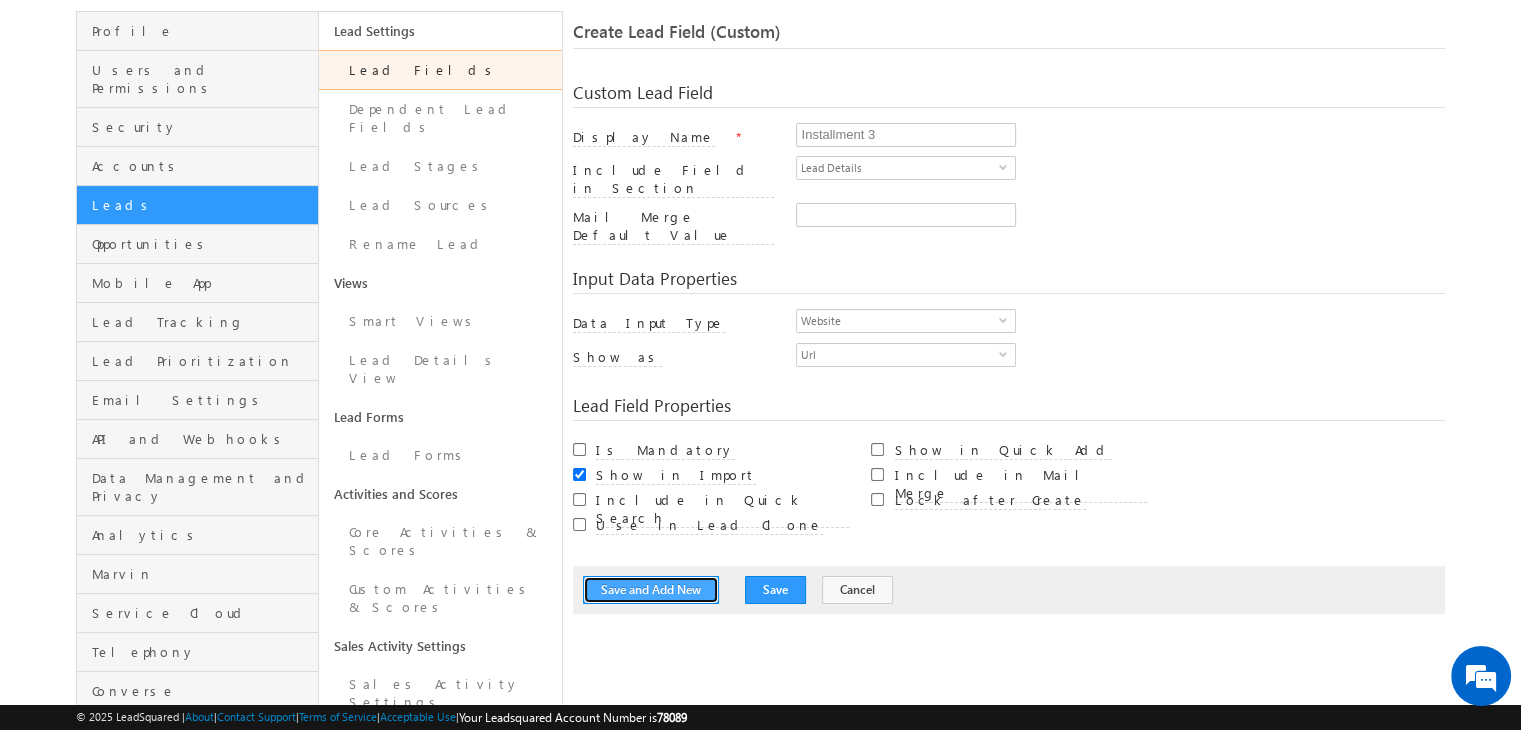 click on "Save and Add New" at bounding box center (651, 590) 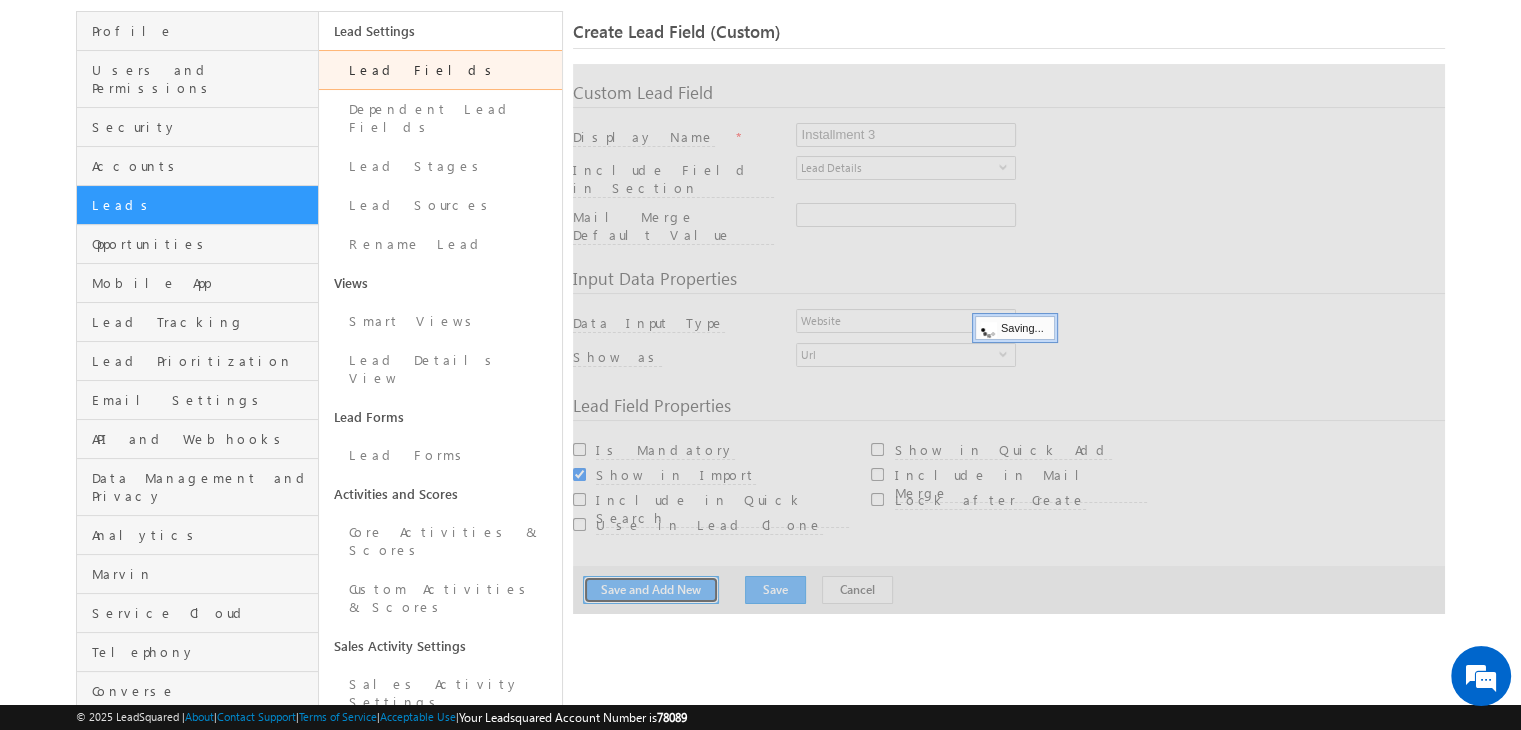 type 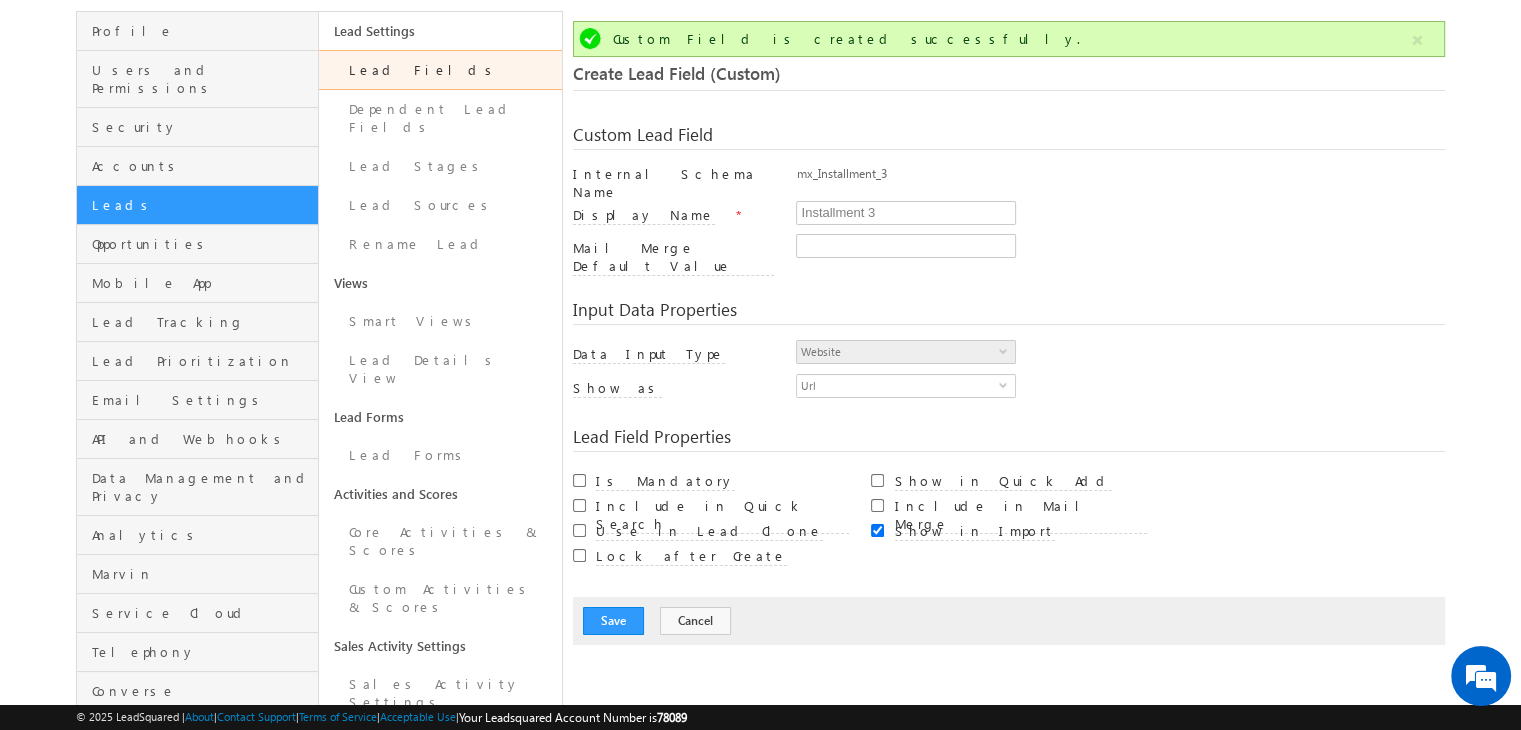 scroll, scrollTop: 149, scrollLeft: 0, axis: vertical 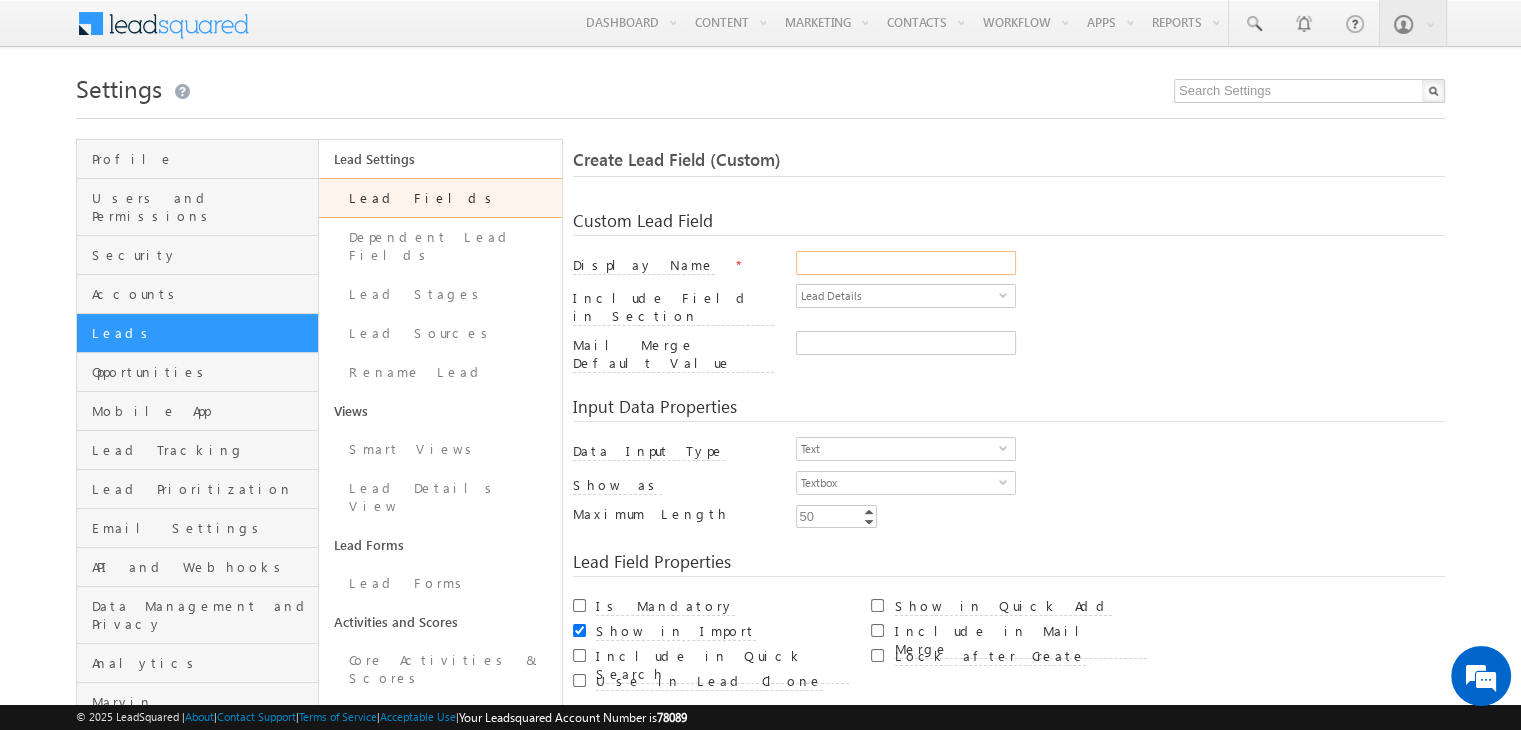 click on "Display Name" at bounding box center [906, 263] 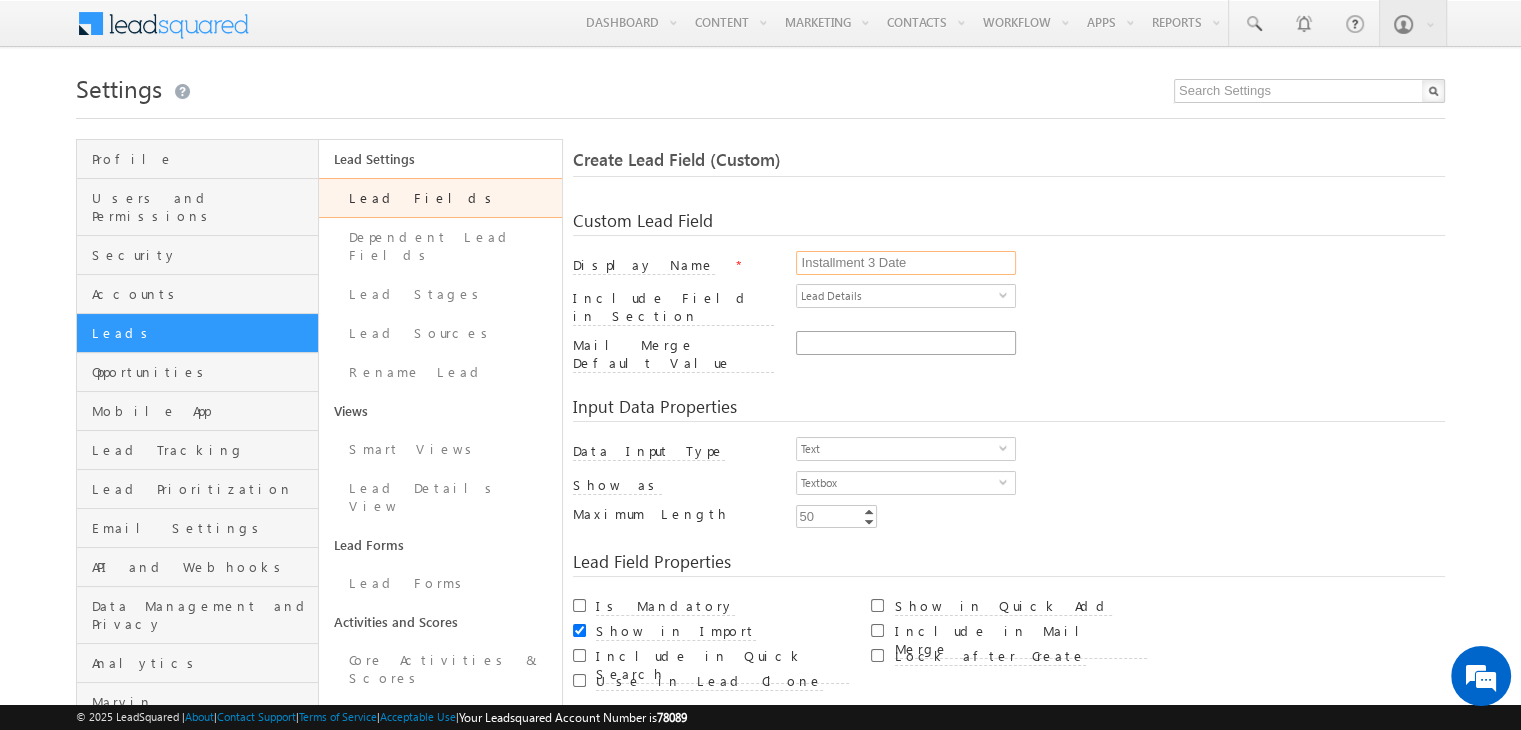 type on "Installment 3 Date" 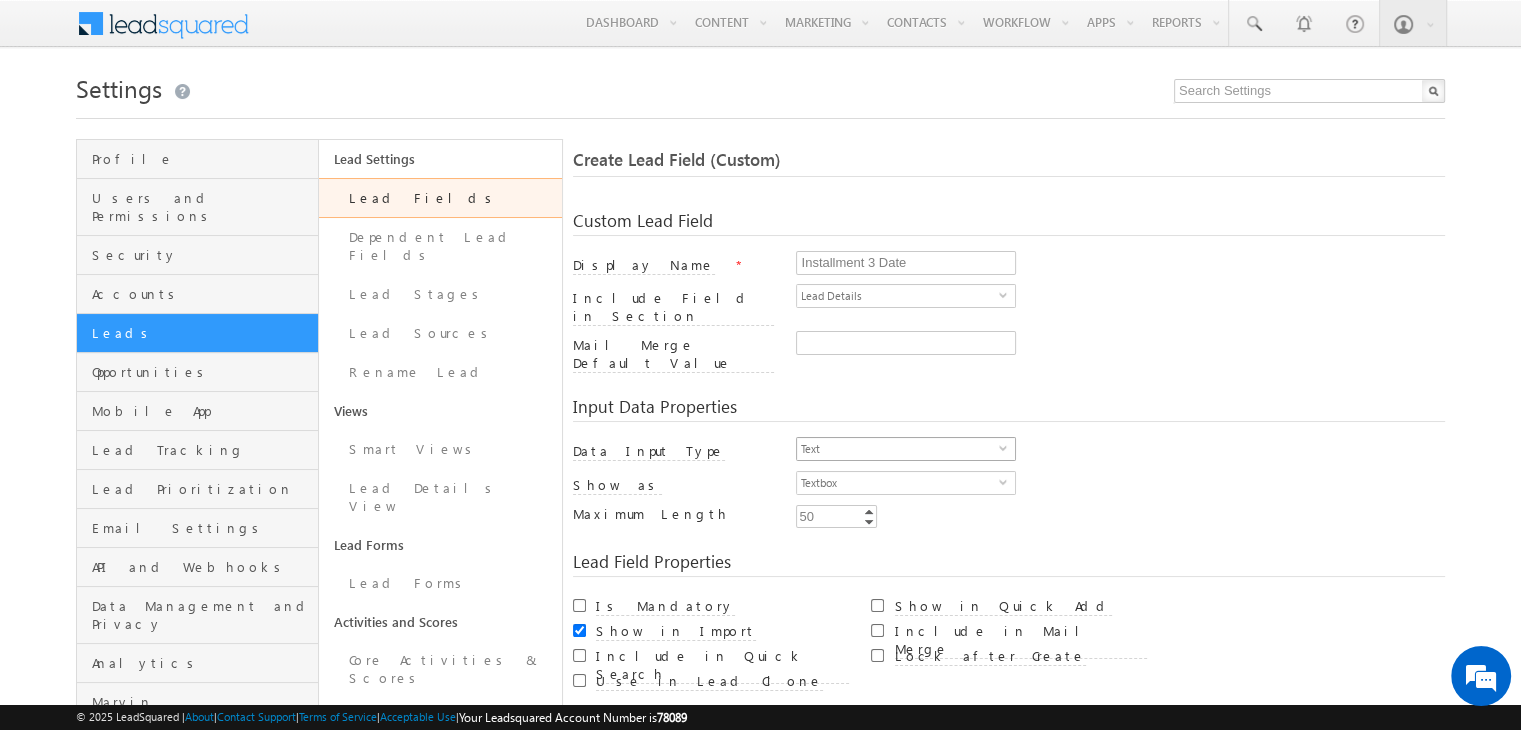 click on "Text" at bounding box center (898, 449) 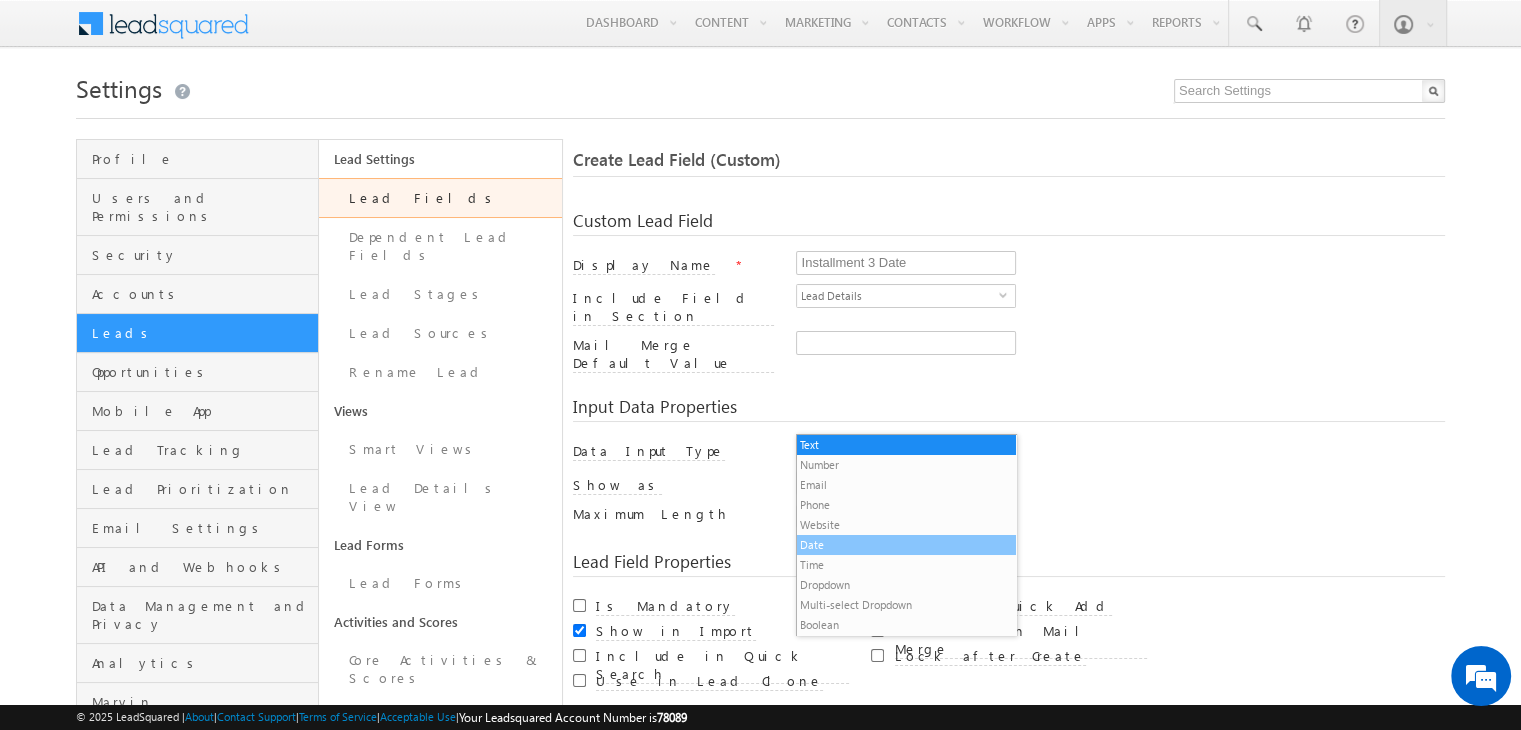 click on "Date" at bounding box center [906, 545] 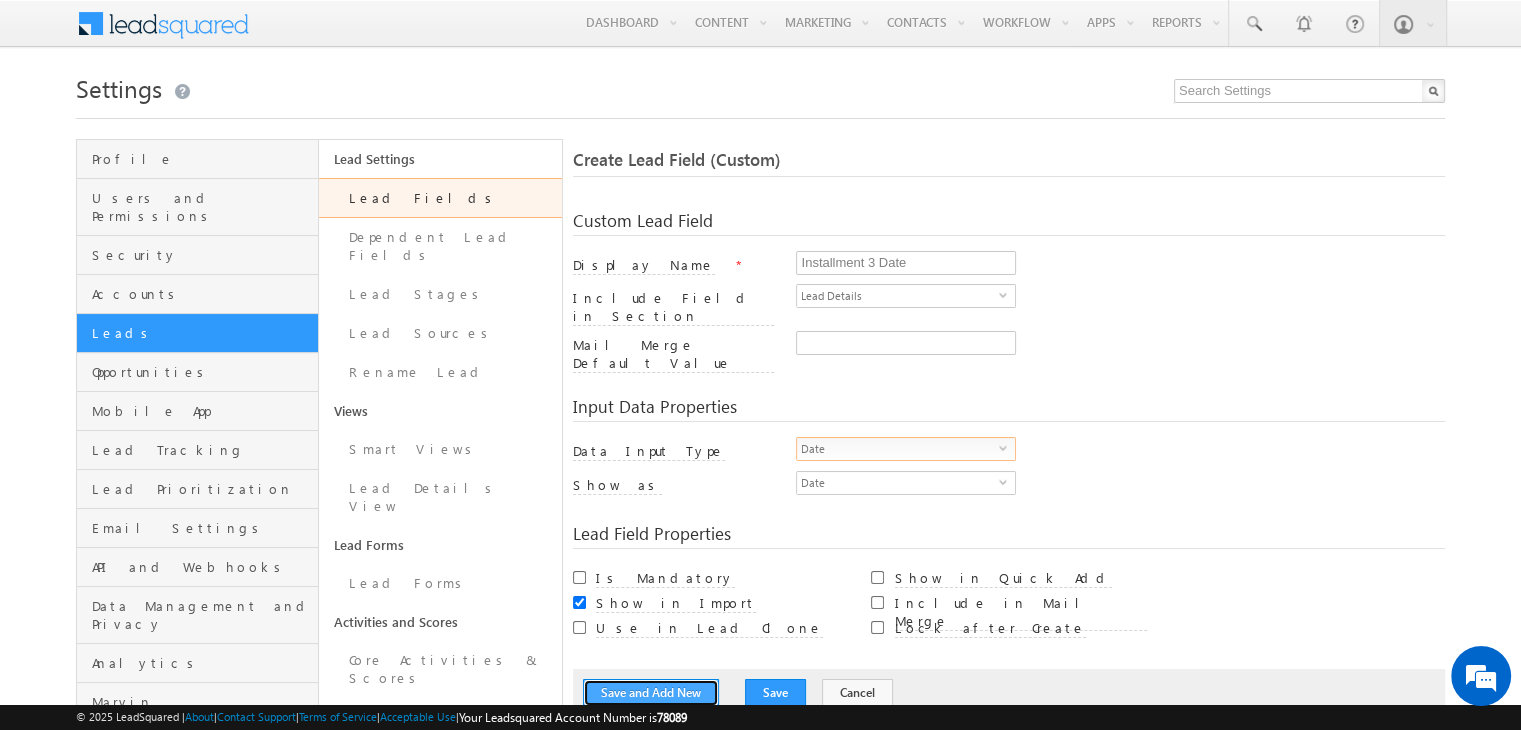click on "Save and Add New" at bounding box center [651, 693] 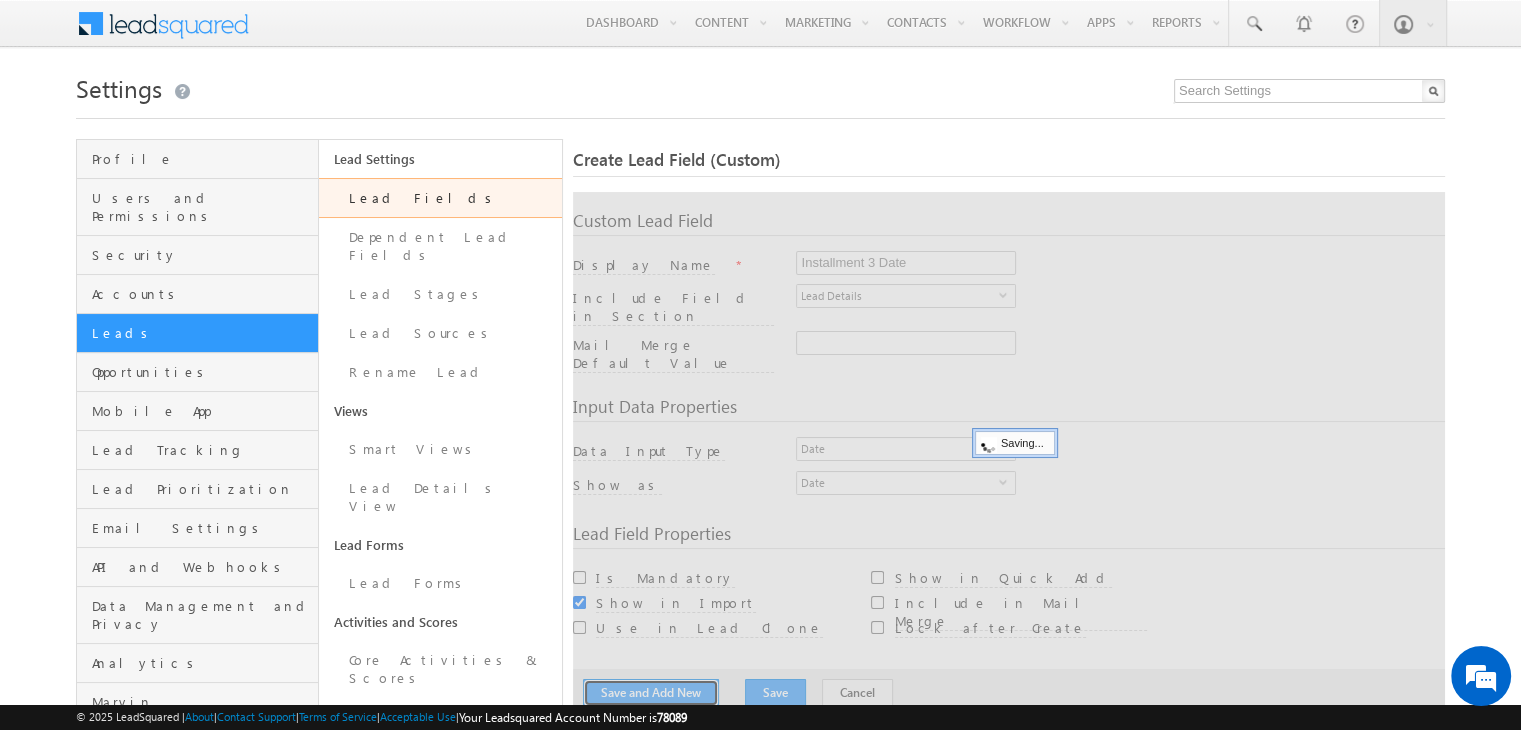 type 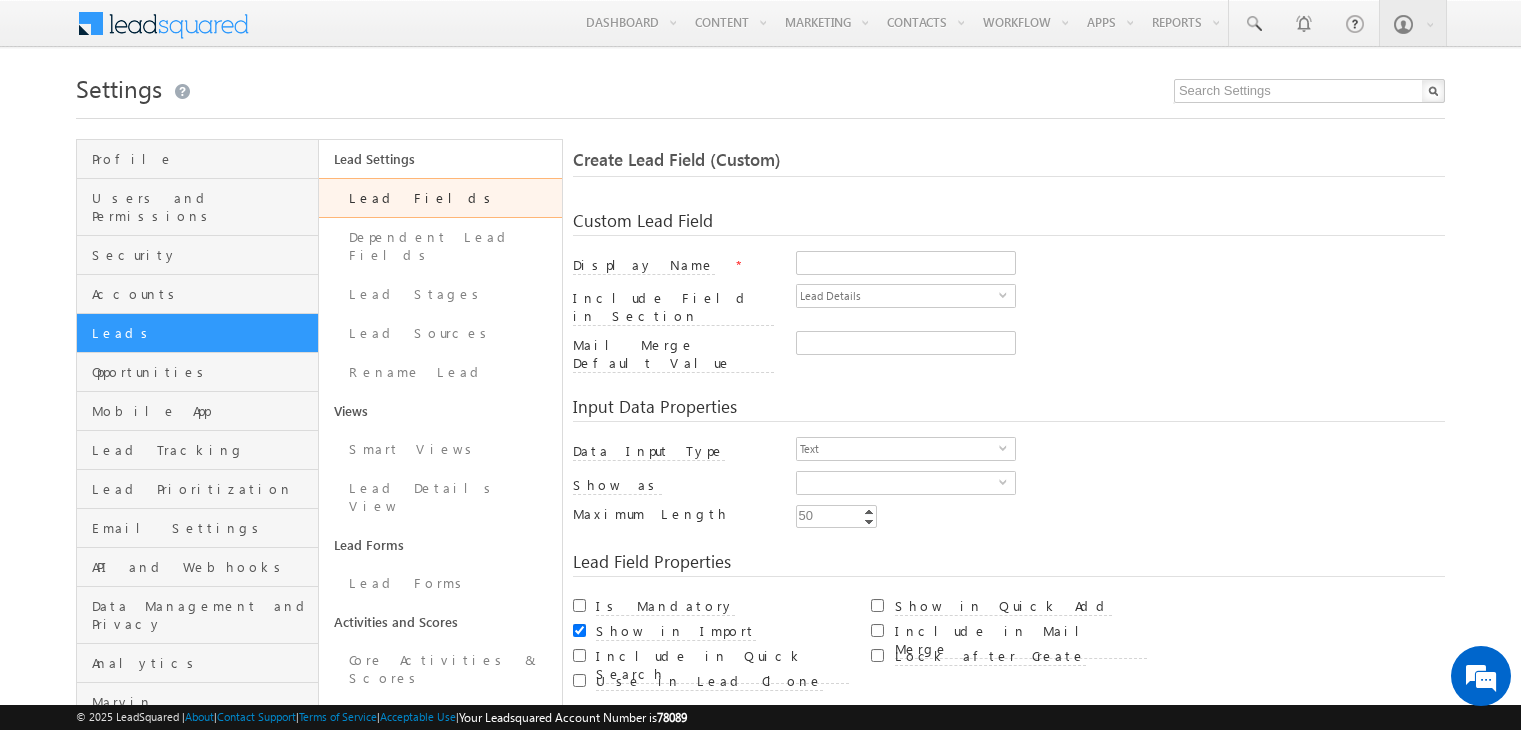 scroll, scrollTop: 0, scrollLeft: 0, axis: both 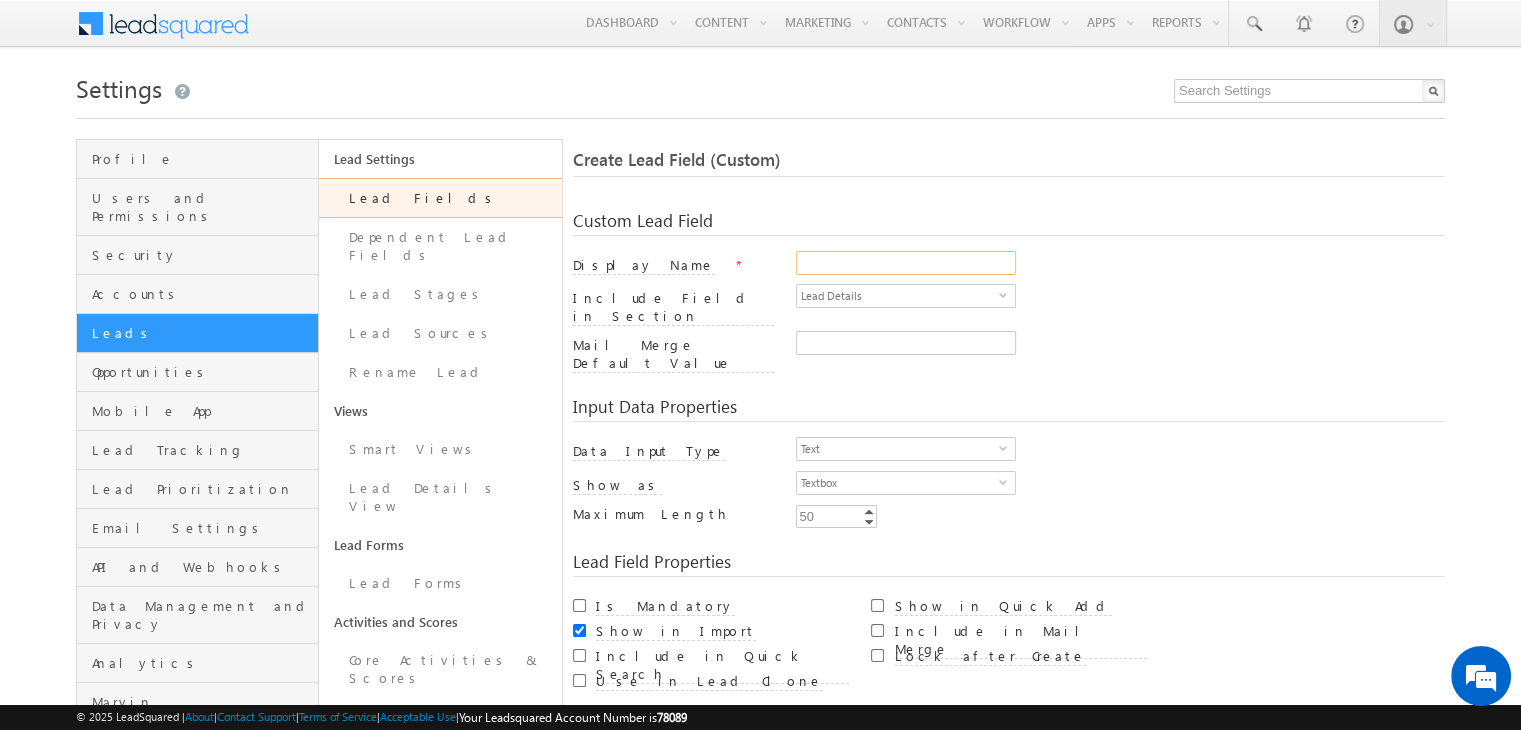click on "Display Name" at bounding box center [906, 263] 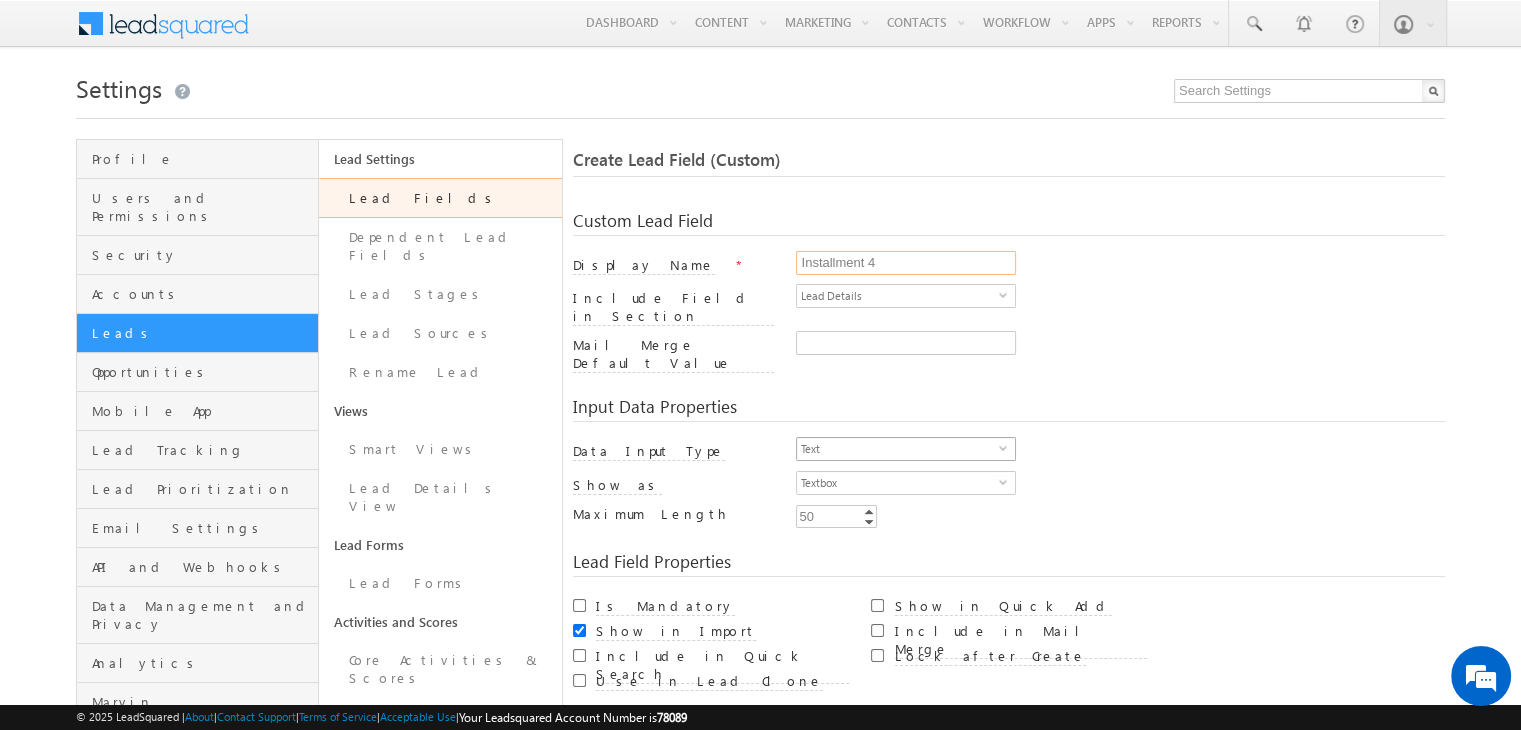 type on "Installment 4" 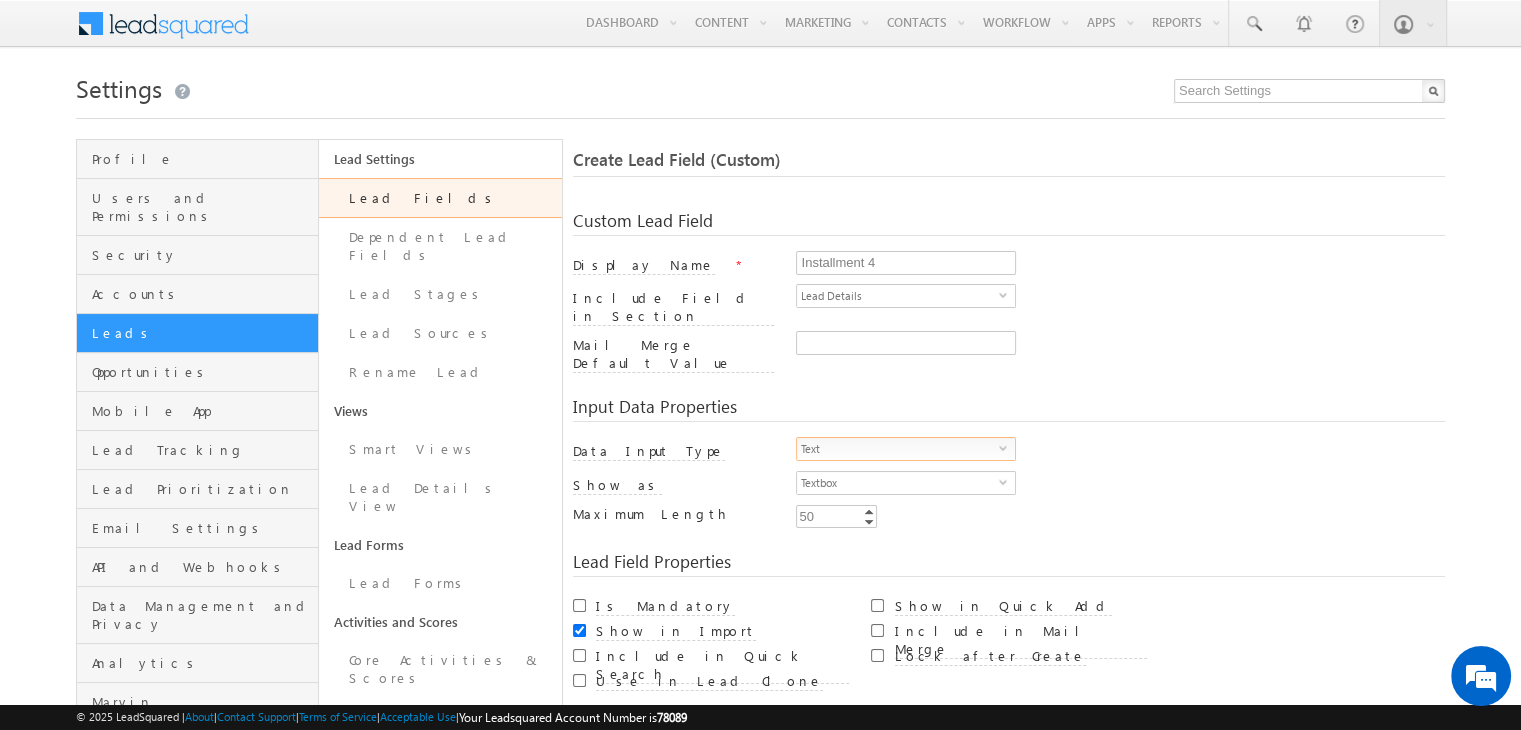 click on "Text" at bounding box center [898, 449] 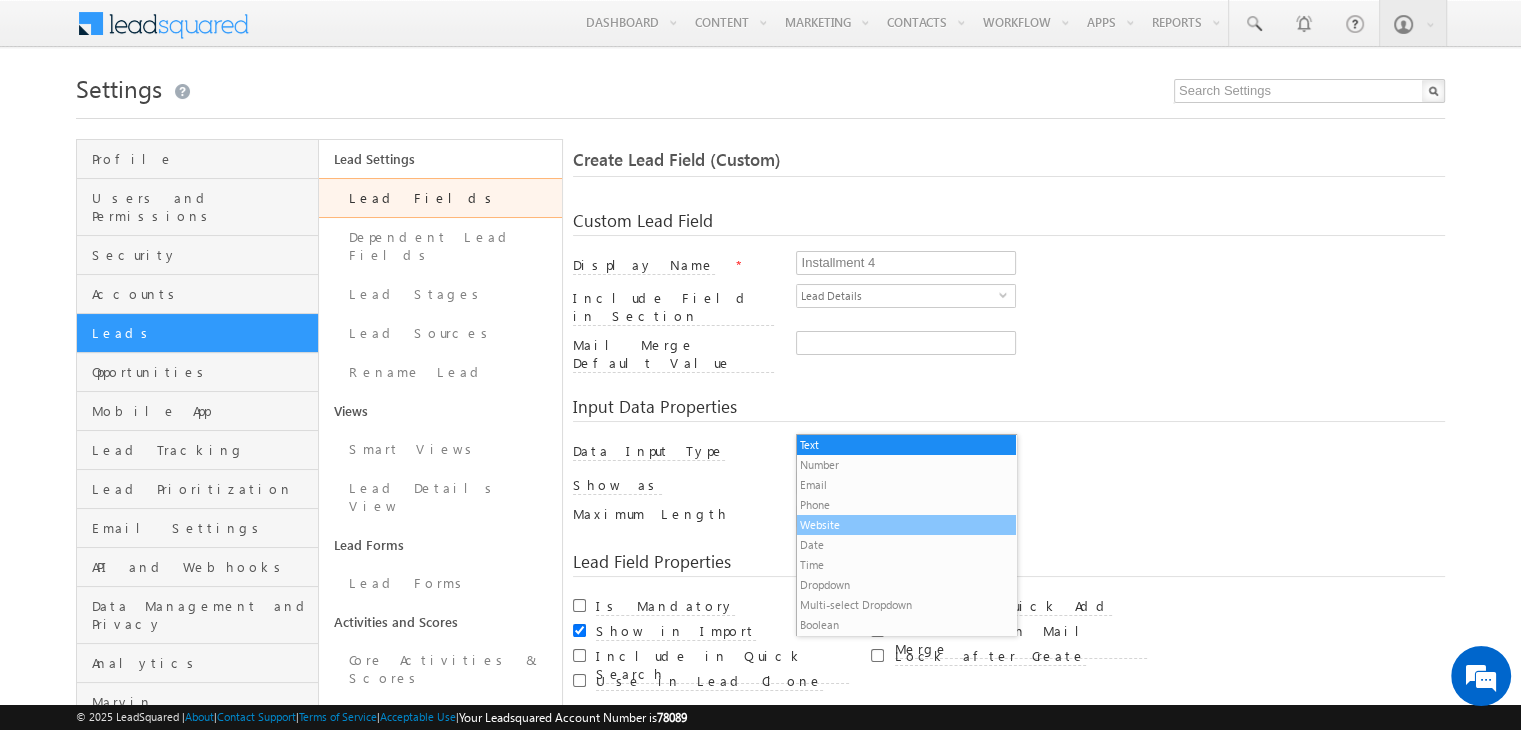click on "Website" at bounding box center (906, 525) 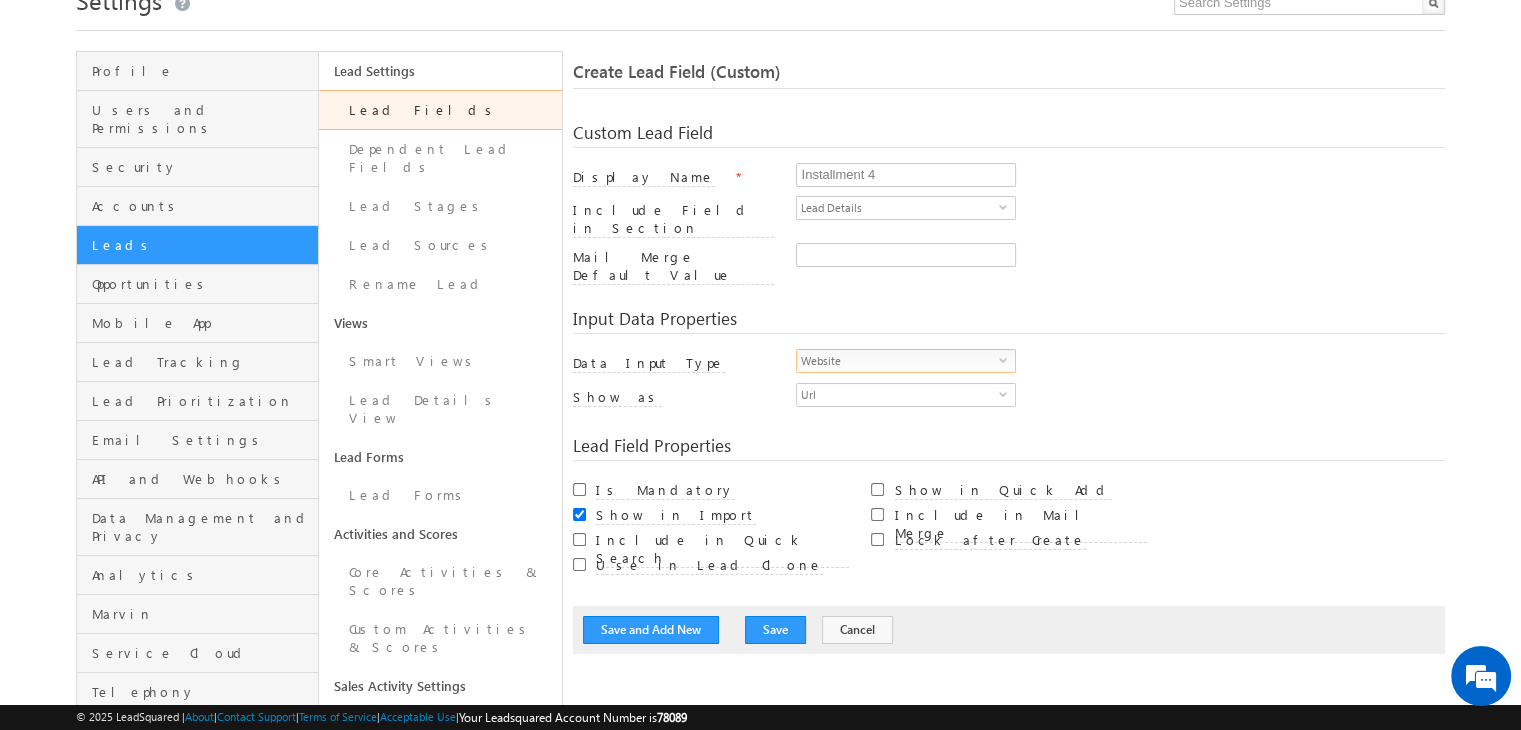 scroll, scrollTop: 90, scrollLeft: 0, axis: vertical 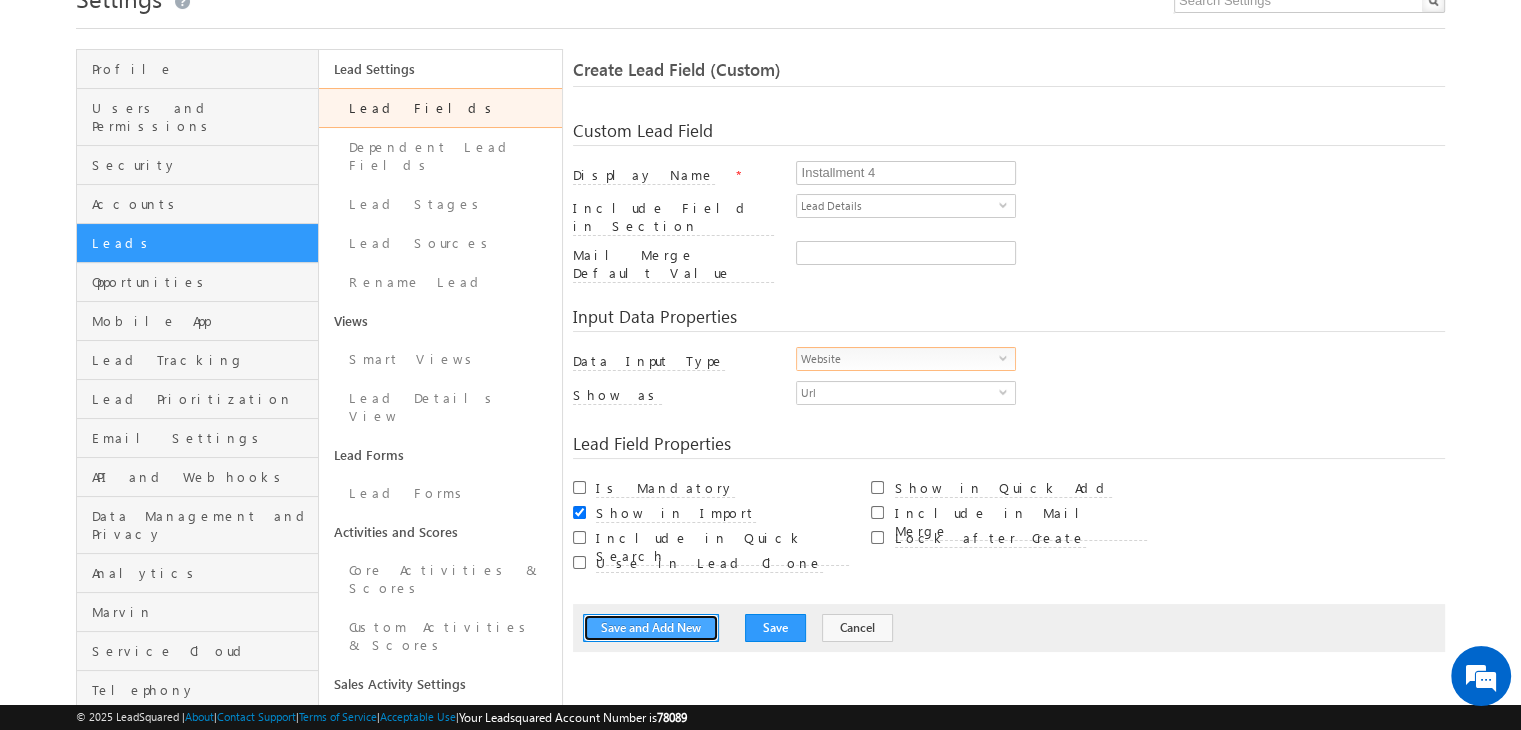 click on "Save and Add New" at bounding box center [651, 628] 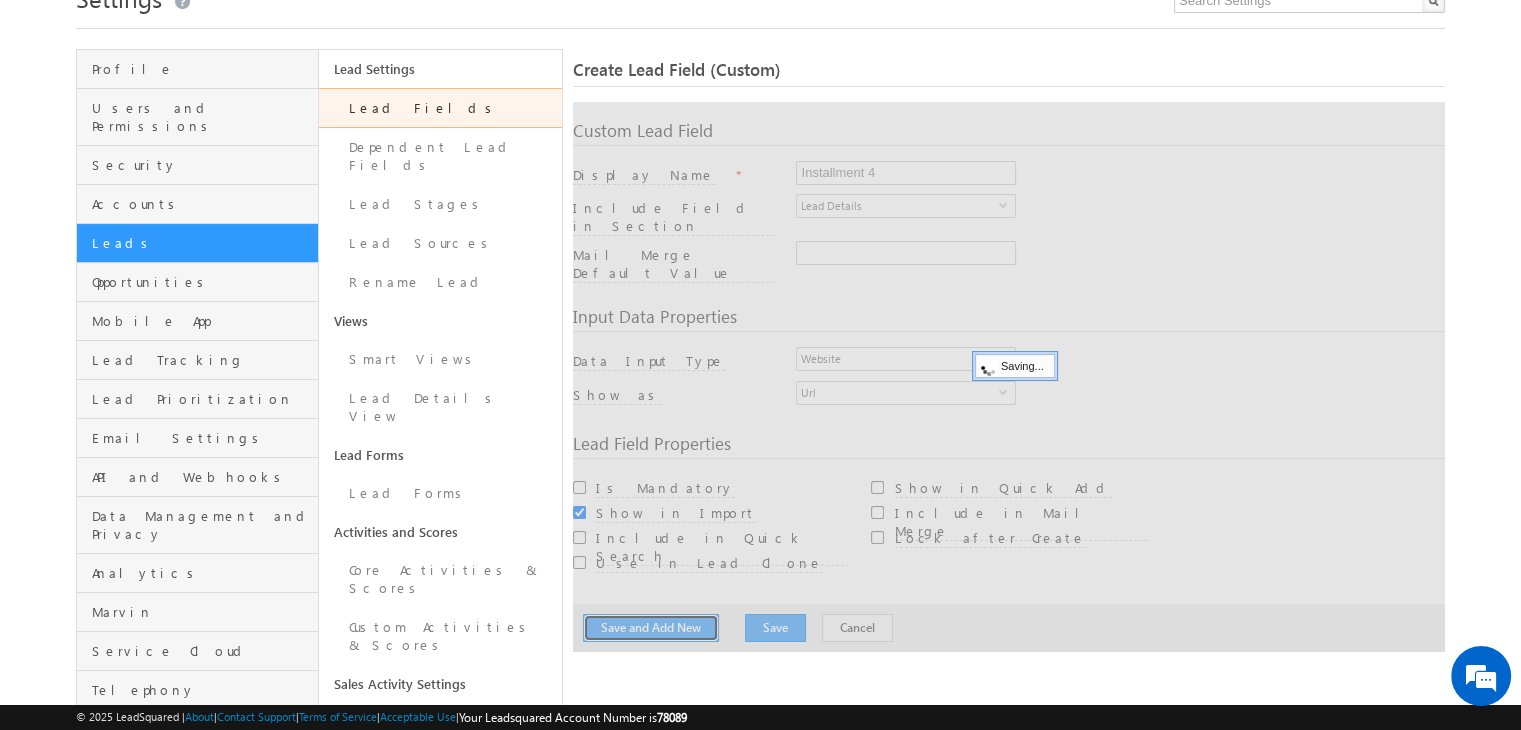 type 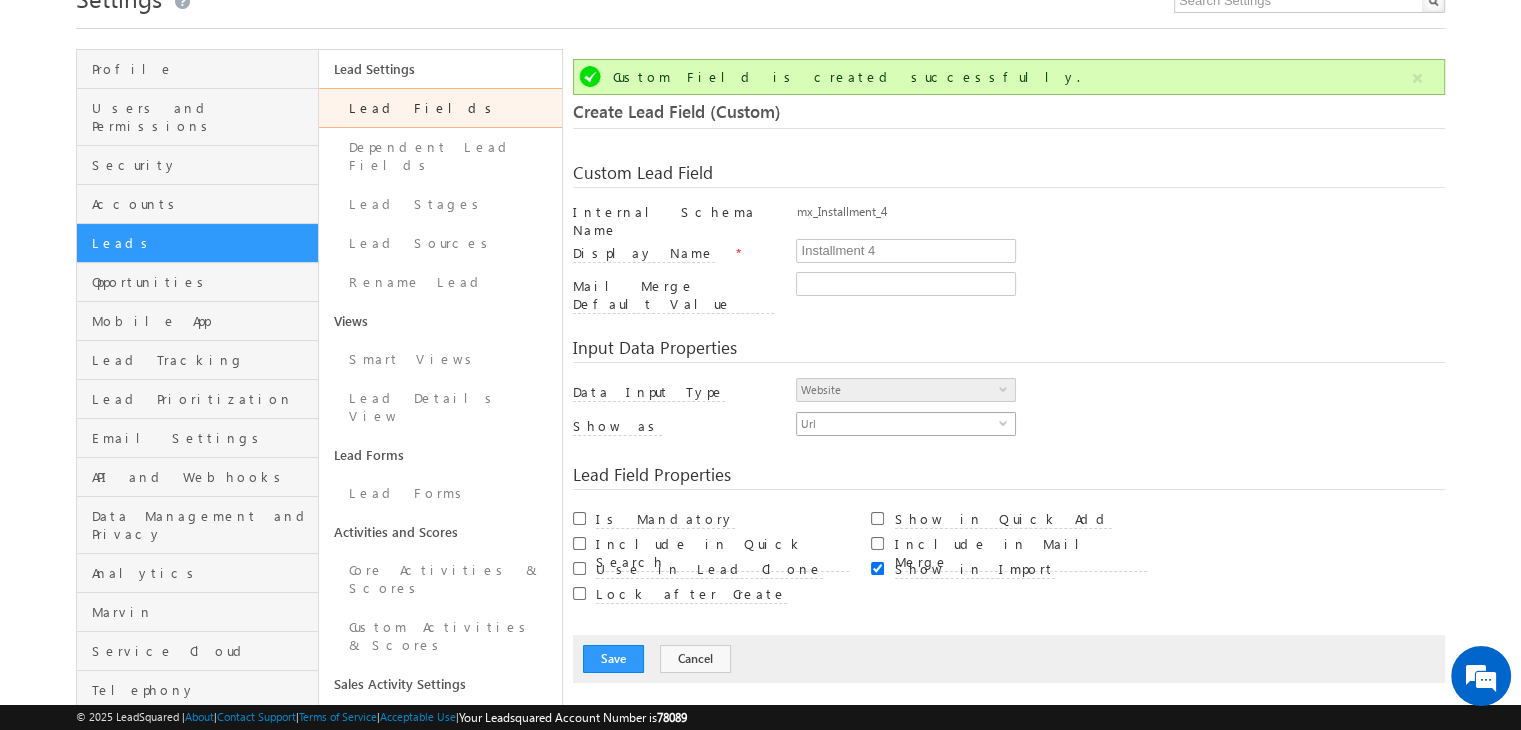 scroll, scrollTop: 149, scrollLeft: 0, axis: vertical 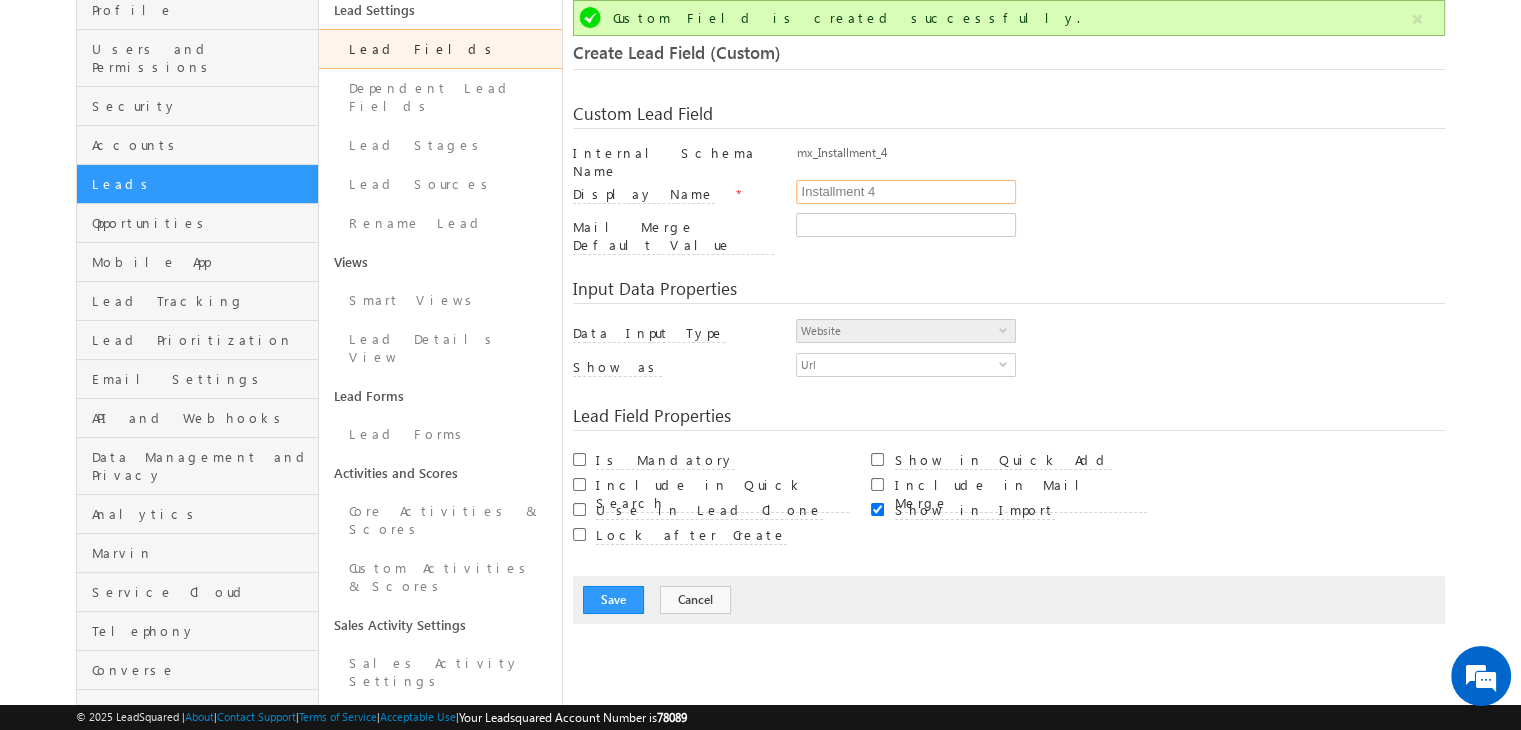 click on "Installment 4" at bounding box center (906, 192) 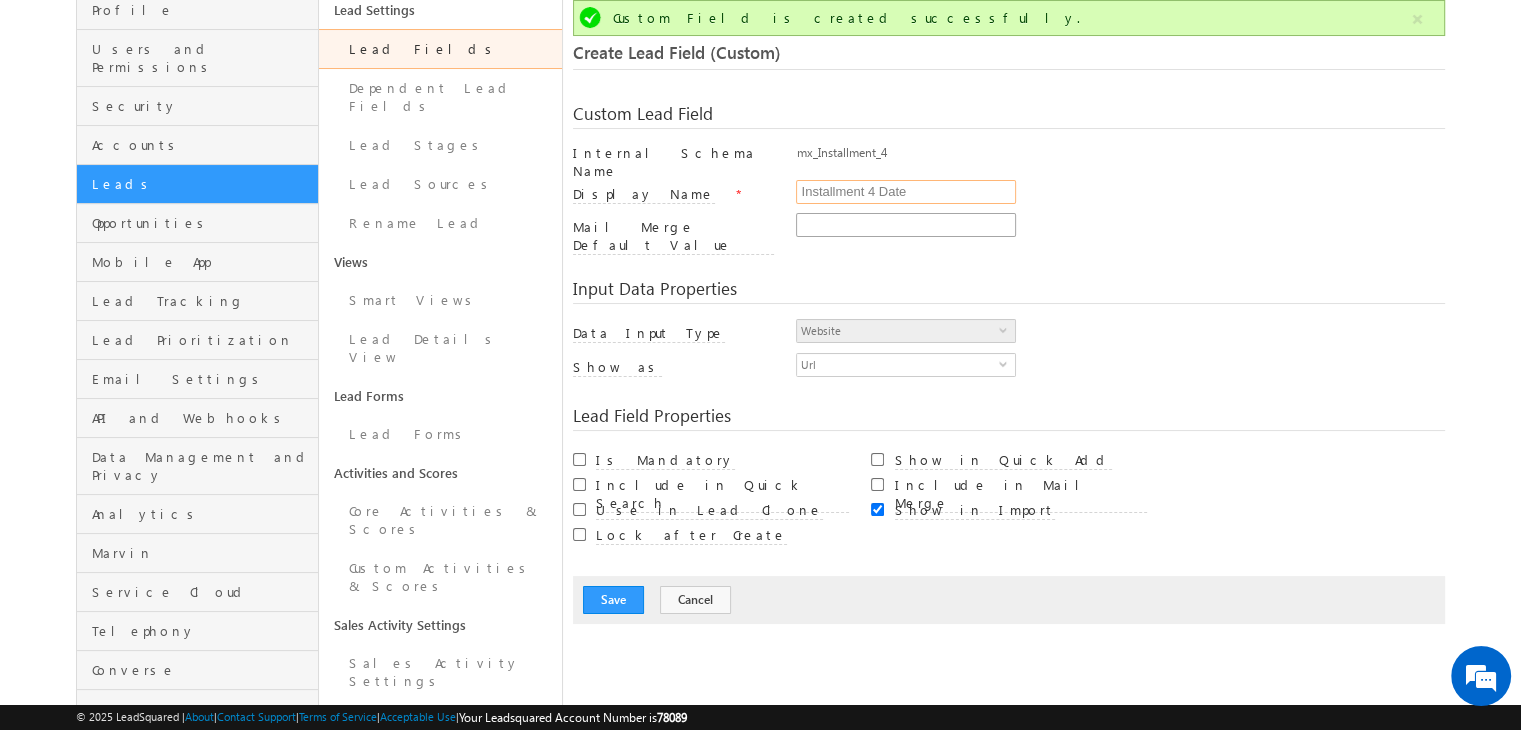 type on "Installment 4 Date" 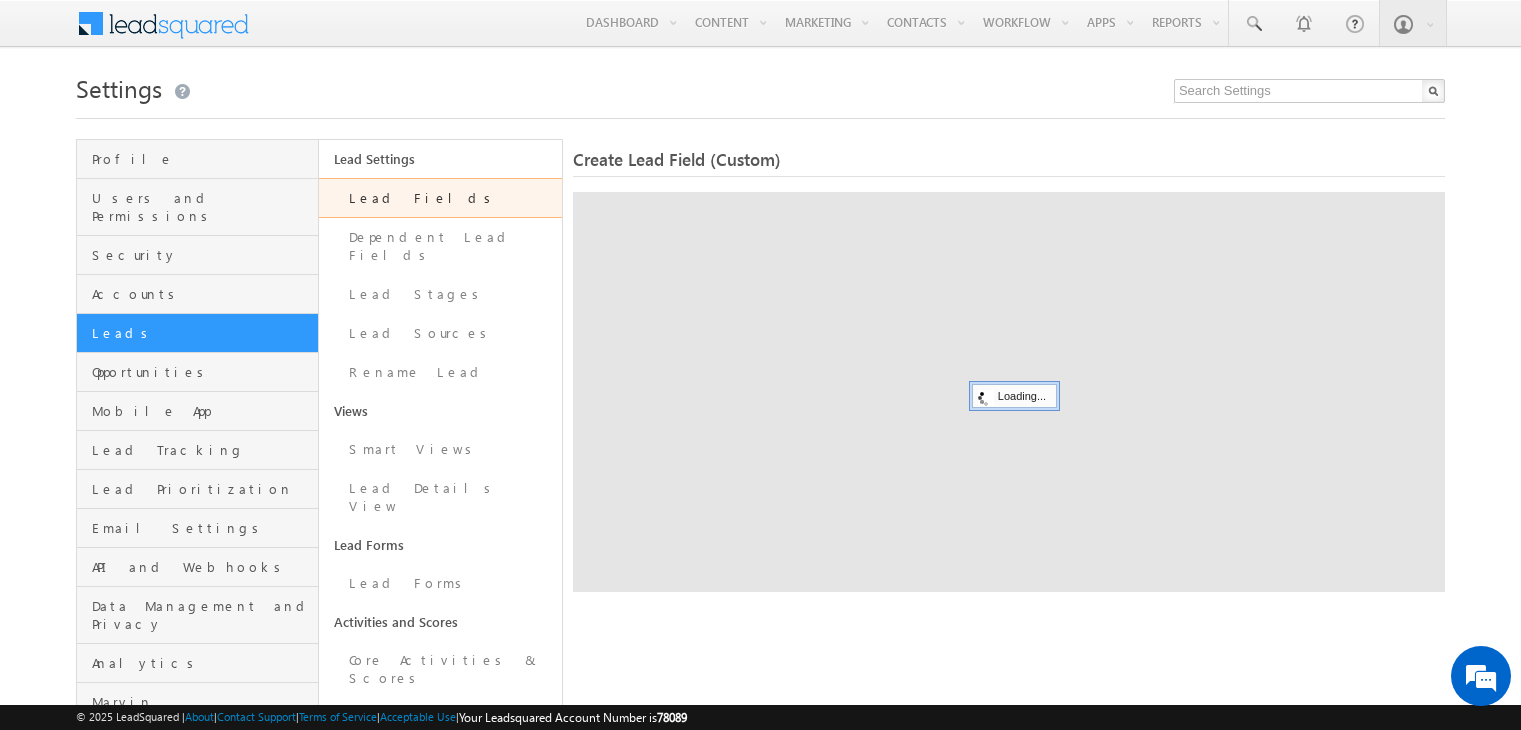 scroll, scrollTop: 0, scrollLeft: 0, axis: both 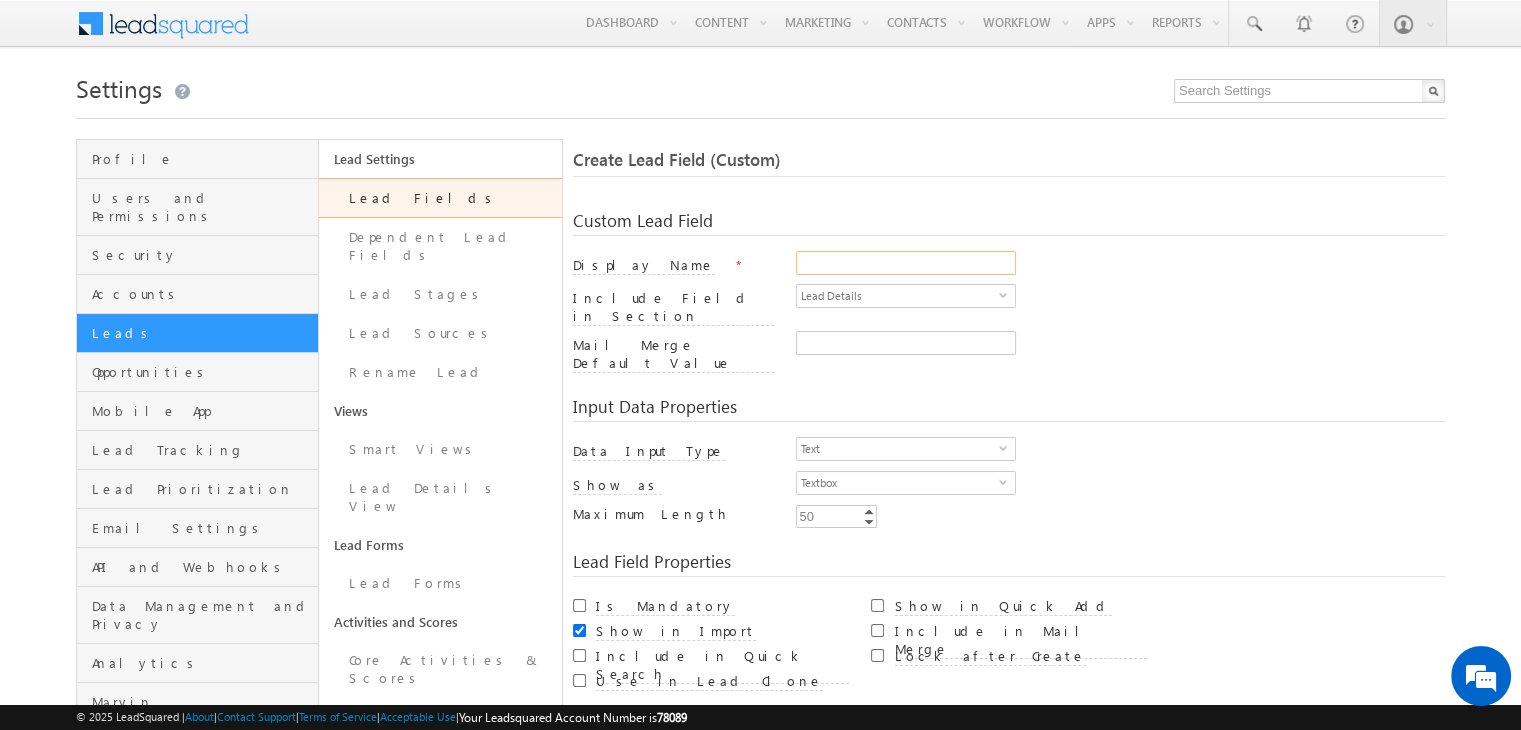 click on "Display Name" at bounding box center (906, 263) 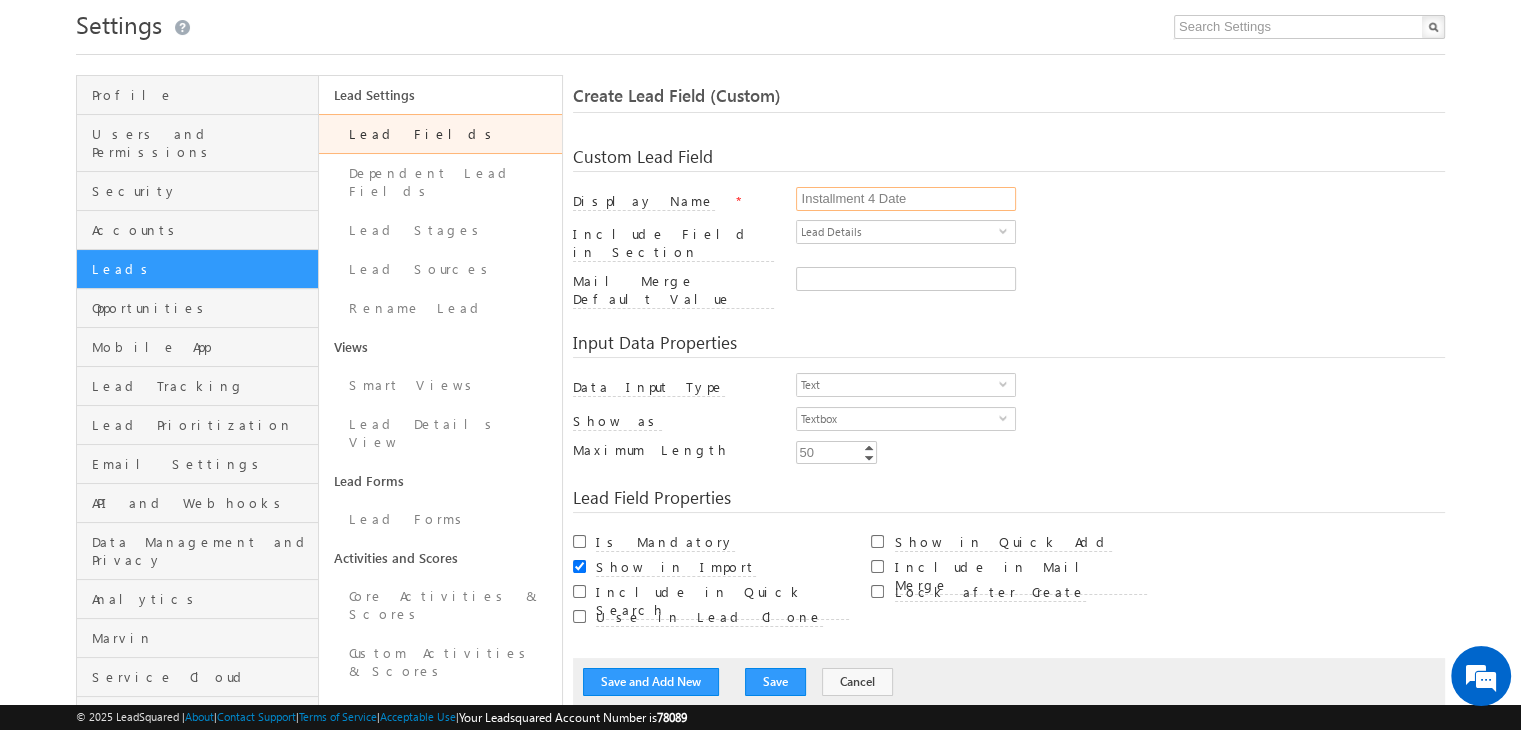 scroll, scrollTop: 66, scrollLeft: 0, axis: vertical 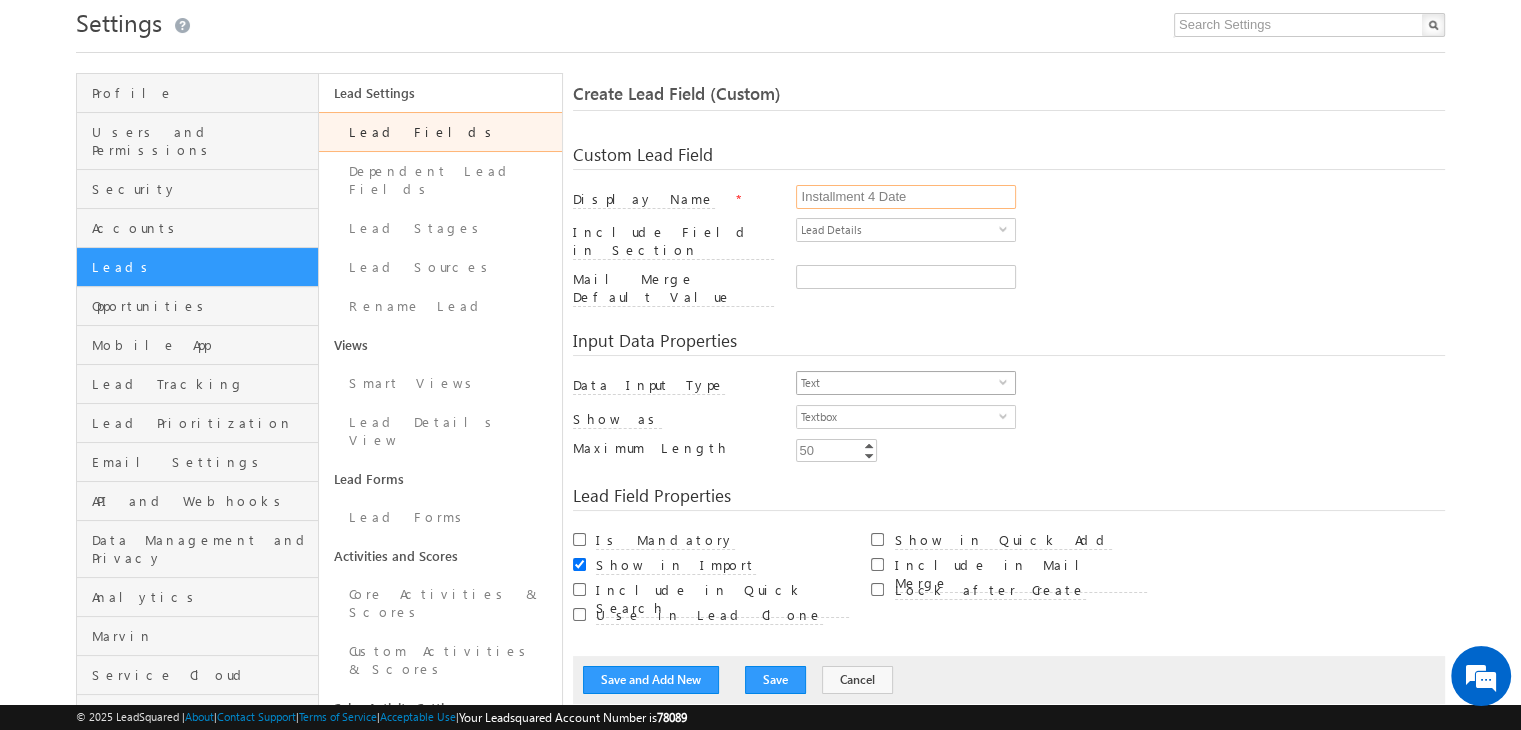 type on "Installment 4 Date" 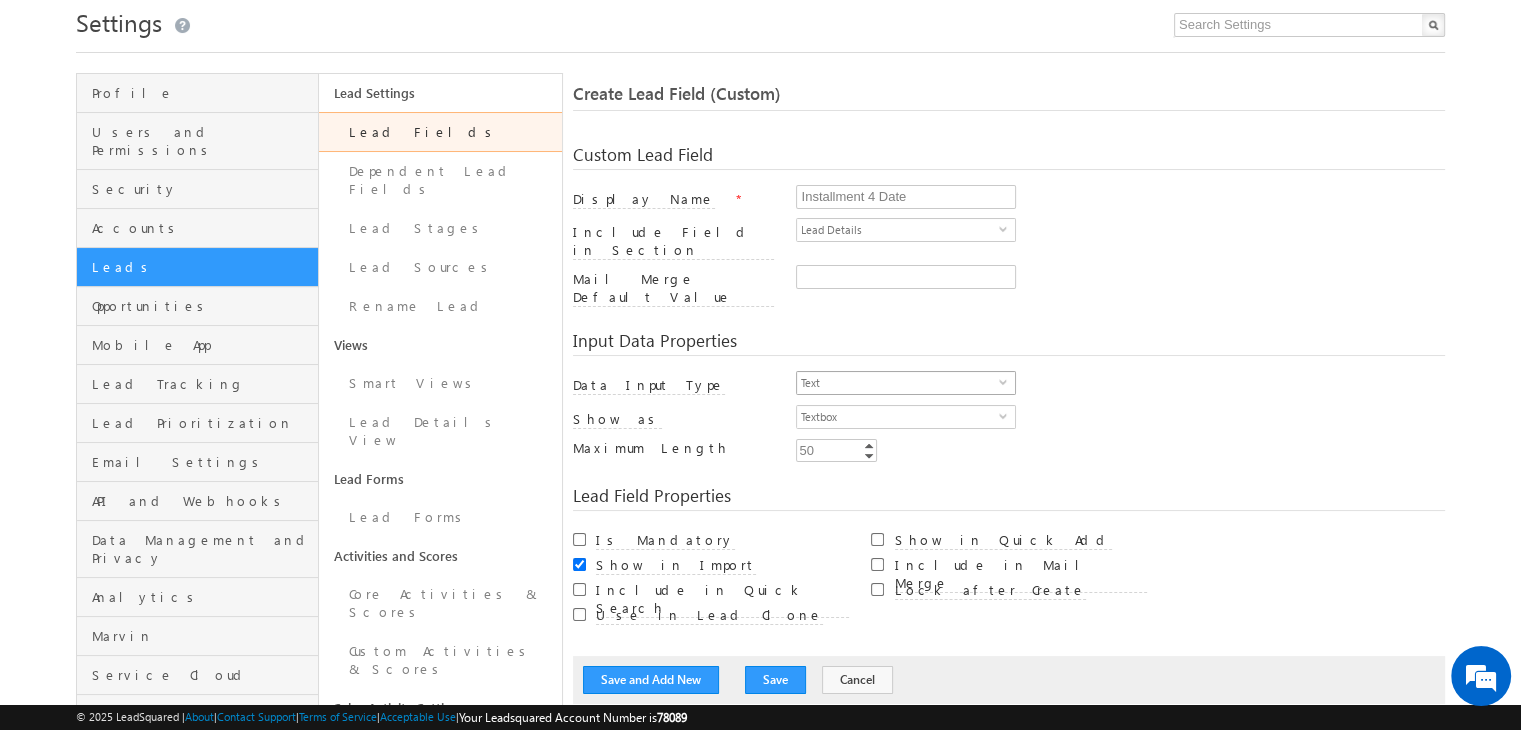 click on "Text" at bounding box center [898, 383] 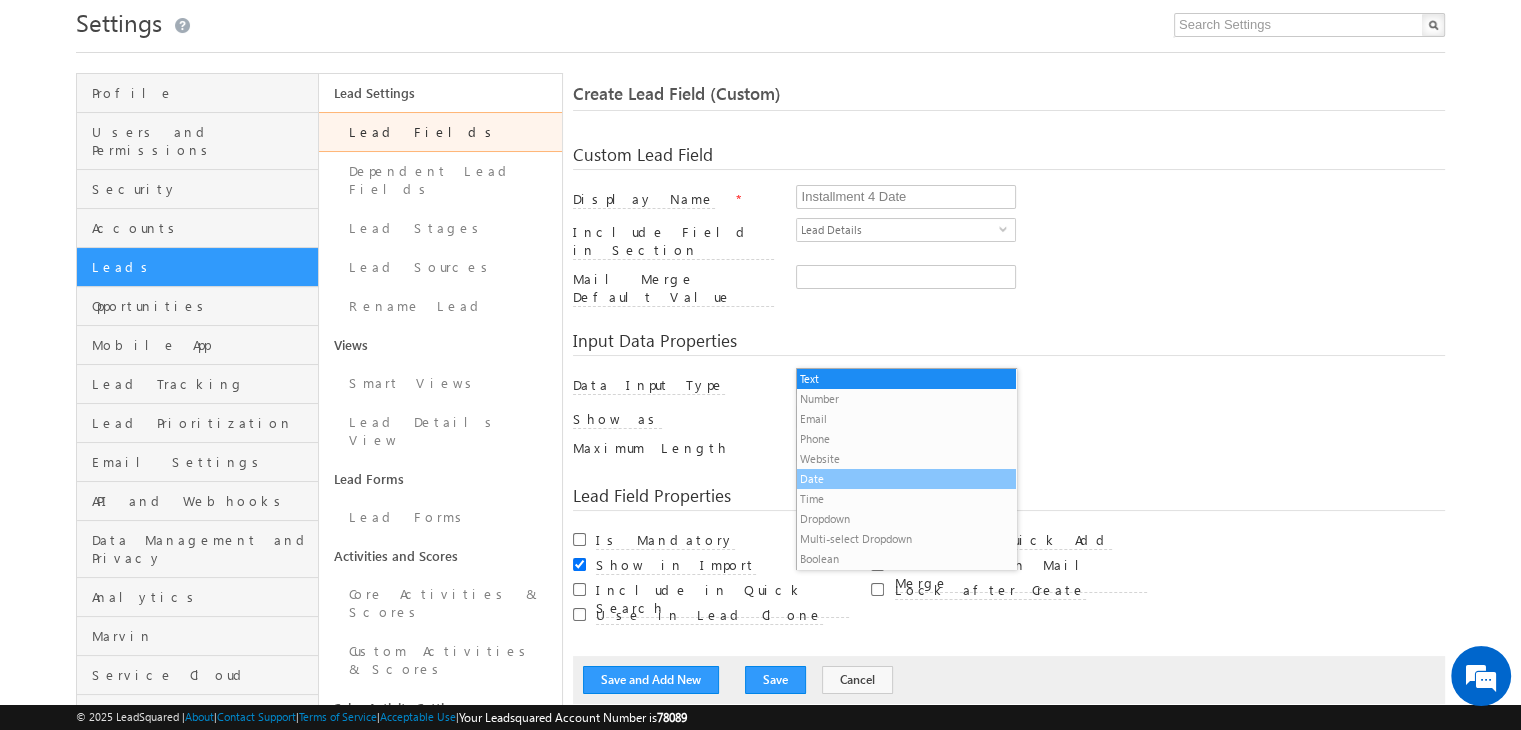click on "Date" at bounding box center (906, 479) 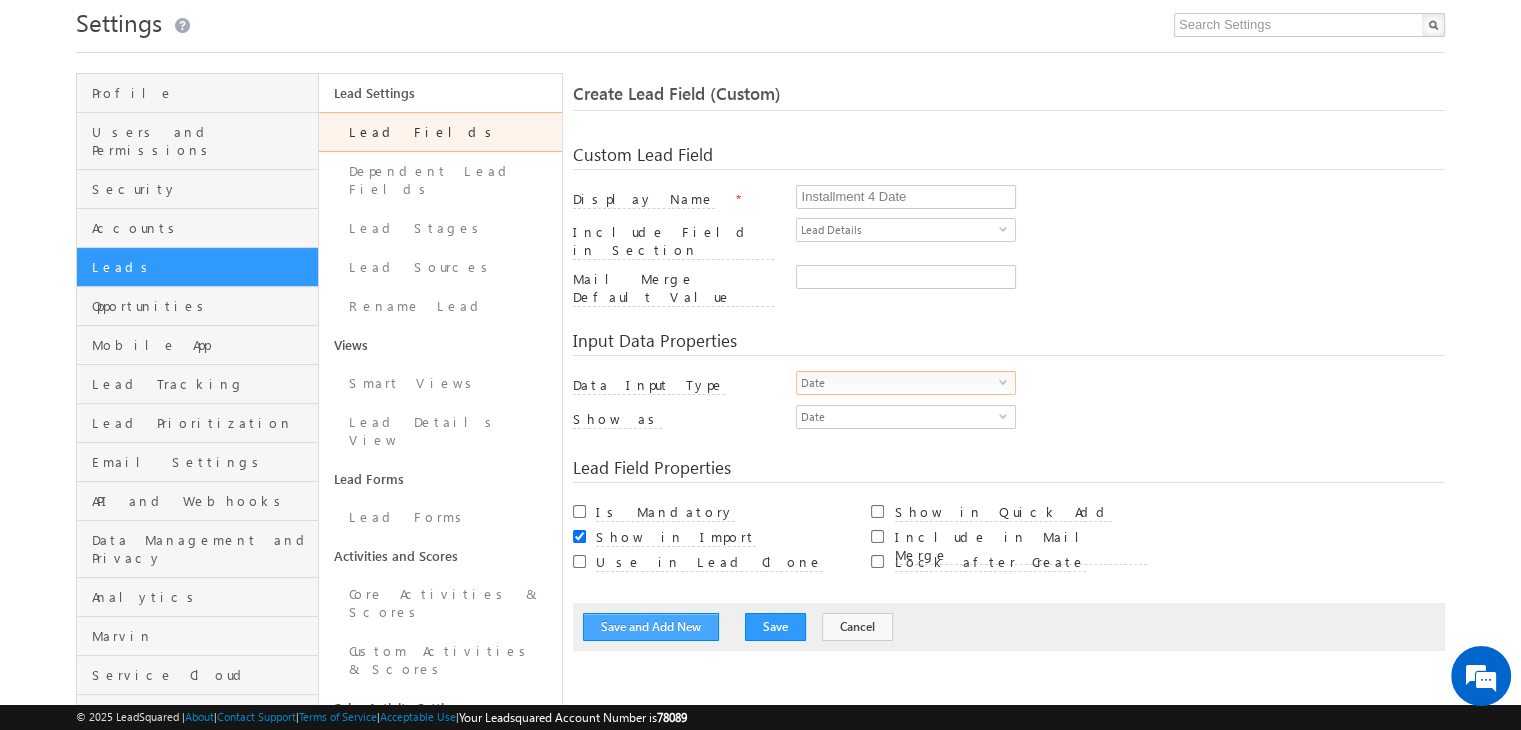 scroll, scrollTop: 0, scrollLeft: 0, axis: both 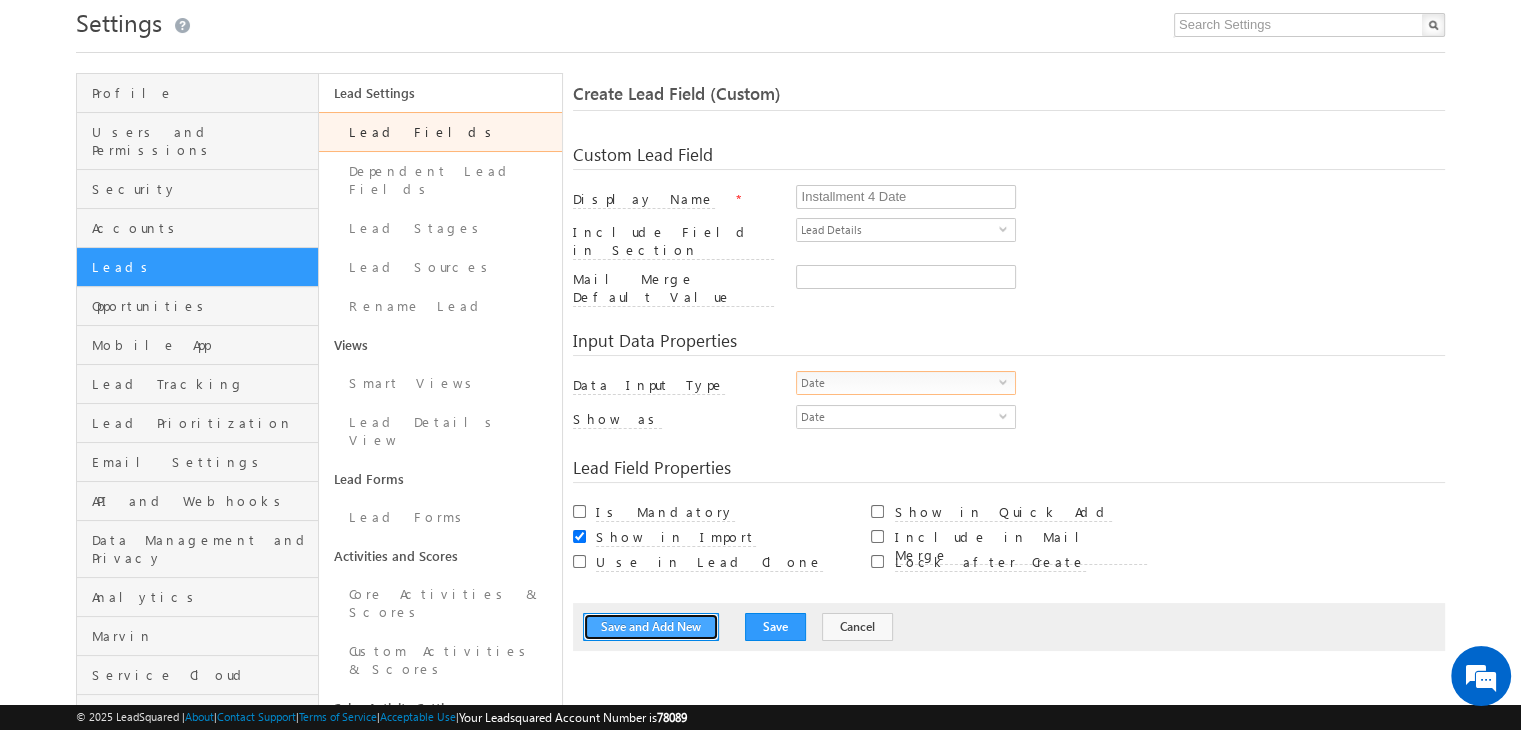 click on "Save and Add New" at bounding box center [651, 627] 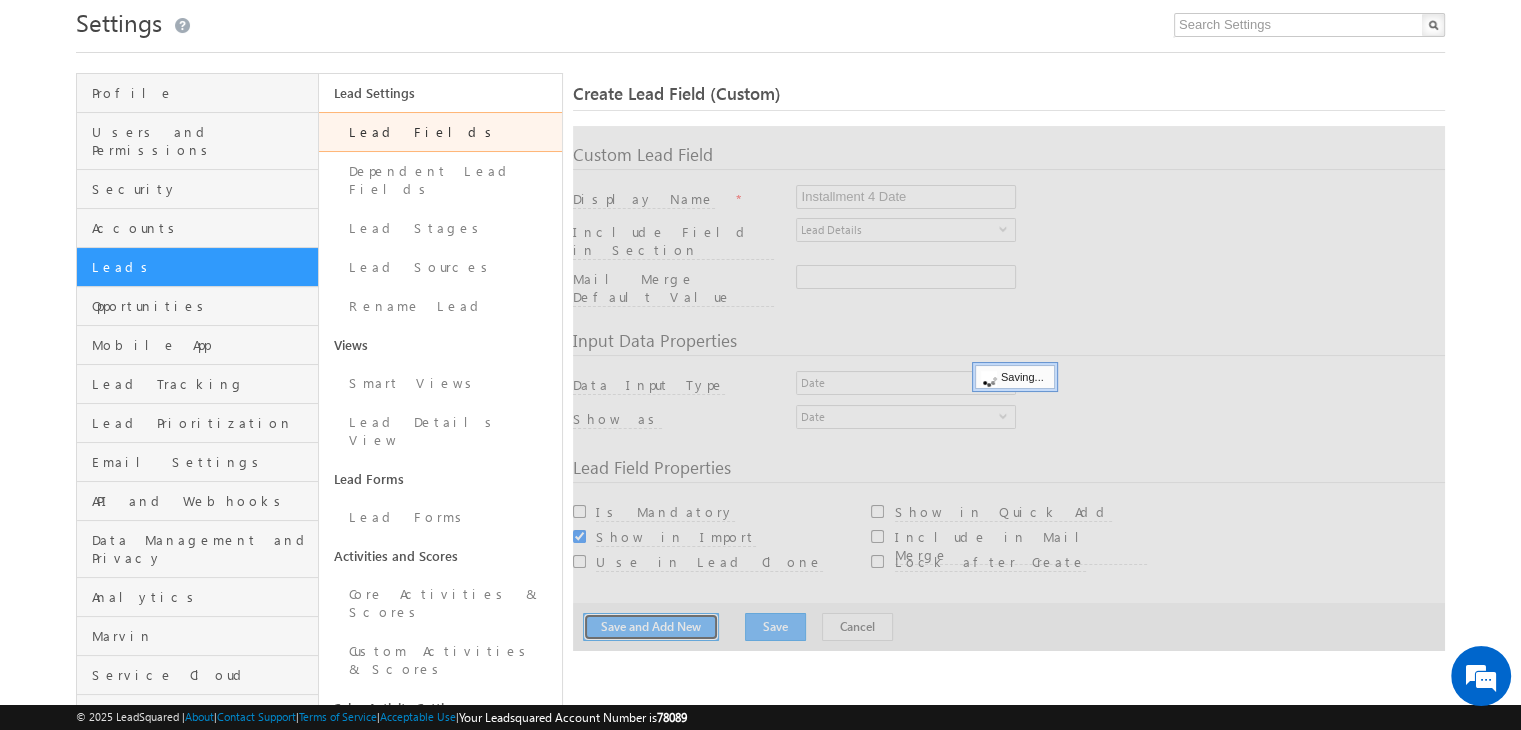 type 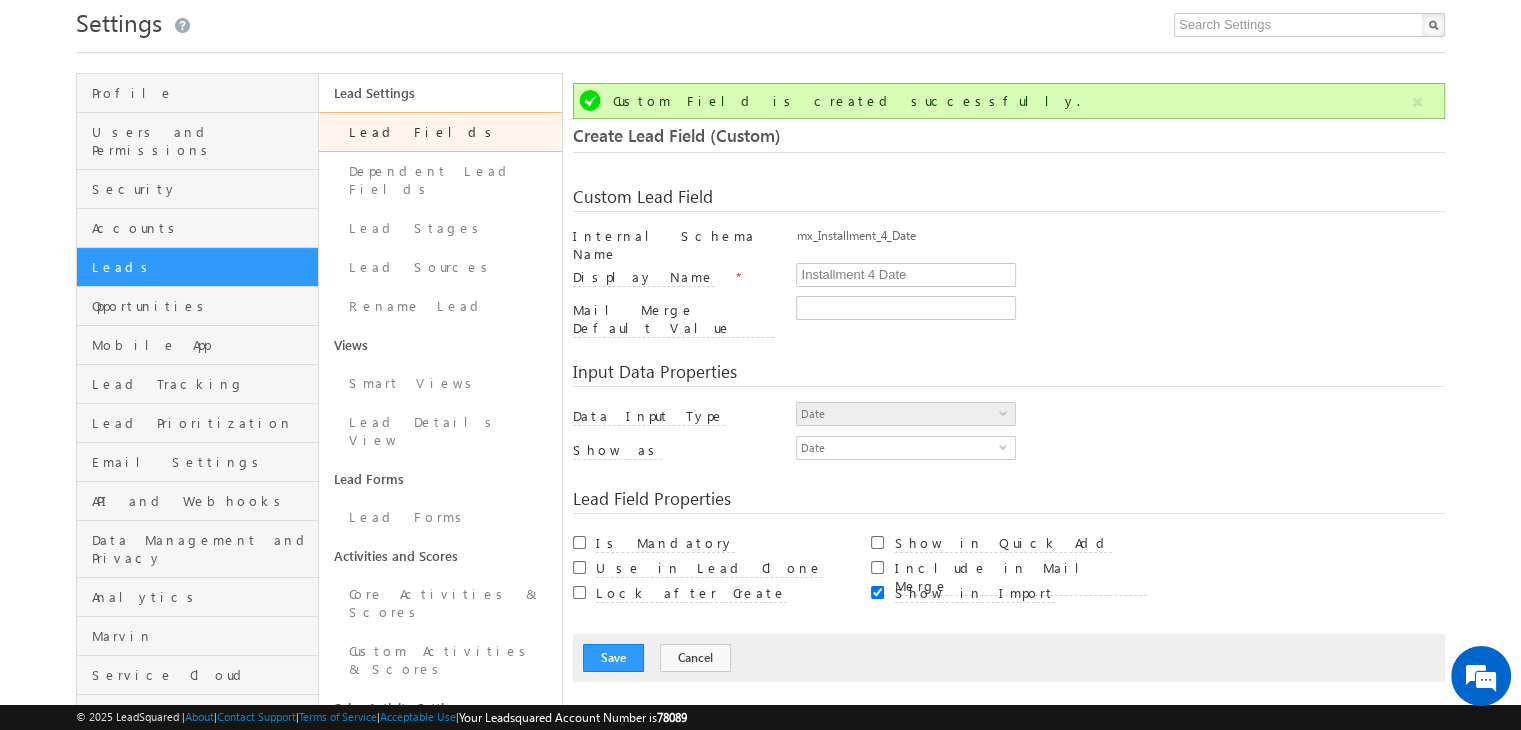 scroll, scrollTop: 149, scrollLeft: 0, axis: vertical 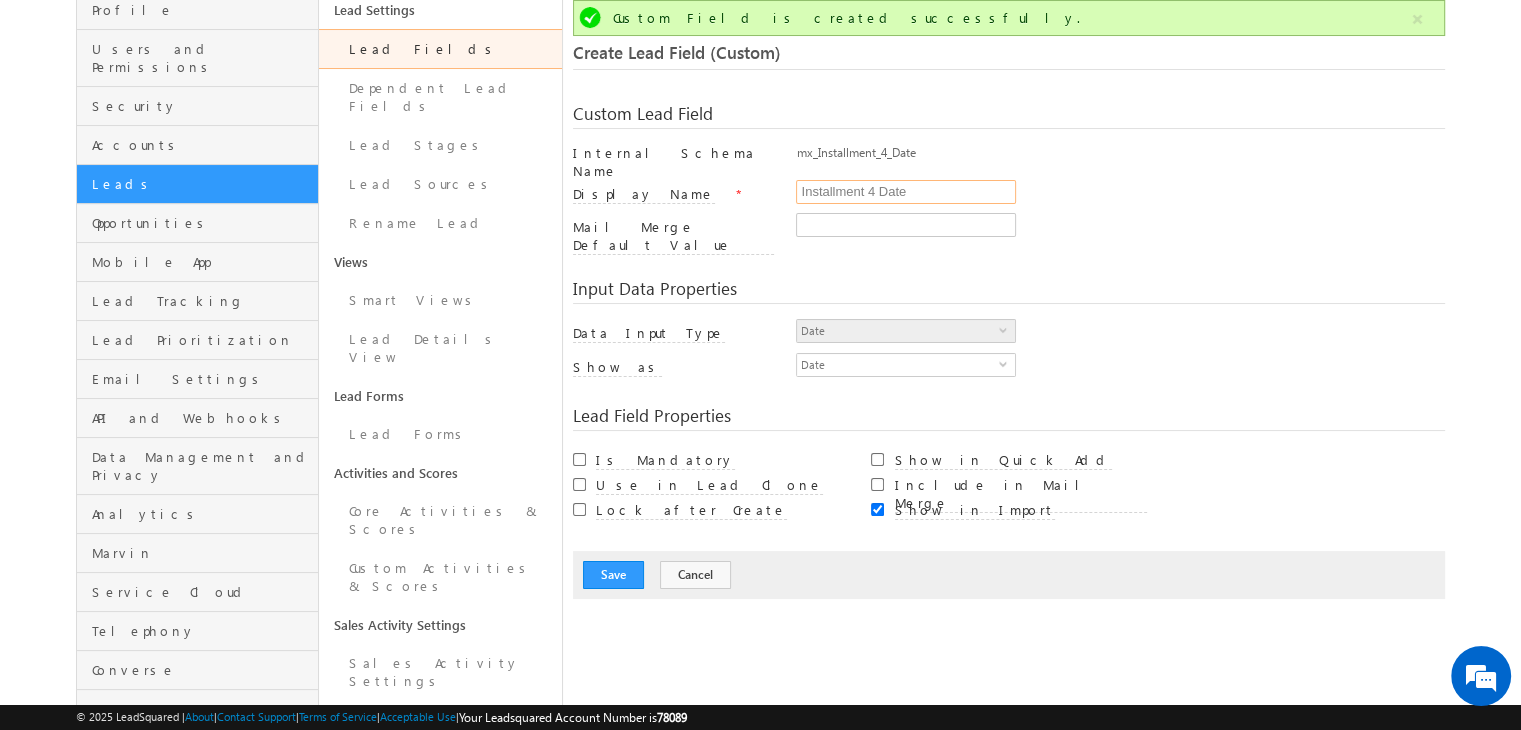 click on "Installment 4 Date" at bounding box center (906, 192) 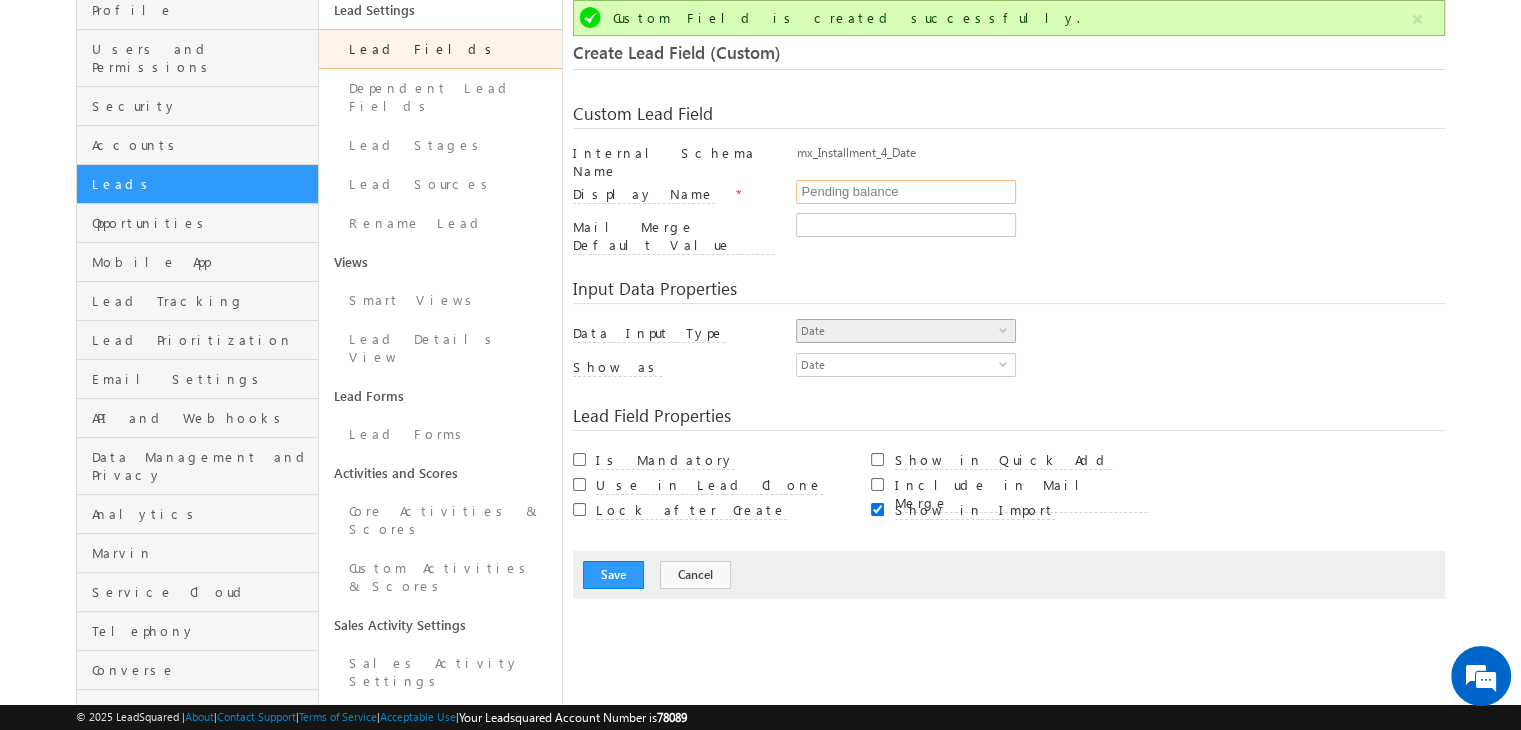 type on "Pending balance" 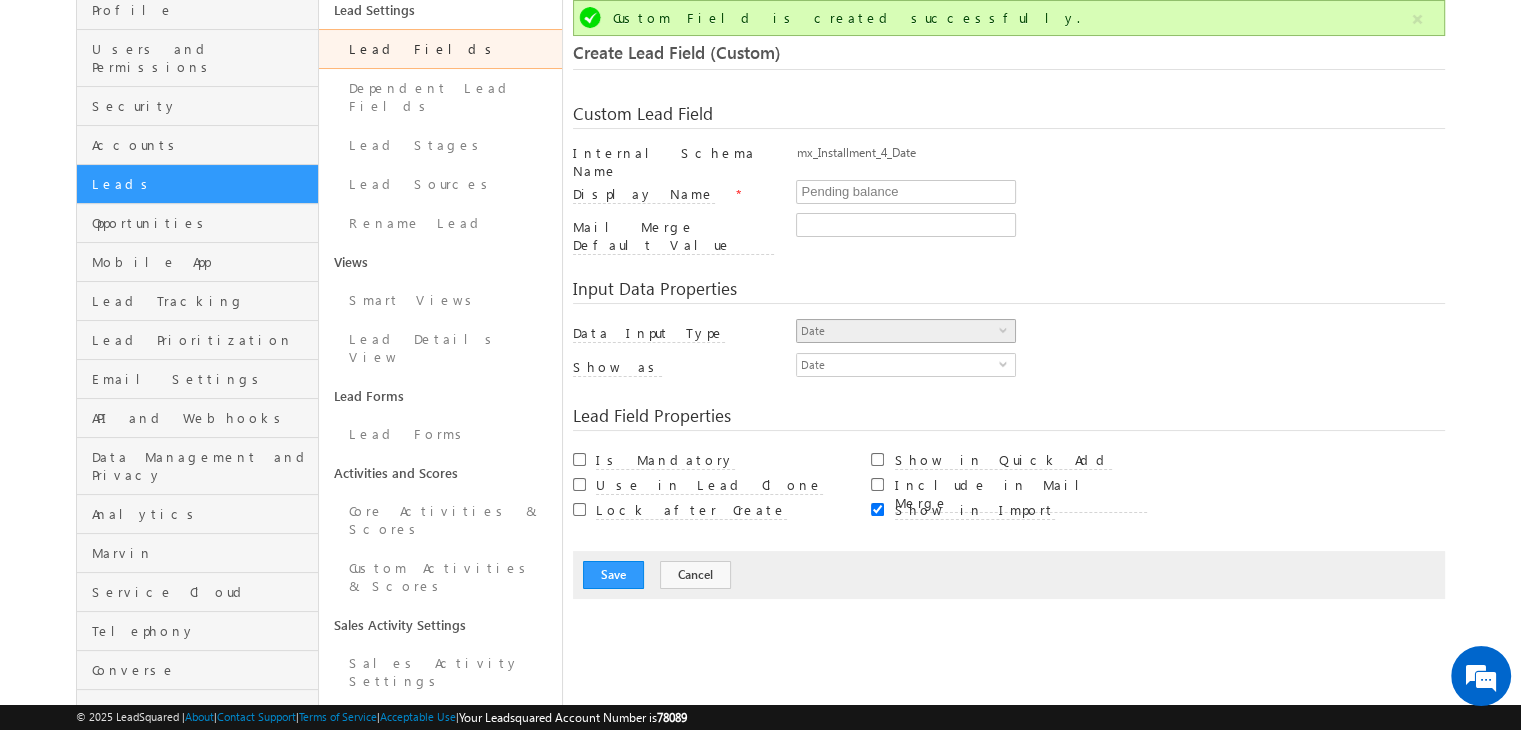 click on "Date" at bounding box center [898, 331] 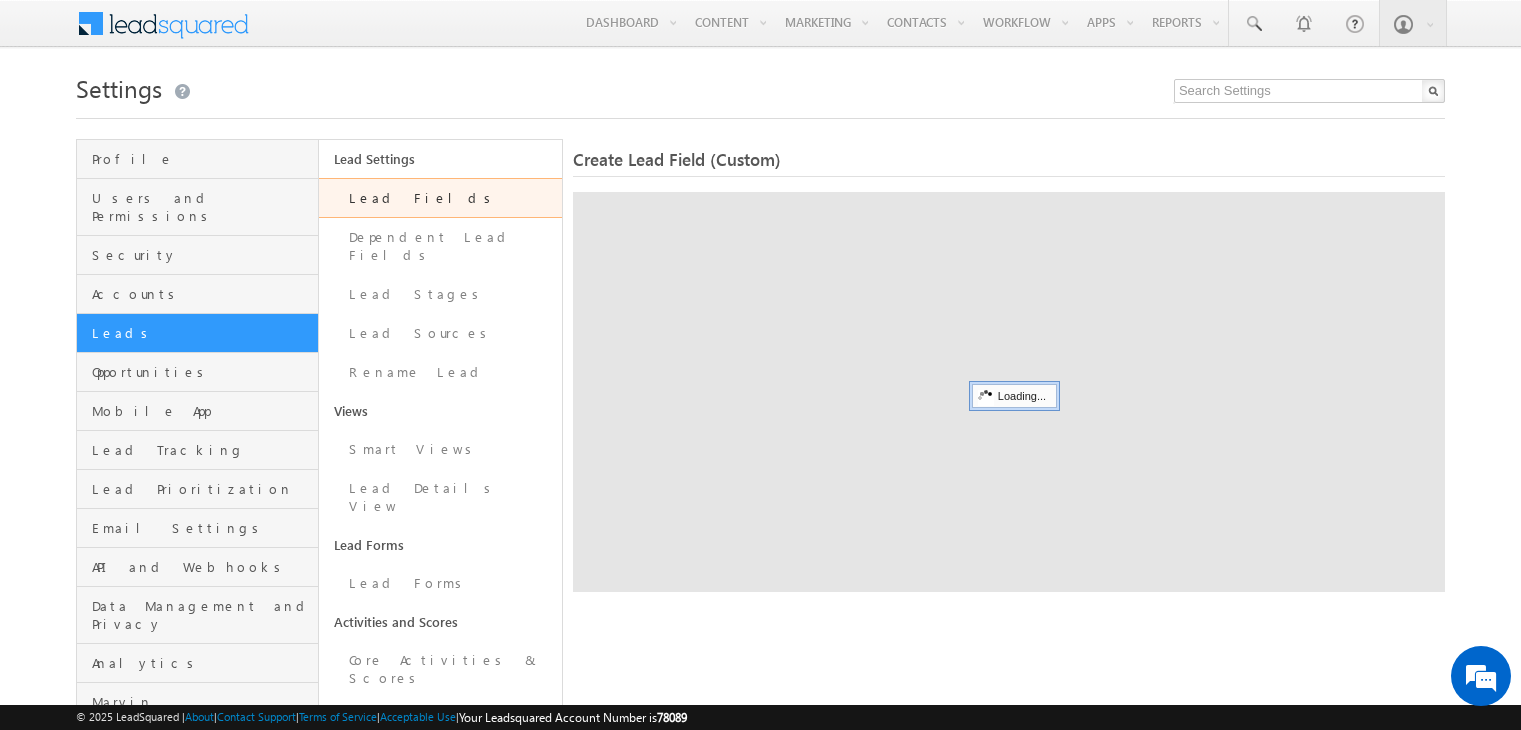 scroll, scrollTop: 0, scrollLeft: 0, axis: both 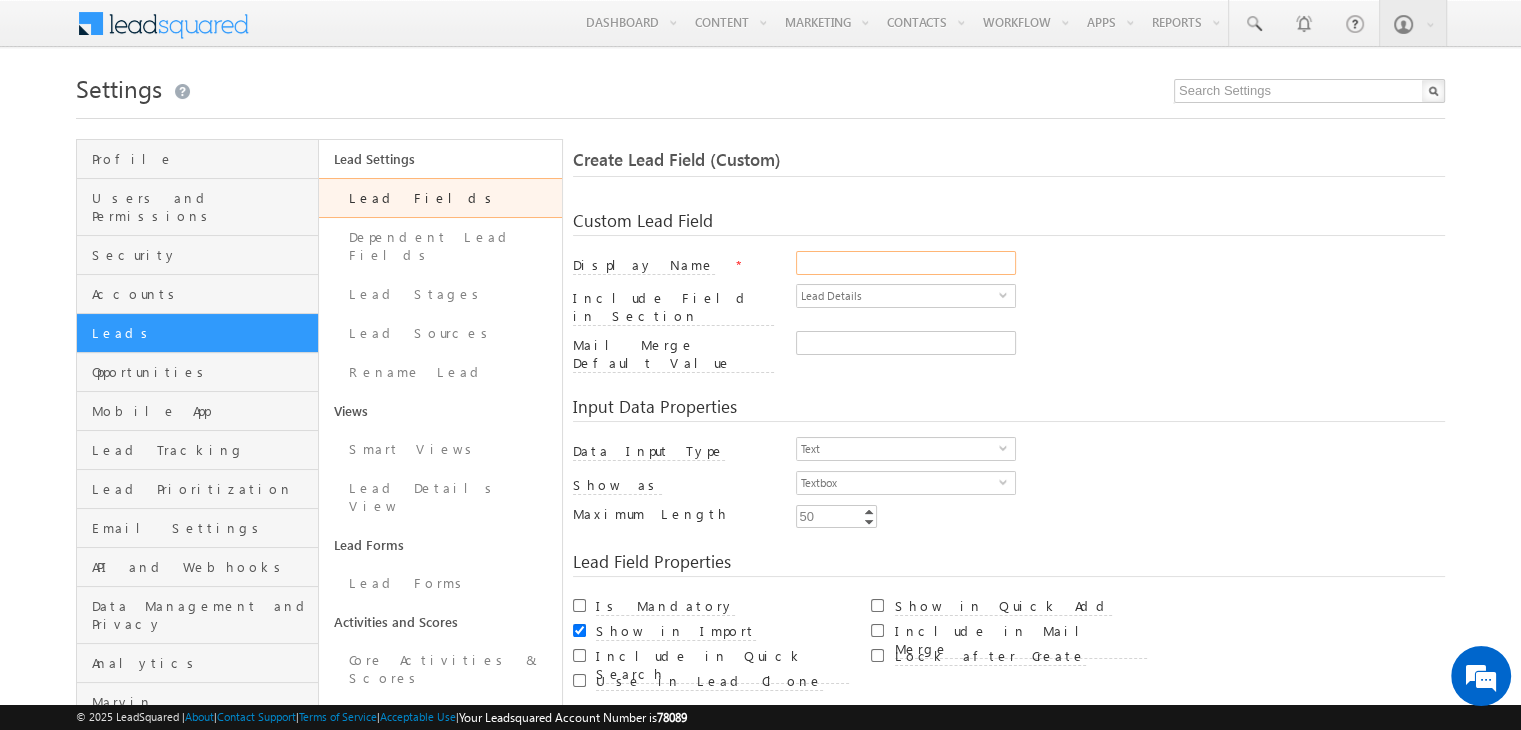 click on "Display Name" at bounding box center [906, 263] 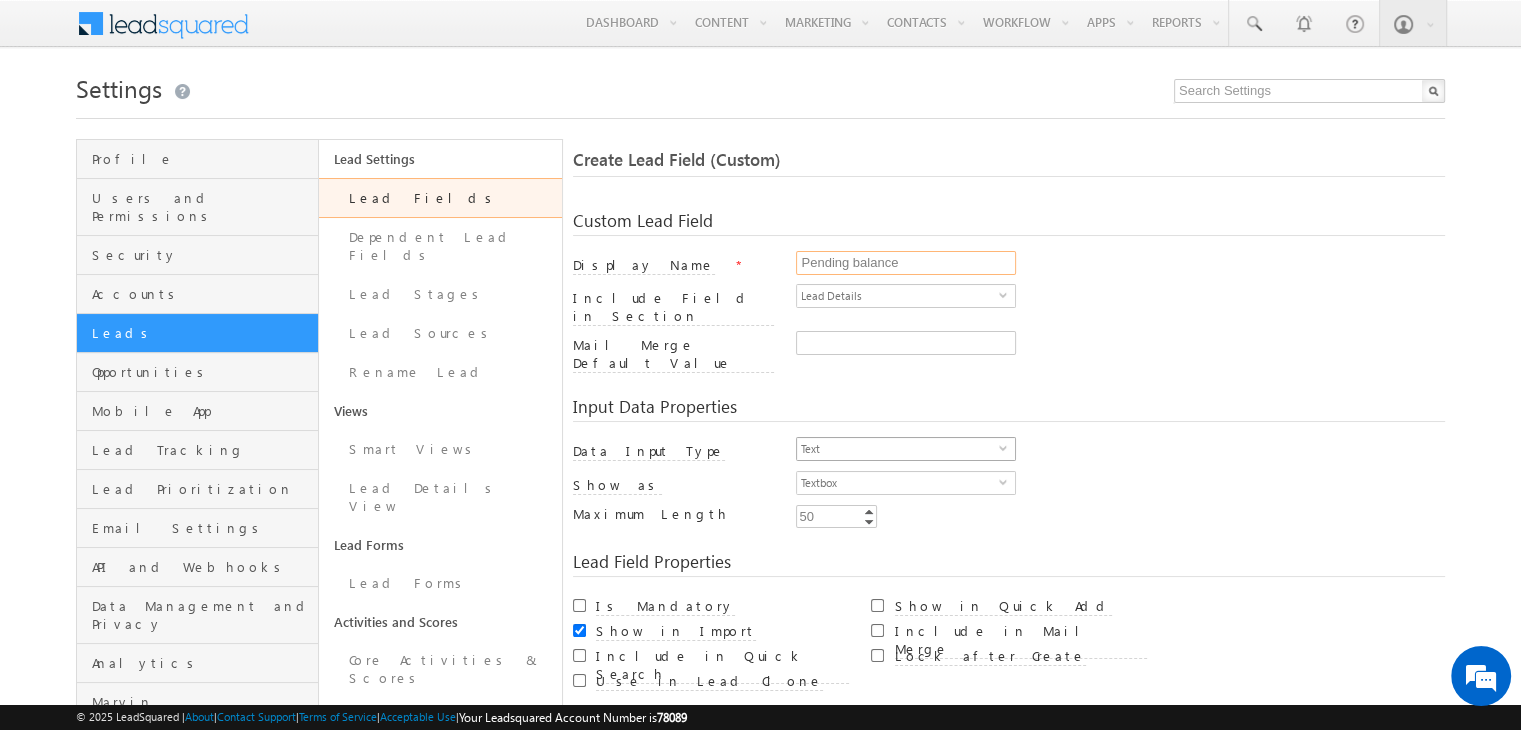 type on "Pending balance" 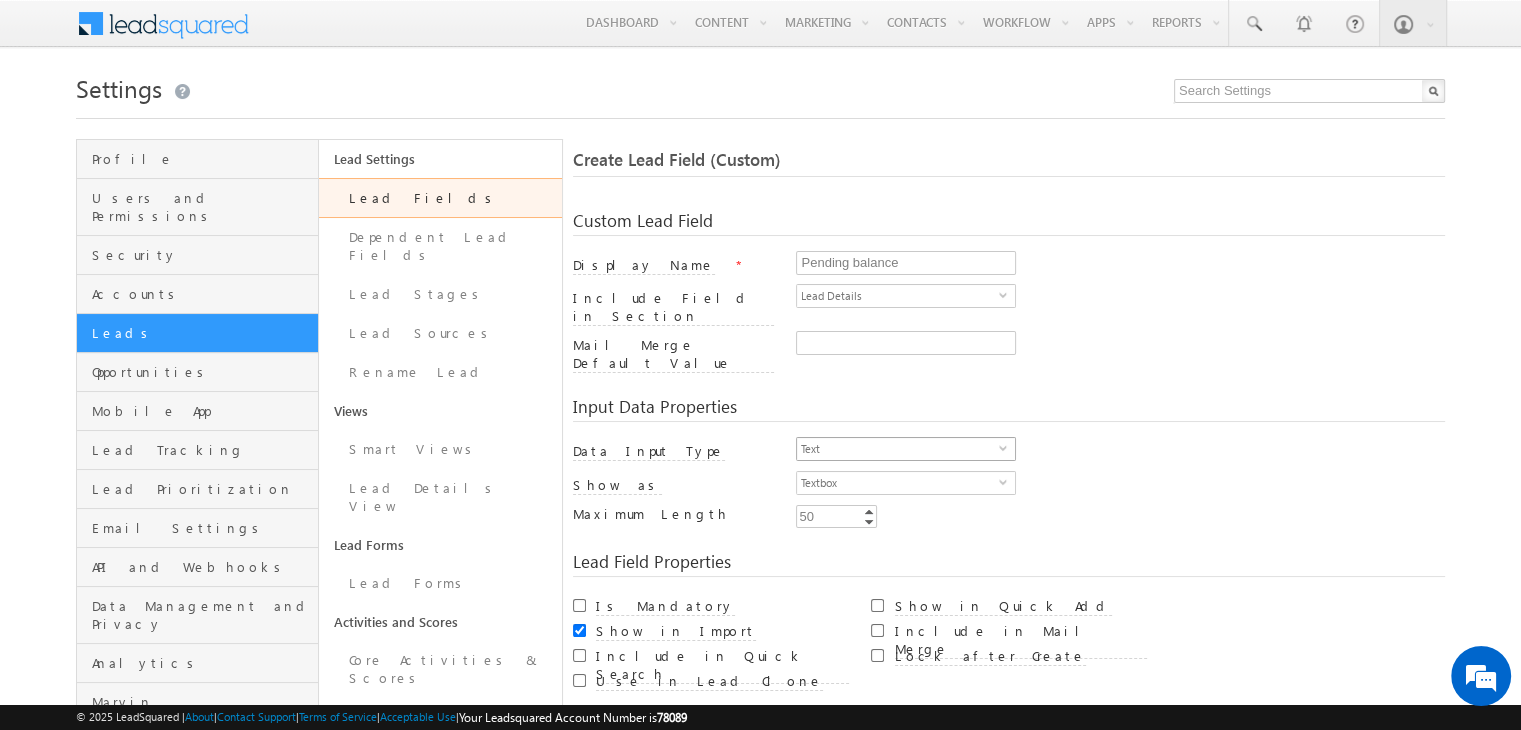 click on "Text" at bounding box center (898, 449) 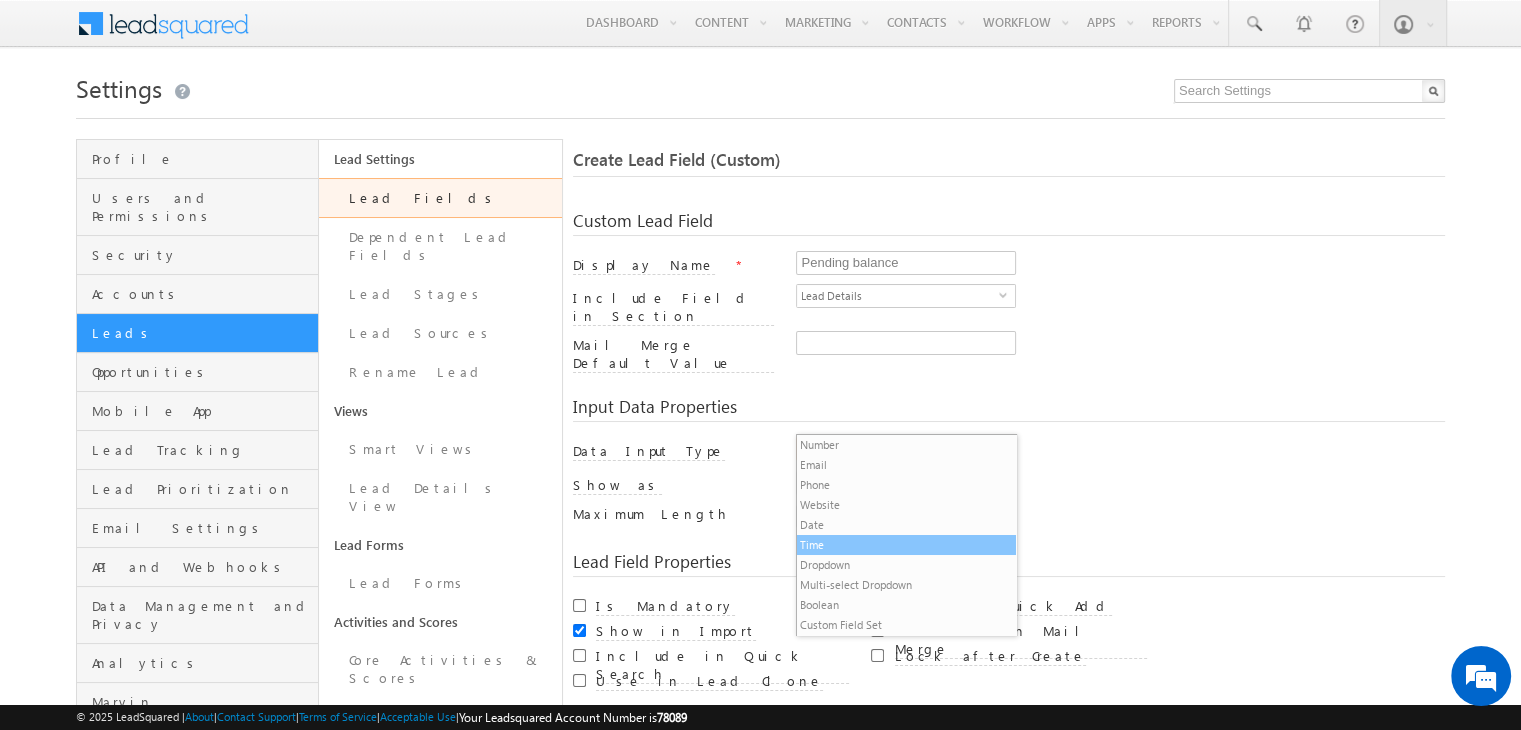 scroll, scrollTop: 0, scrollLeft: 0, axis: both 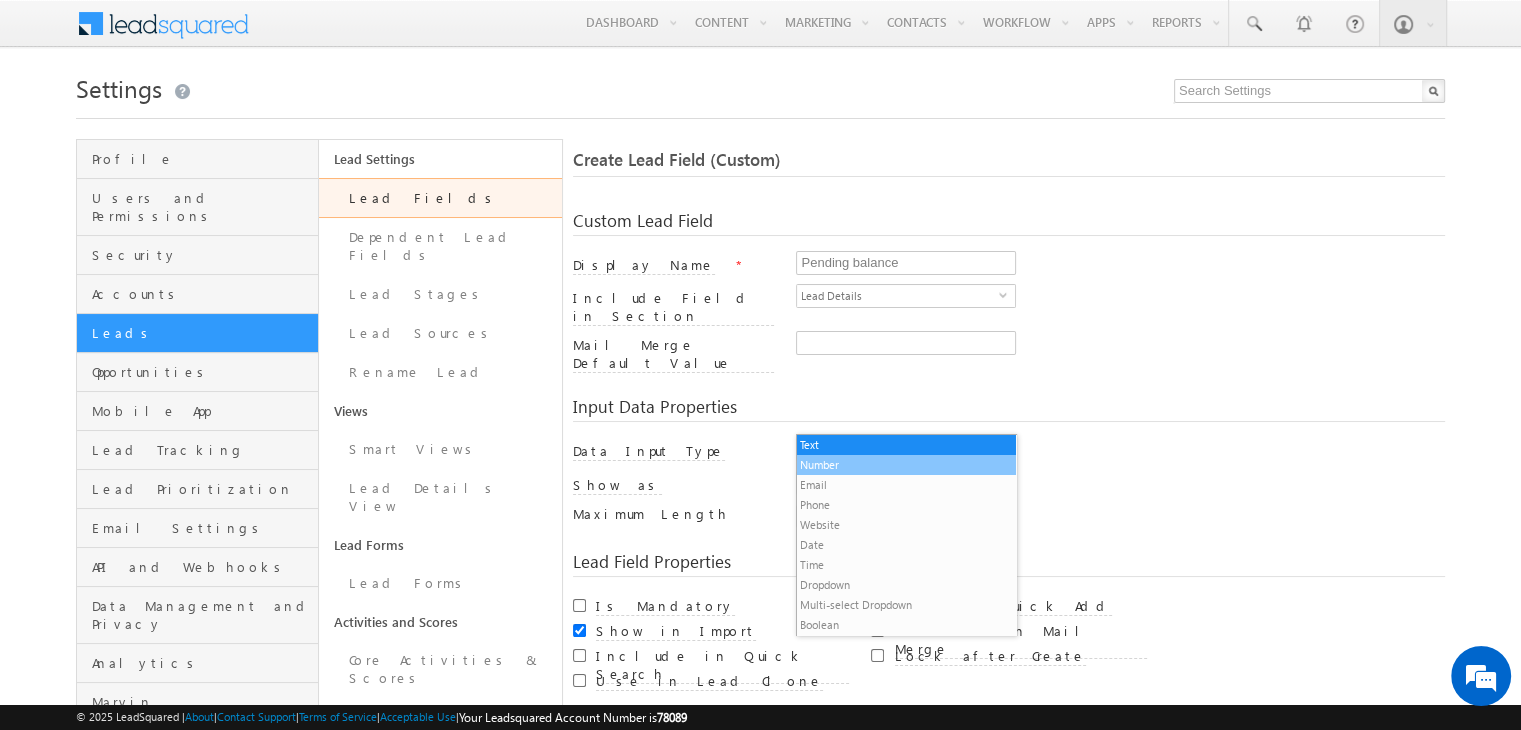 click on "Number" at bounding box center [906, 465] 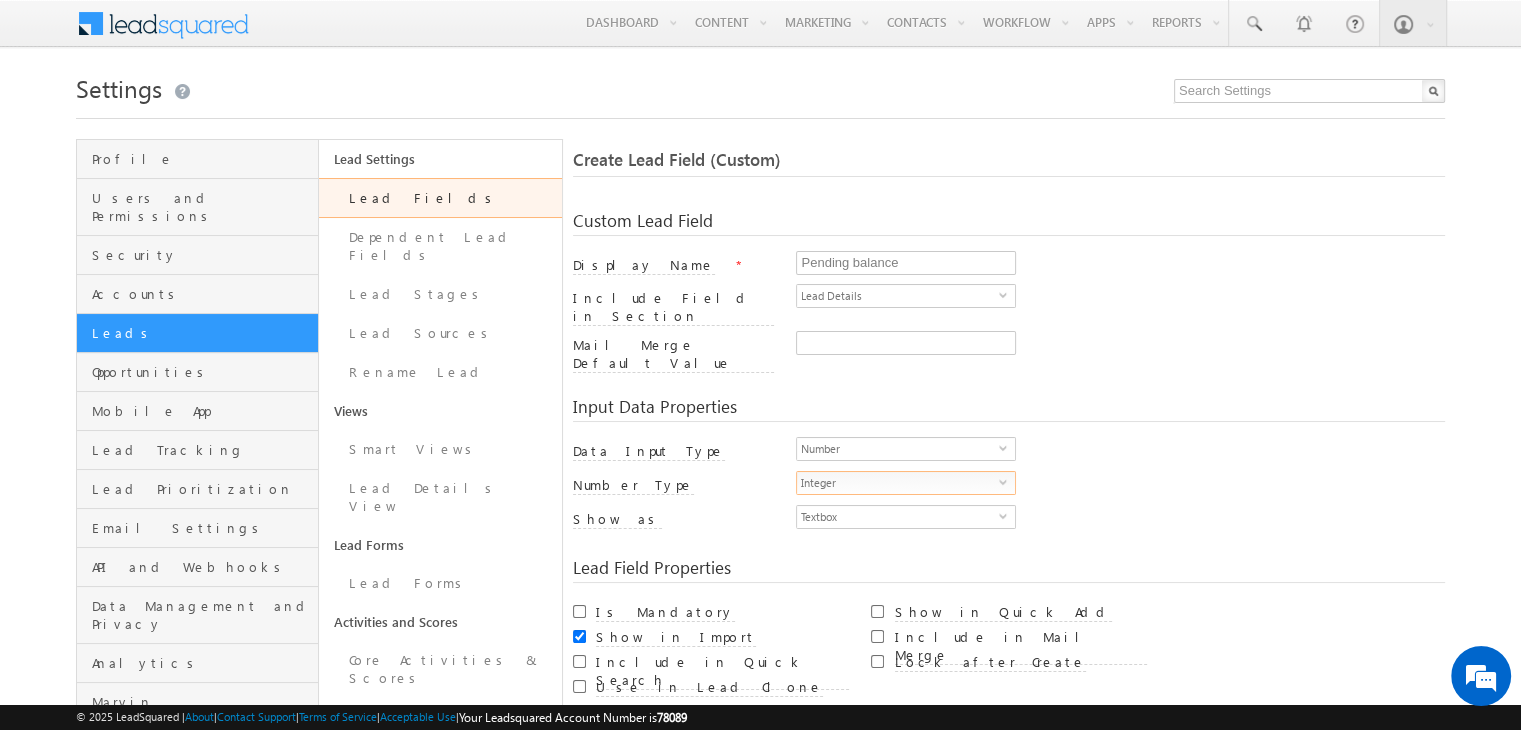 click on "Integer" at bounding box center [898, 483] 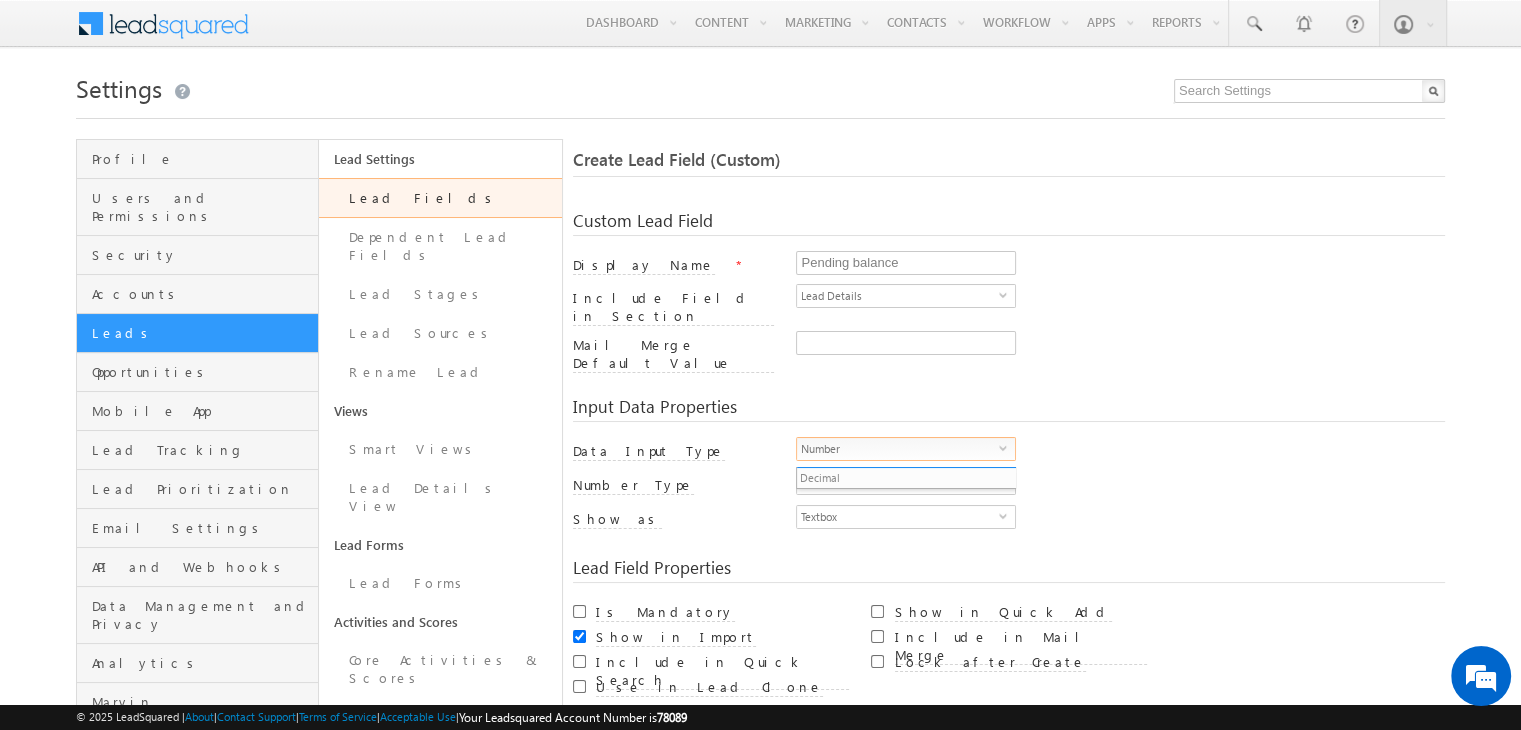 click on "Number" at bounding box center [898, 449] 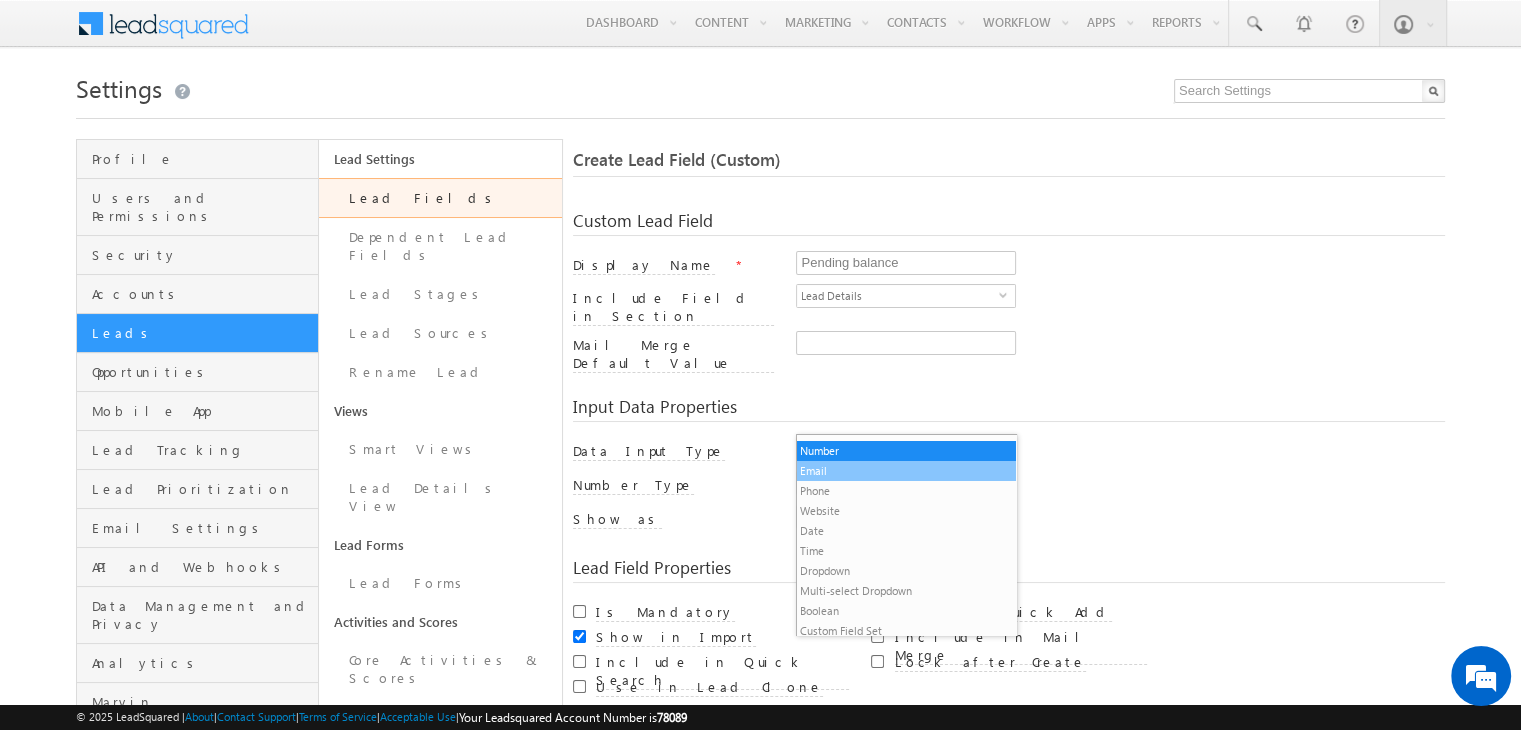 scroll, scrollTop: 0, scrollLeft: 0, axis: both 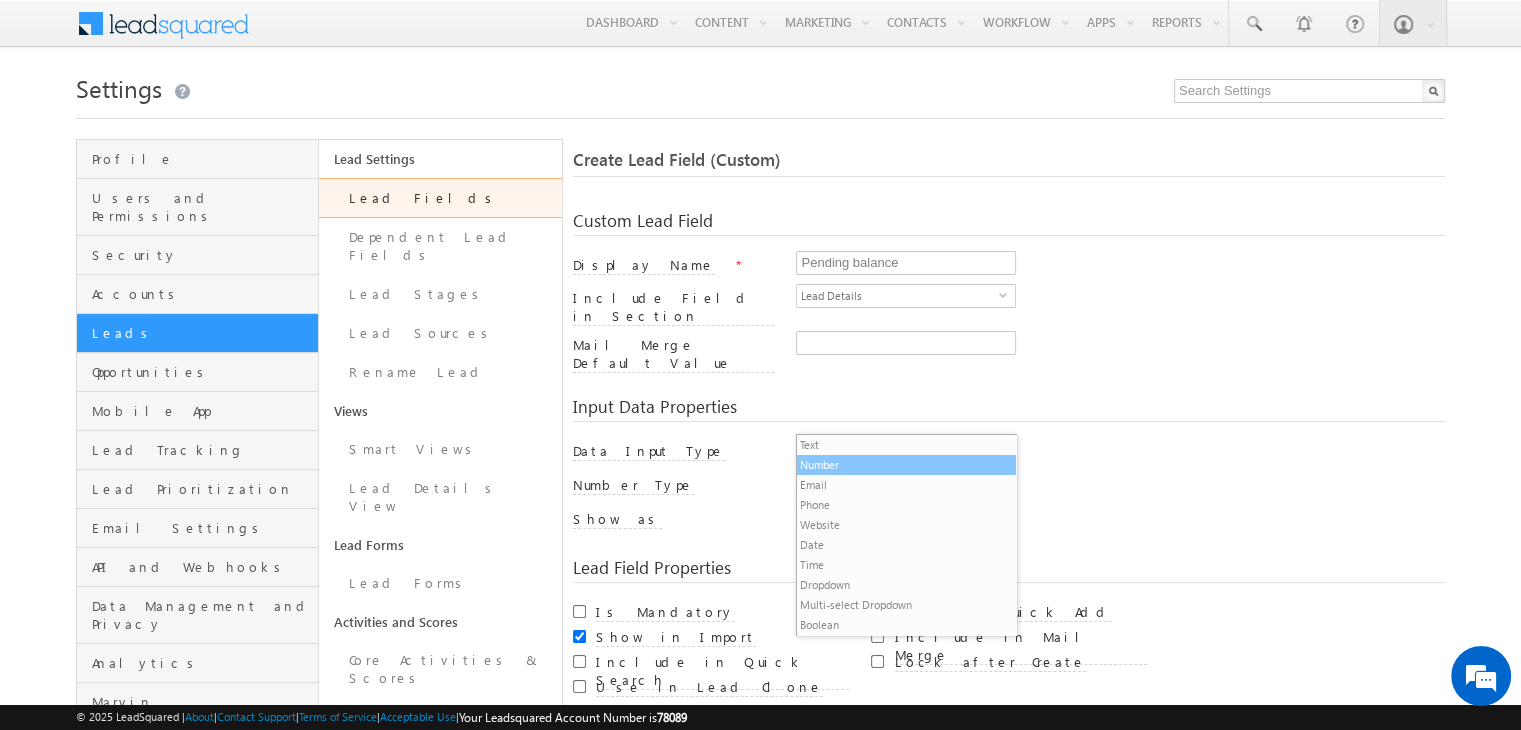 click on "Number" at bounding box center (906, 465) 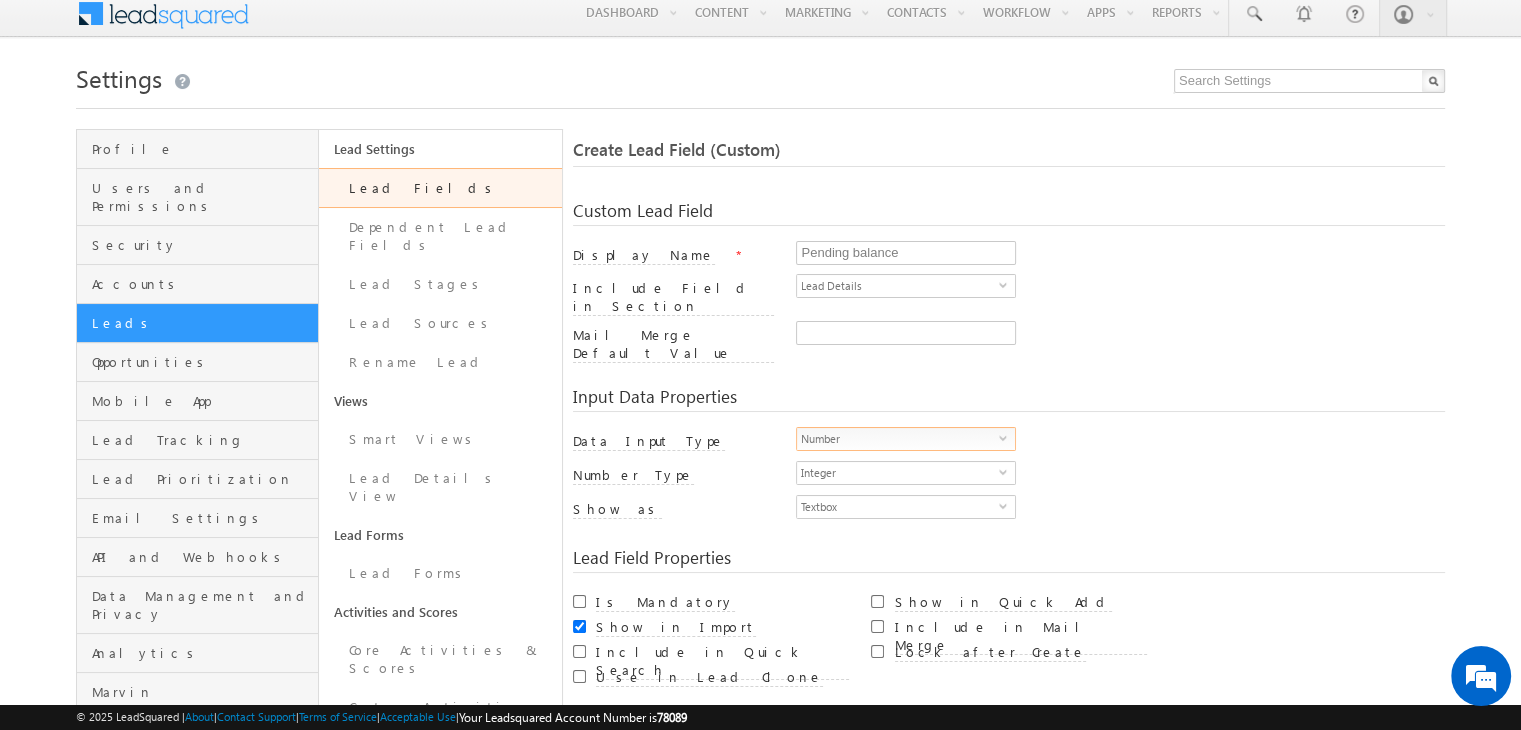 scroll, scrollTop: 11, scrollLeft: 0, axis: vertical 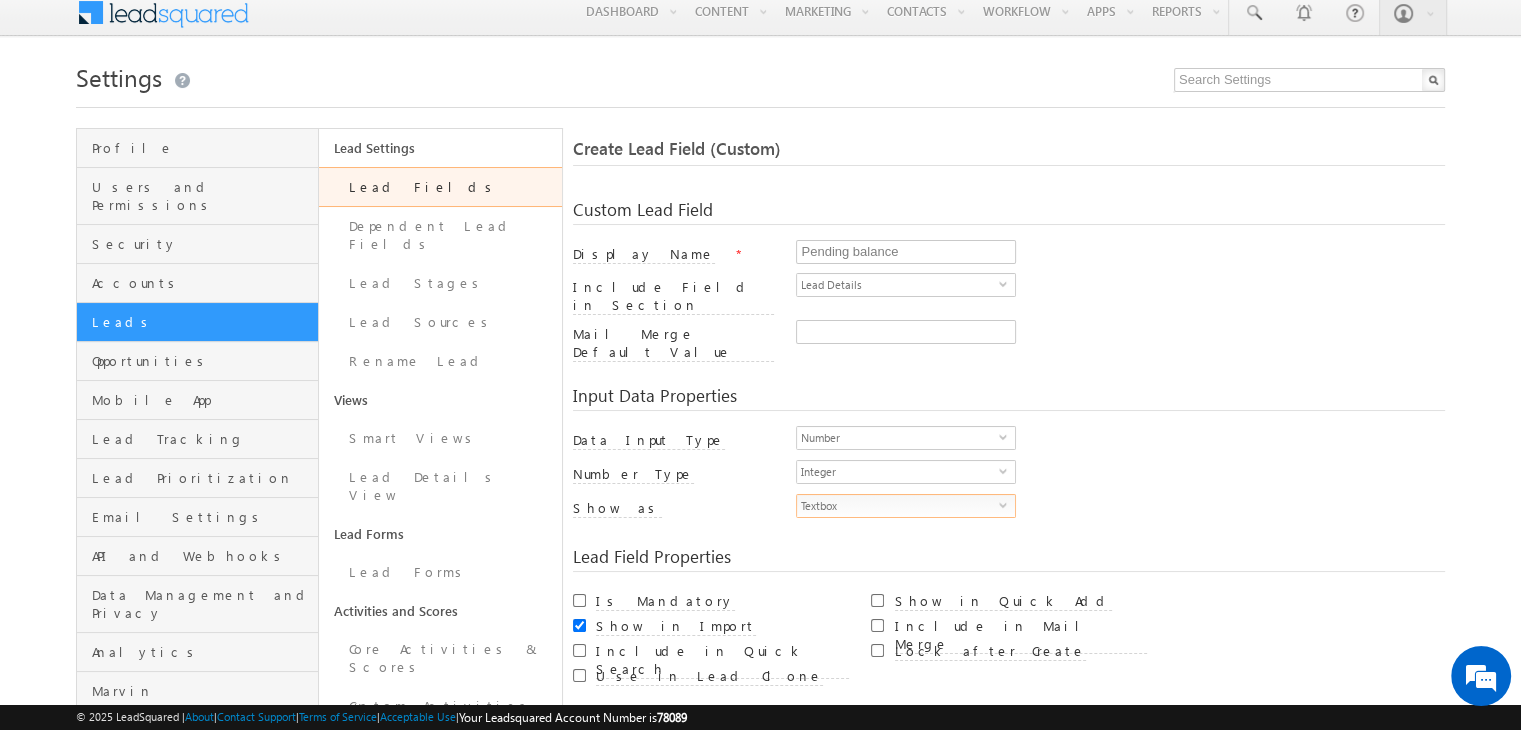click on "Textbox" at bounding box center [898, 506] 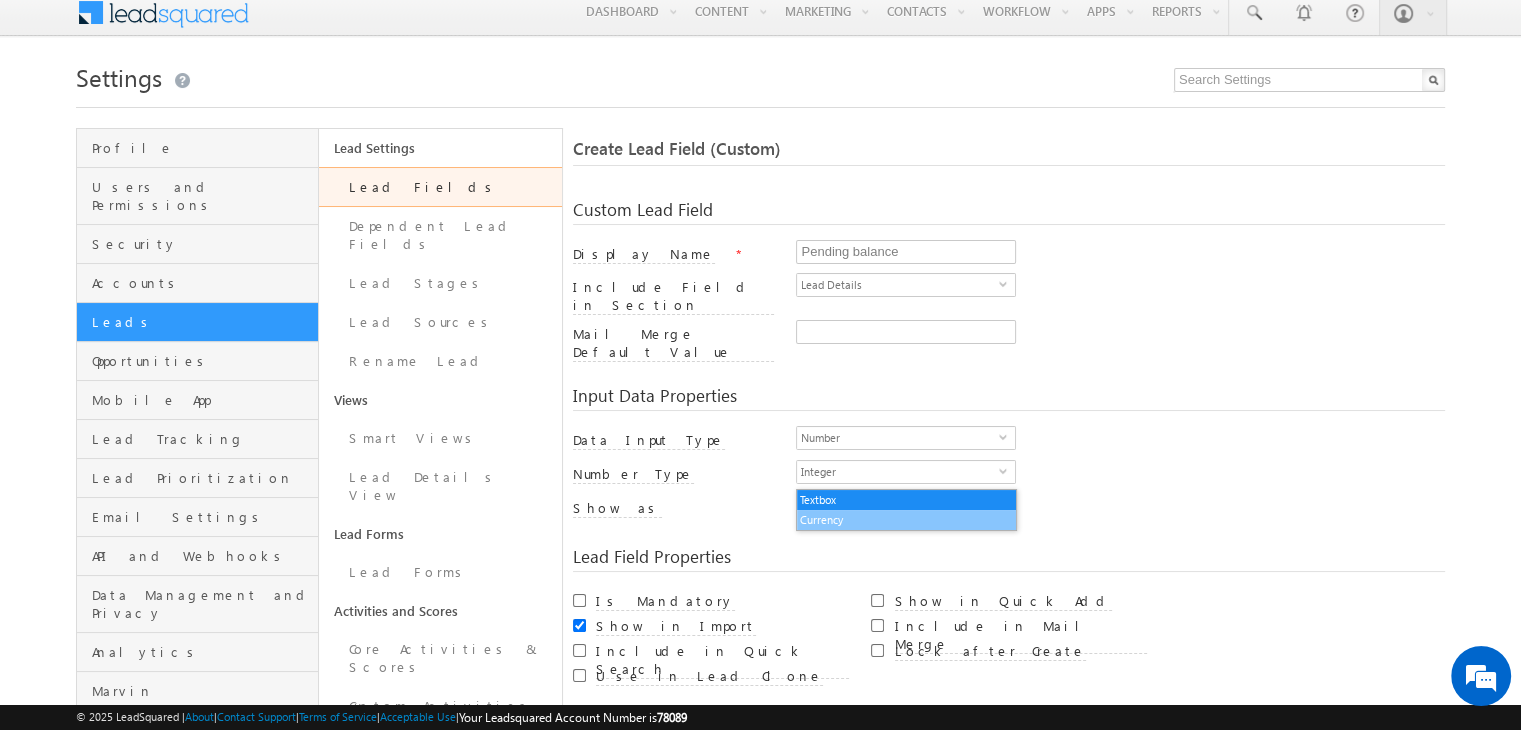 click on "Currency" at bounding box center [906, 520] 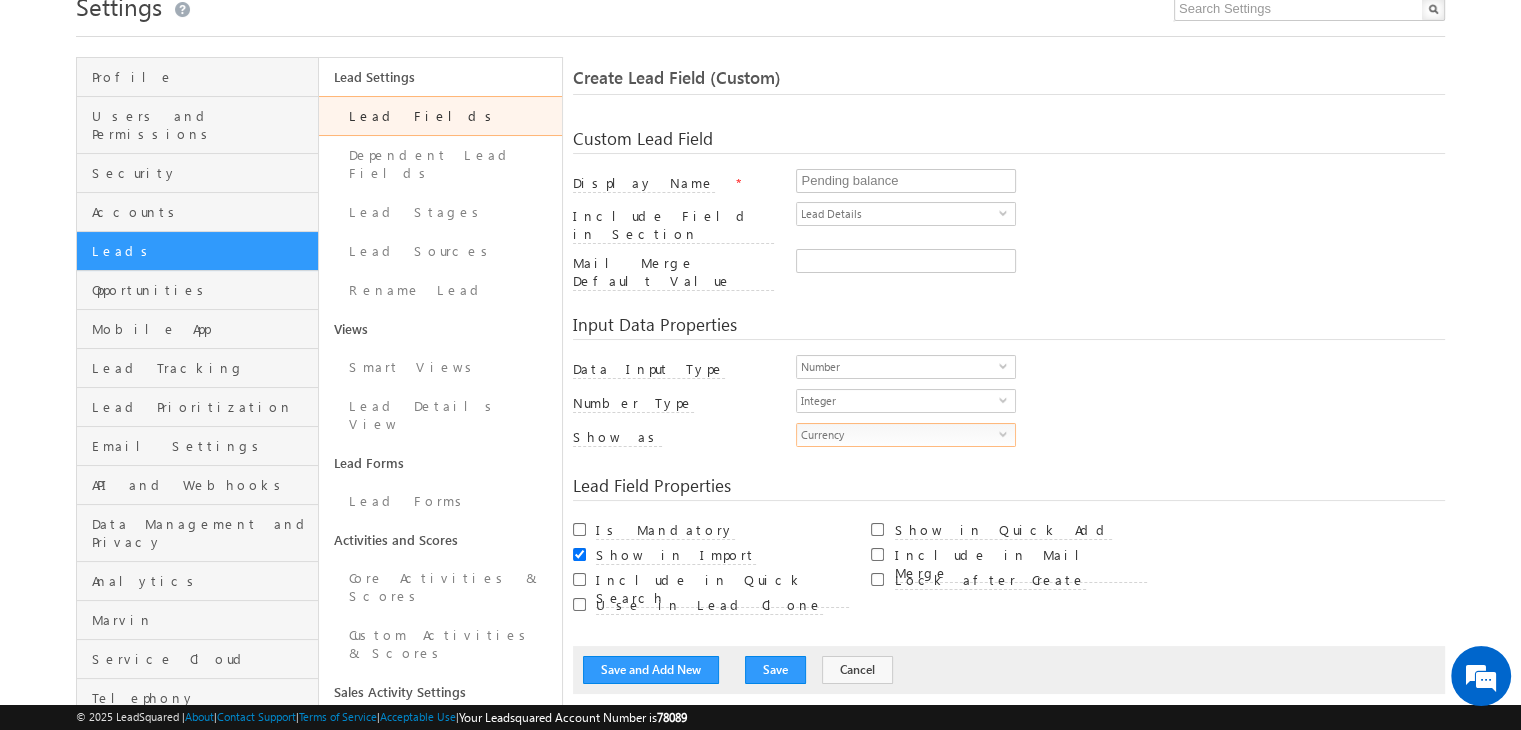 scroll, scrollTop: 83, scrollLeft: 0, axis: vertical 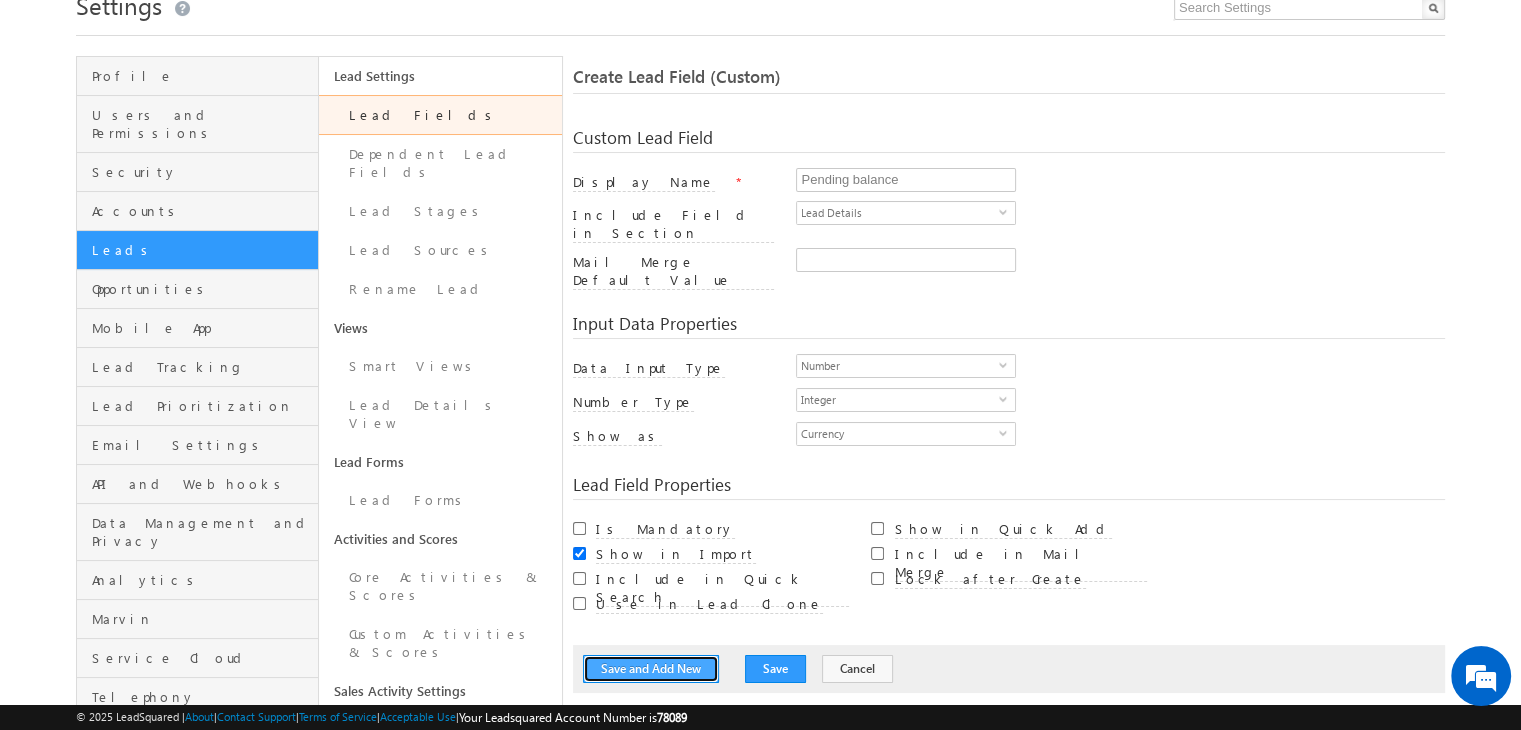 click on "Save and Add New" at bounding box center (651, 669) 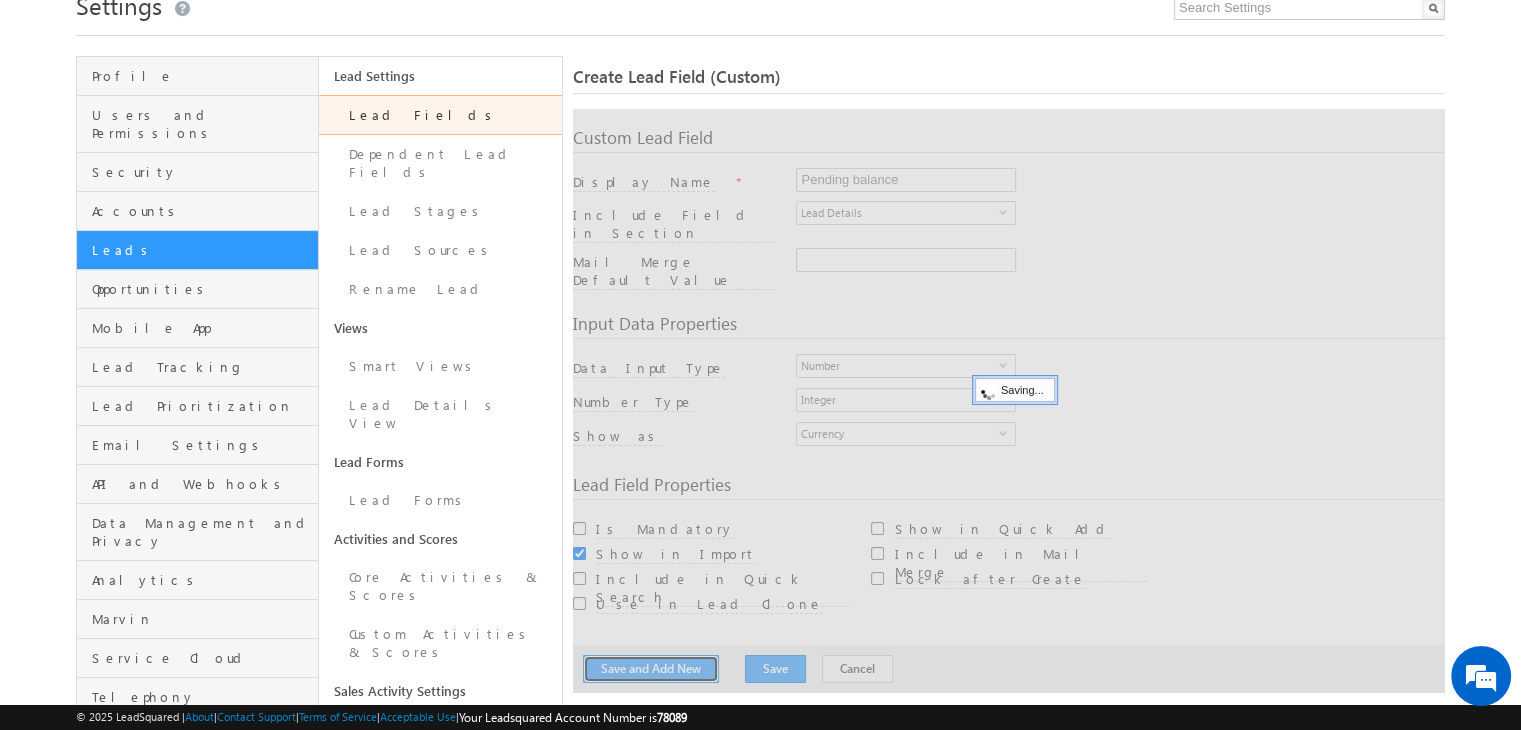 type 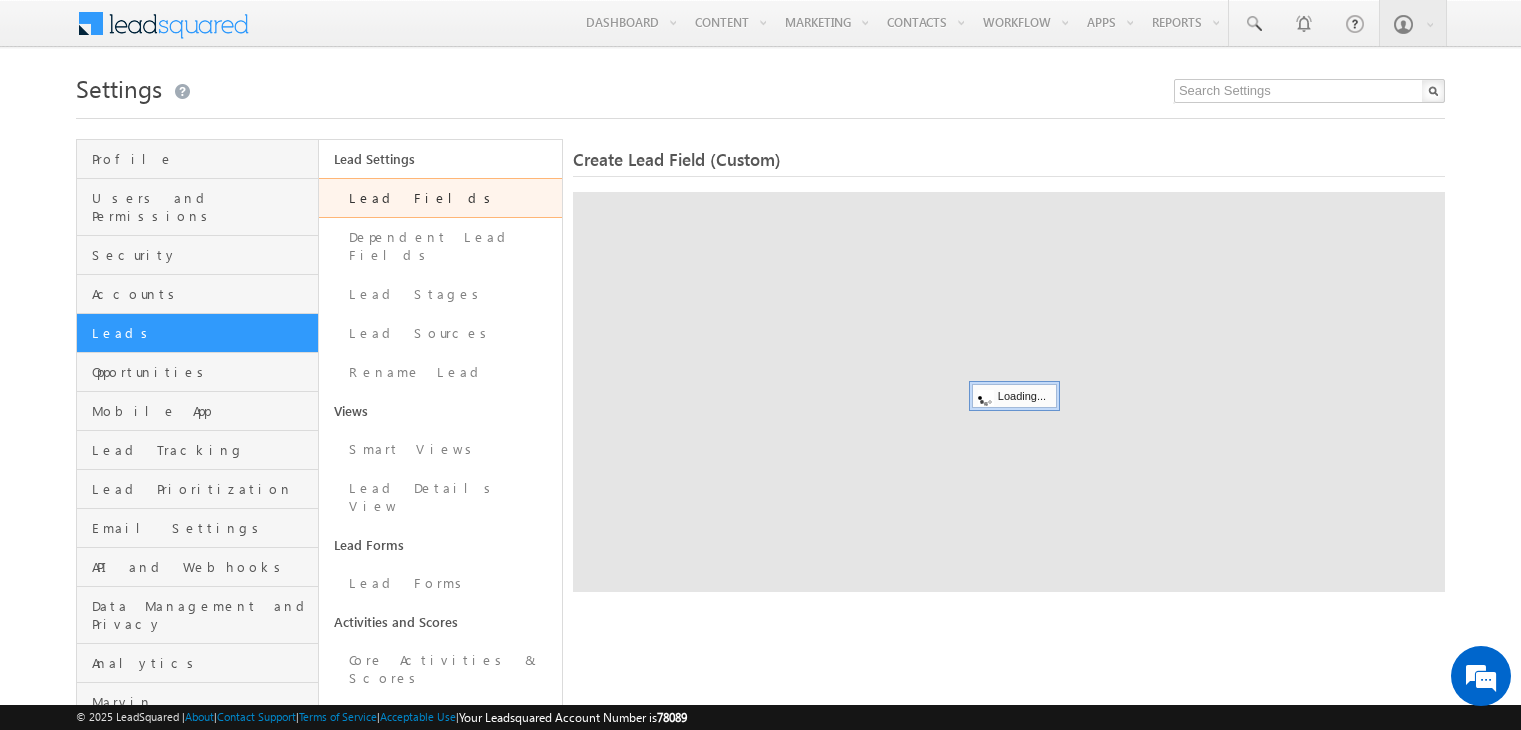 scroll, scrollTop: 0, scrollLeft: 0, axis: both 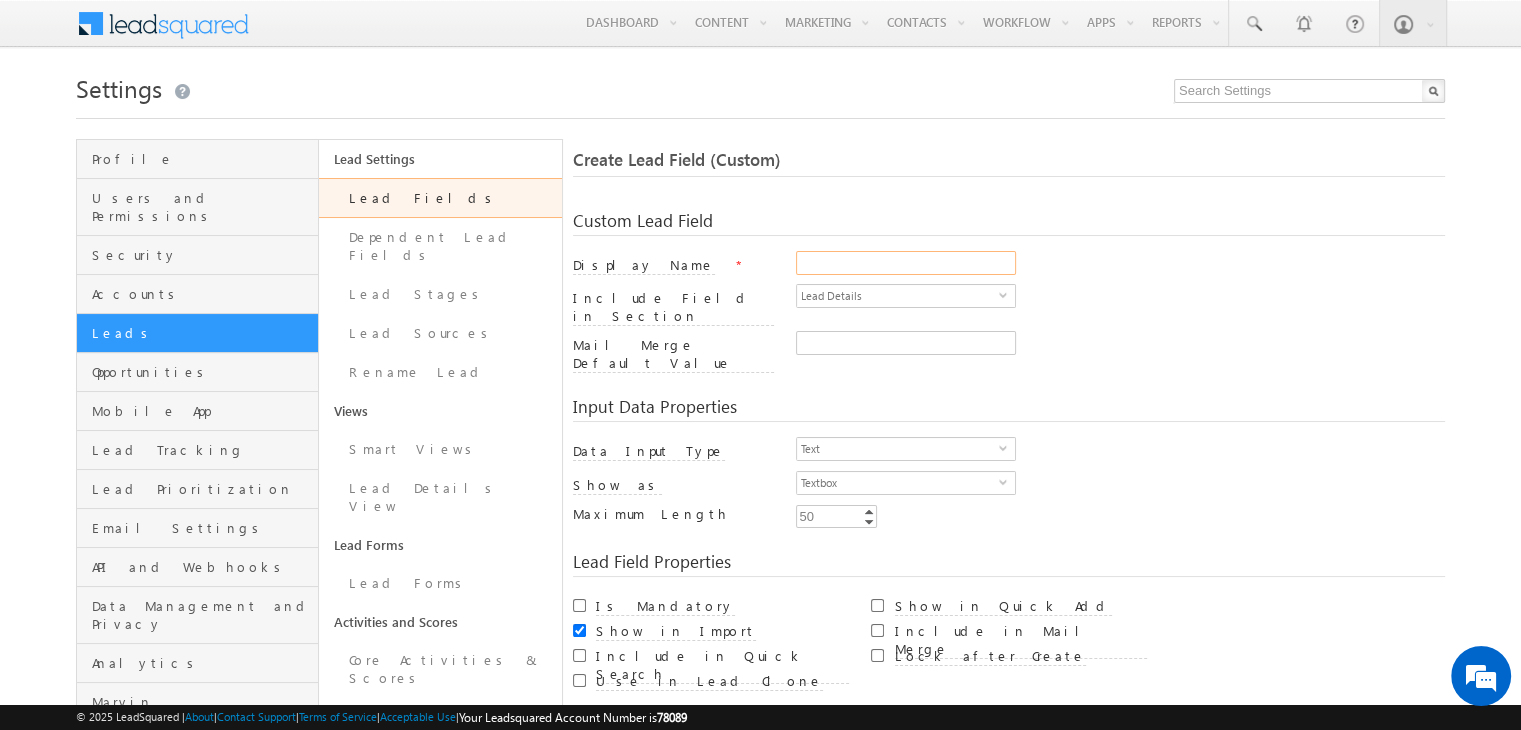 click on "Display Name" at bounding box center (906, 263) 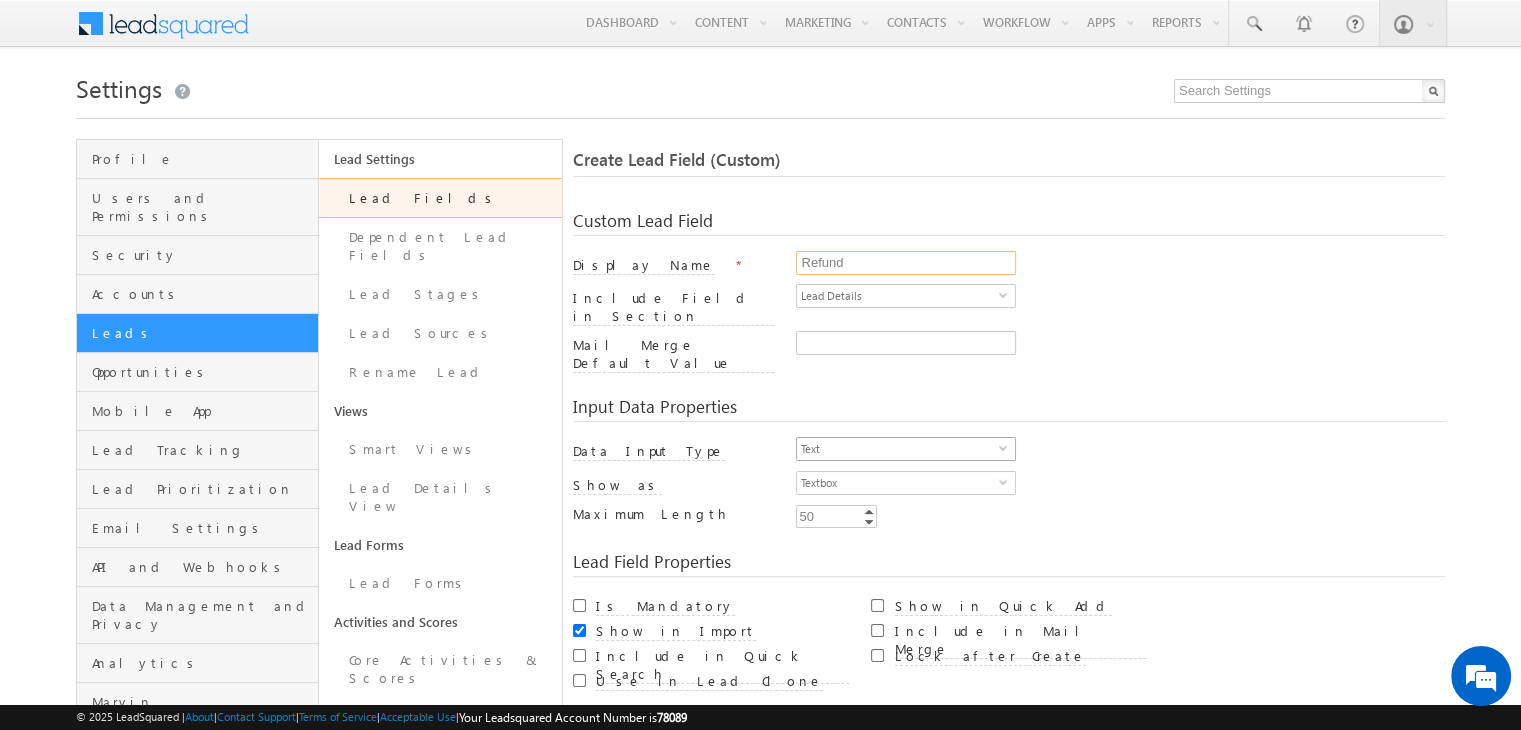 type on "Refund" 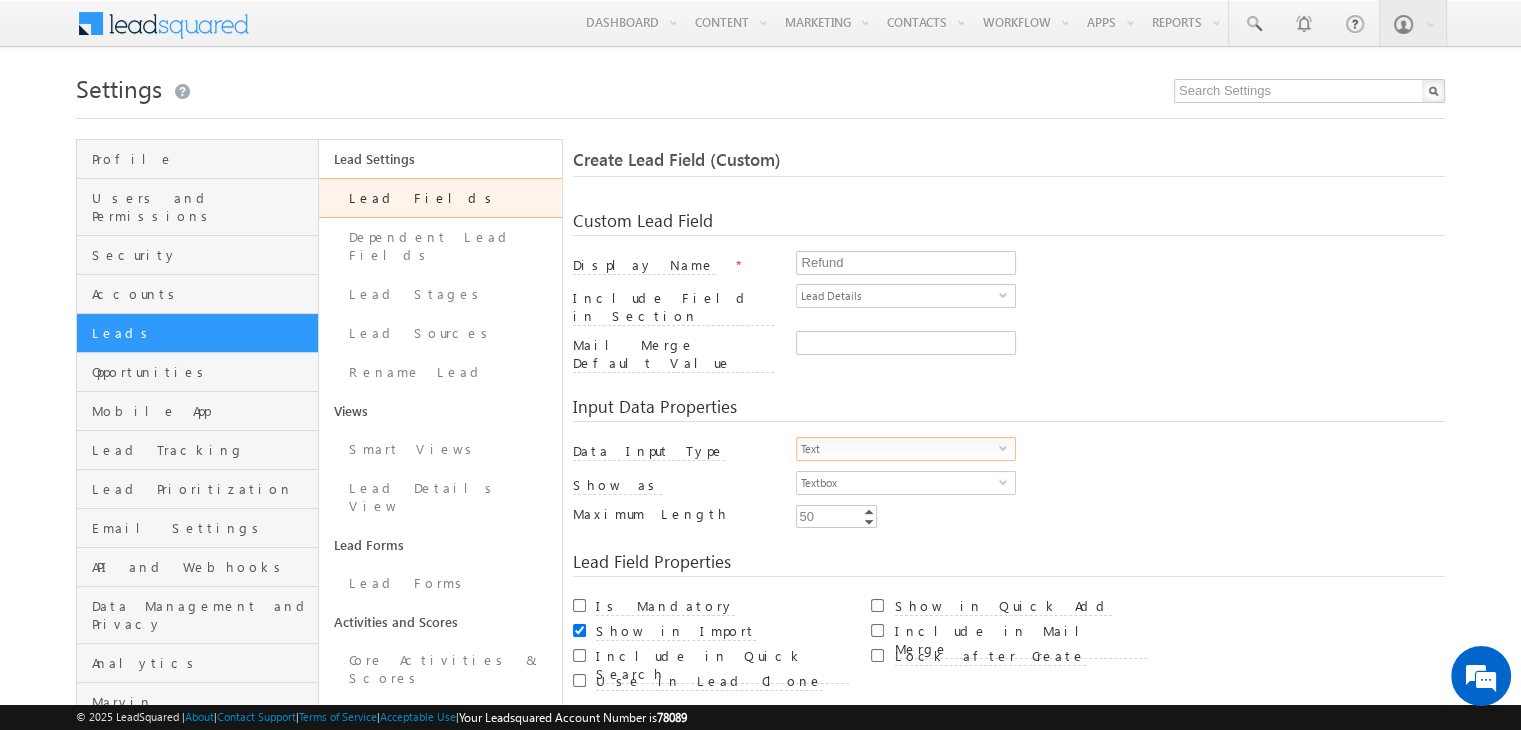 click on "Text" at bounding box center [898, 449] 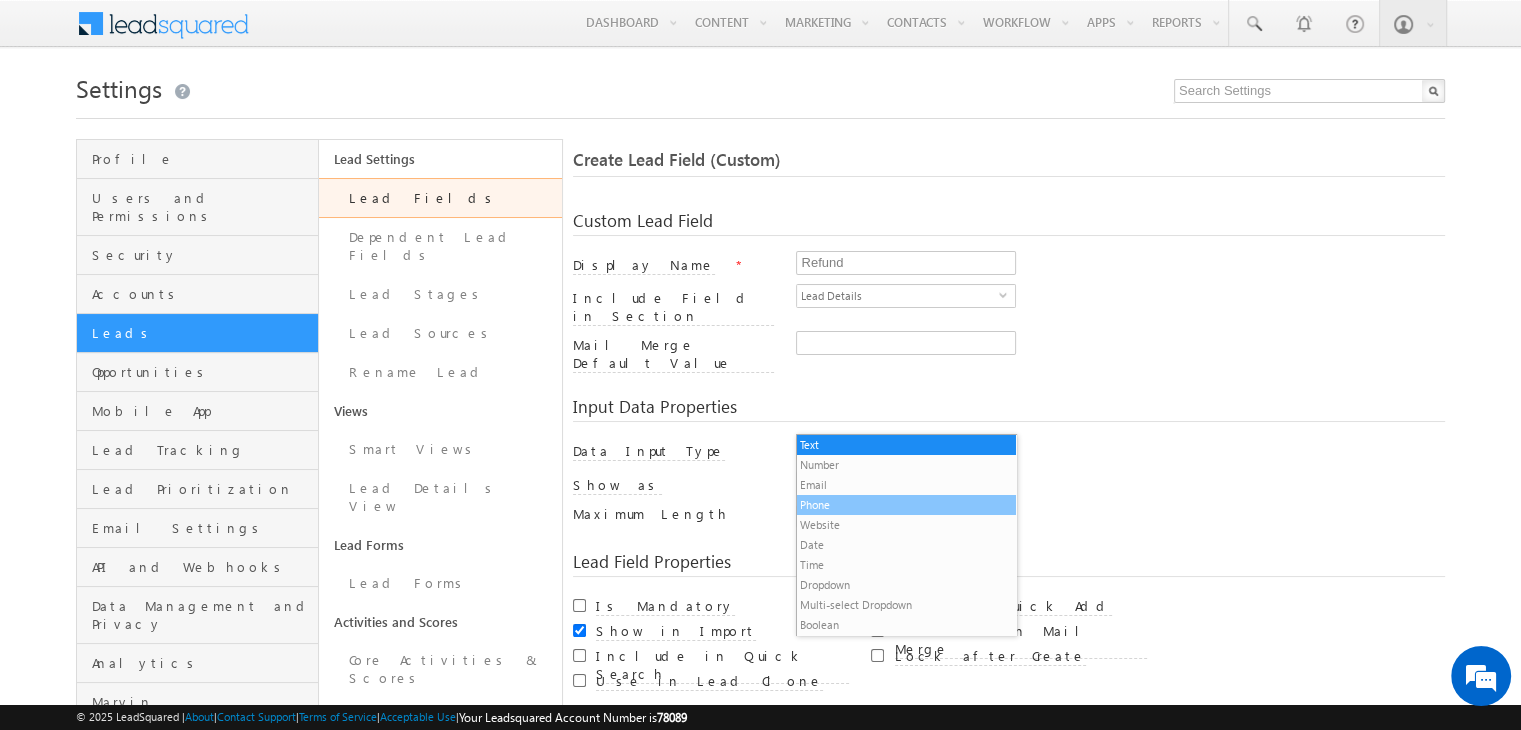 scroll, scrollTop: 20, scrollLeft: 0, axis: vertical 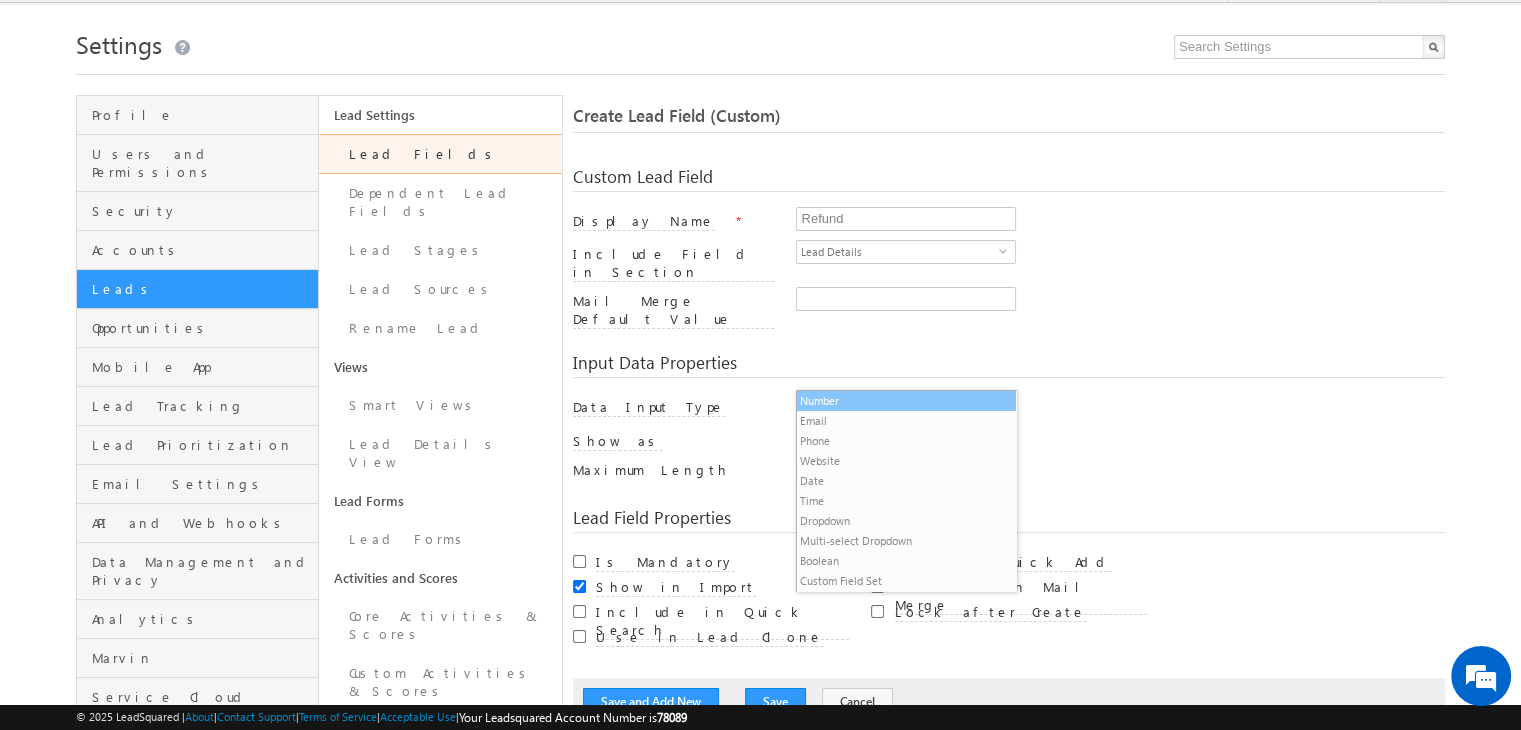 click on "Number" at bounding box center (906, 401) 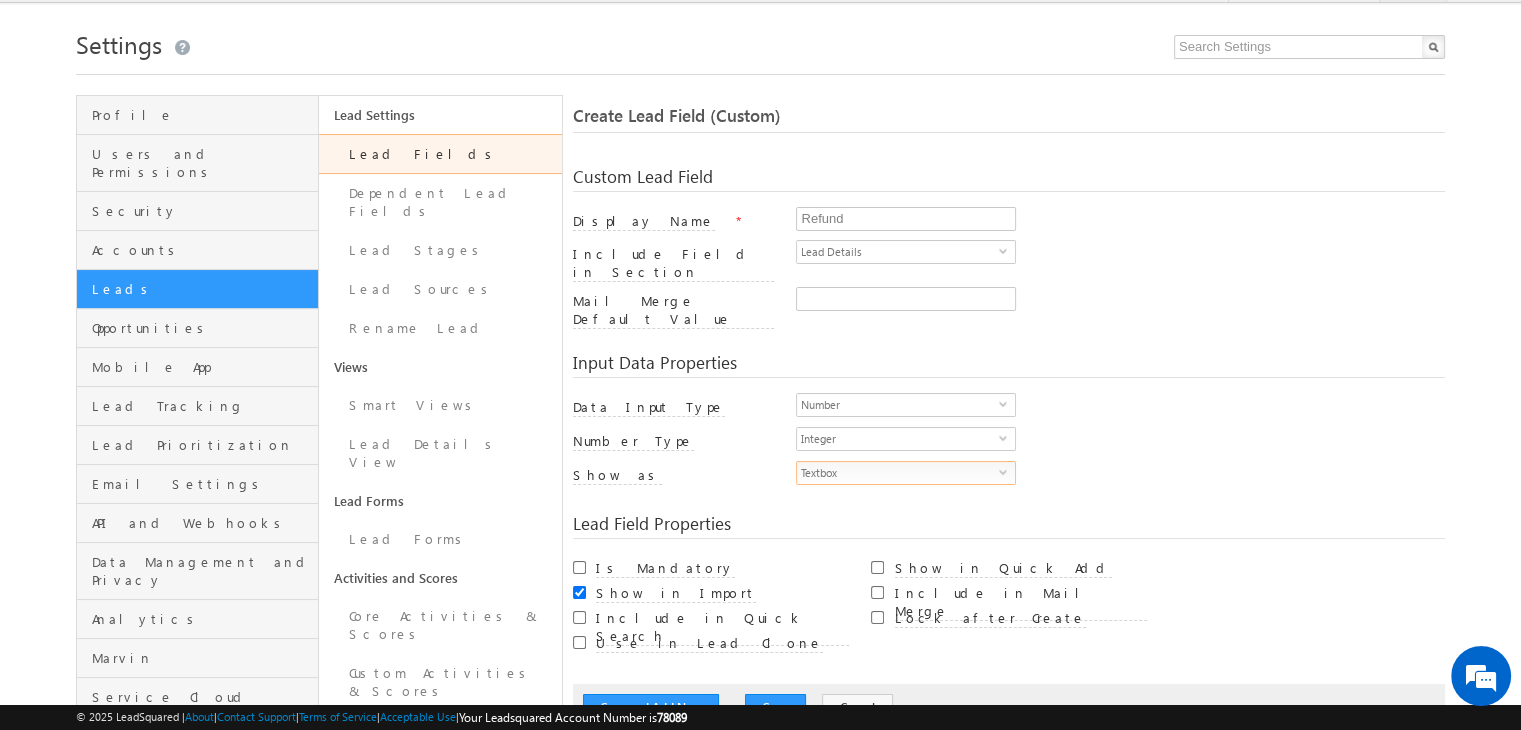 click on "Textbox" at bounding box center [898, 473] 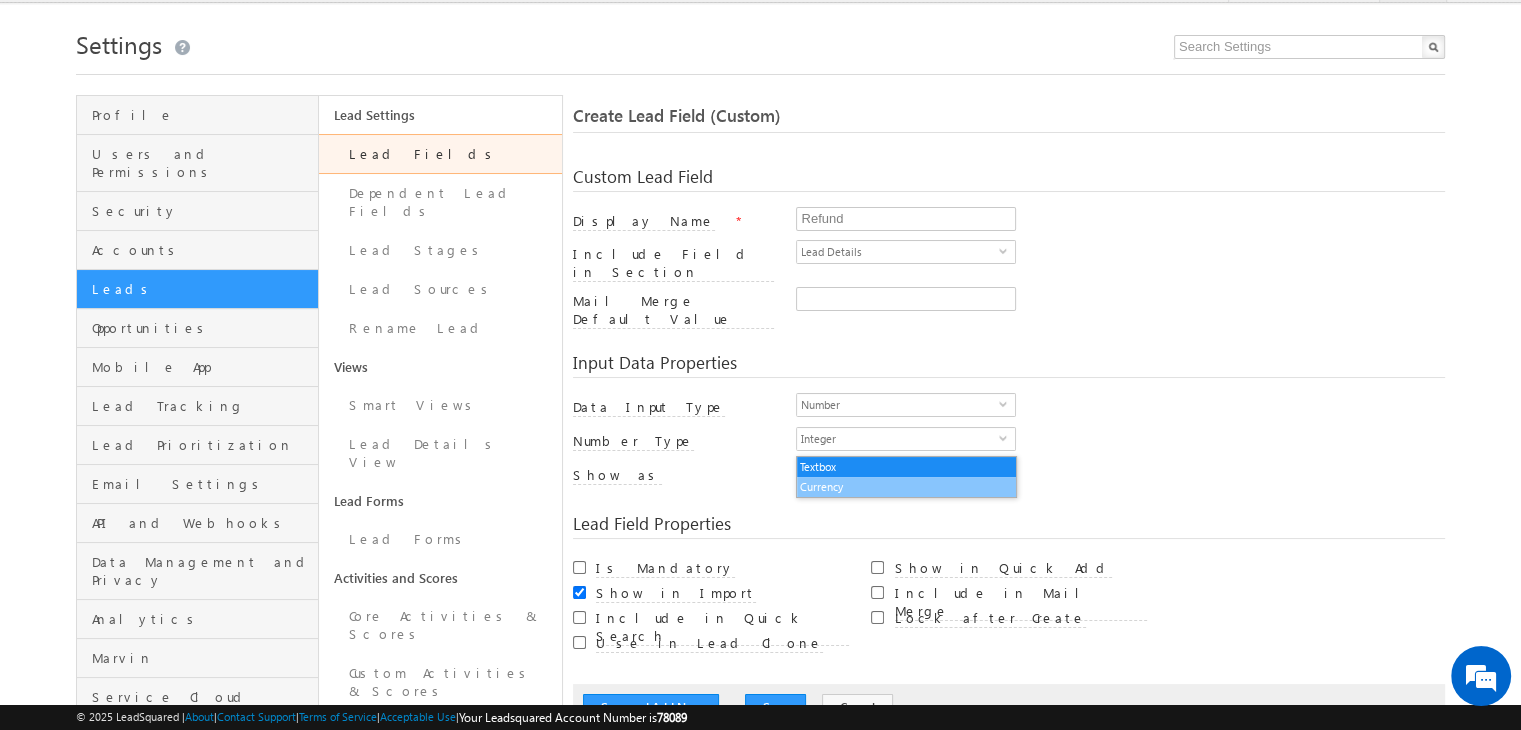 click on "Currency" at bounding box center (906, 487) 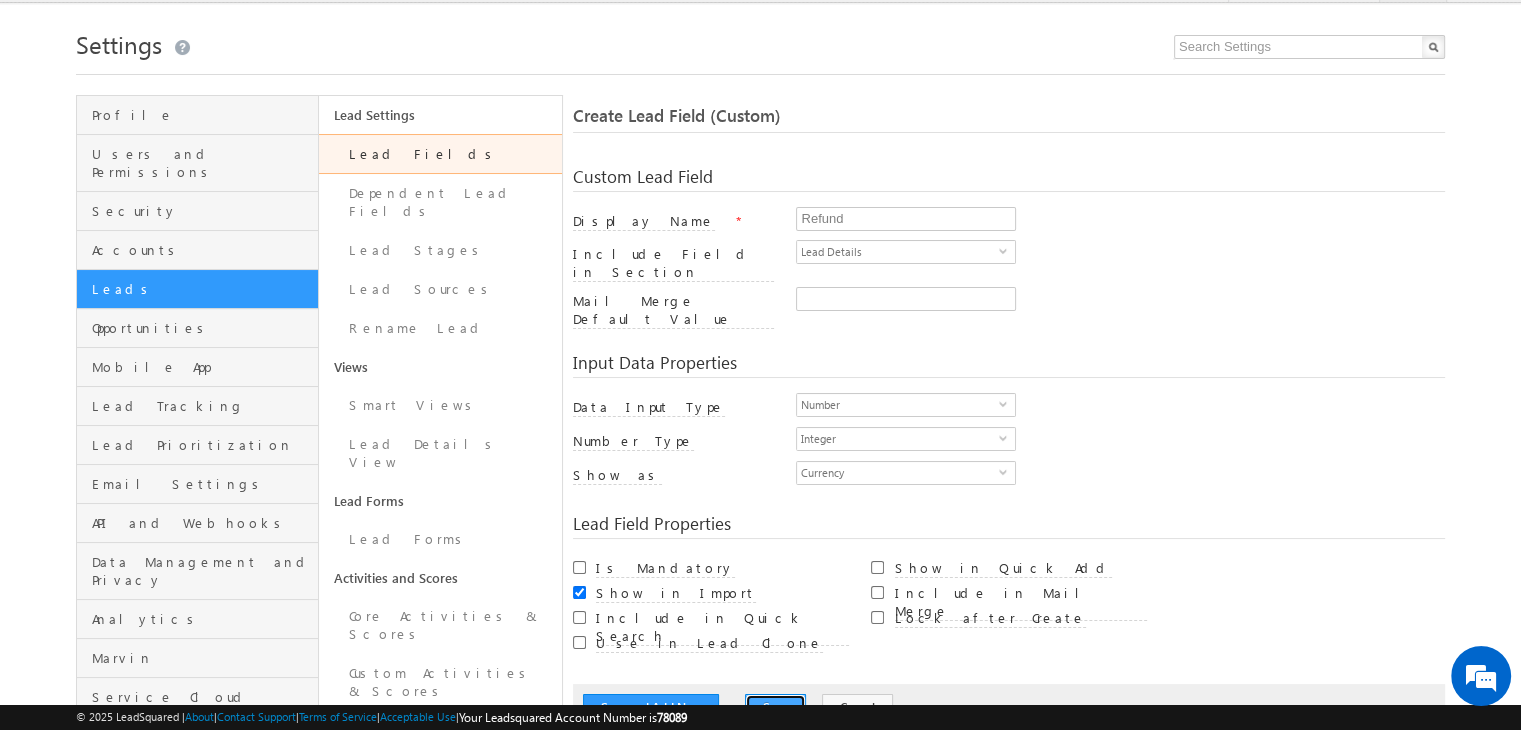 click on "Save" at bounding box center (775, 708) 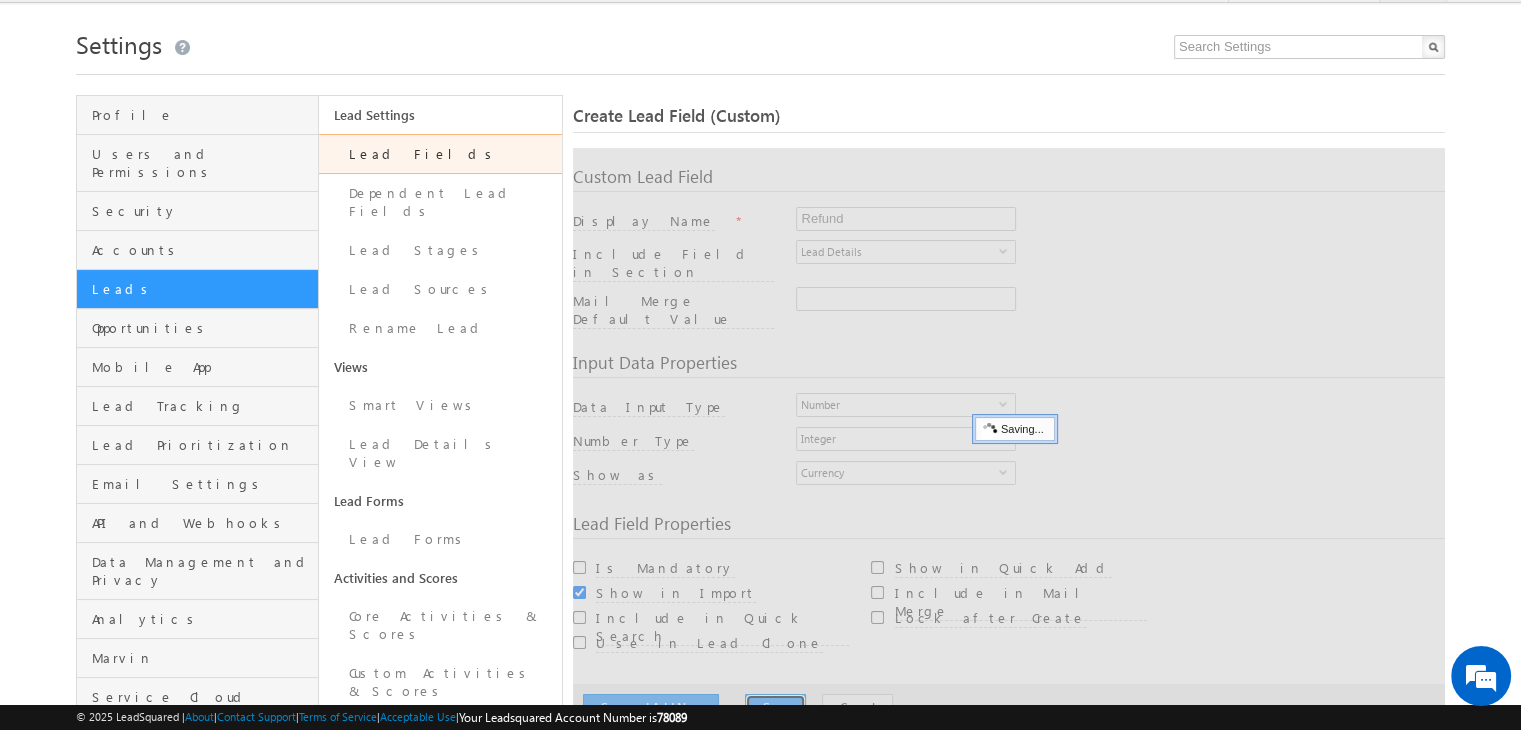 type 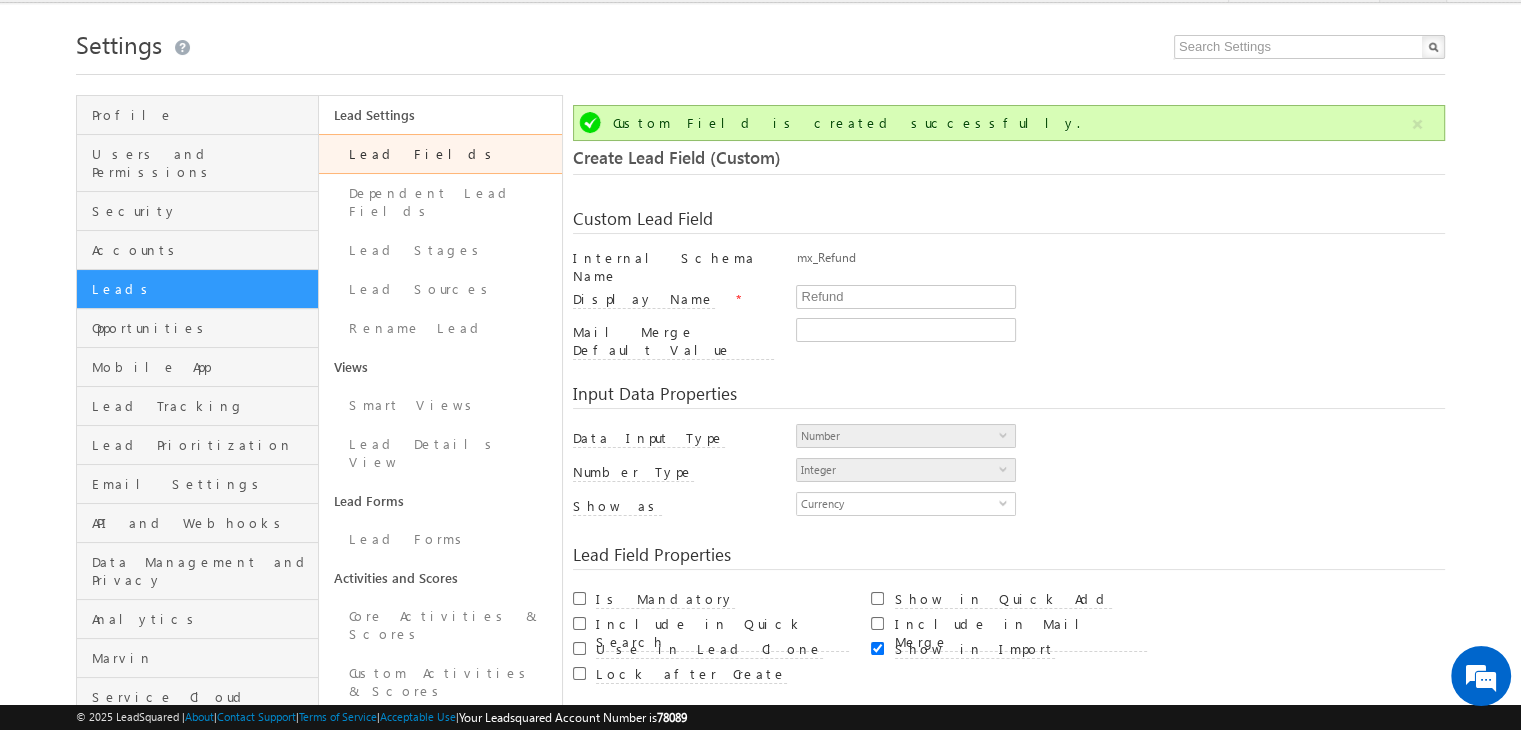 scroll, scrollTop: 149, scrollLeft: 0, axis: vertical 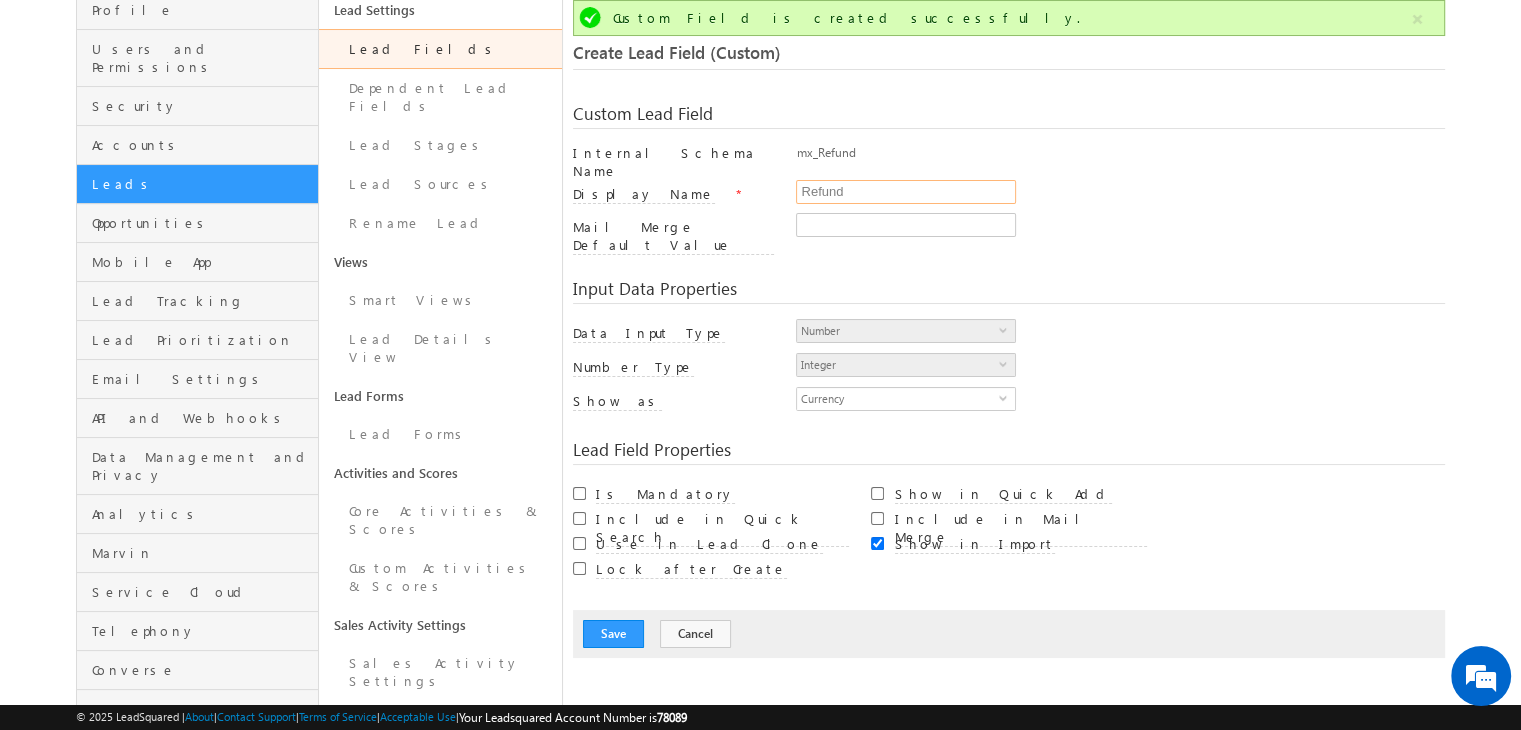 click on "Refund" at bounding box center (906, 192) 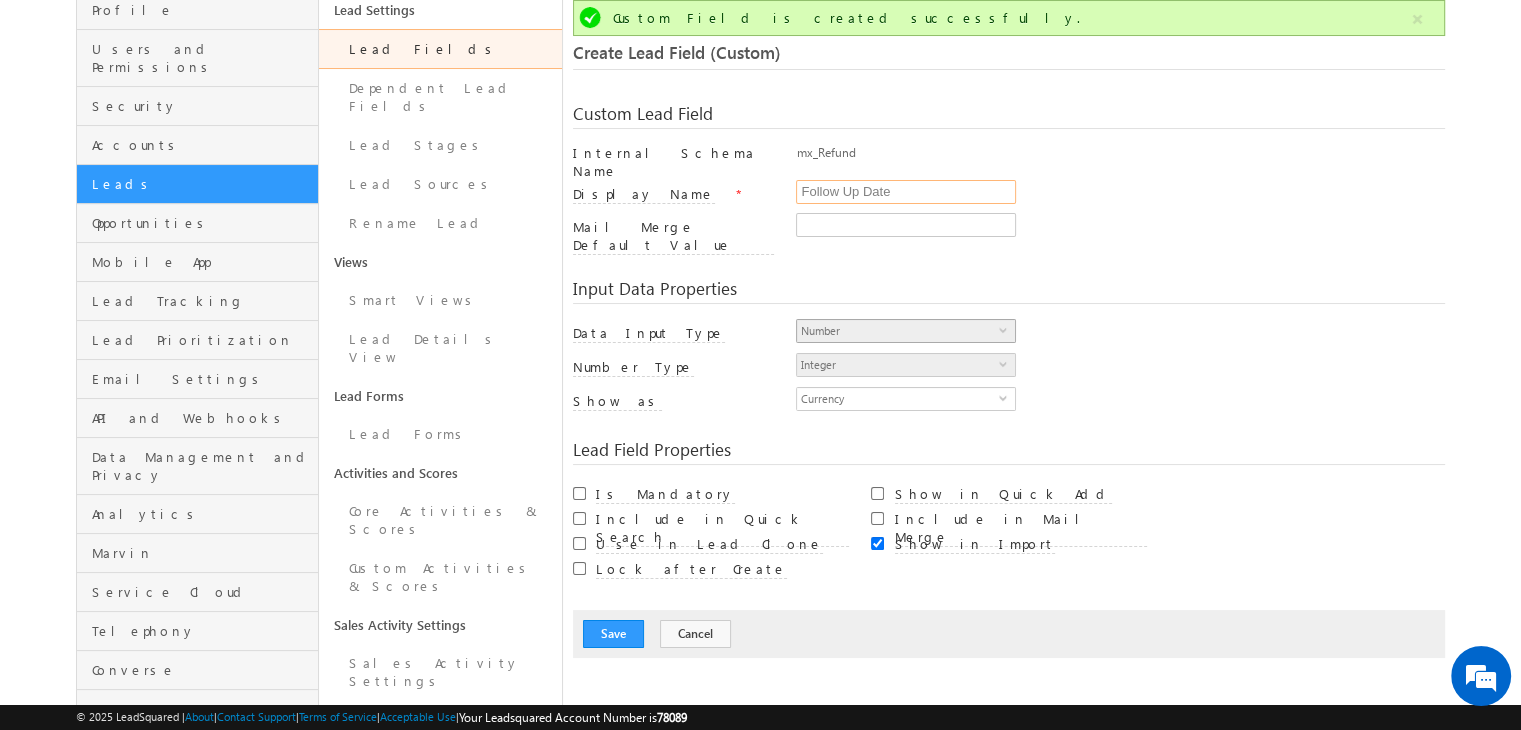 type on "Follow Up Date" 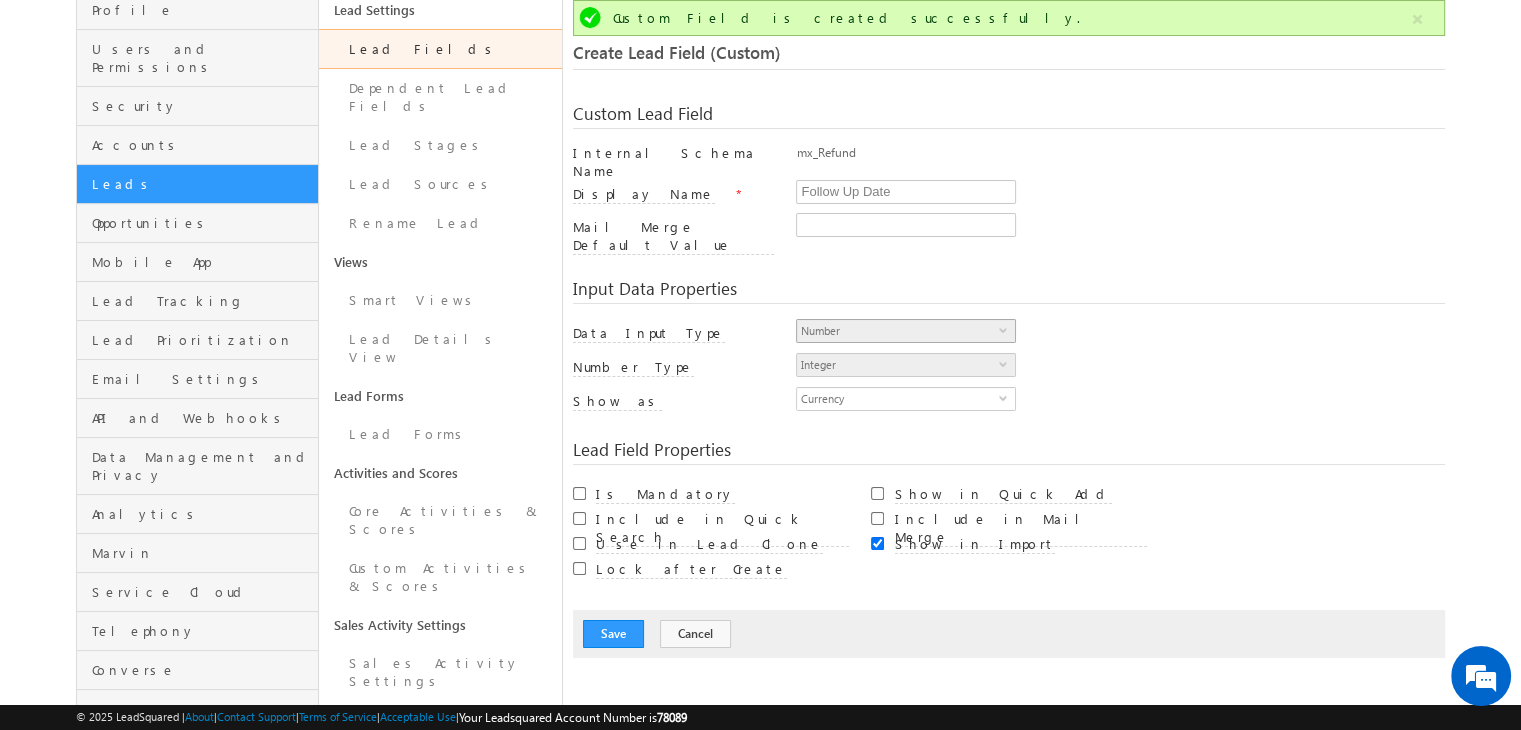 click on "Number" at bounding box center [898, 331] 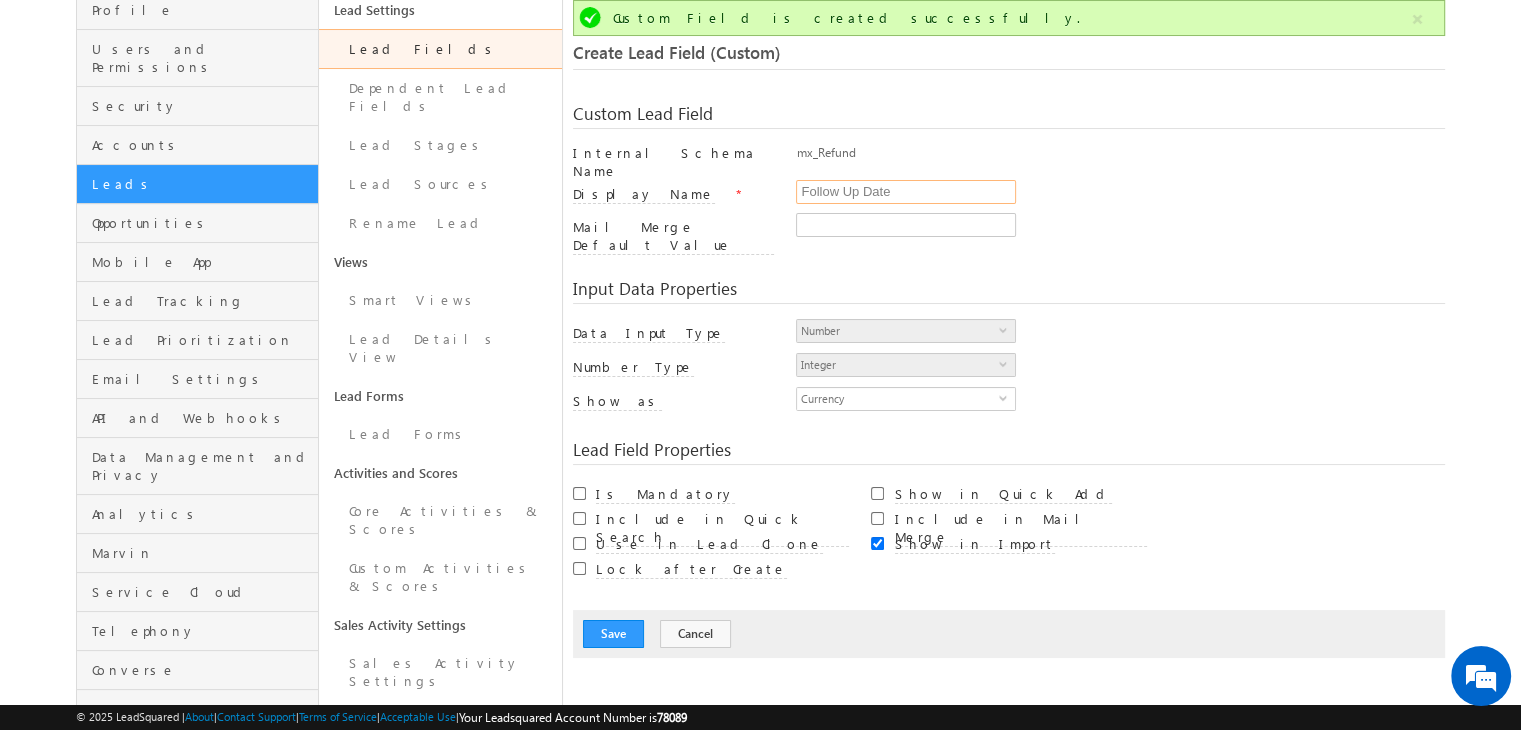 click on "Follow Up Date" at bounding box center (906, 192) 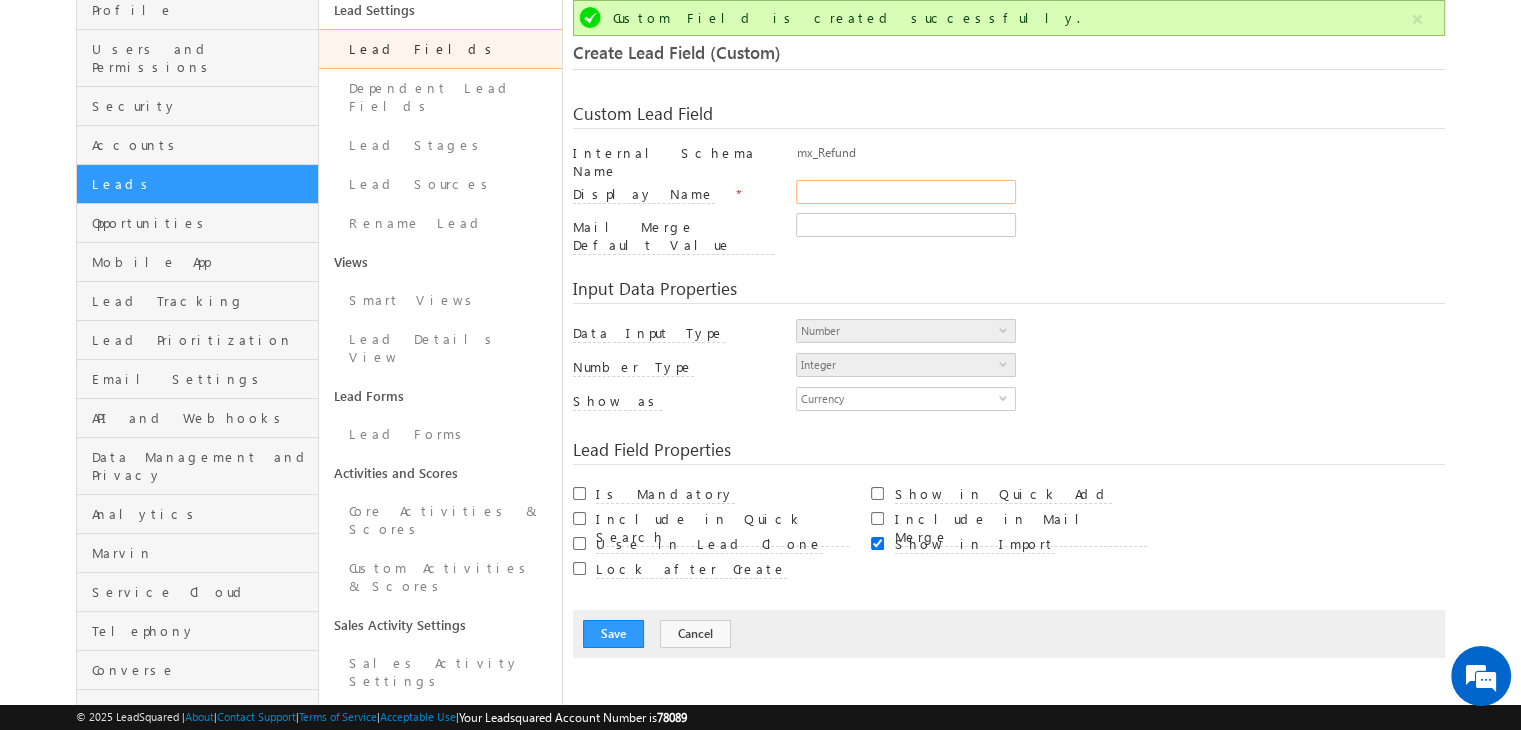 type 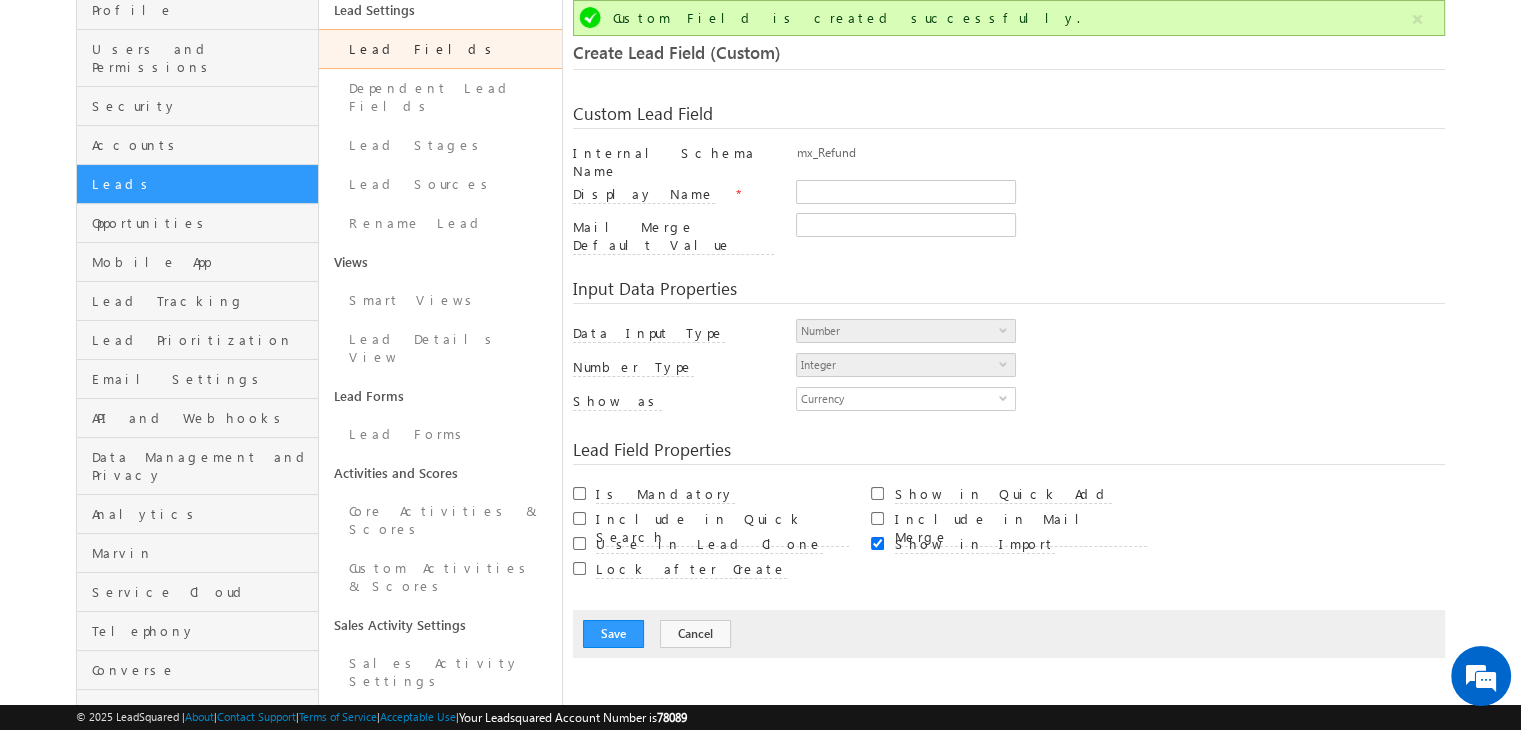 click on "Lead Fields" at bounding box center [440, 49] 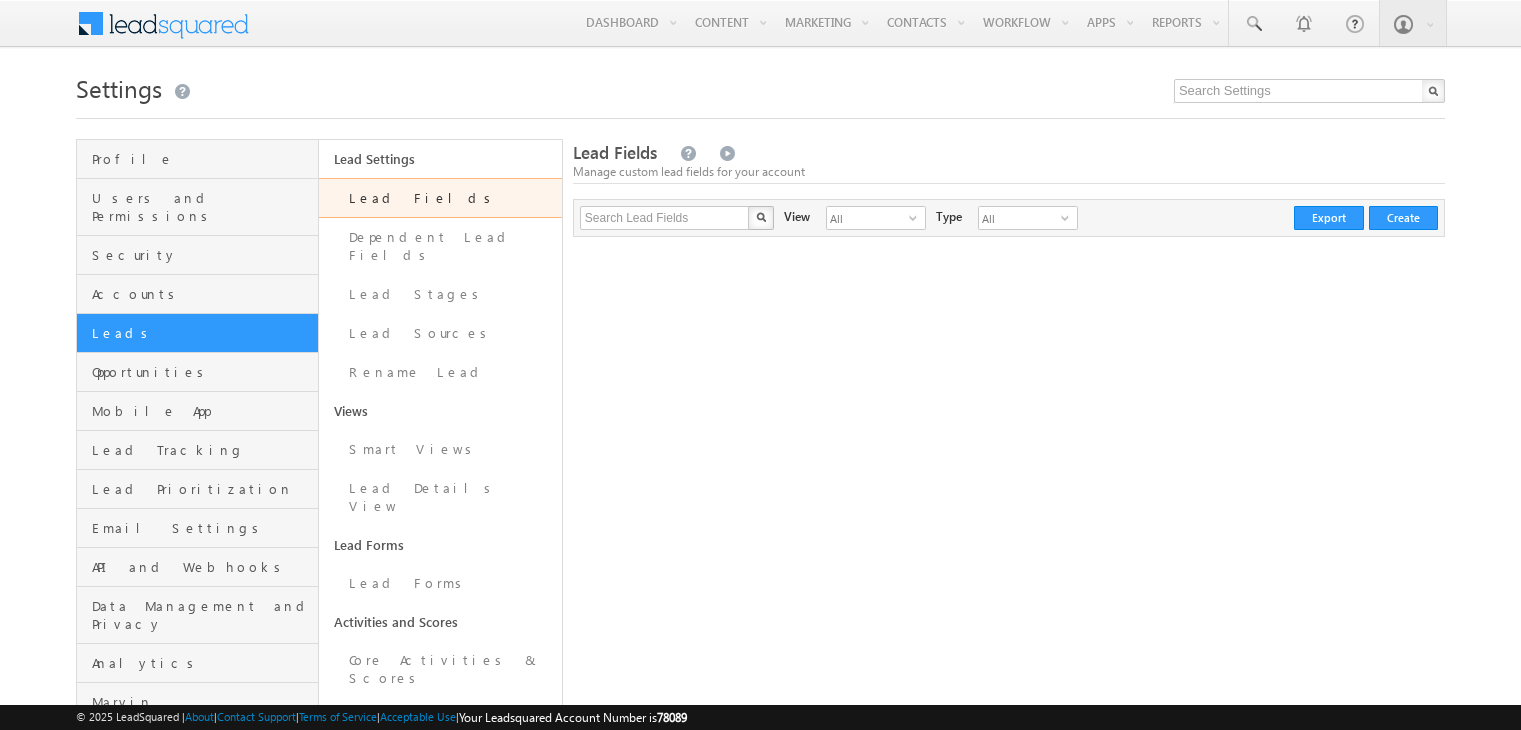 scroll, scrollTop: 0, scrollLeft: 0, axis: both 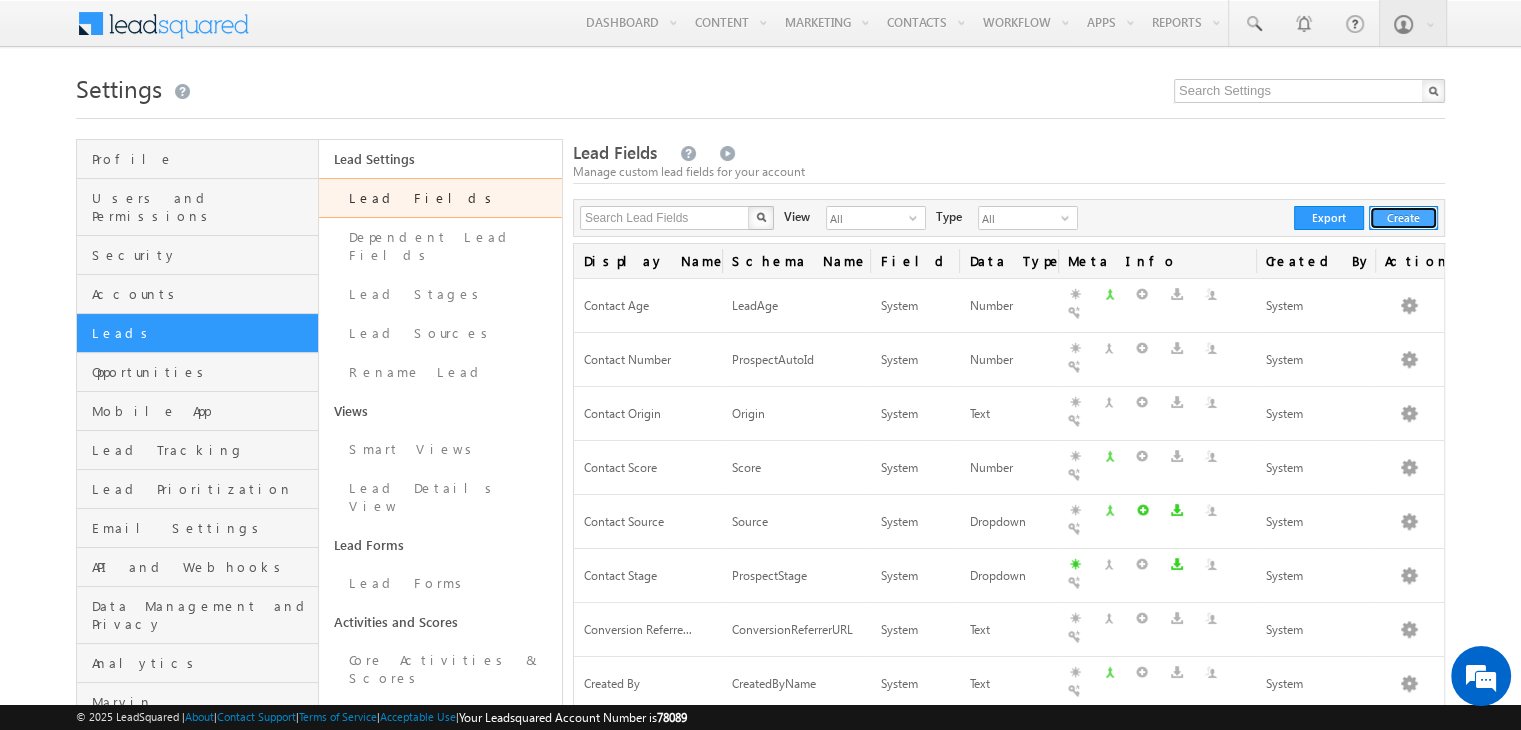 click on "Create" at bounding box center (1403, 218) 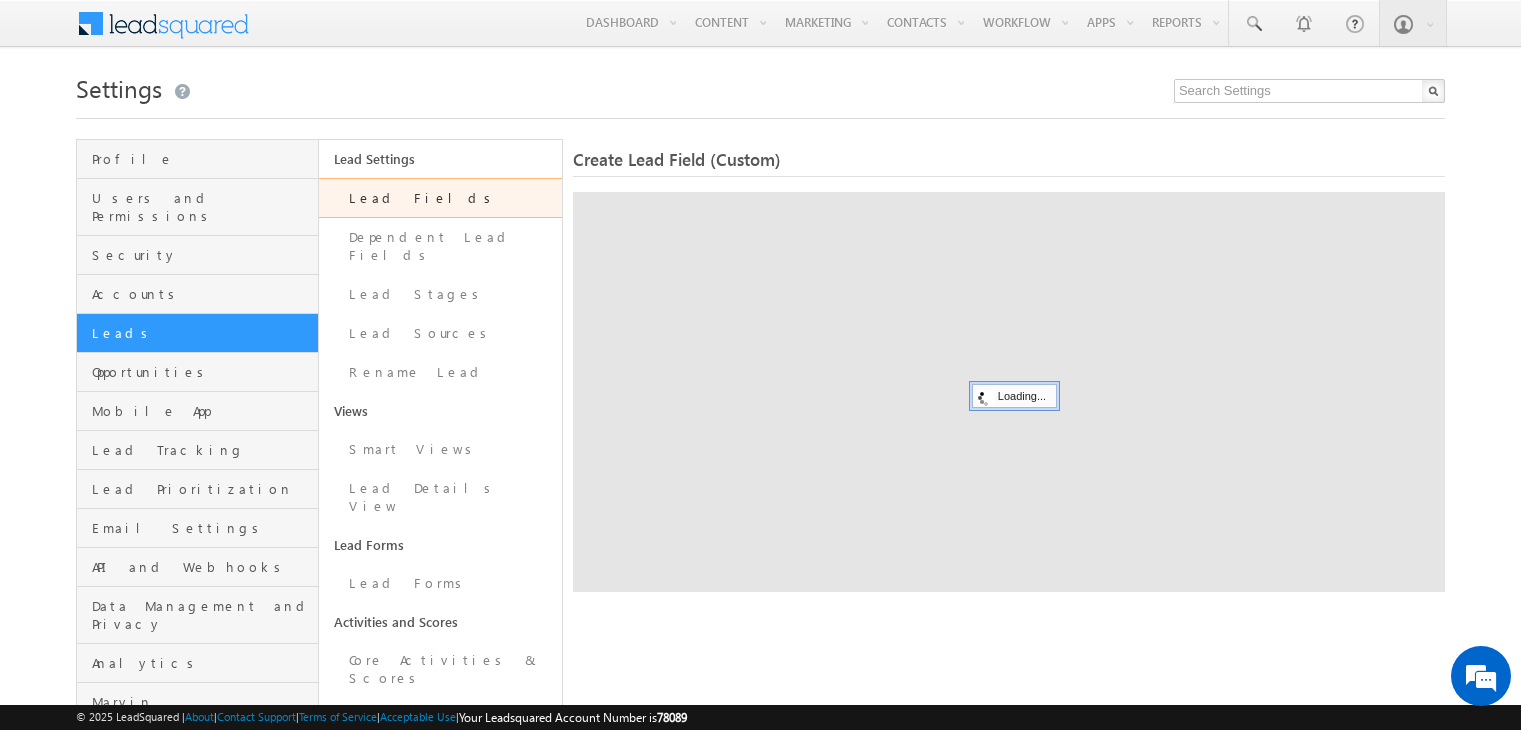 scroll, scrollTop: 0, scrollLeft: 0, axis: both 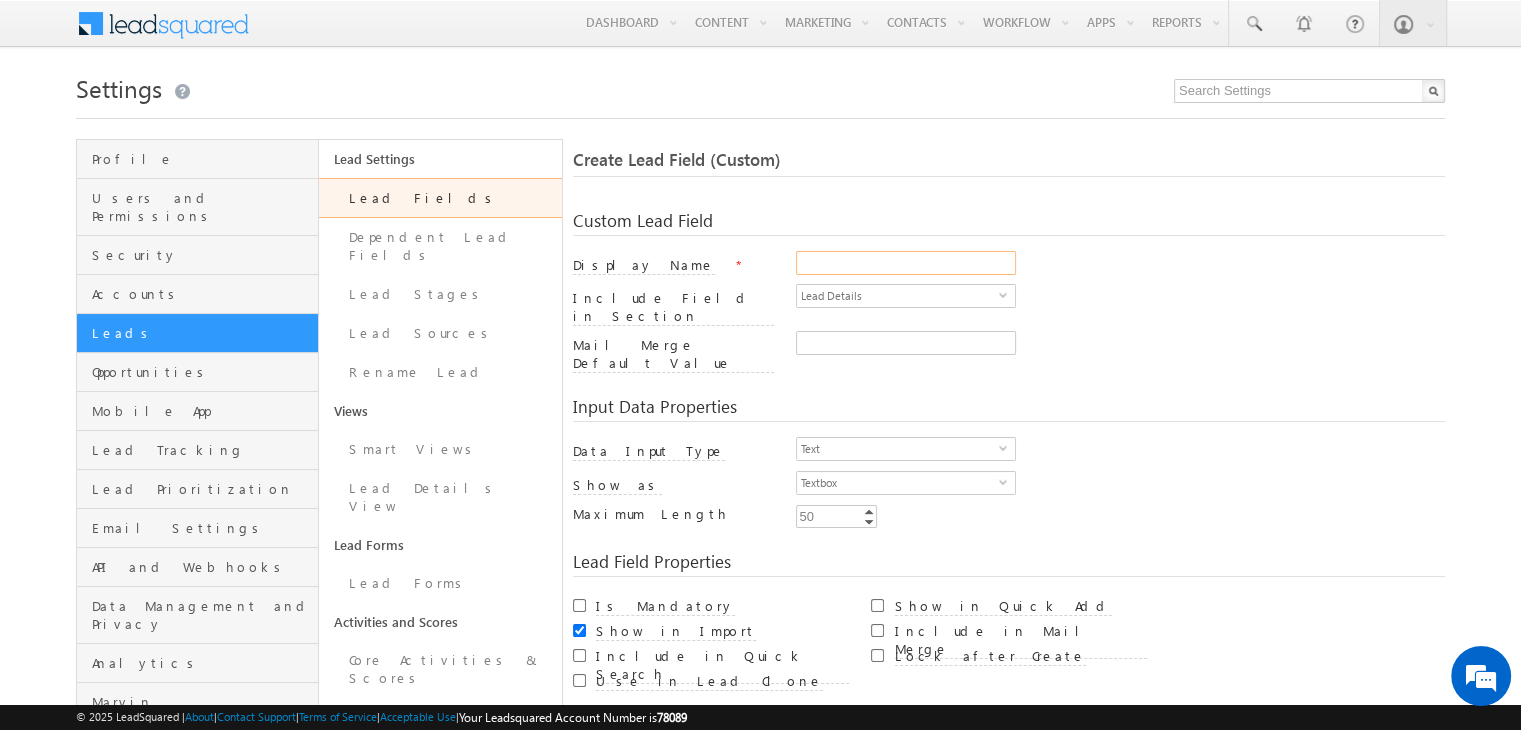 click on "Display Name" at bounding box center [906, 263] 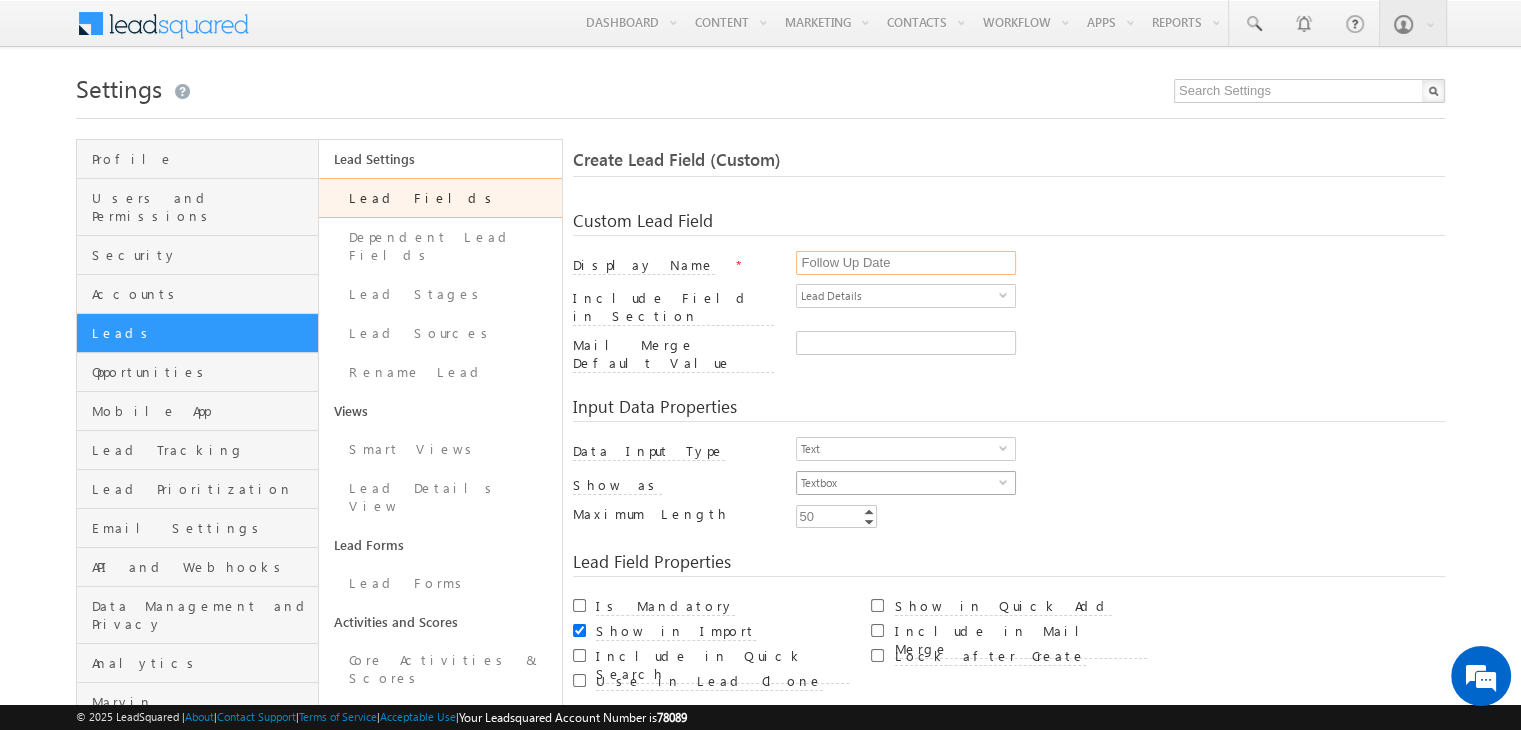 type on "Follow Up Date" 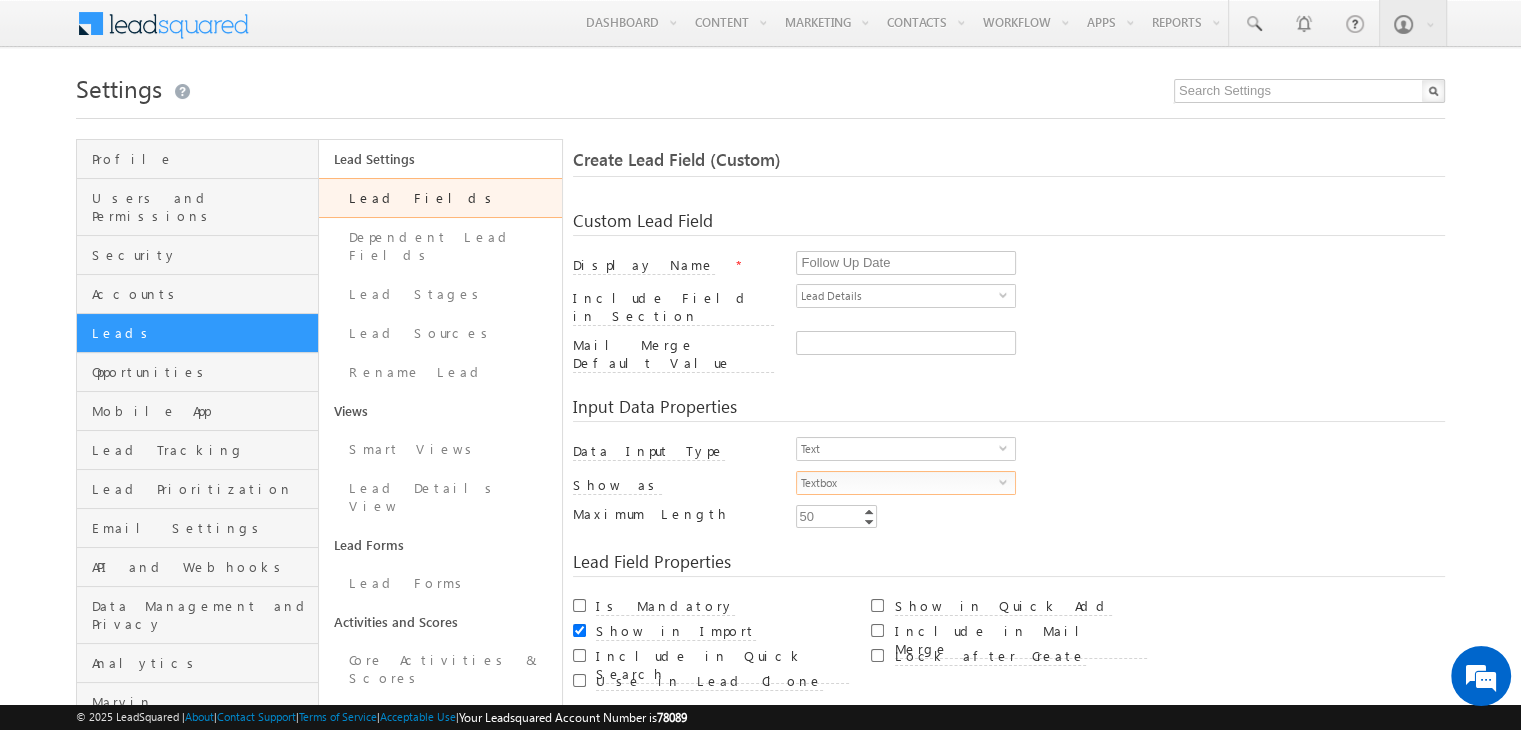 click on "Textbox" at bounding box center (898, 483) 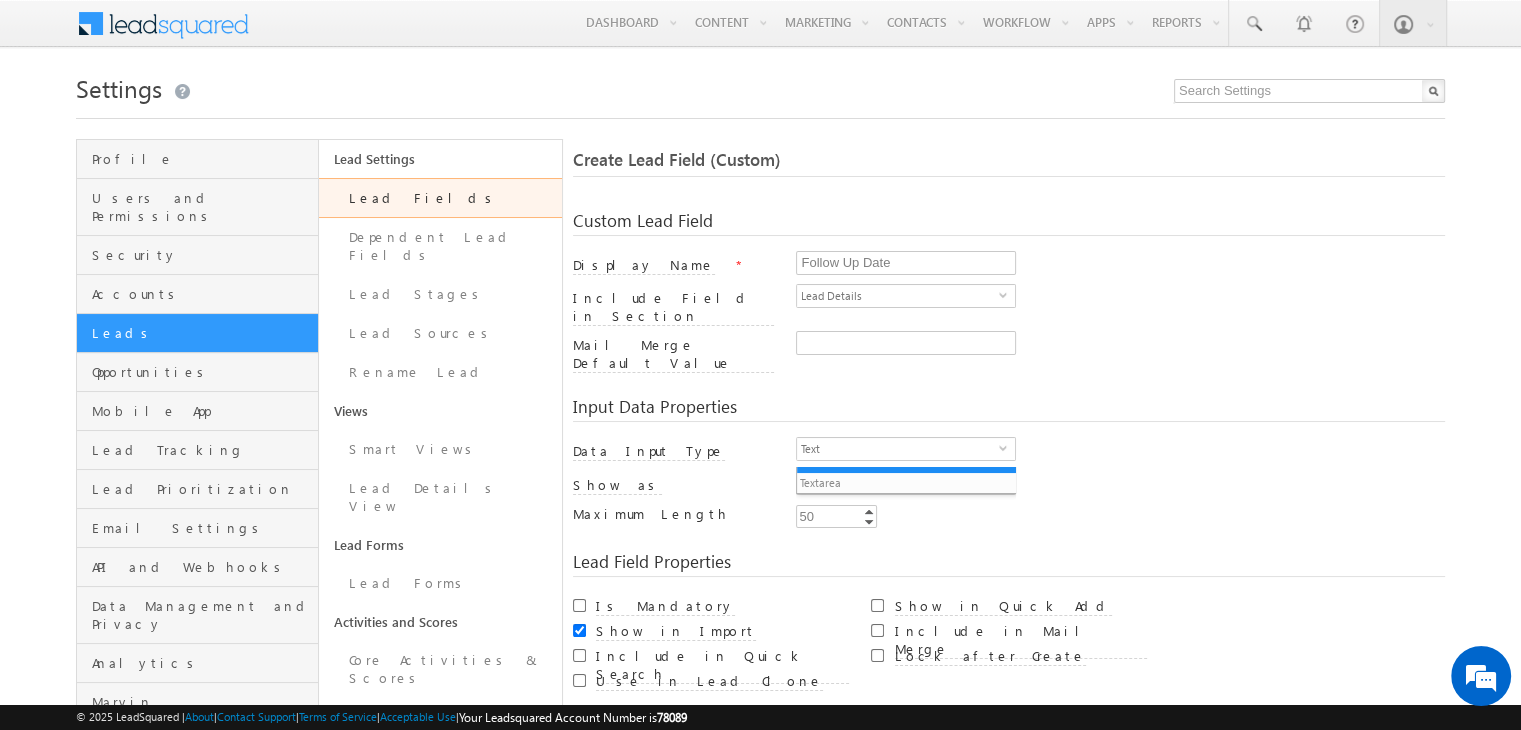 click on "Text select 0" at bounding box center (906, 451) 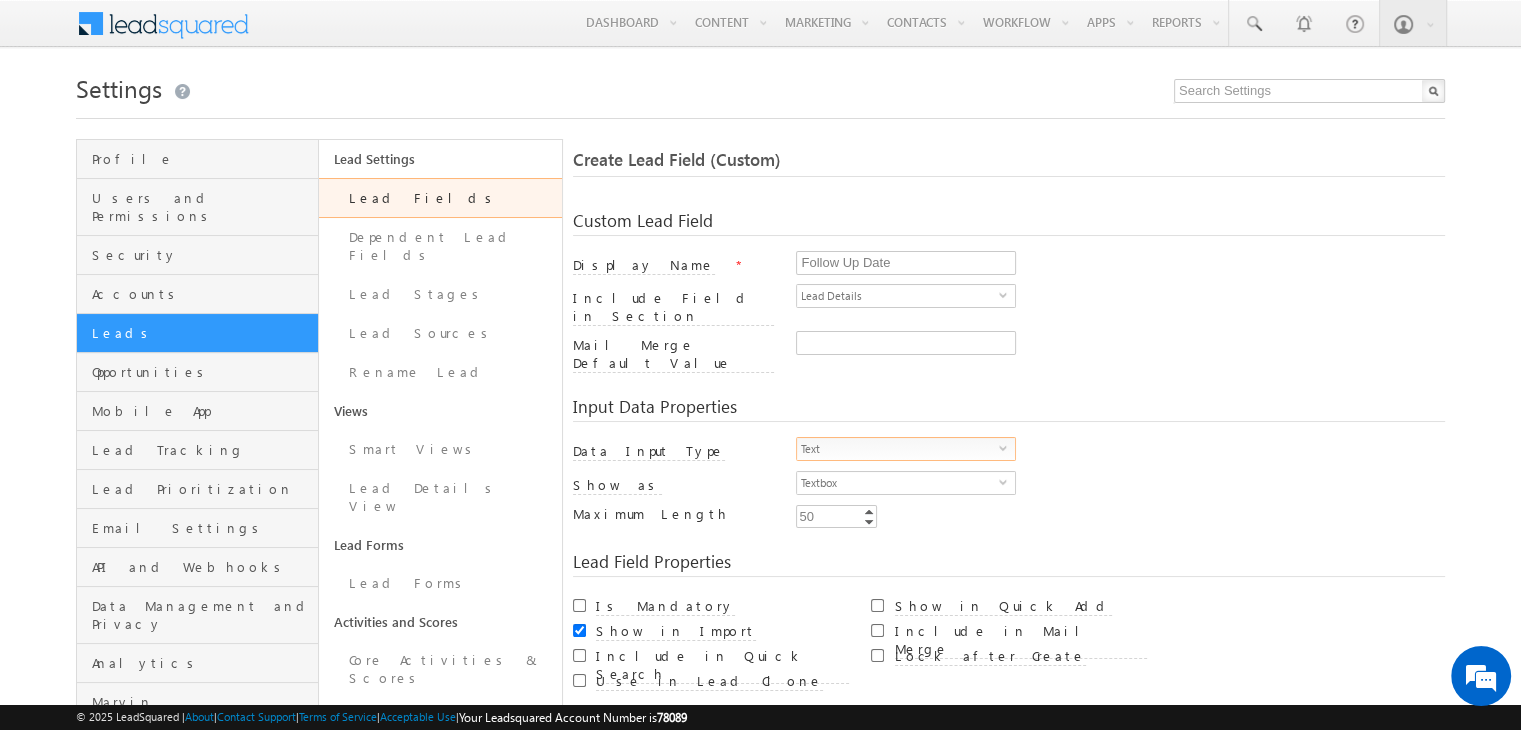 click on "Text" at bounding box center [898, 449] 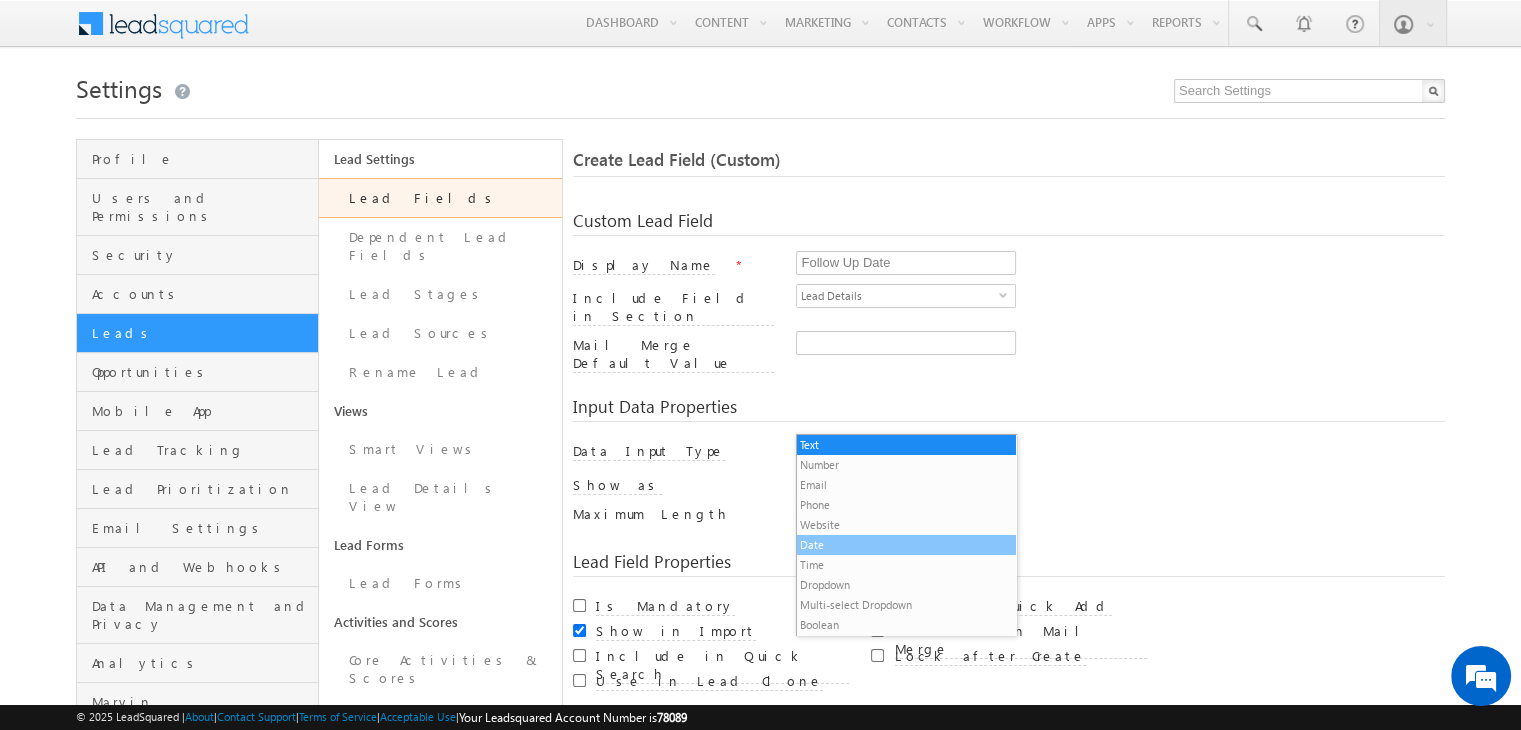 click on "Date" at bounding box center (906, 545) 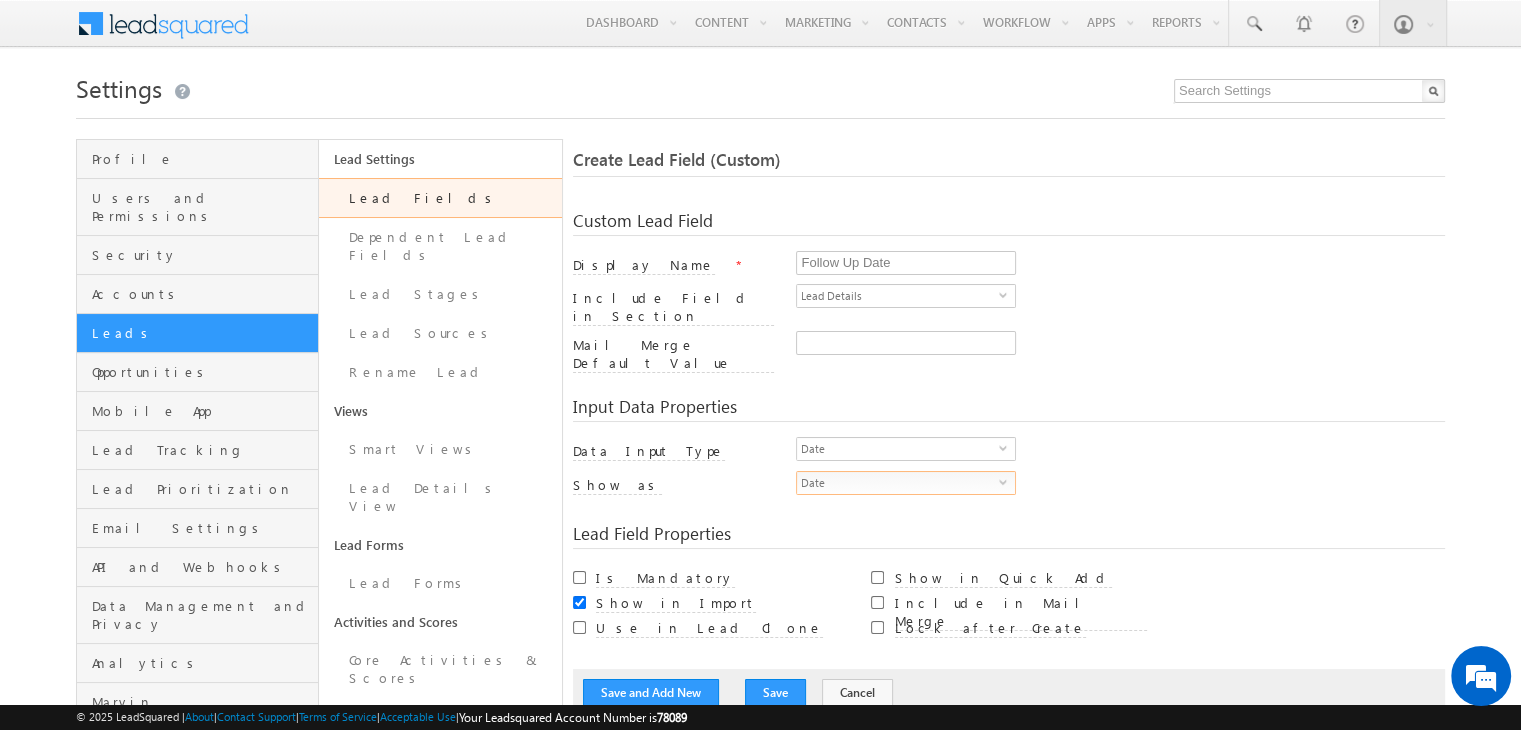 click on "Date" at bounding box center [898, 483] 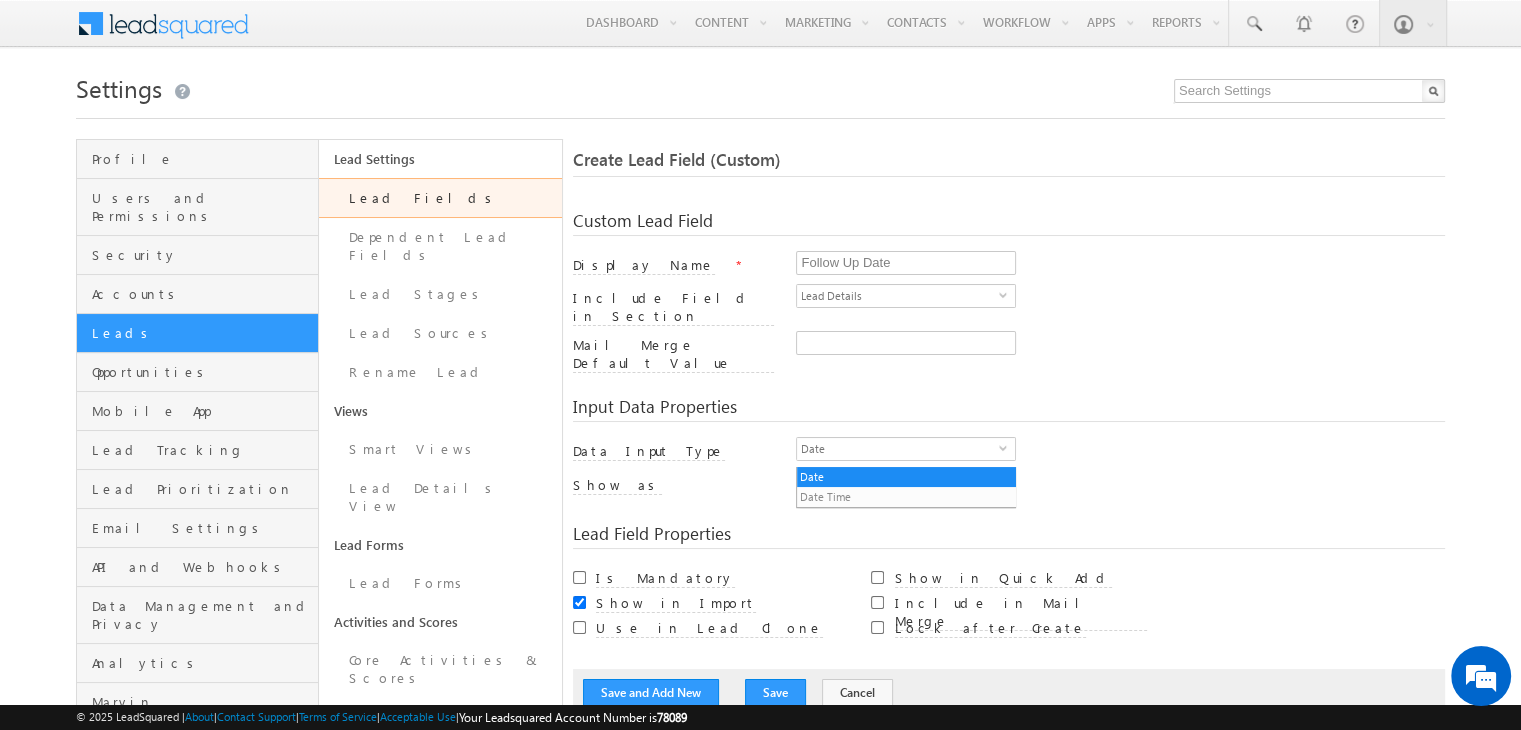 scroll, scrollTop: 0, scrollLeft: 0, axis: both 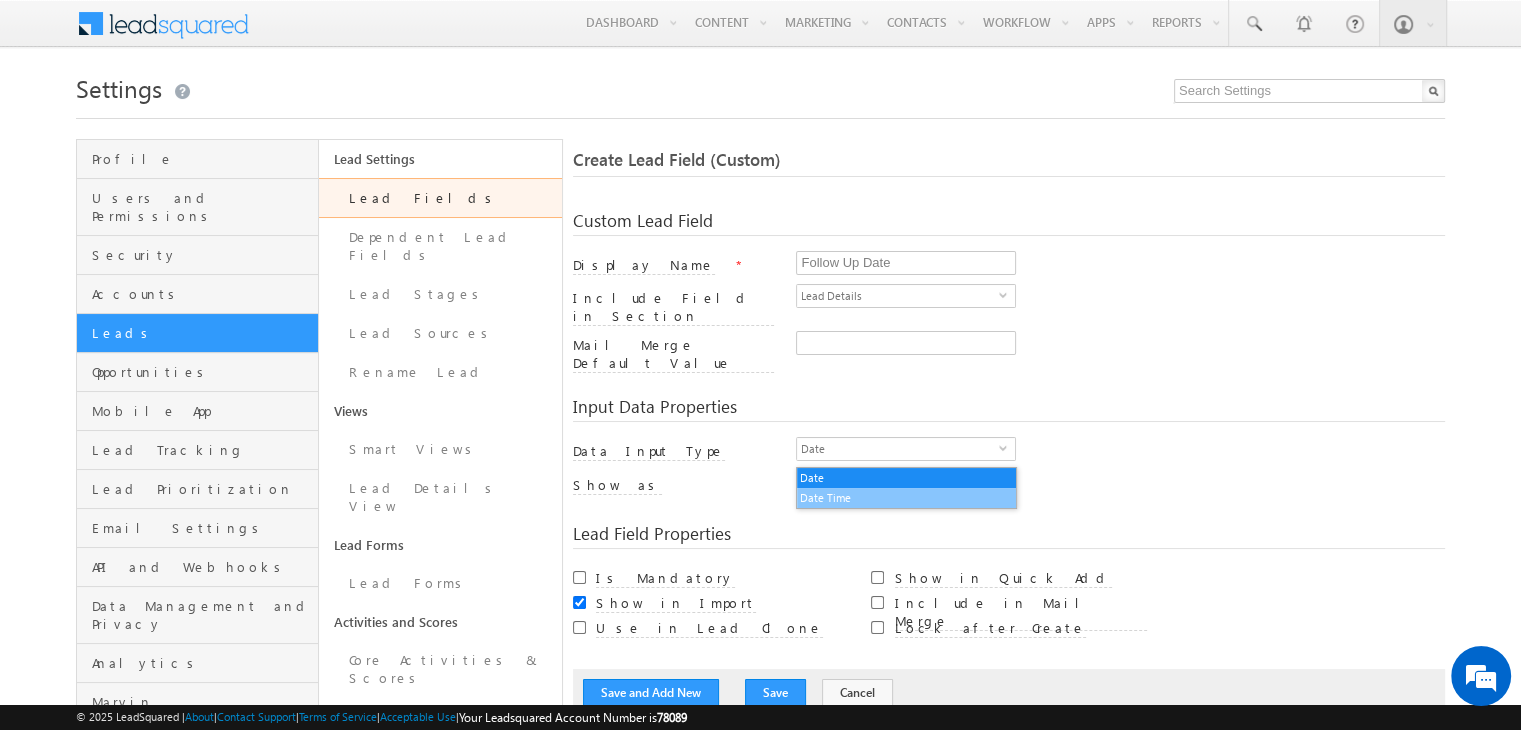 click on "Date Time" at bounding box center [906, 498] 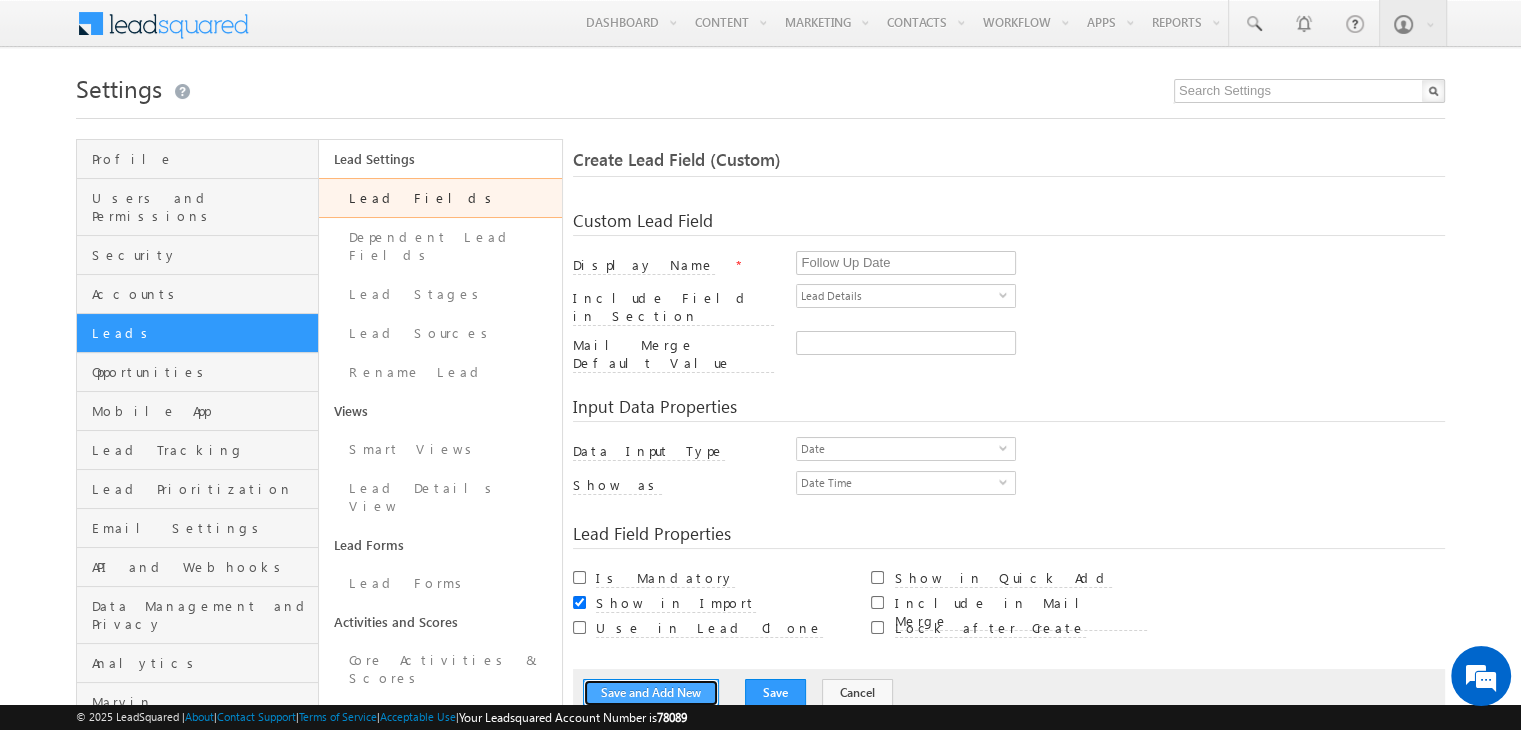 click on "Save and Add New" at bounding box center (651, 693) 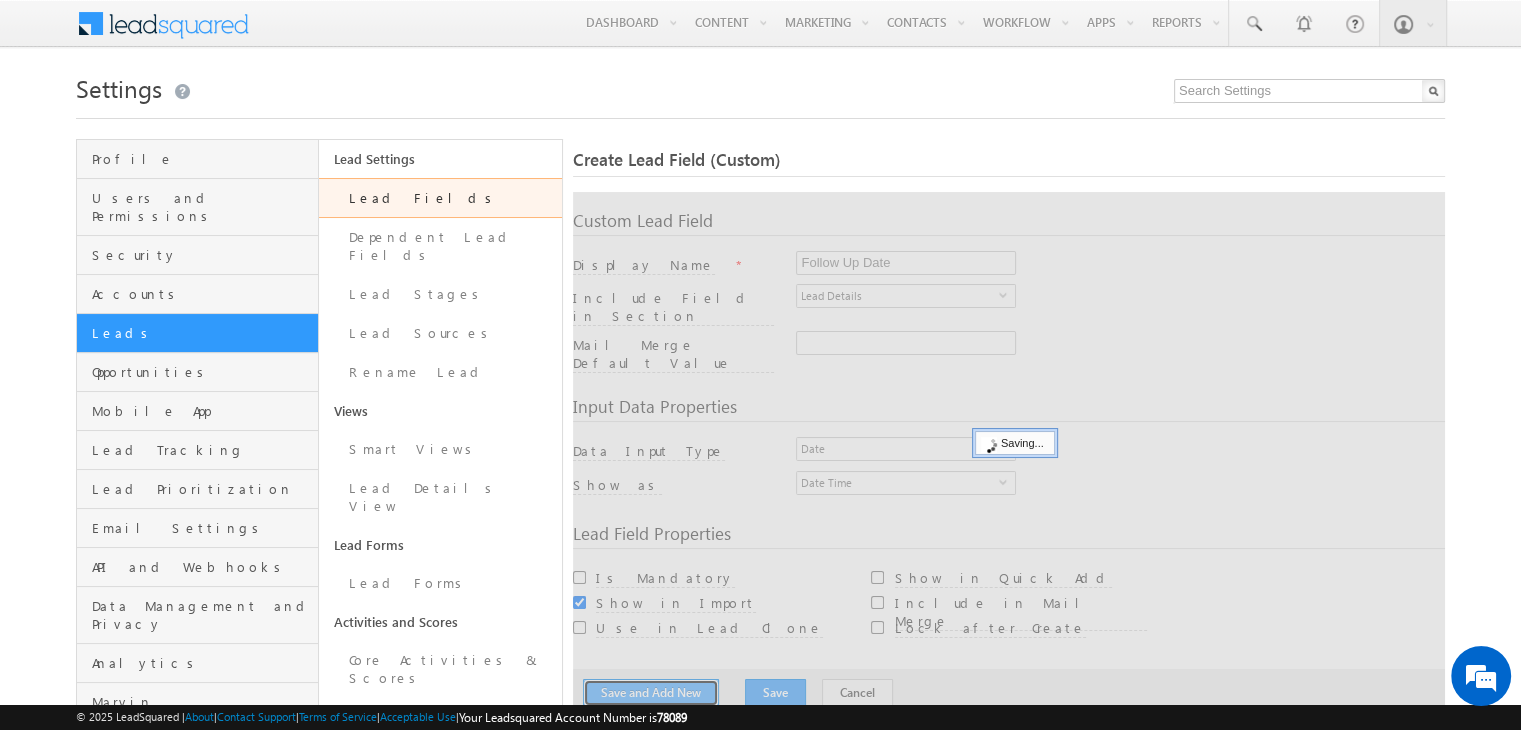 type 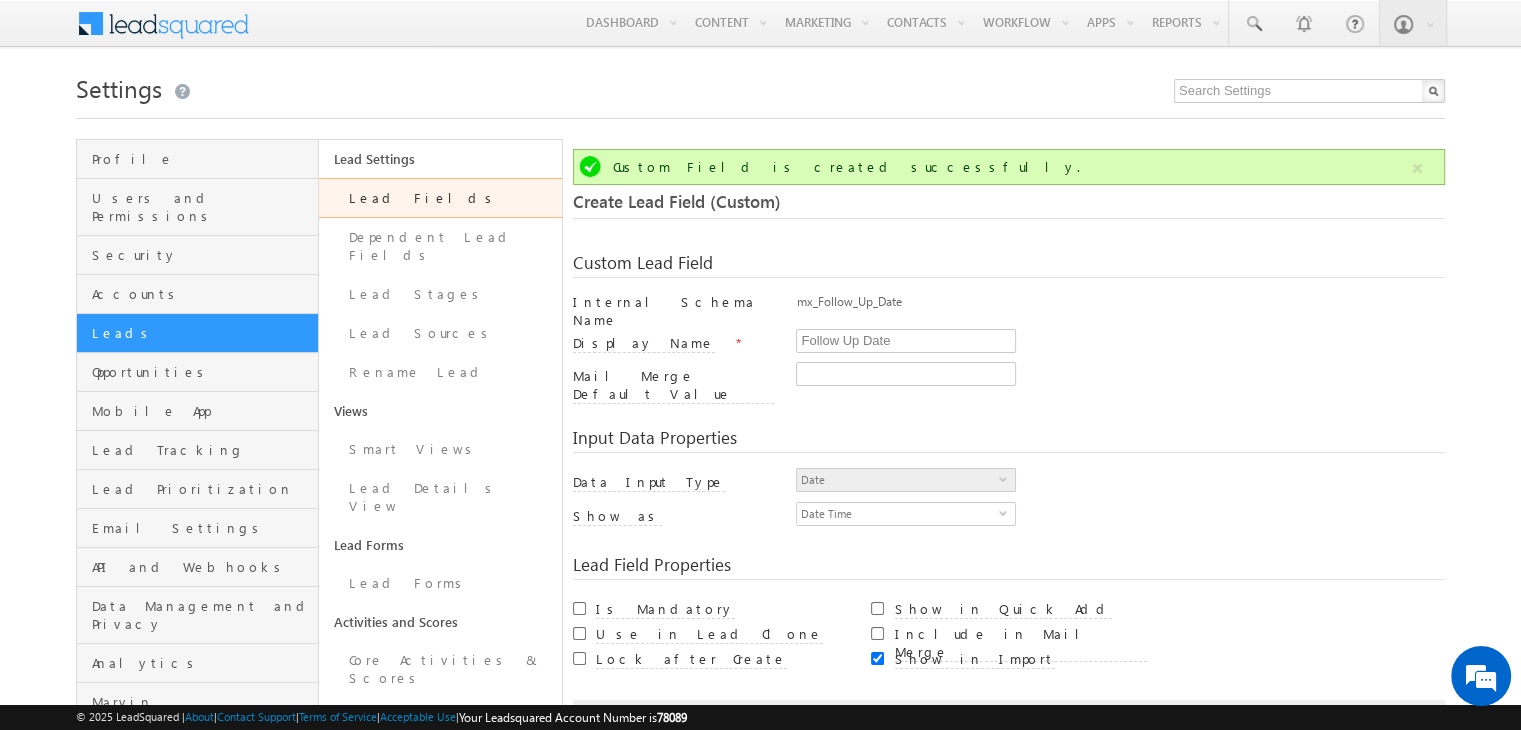 scroll, scrollTop: 149, scrollLeft: 0, axis: vertical 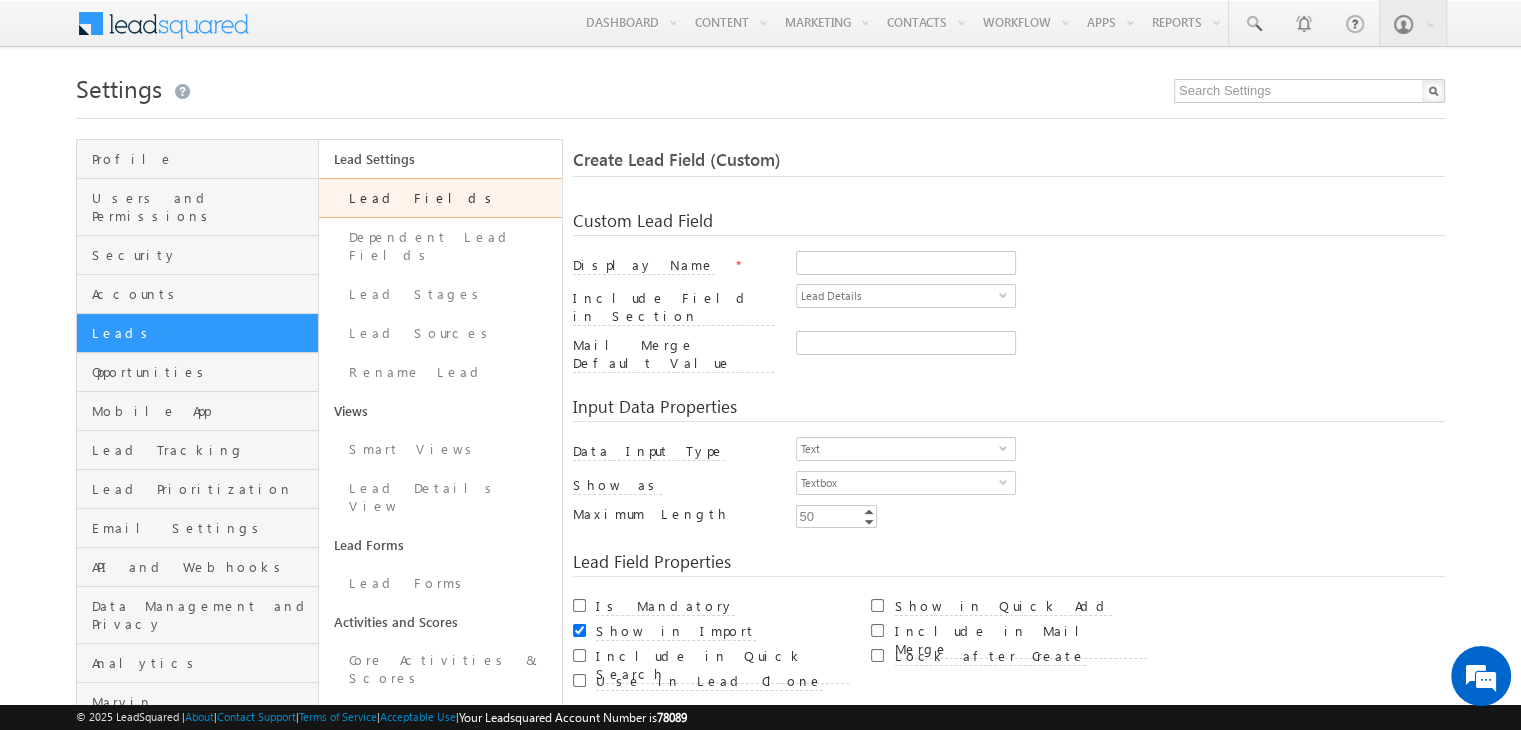 click on "Lead Fields" at bounding box center (440, 198) 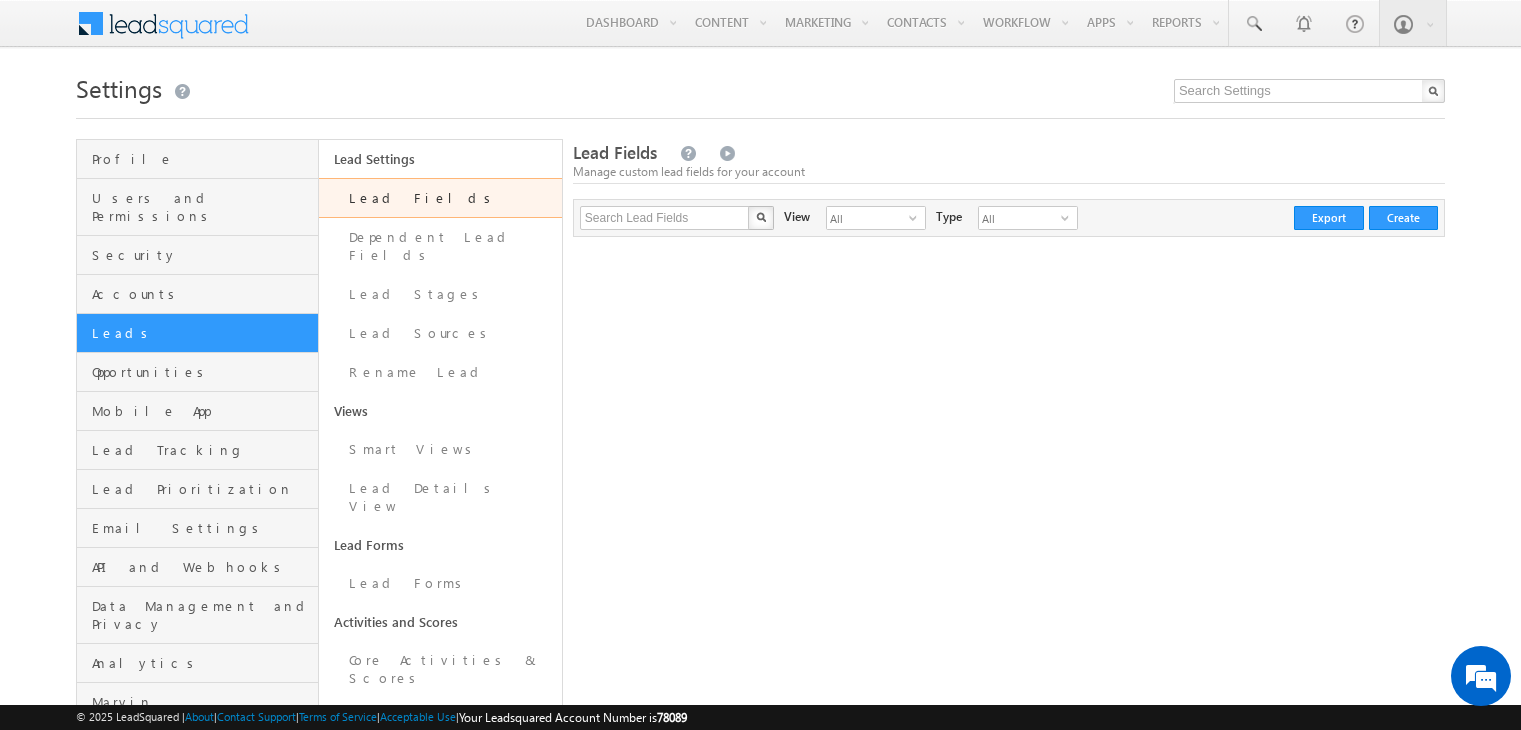 scroll, scrollTop: 0, scrollLeft: 0, axis: both 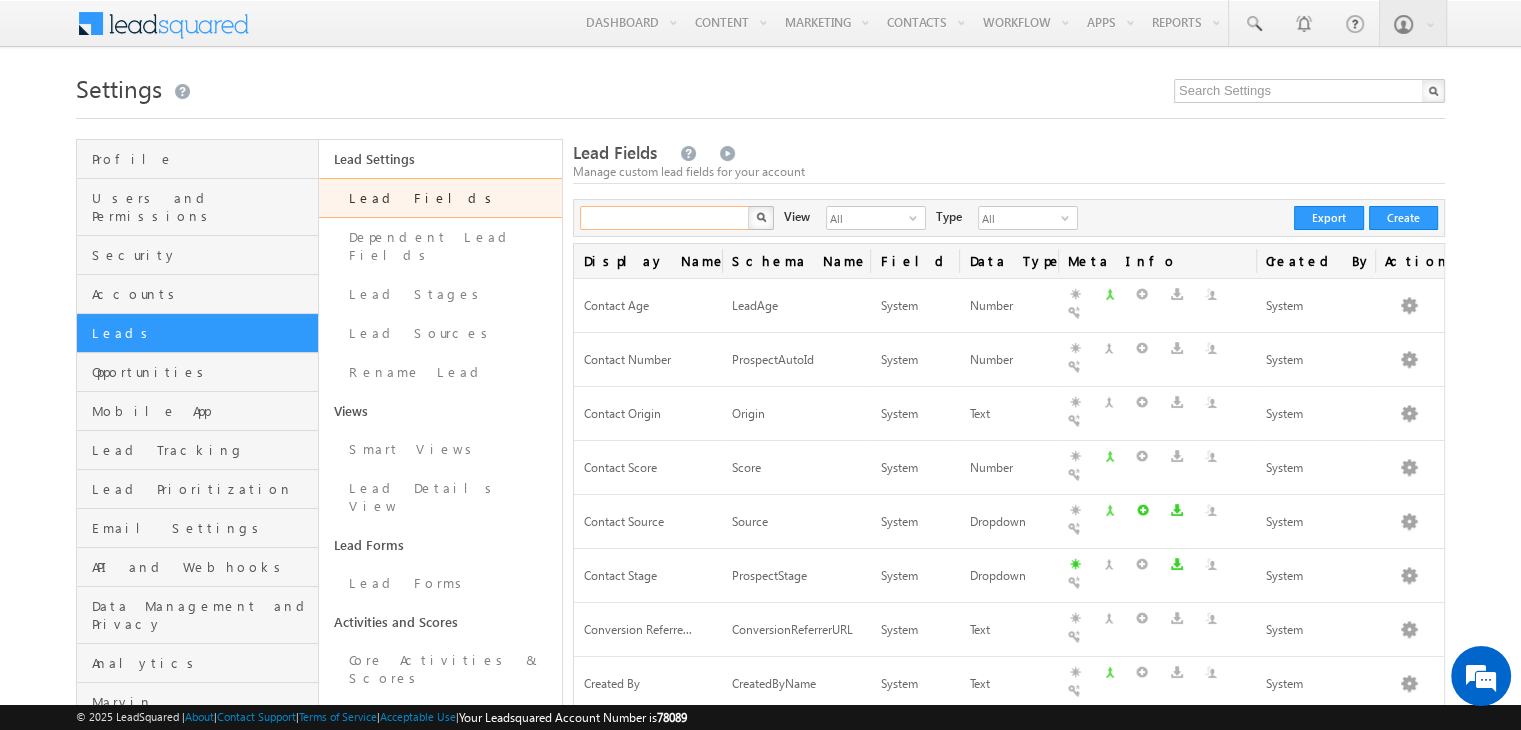 click at bounding box center [665, 218] 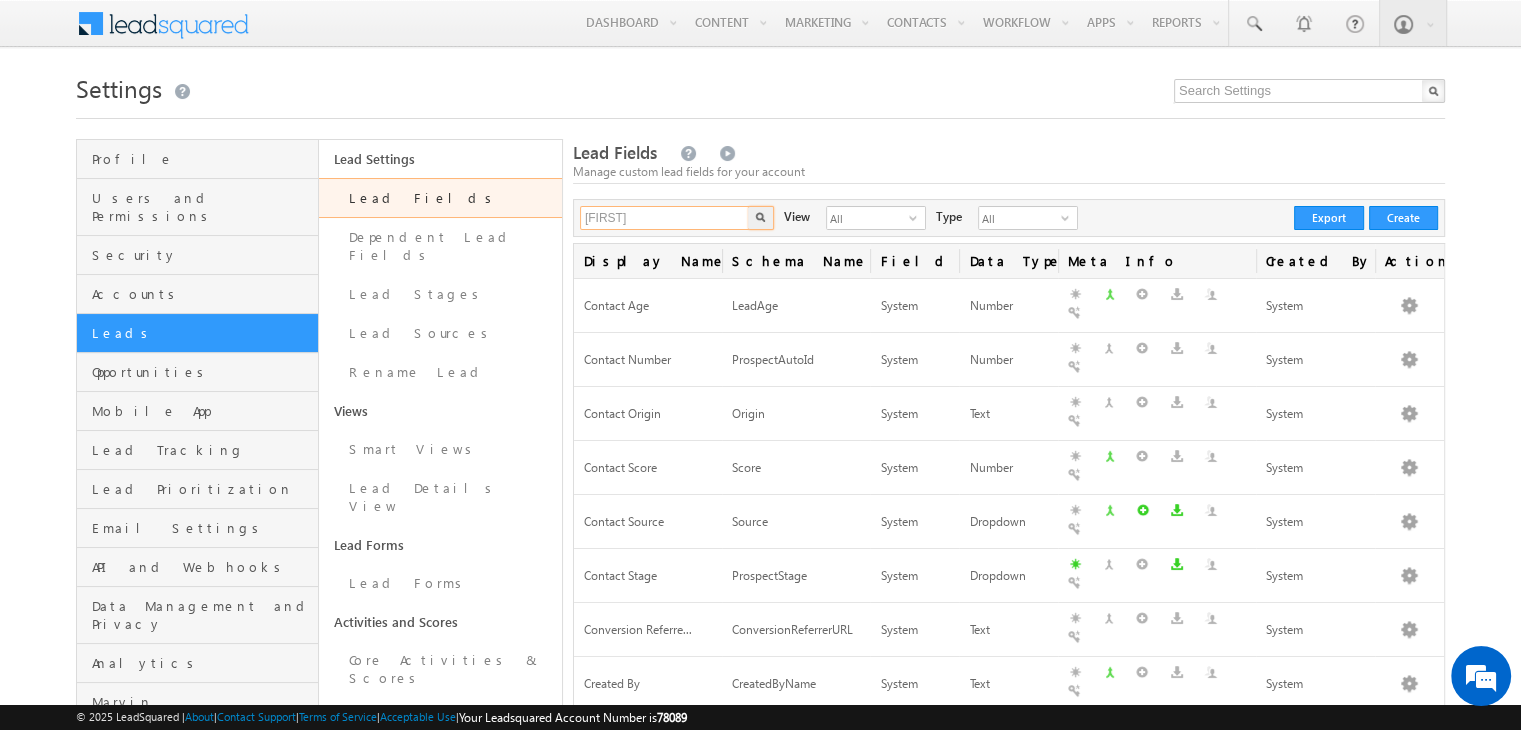 type on "darshan" 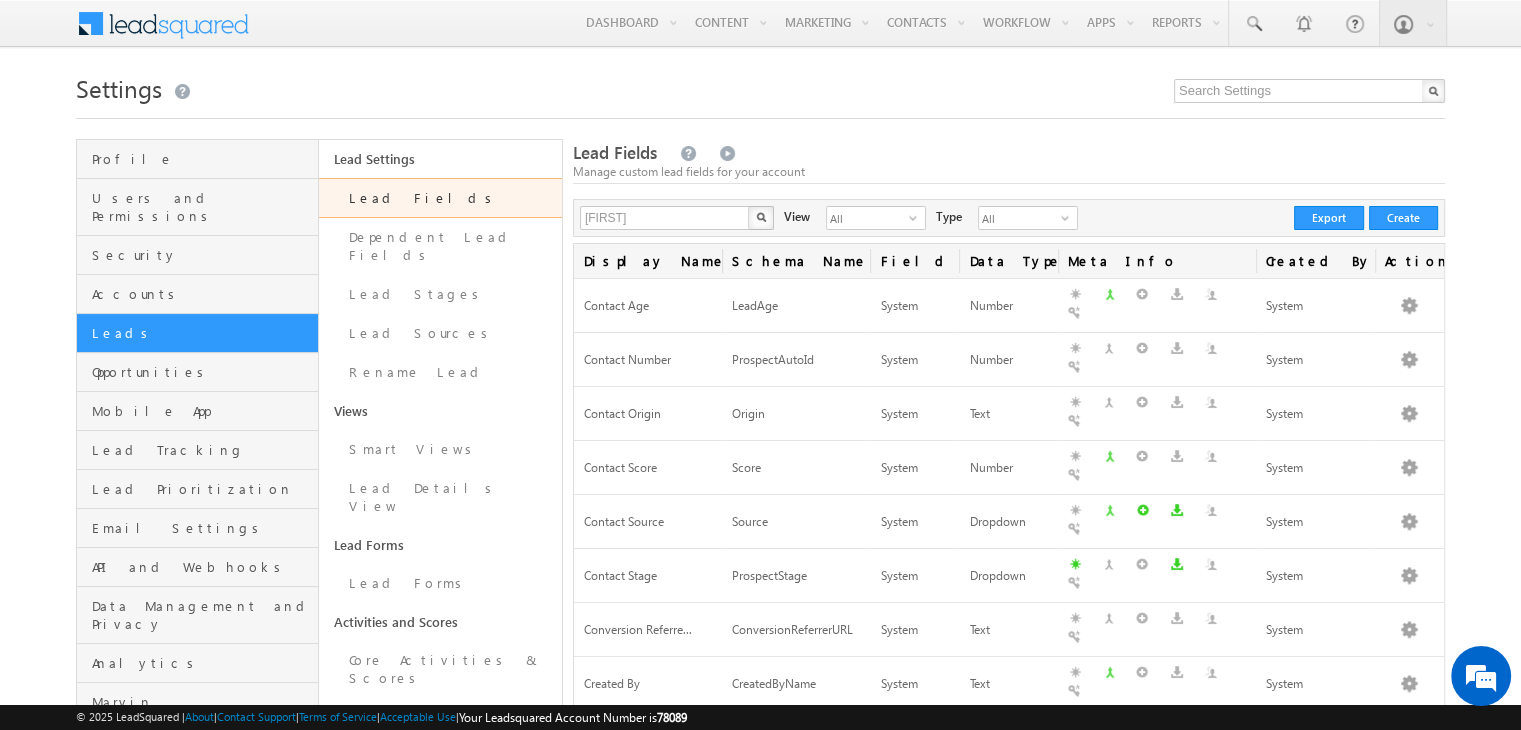 click at bounding box center (761, 218) 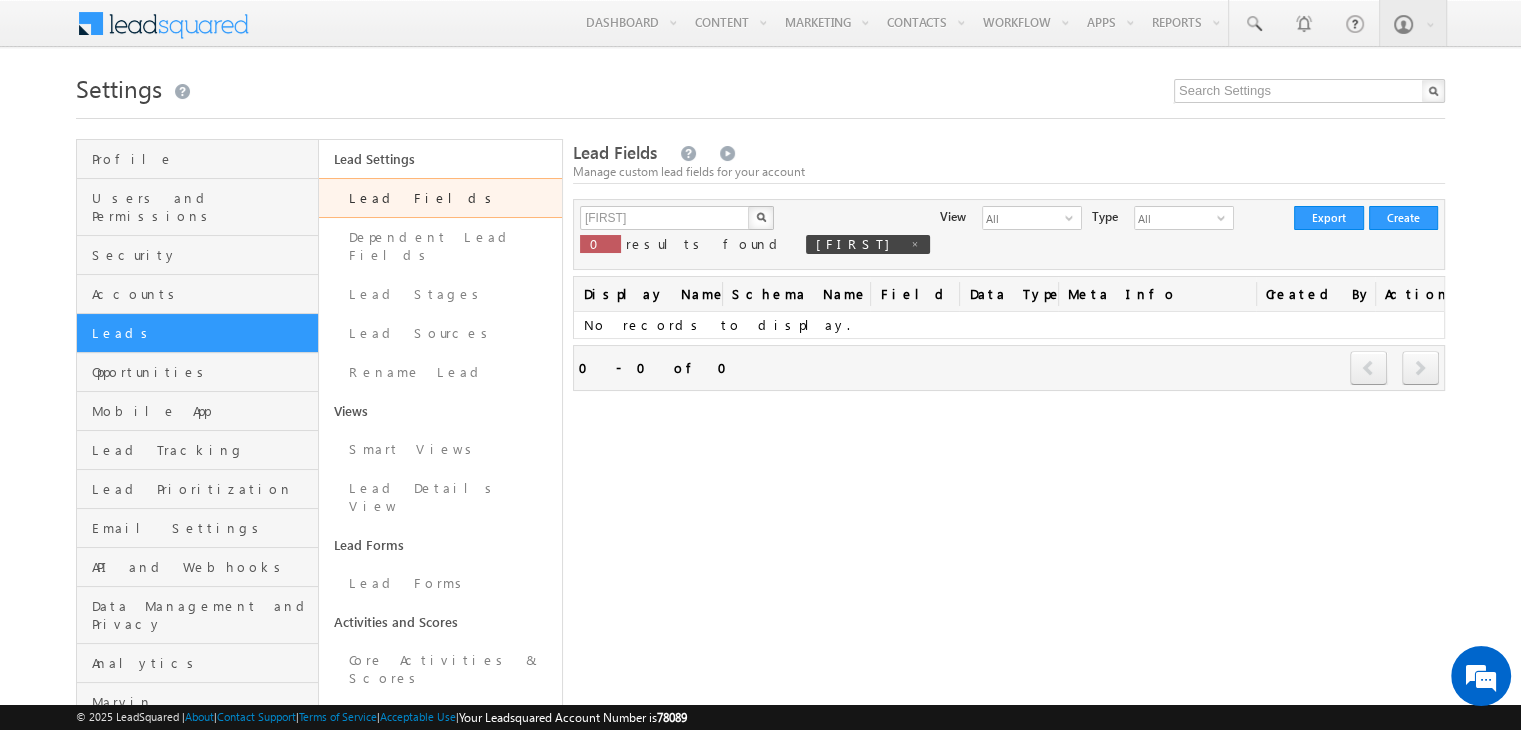 scroll, scrollTop: 0, scrollLeft: 0, axis: both 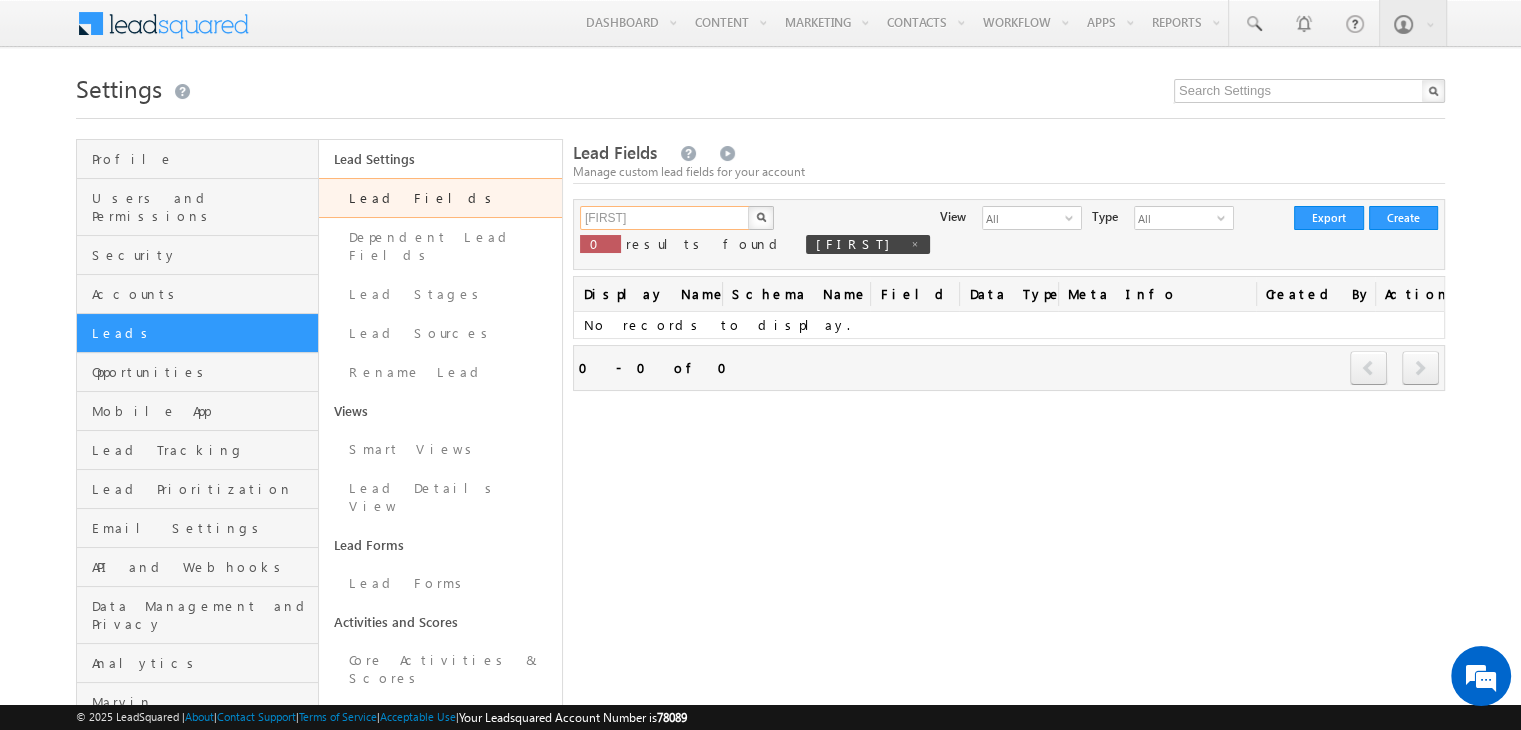 click on "darshan" at bounding box center (665, 218) 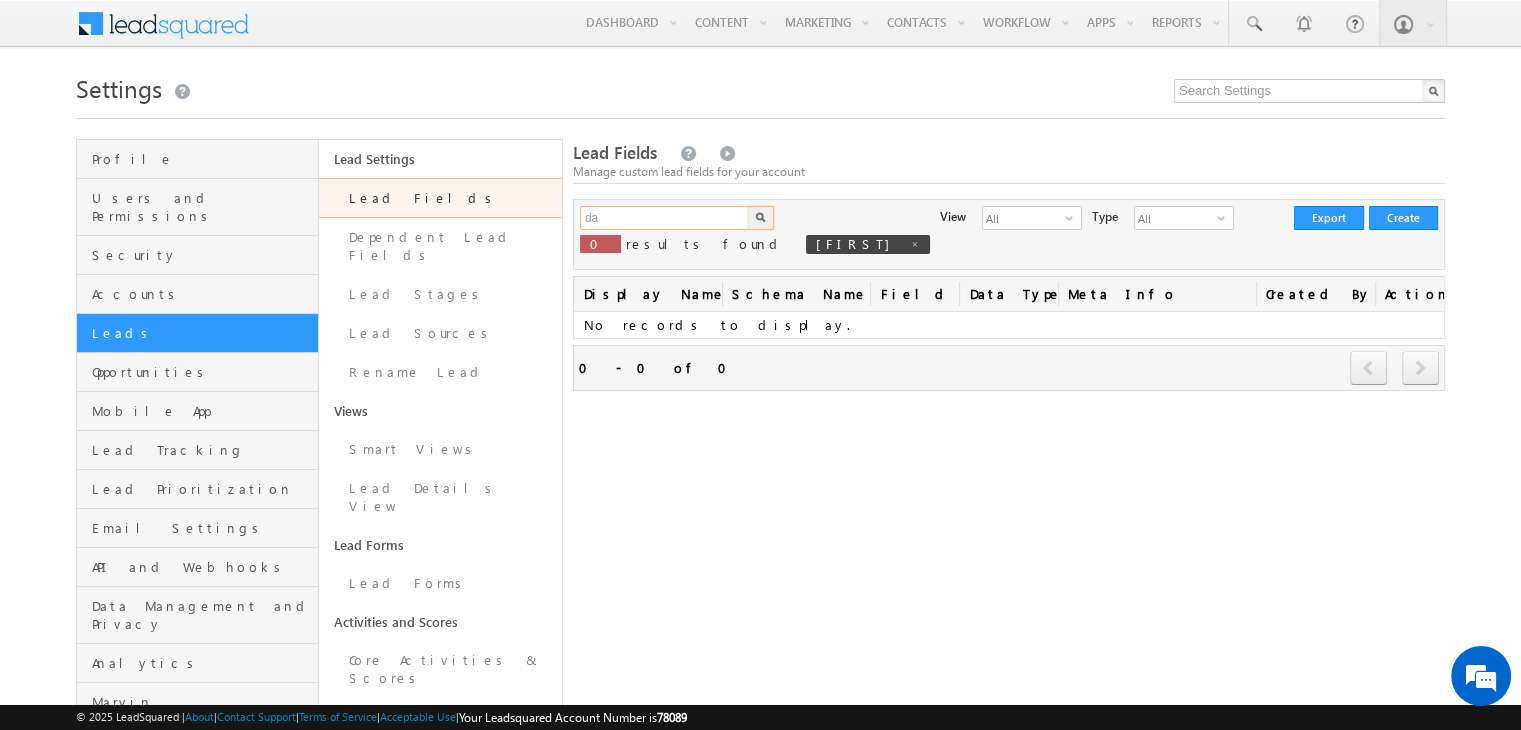 type on "da" 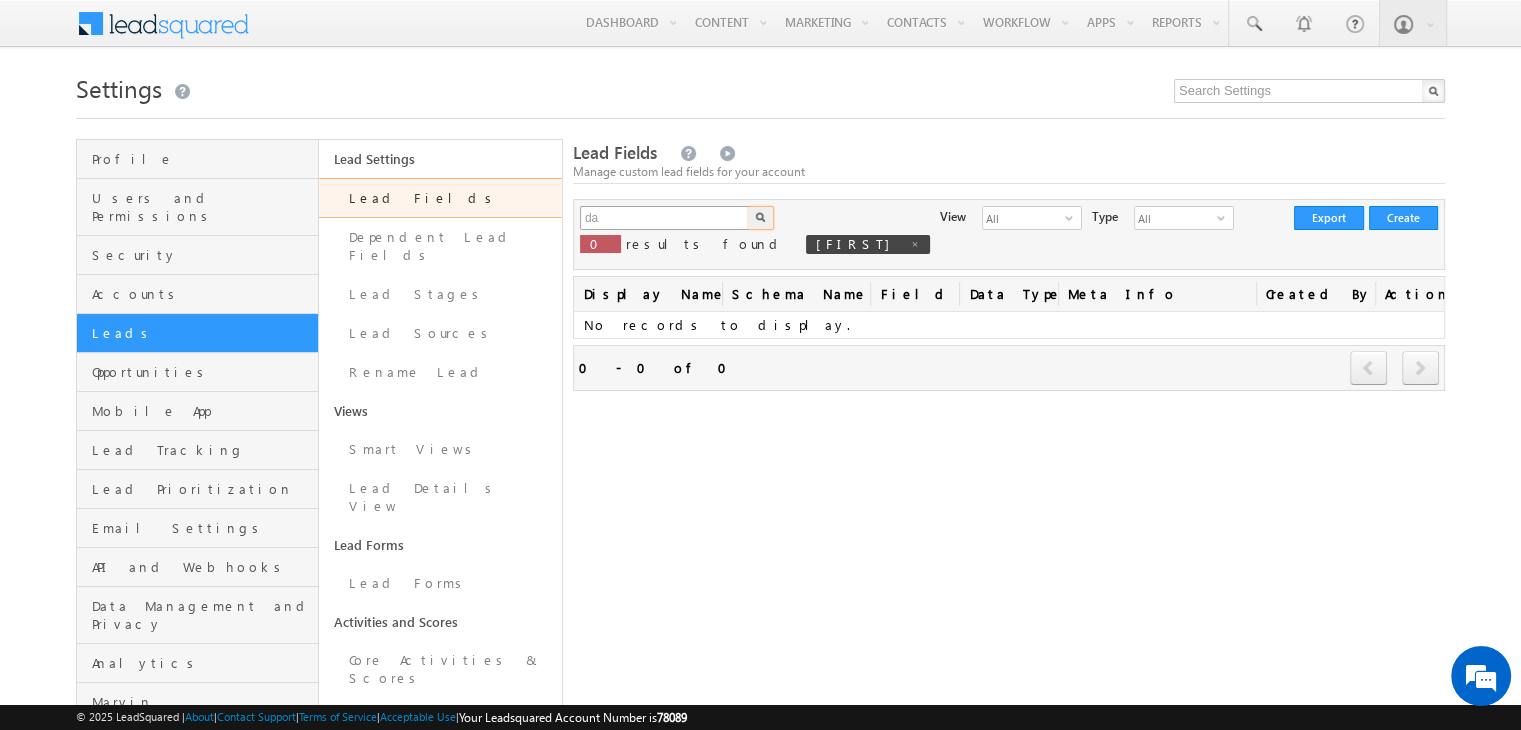 click at bounding box center [761, 218] 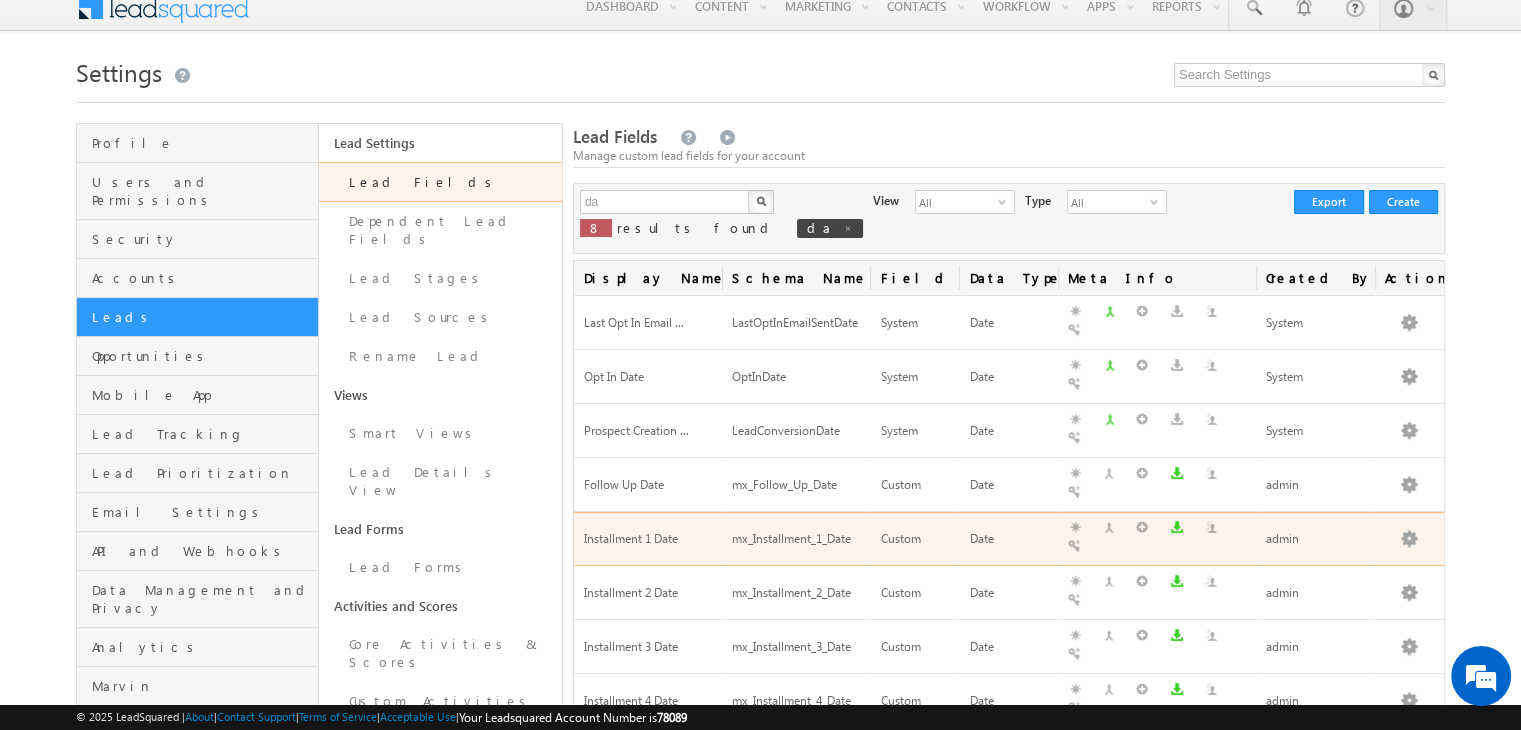 scroll, scrollTop: 8, scrollLeft: 0, axis: vertical 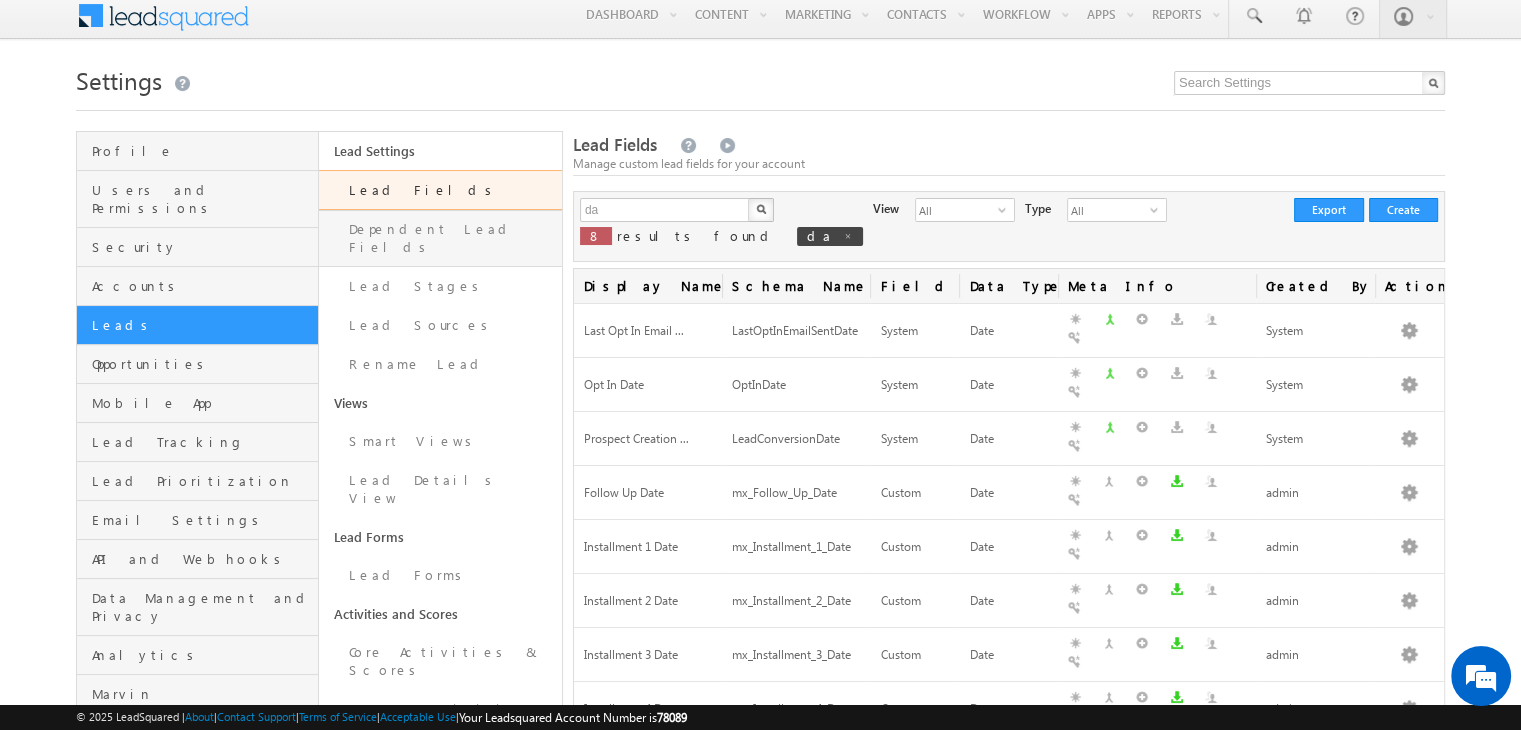 click on "Dependent Lead Fields" at bounding box center (440, 238) 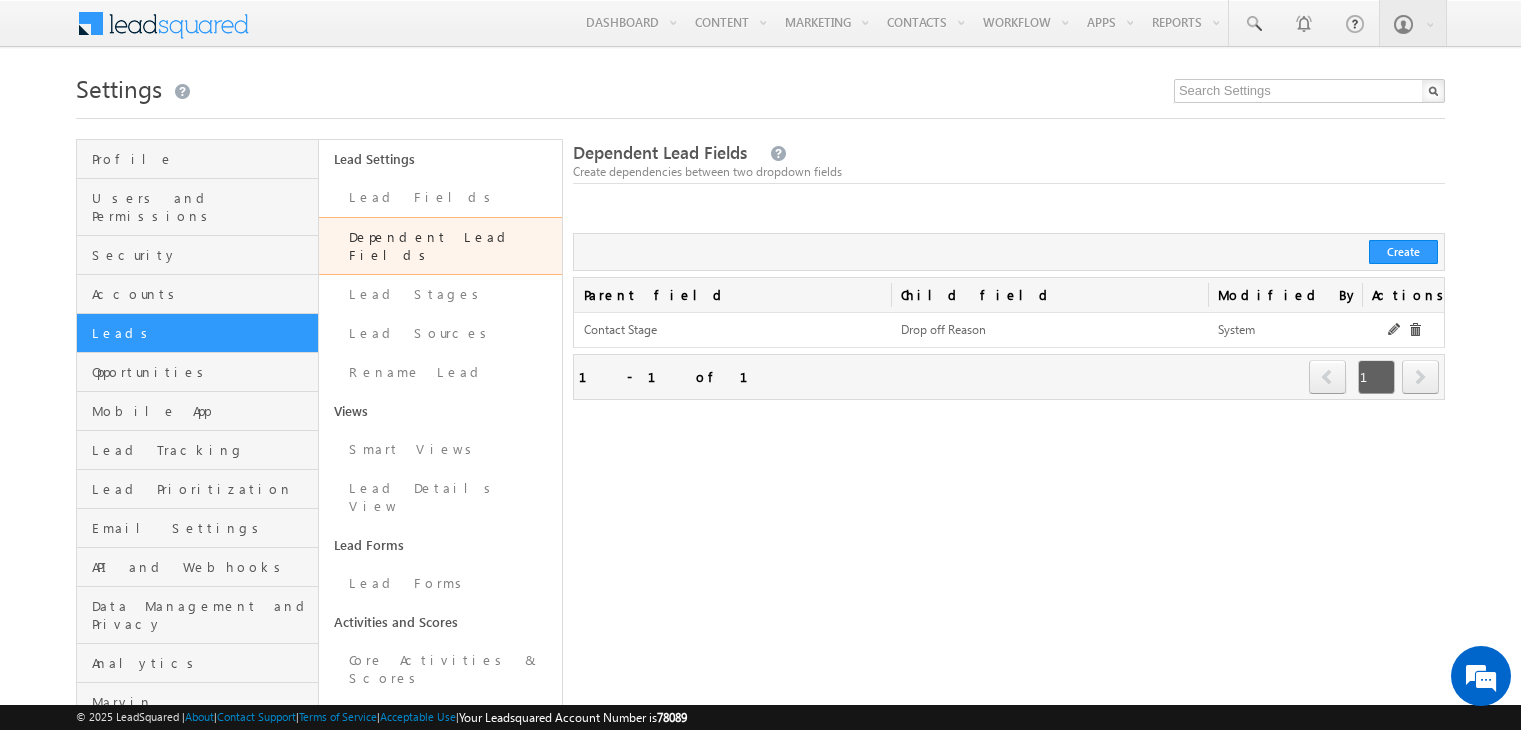 scroll, scrollTop: 0, scrollLeft: 0, axis: both 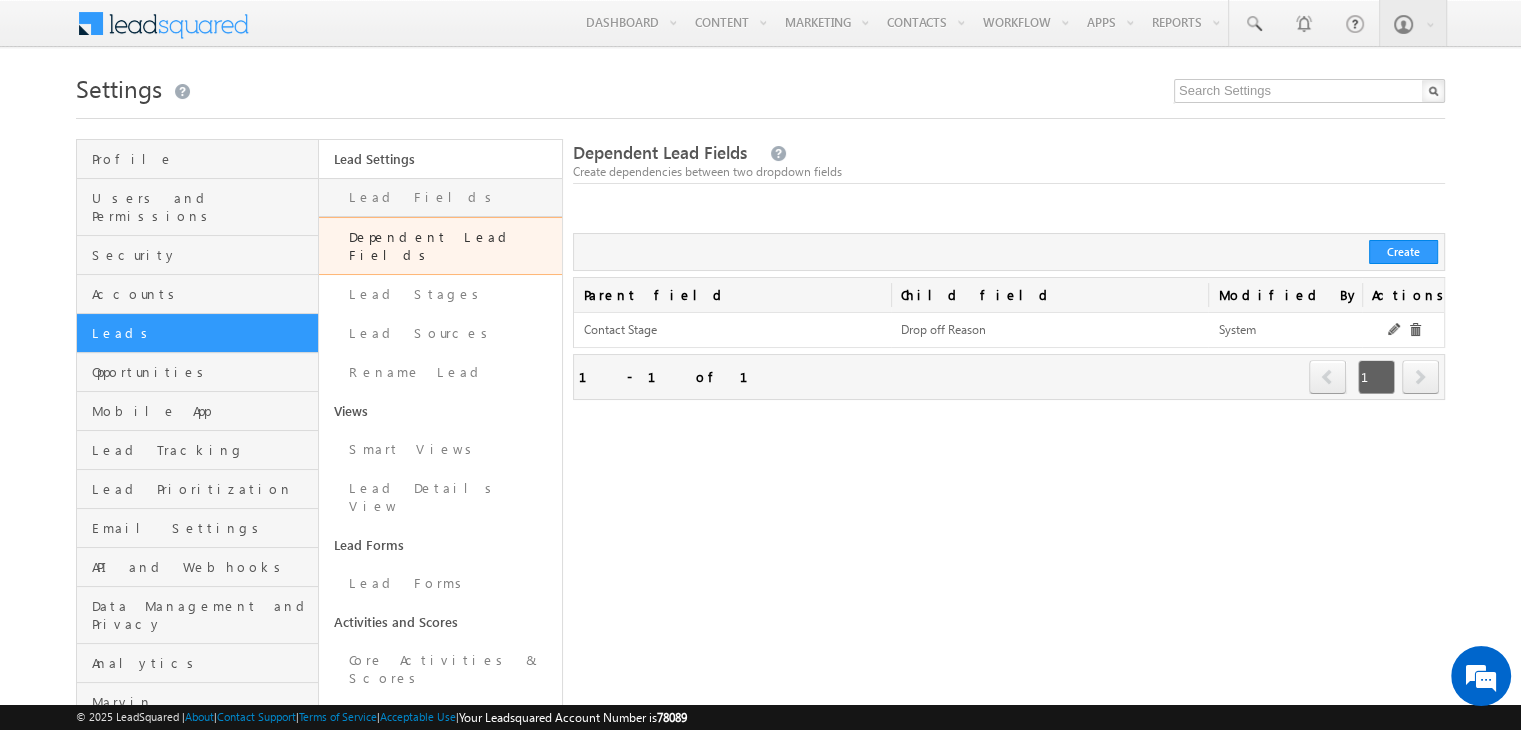 click on "Lead Fields" at bounding box center (440, 197) 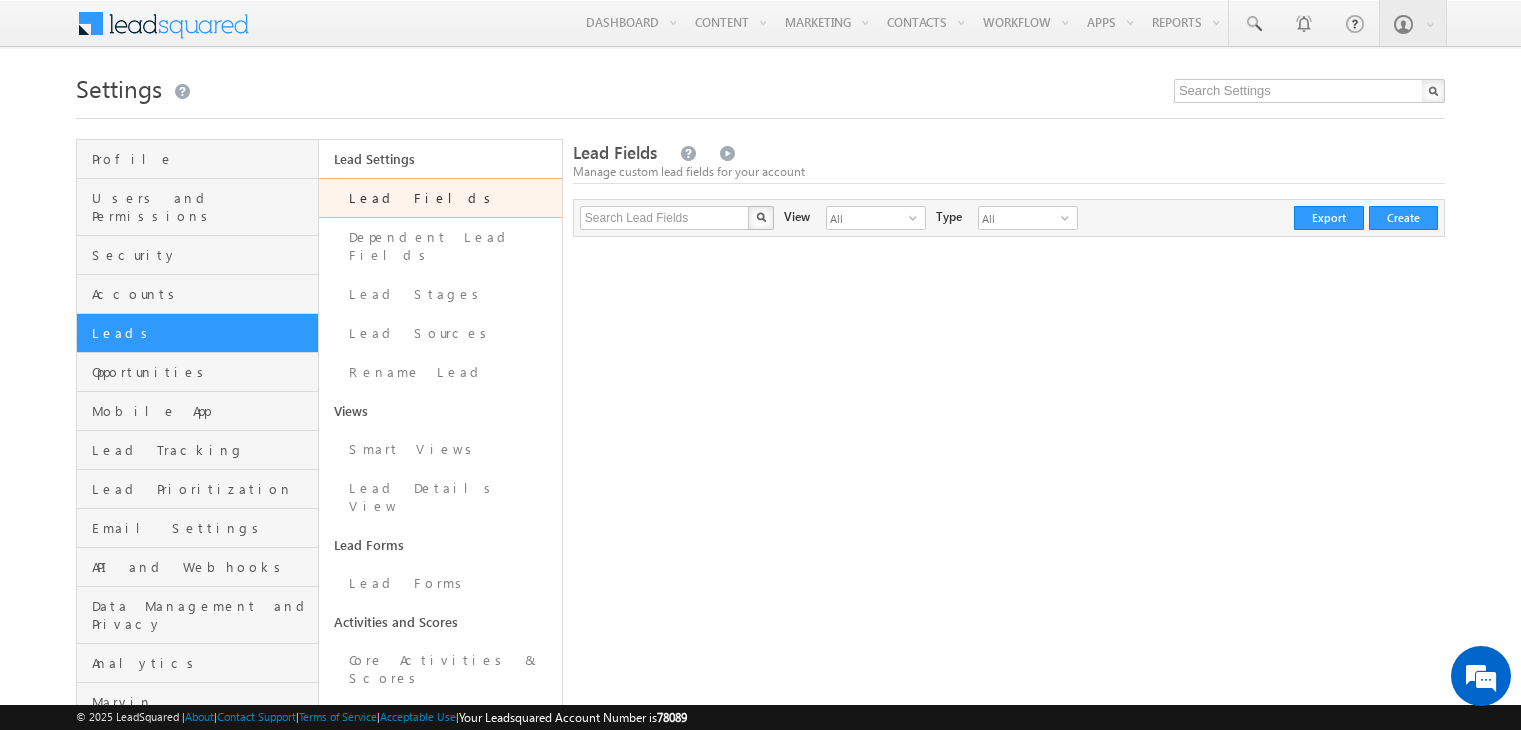 scroll, scrollTop: 0, scrollLeft: 0, axis: both 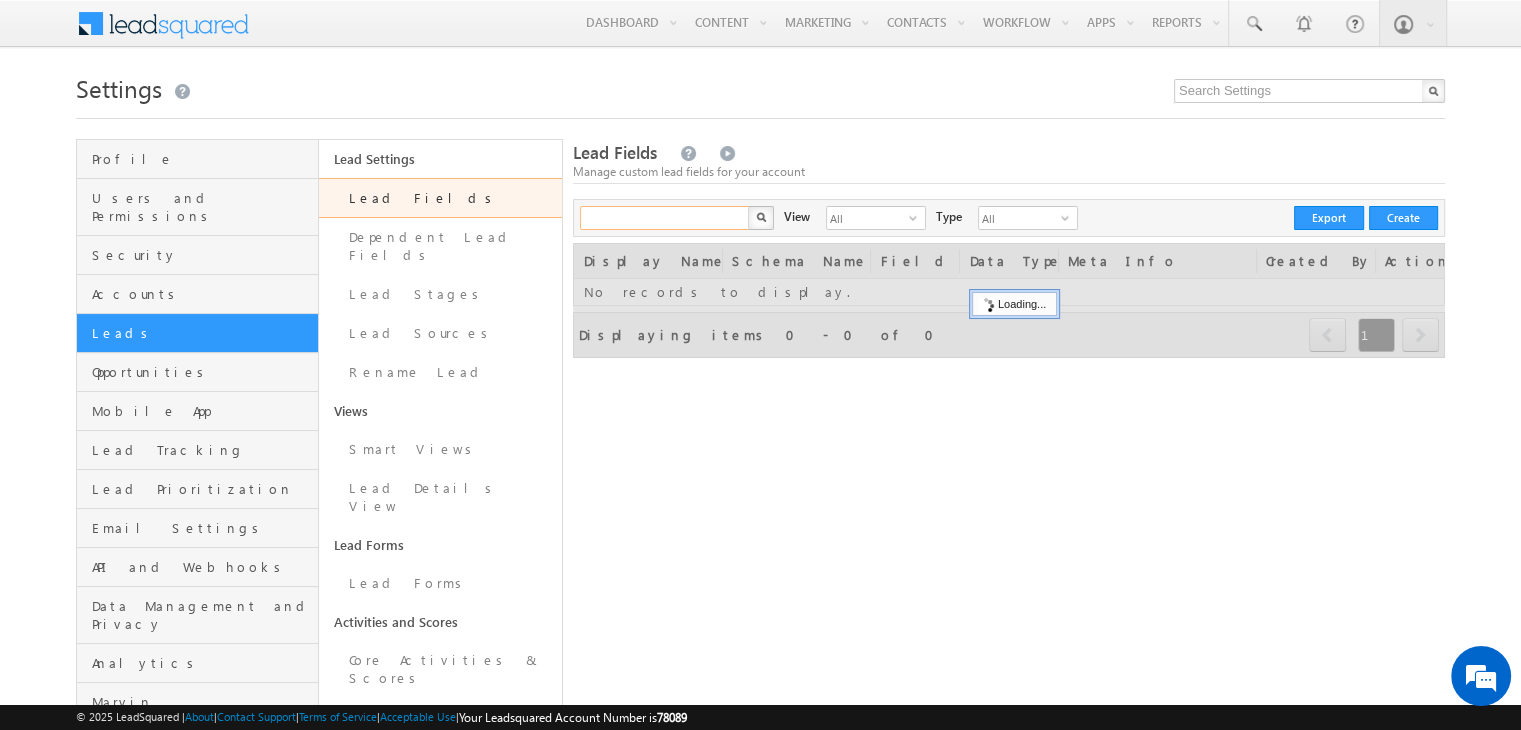 click at bounding box center [665, 218] 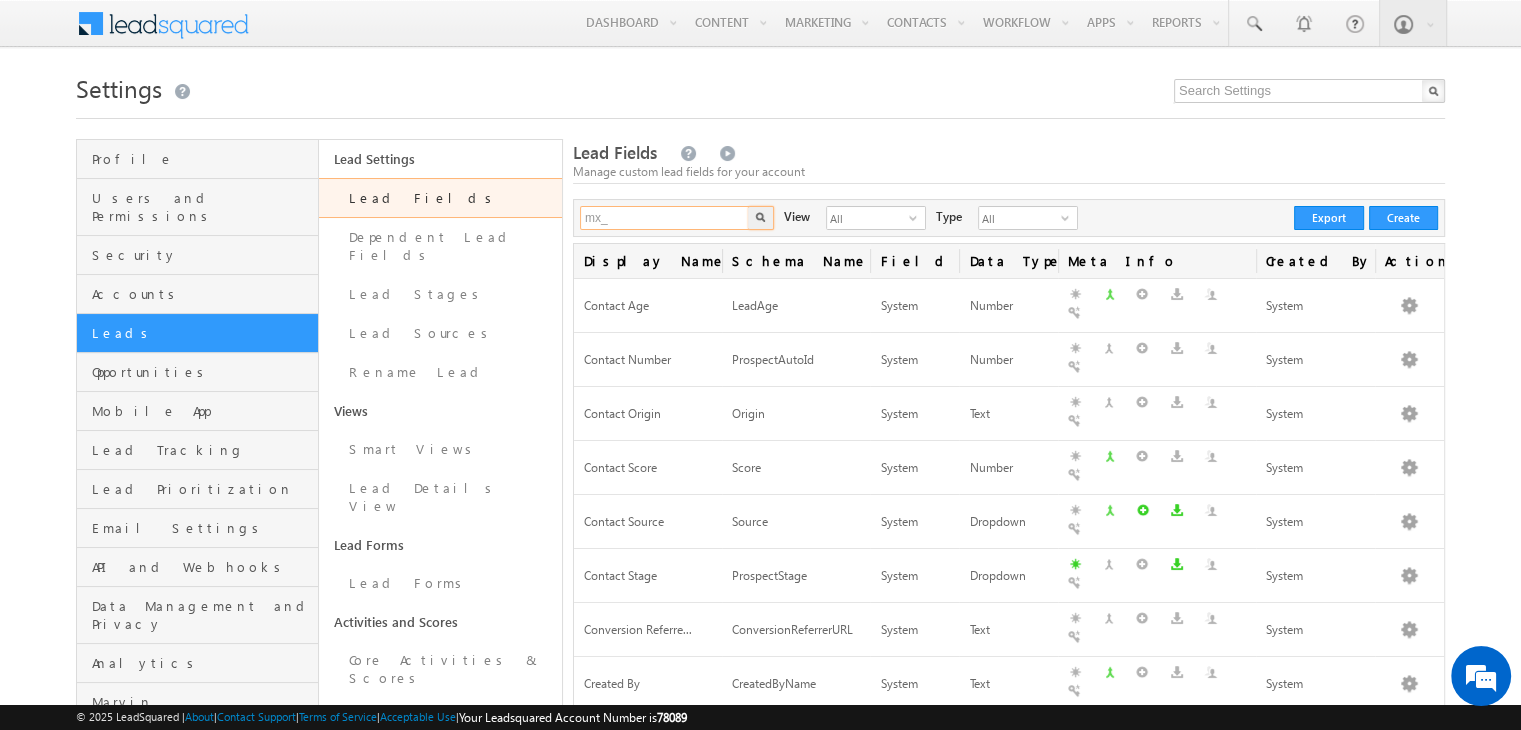 type on "mx_" 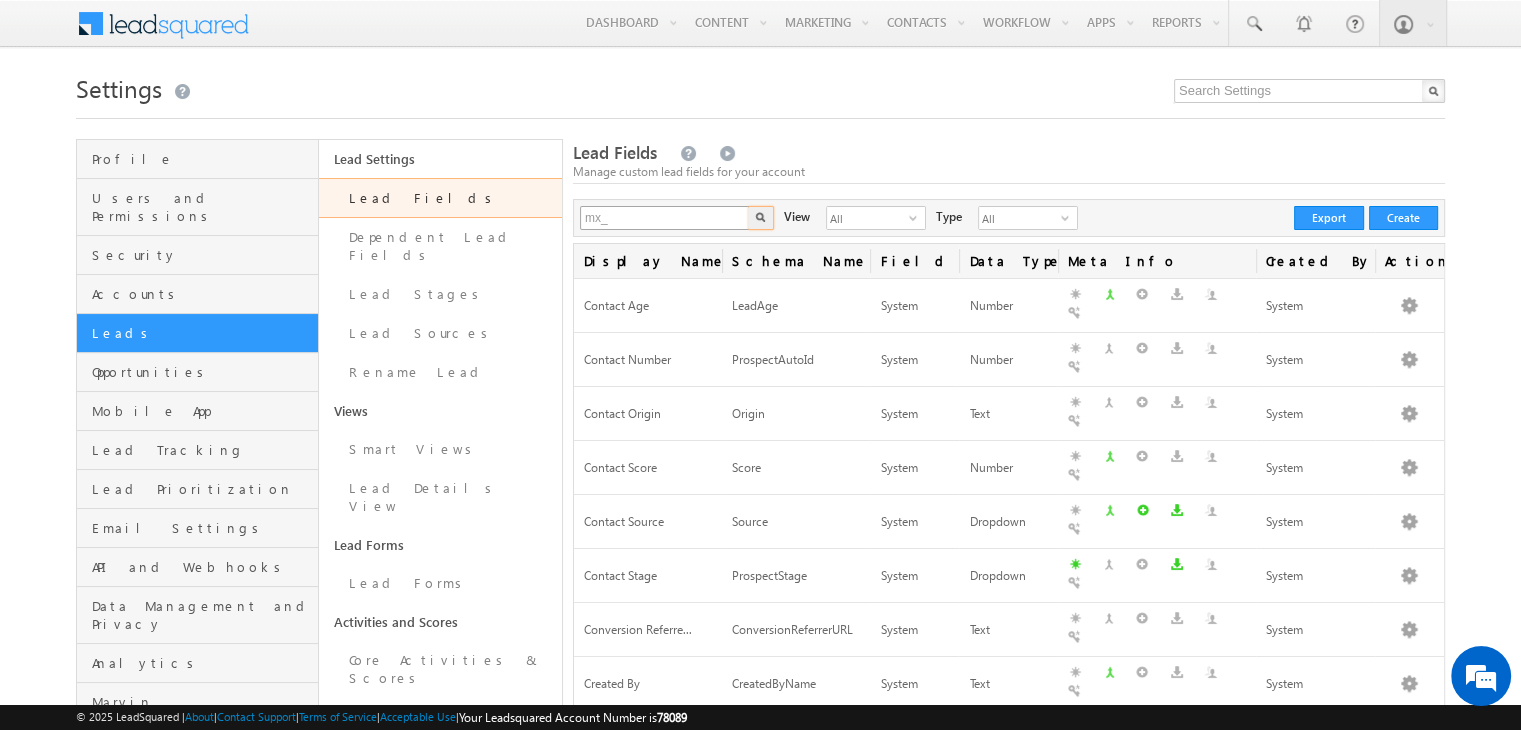 click at bounding box center [761, 218] 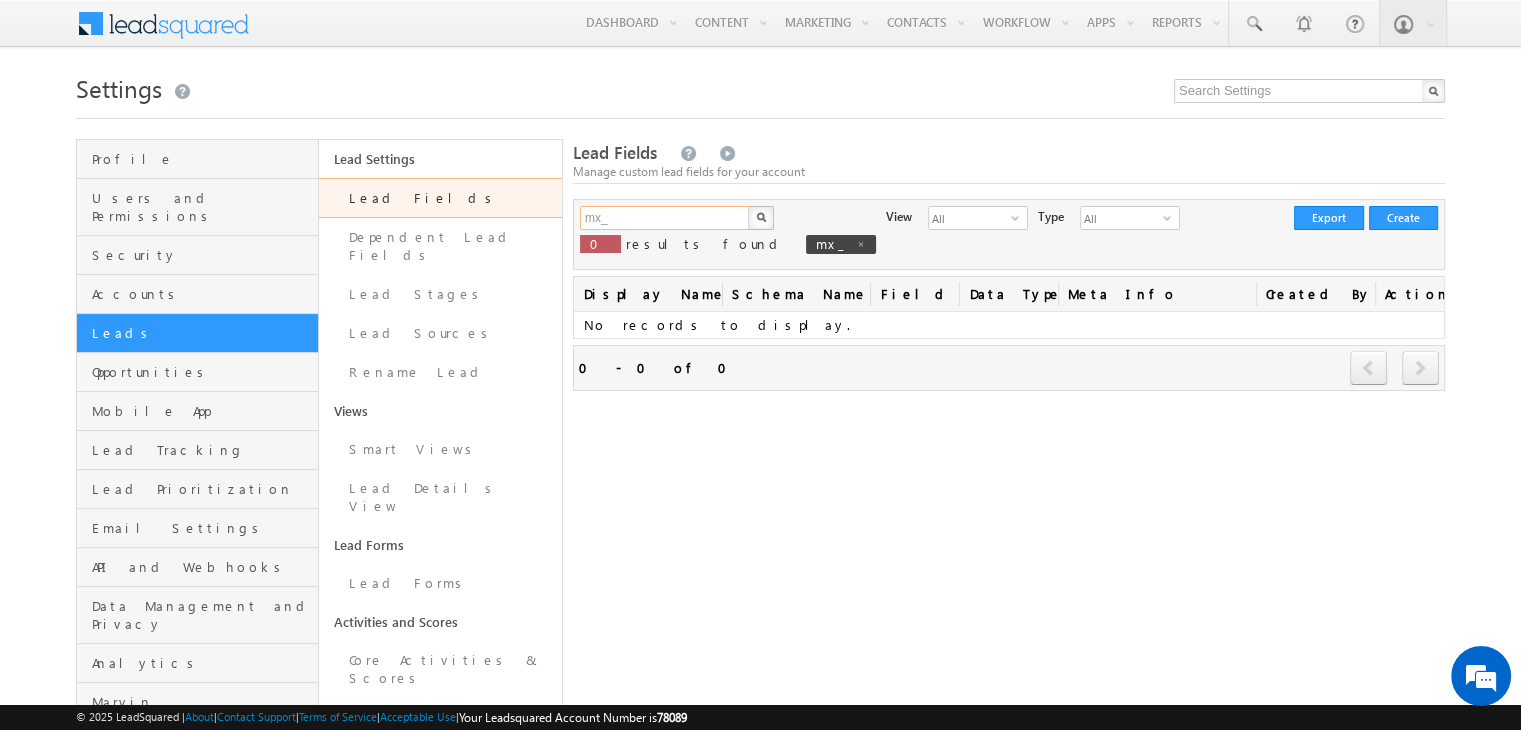 click on "mx_" at bounding box center (665, 218) 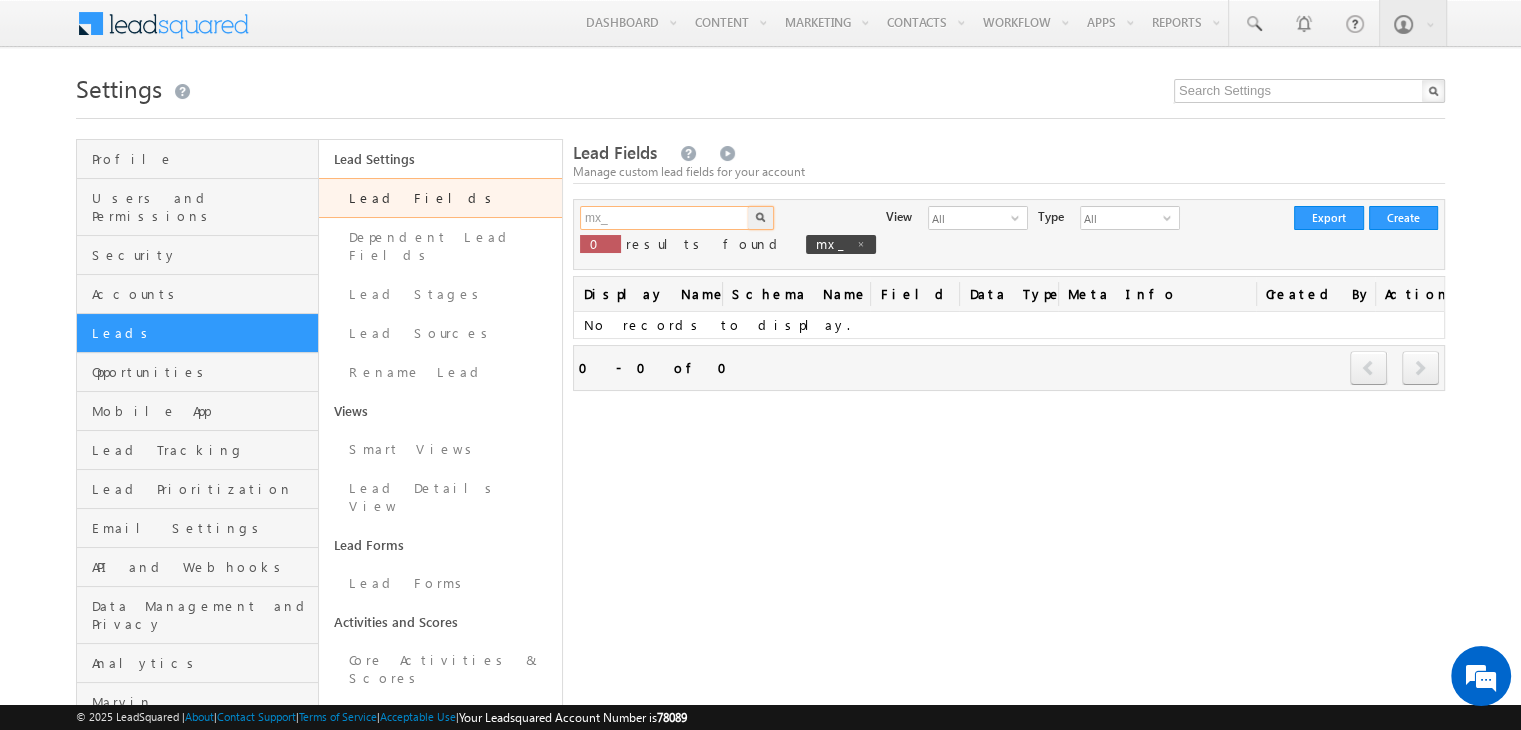scroll, scrollTop: 0, scrollLeft: 0, axis: both 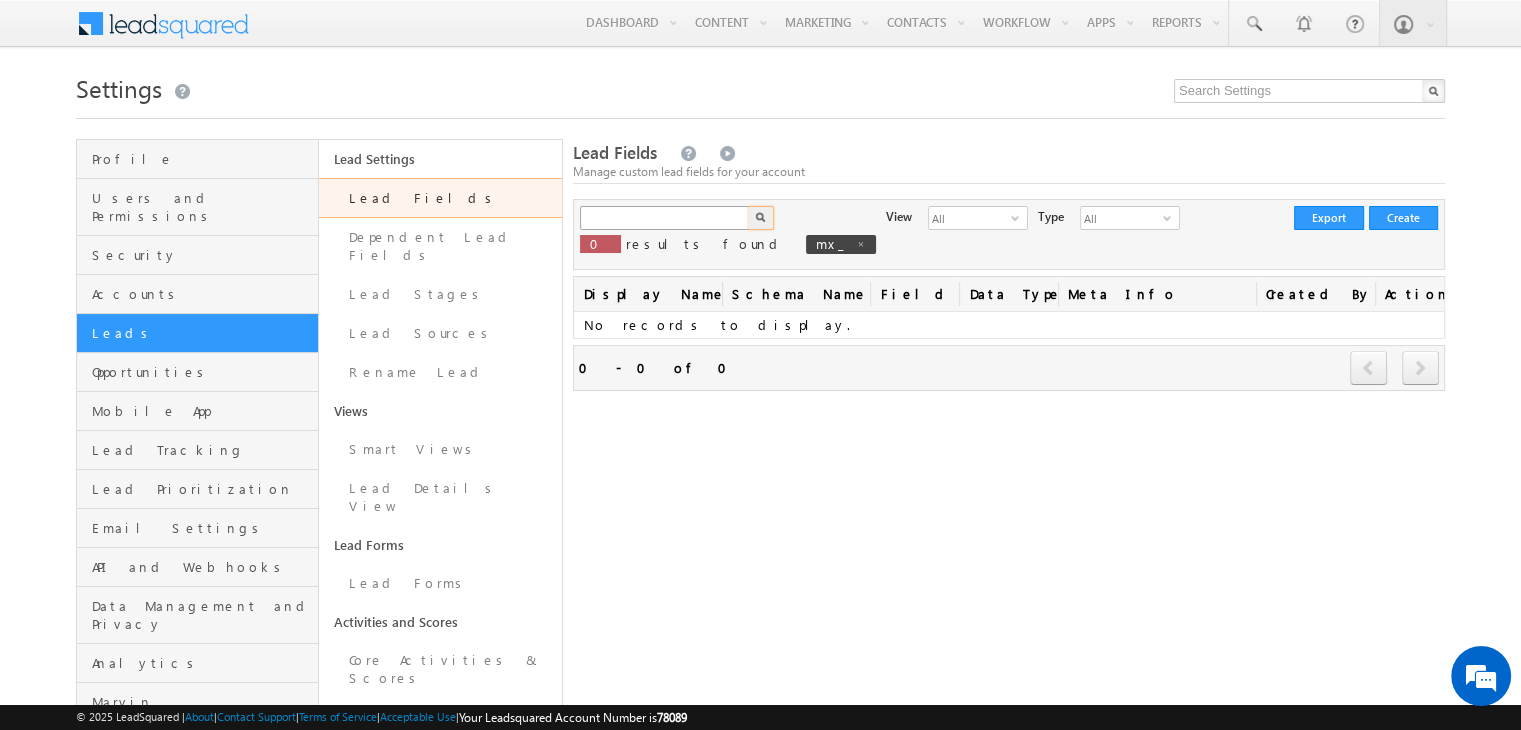 type on "Search Lead Fields" 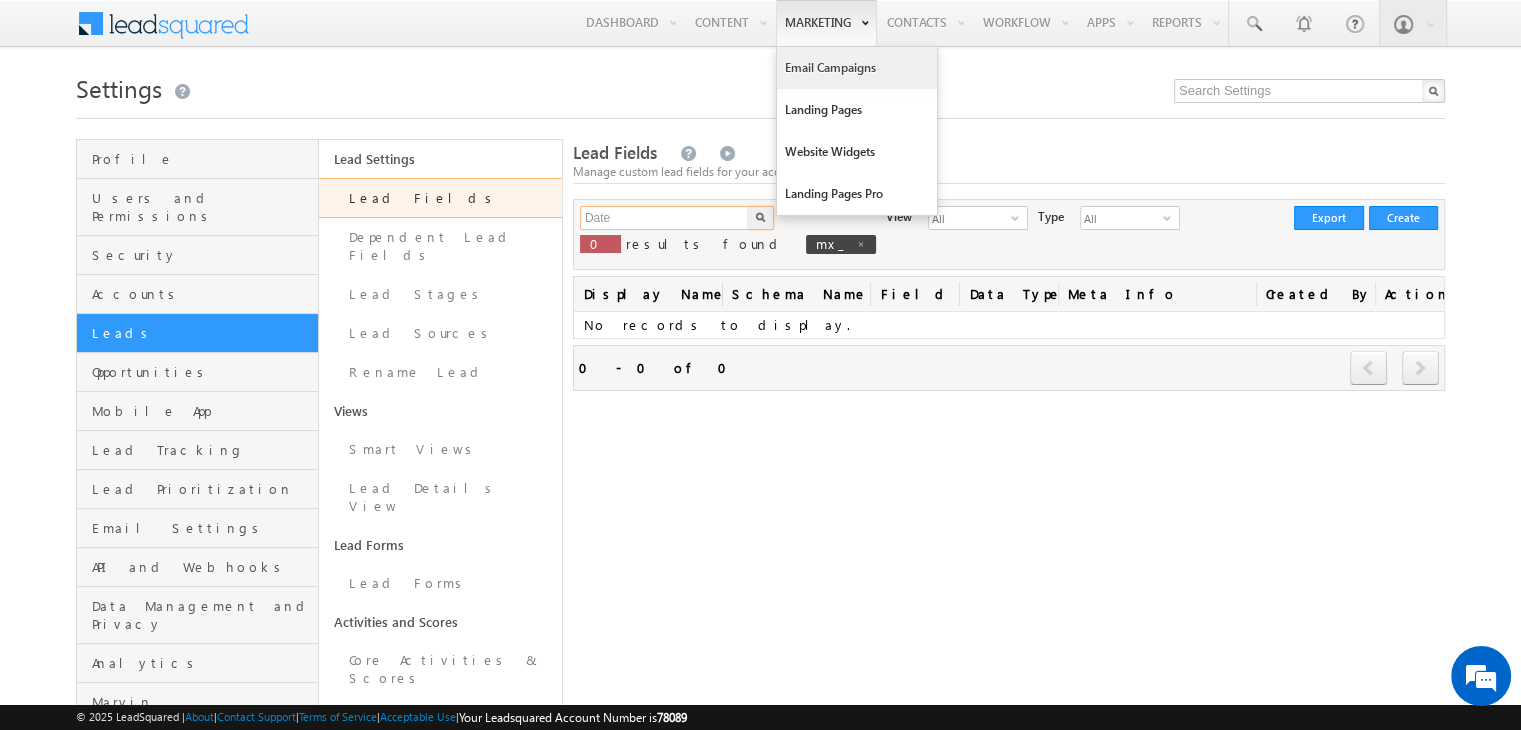 type on "Date" 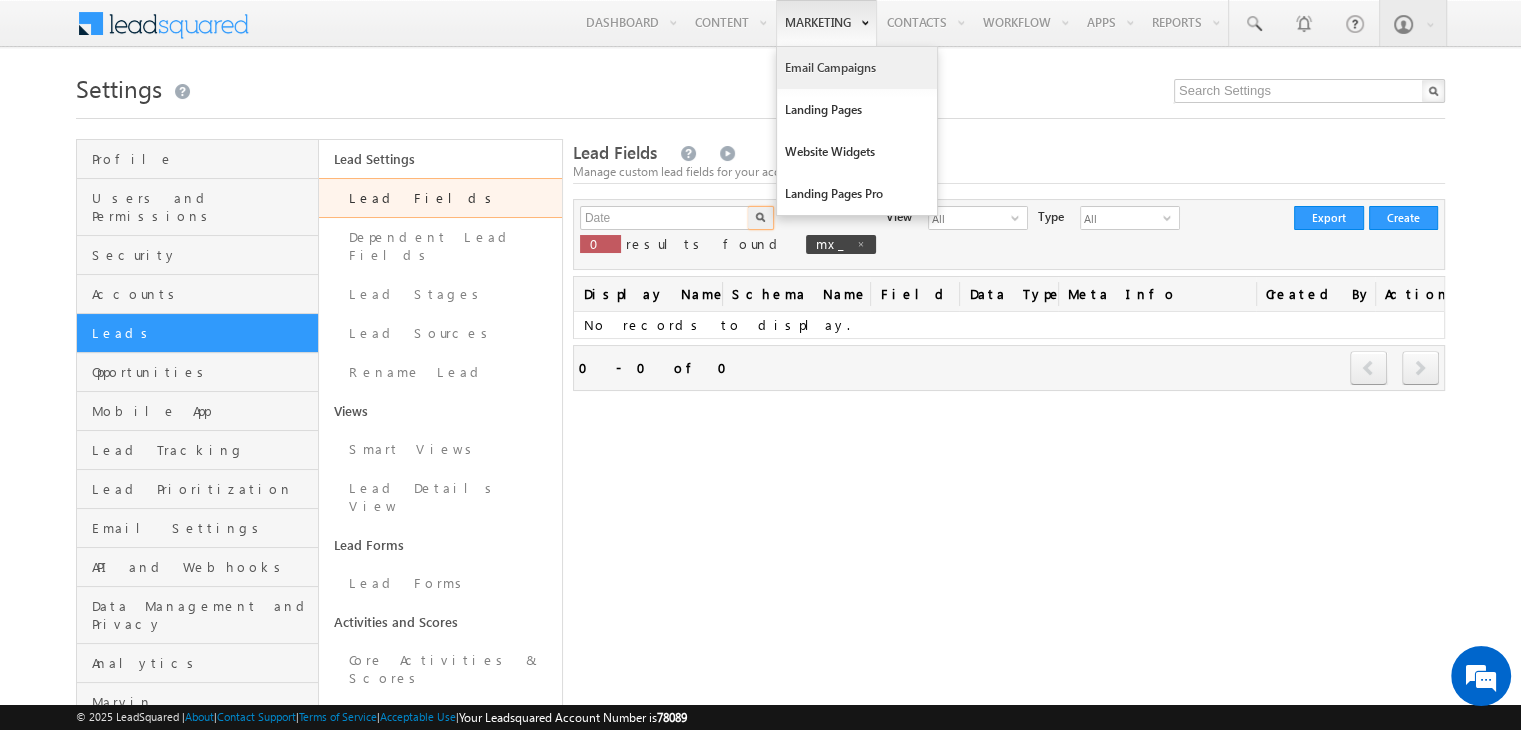 click at bounding box center [761, 218] 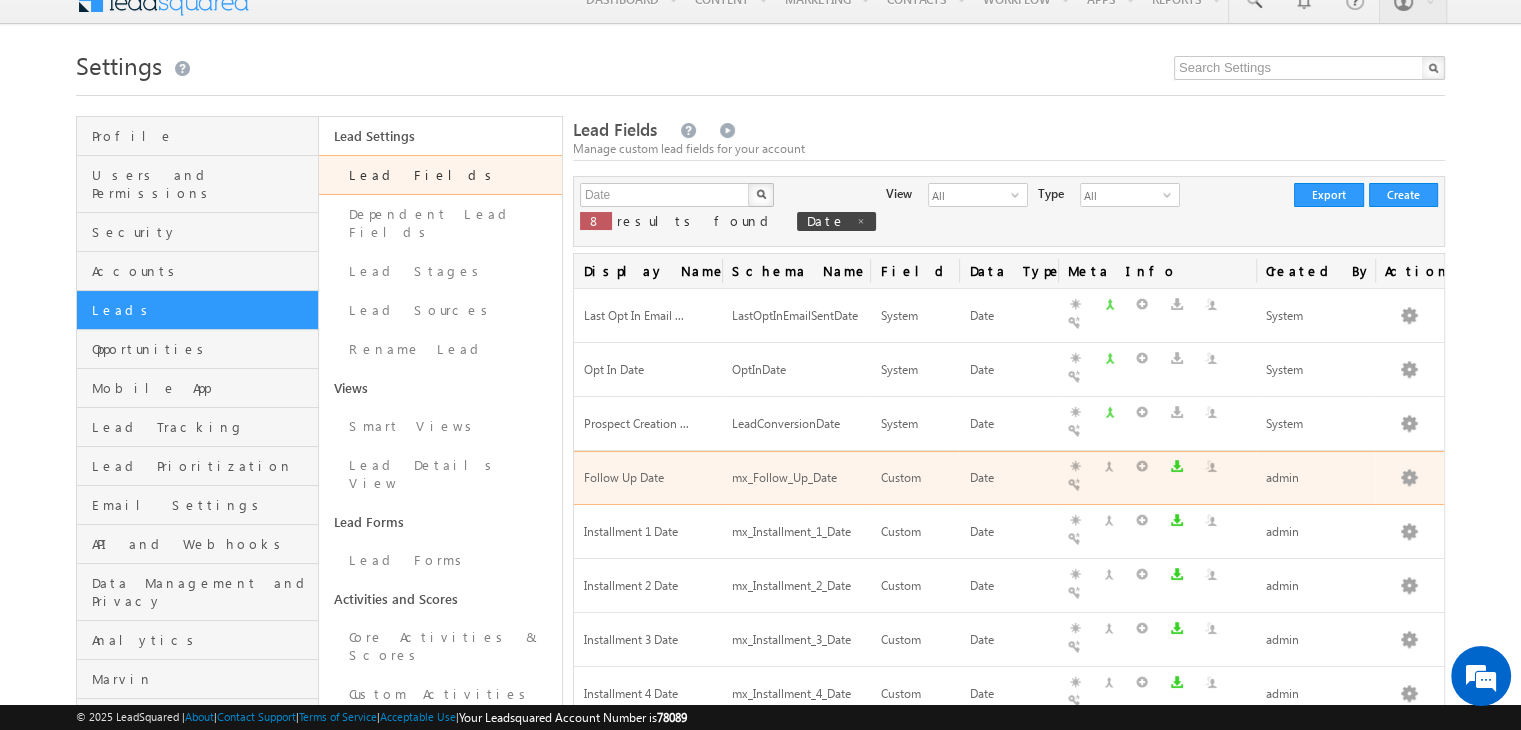 scroll, scrollTop: 0, scrollLeft: 0, axis: both 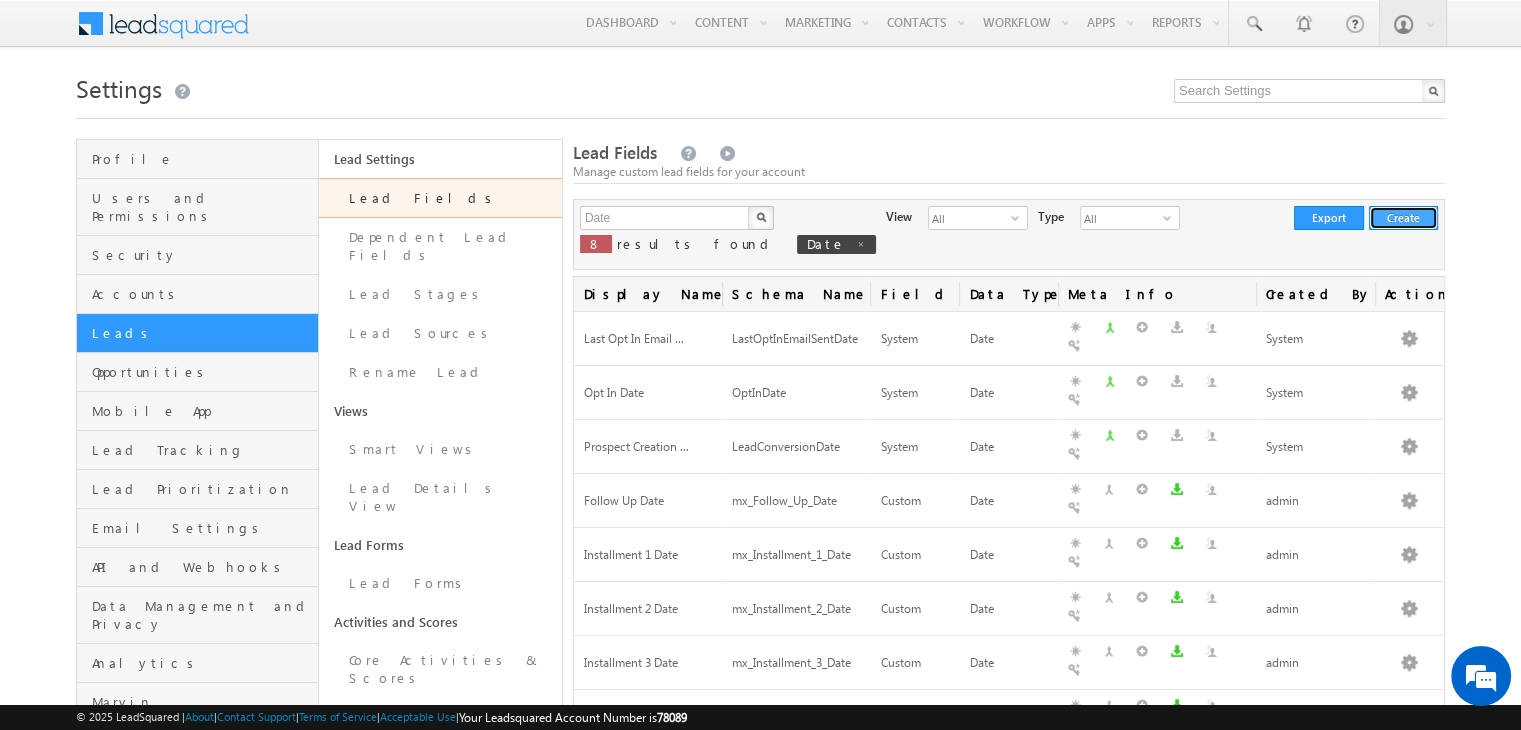click on "Create" at bounding box center (1403, 218) 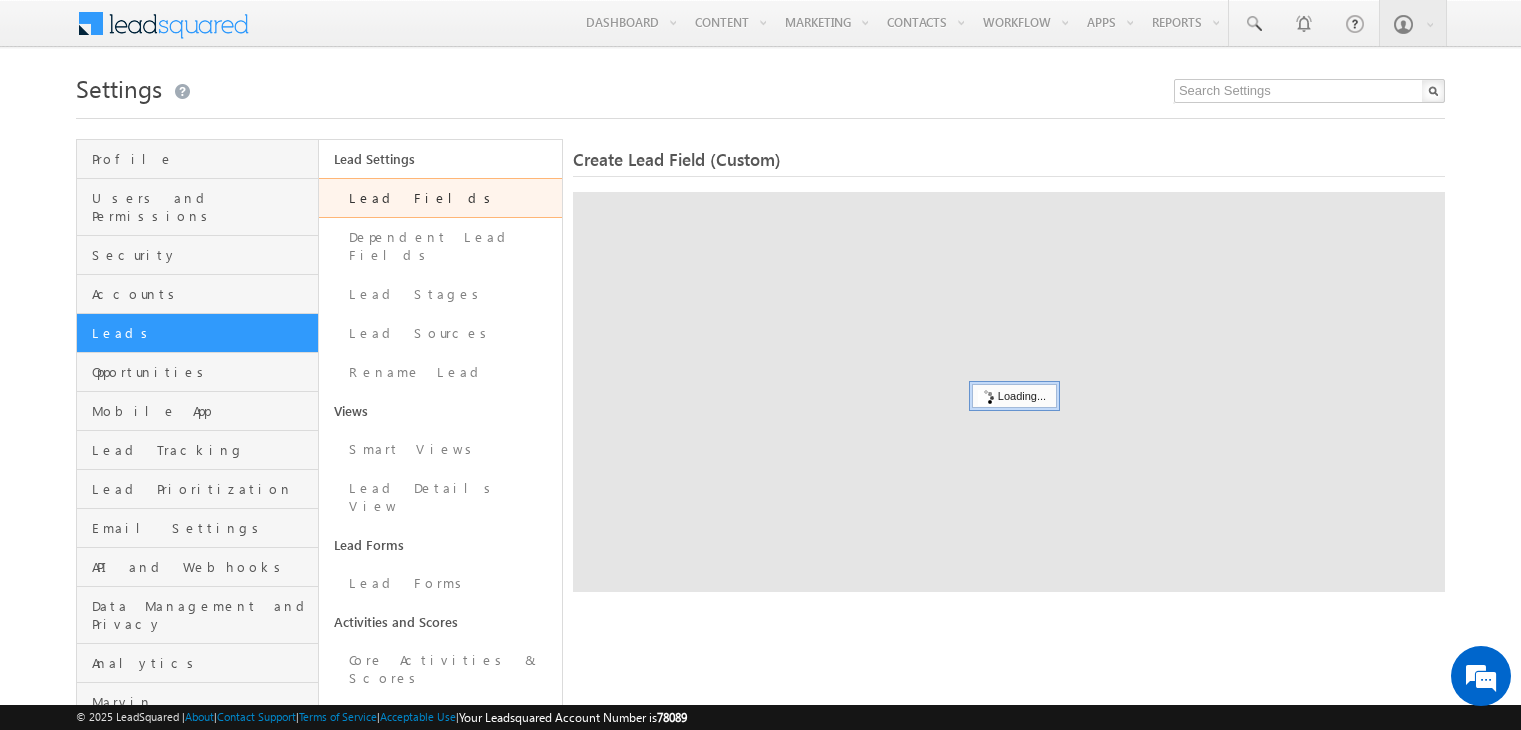 scroll, scrollTop: 0, scrollLeft: 0, axis: both 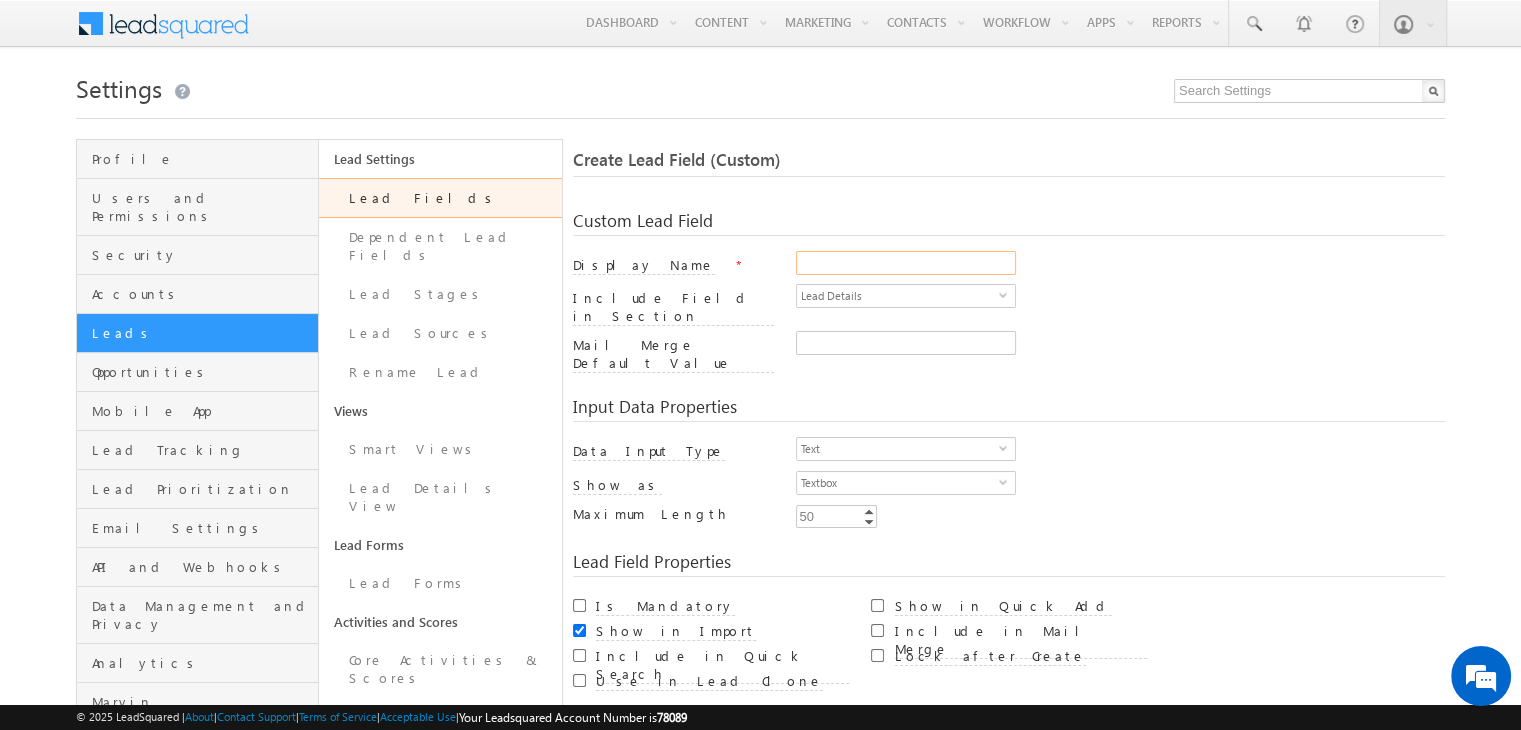 click on "Display Name" at bounding box center [906, 263] 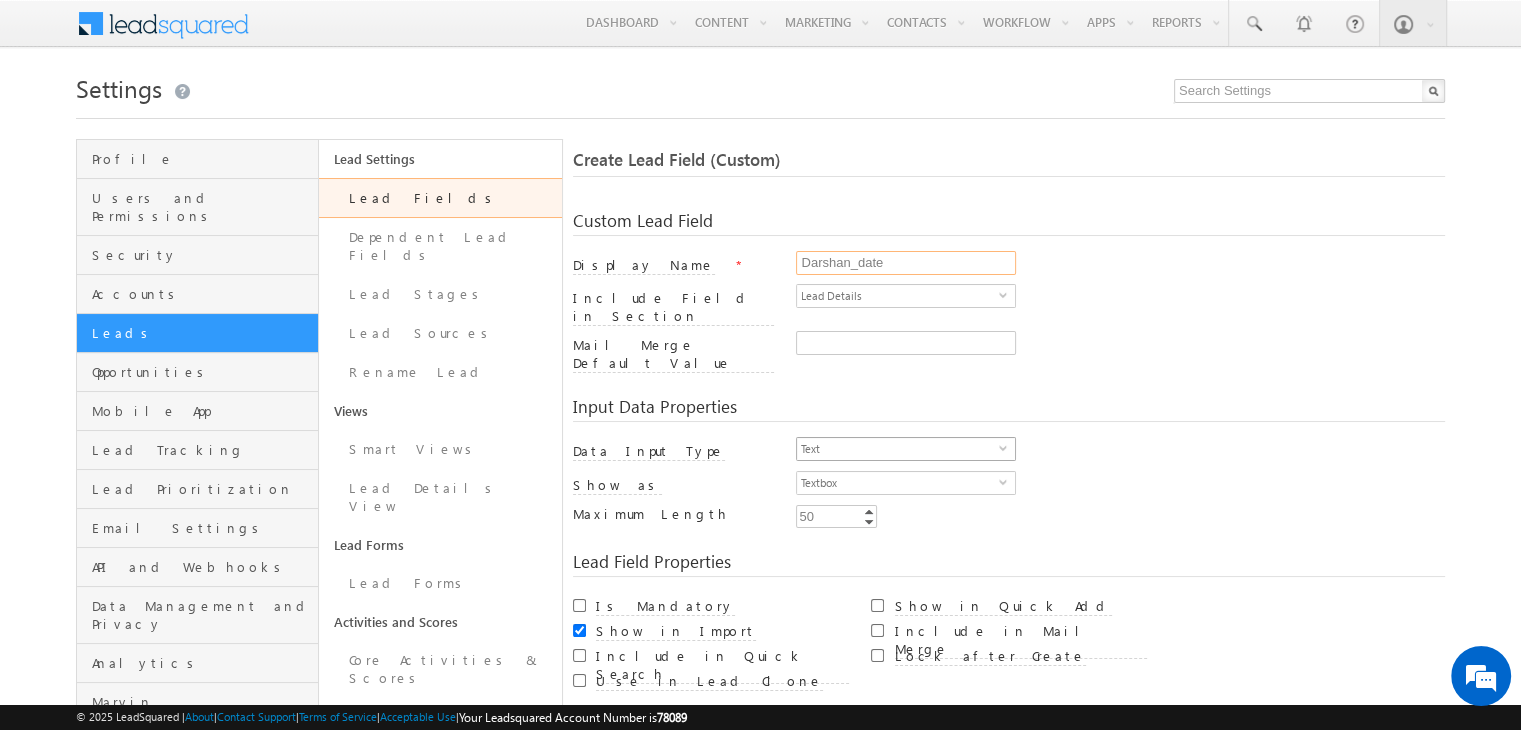 type on "Darshan_date" 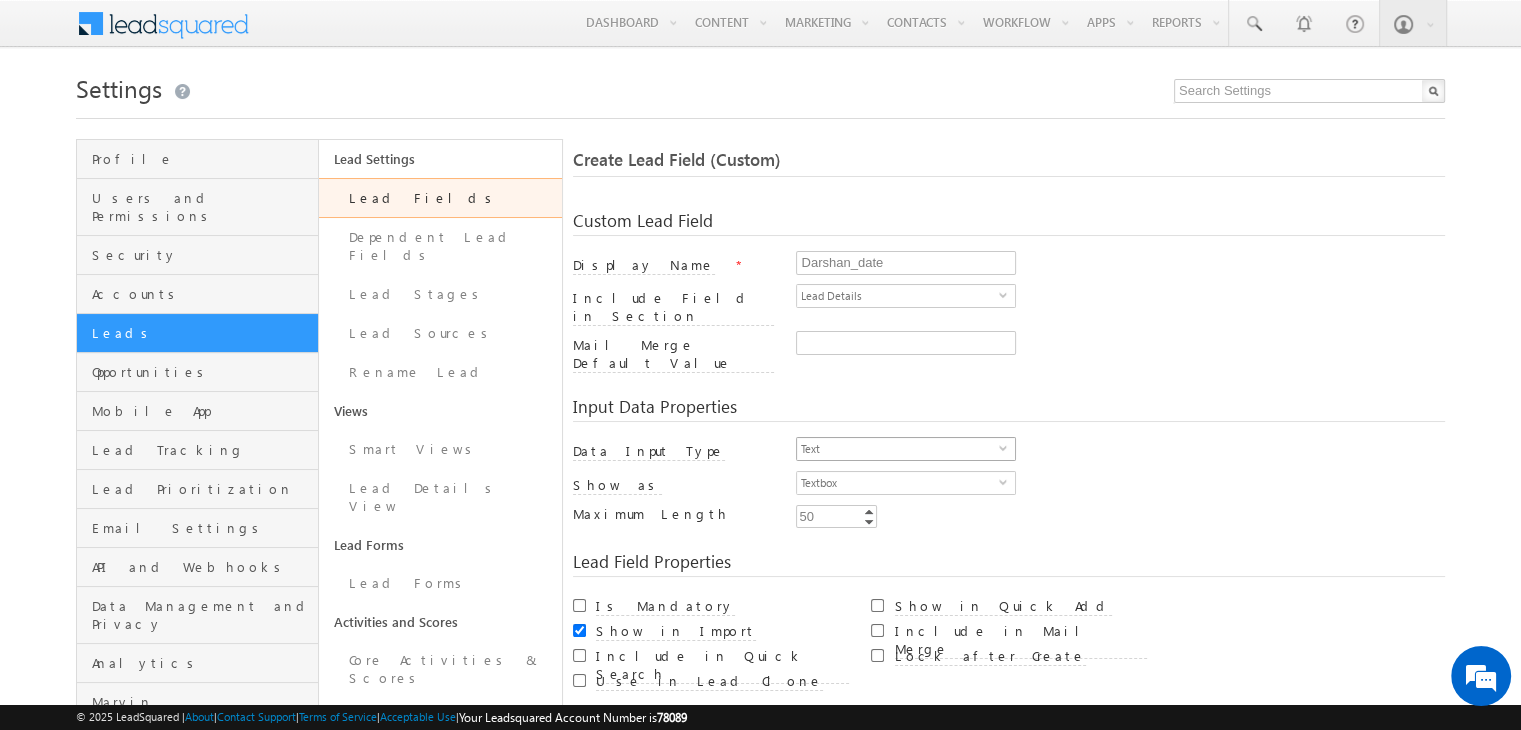 click on "Text" at bounding box center [898, 449] 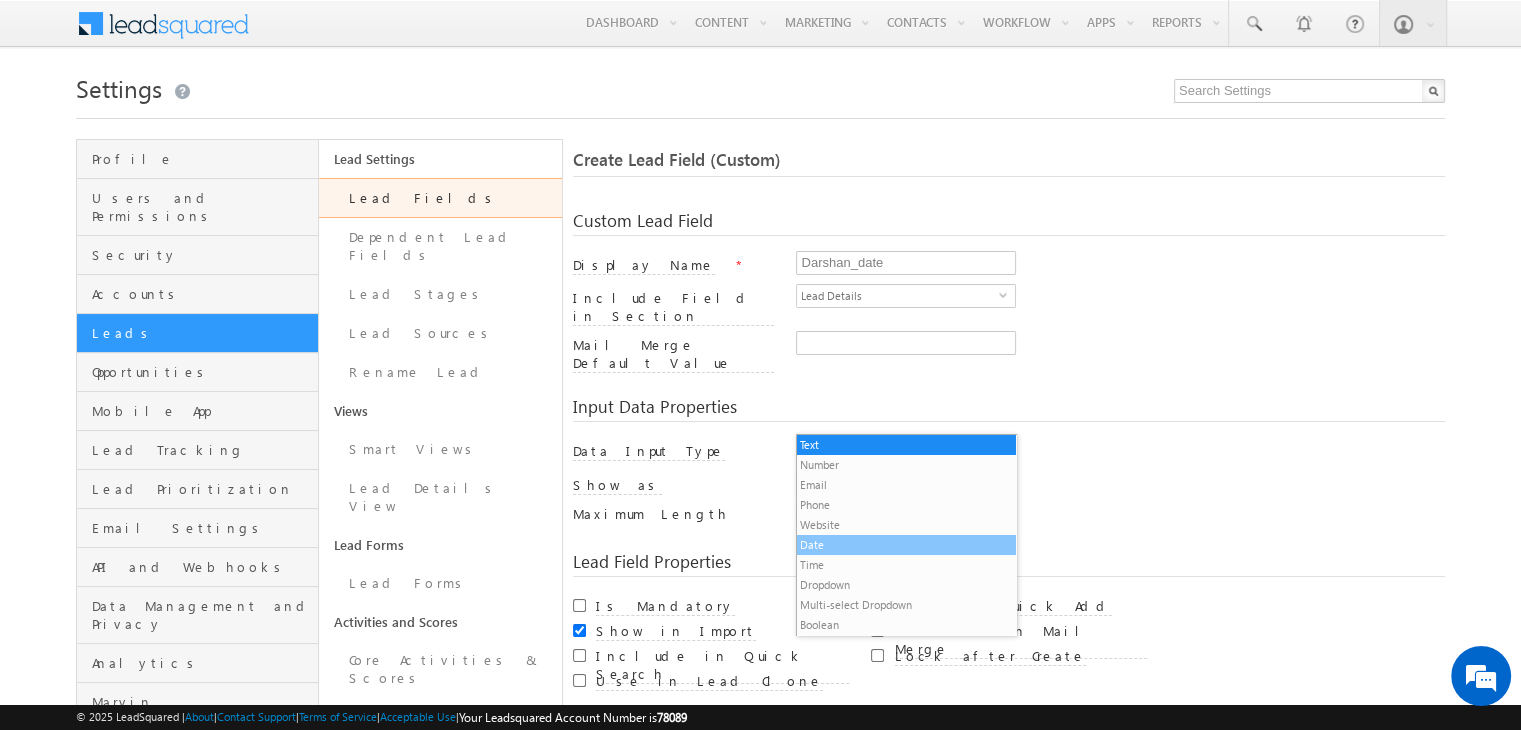 click on "Date" at bounding box center [906, 545] 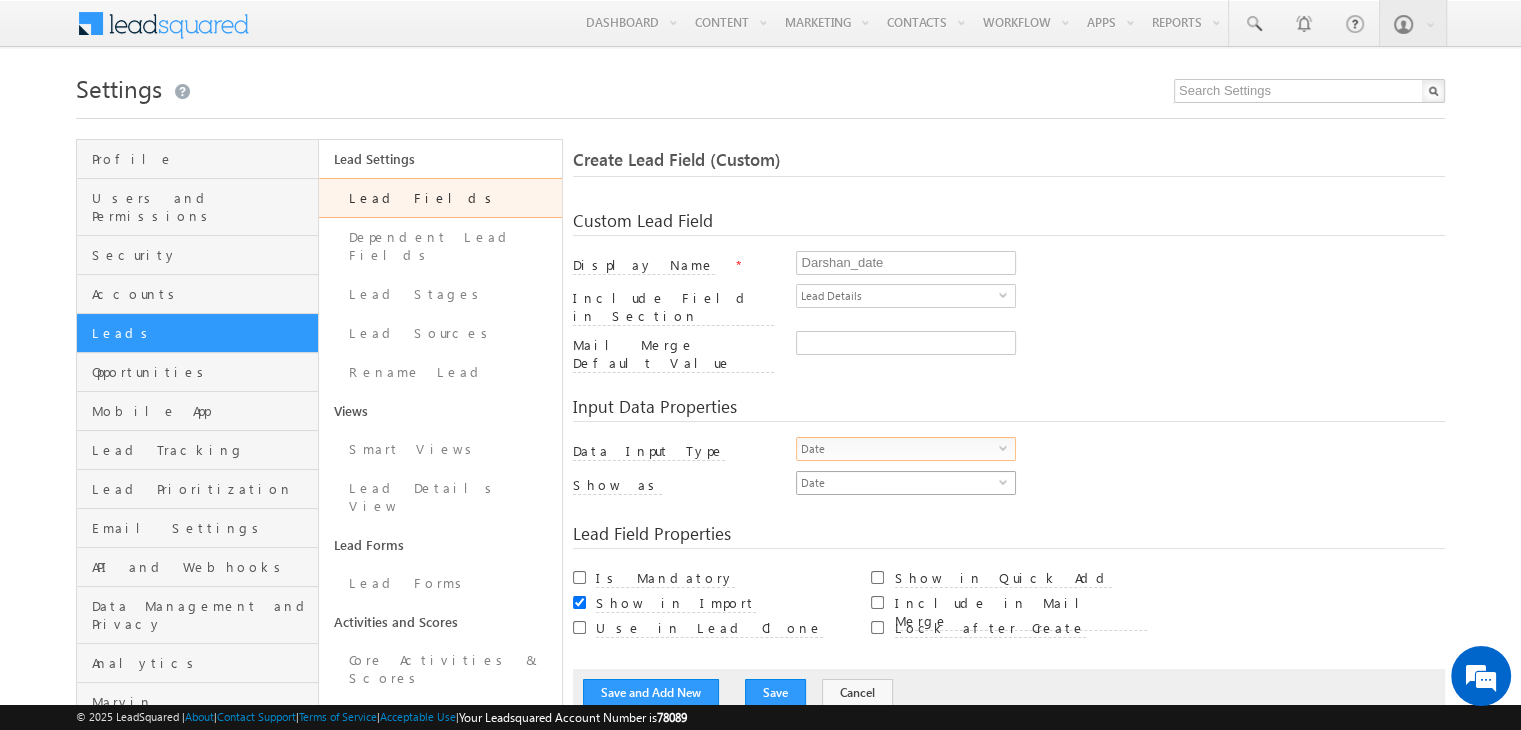 scroll, scrollTop: 0, scrollLeft: 0, axis: both 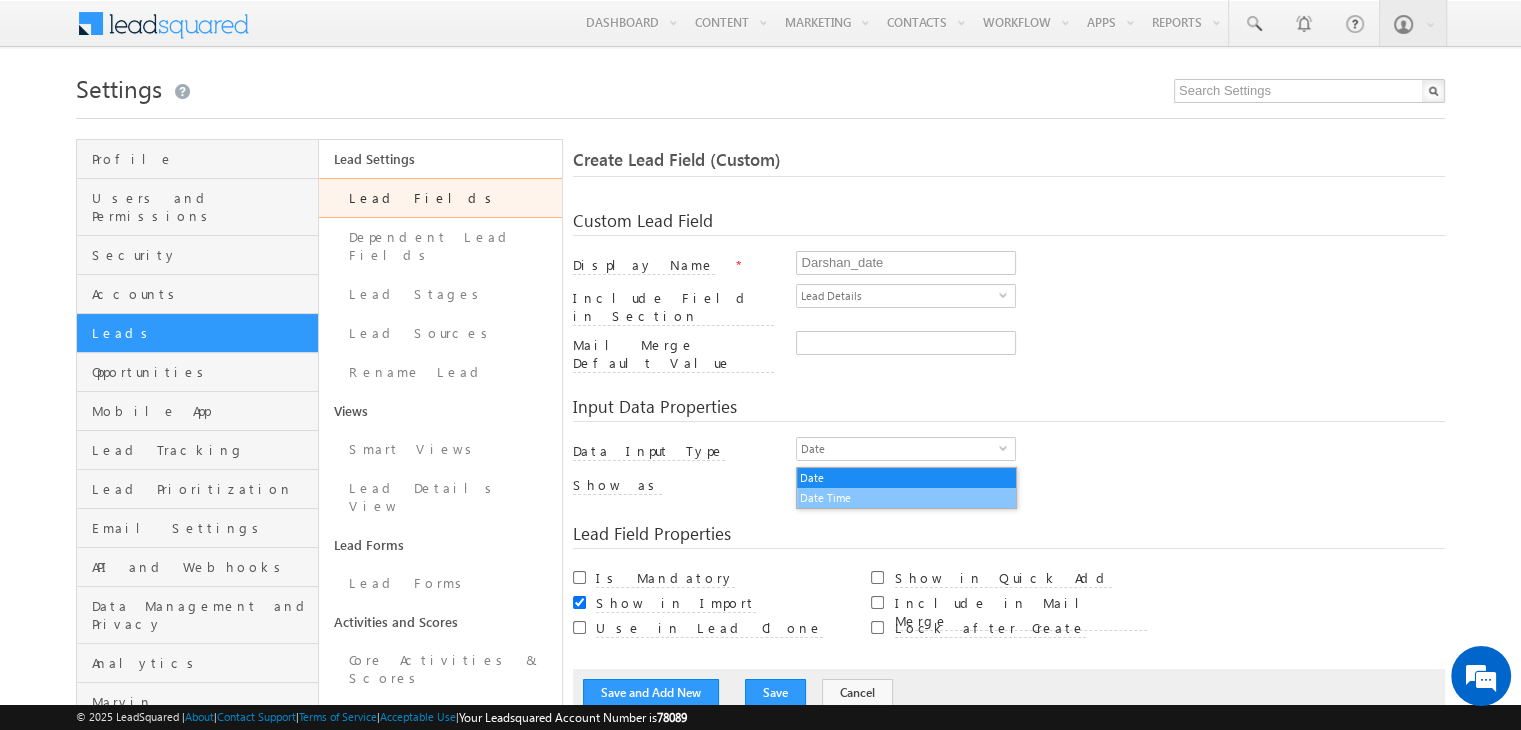 click on "Date Time" at bounding box center (906, 498) 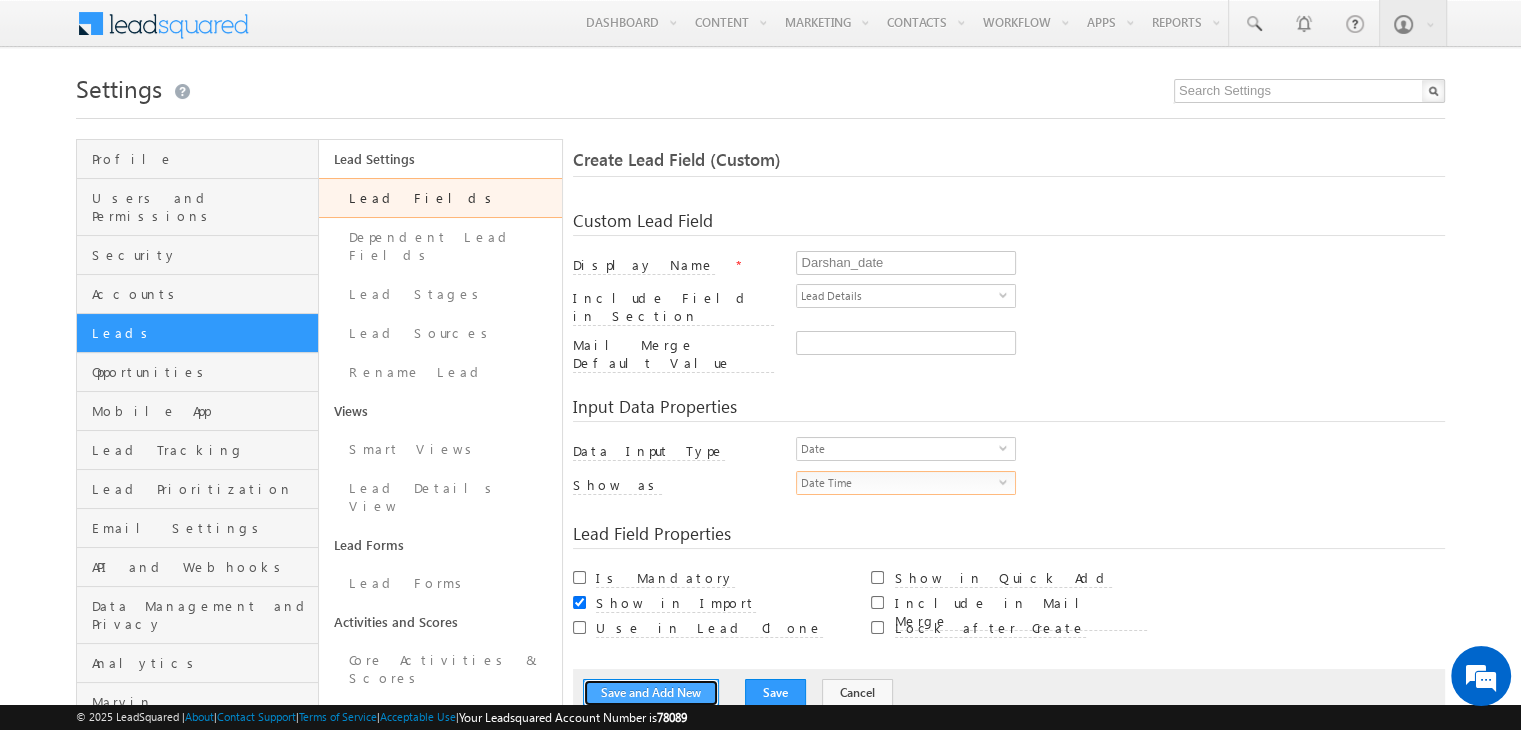 click on "Save and Add New" at bounding box center [651, 693] 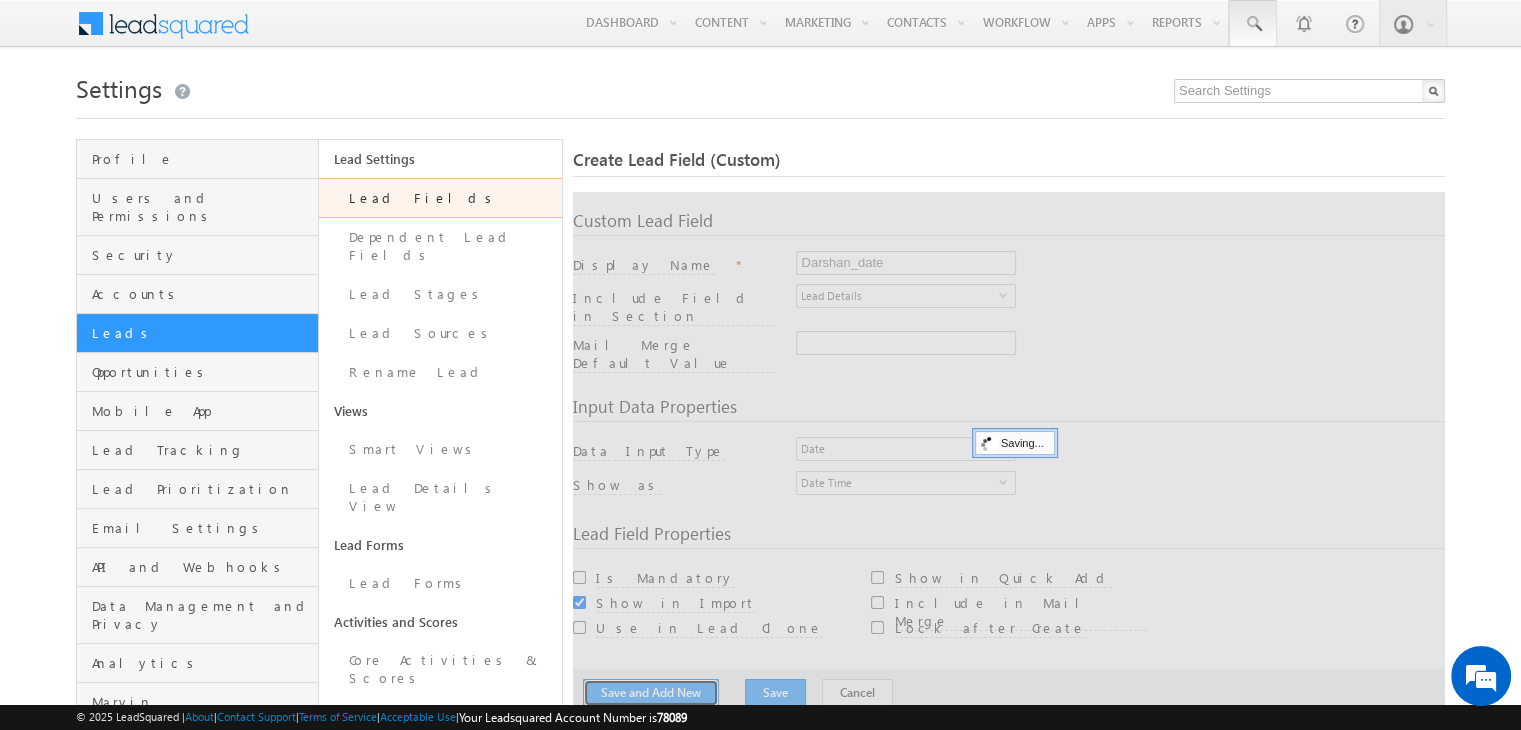 type 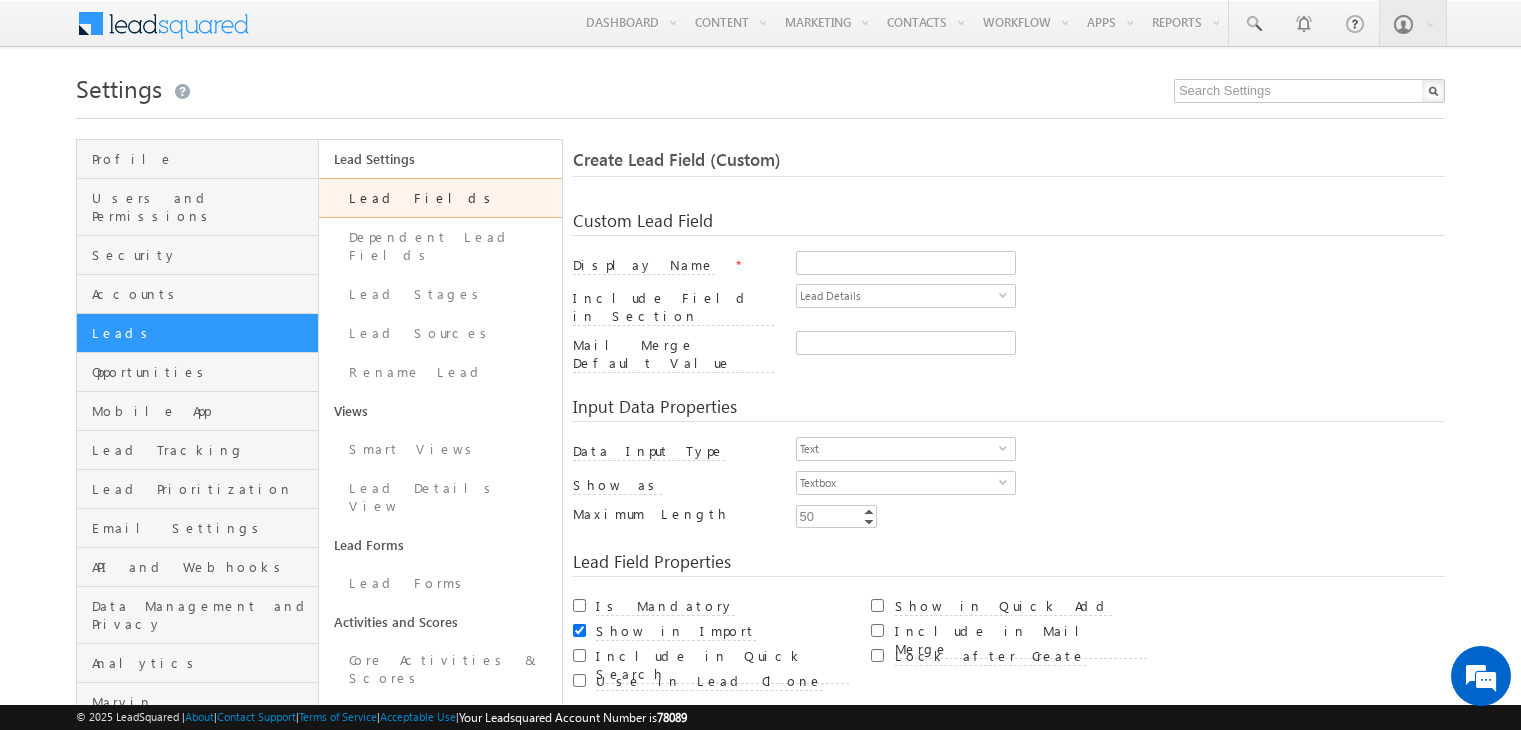scroll, scrollTop: 0, scrollLeft: 0, axis: both 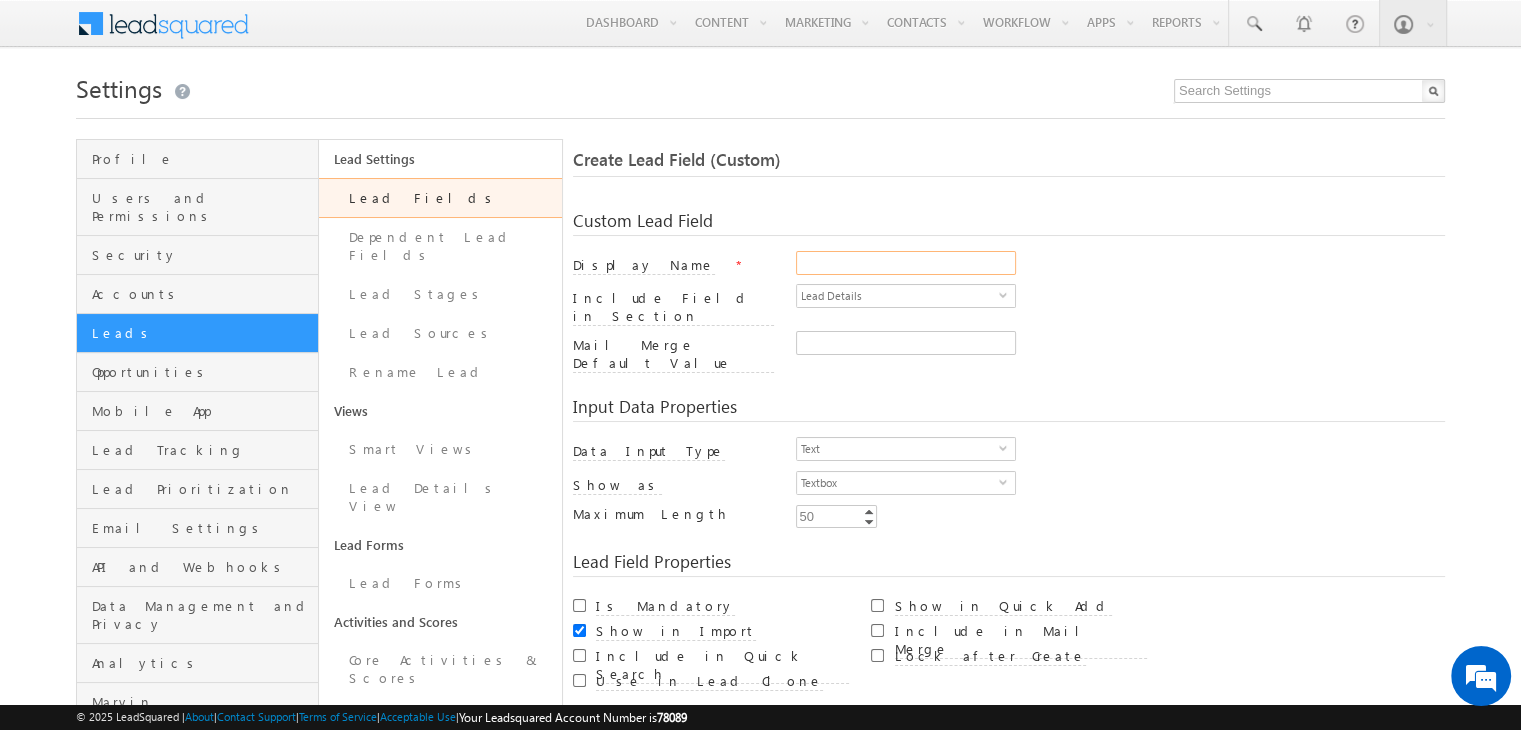 click on "Display Name" at bounding box center (906, 263) 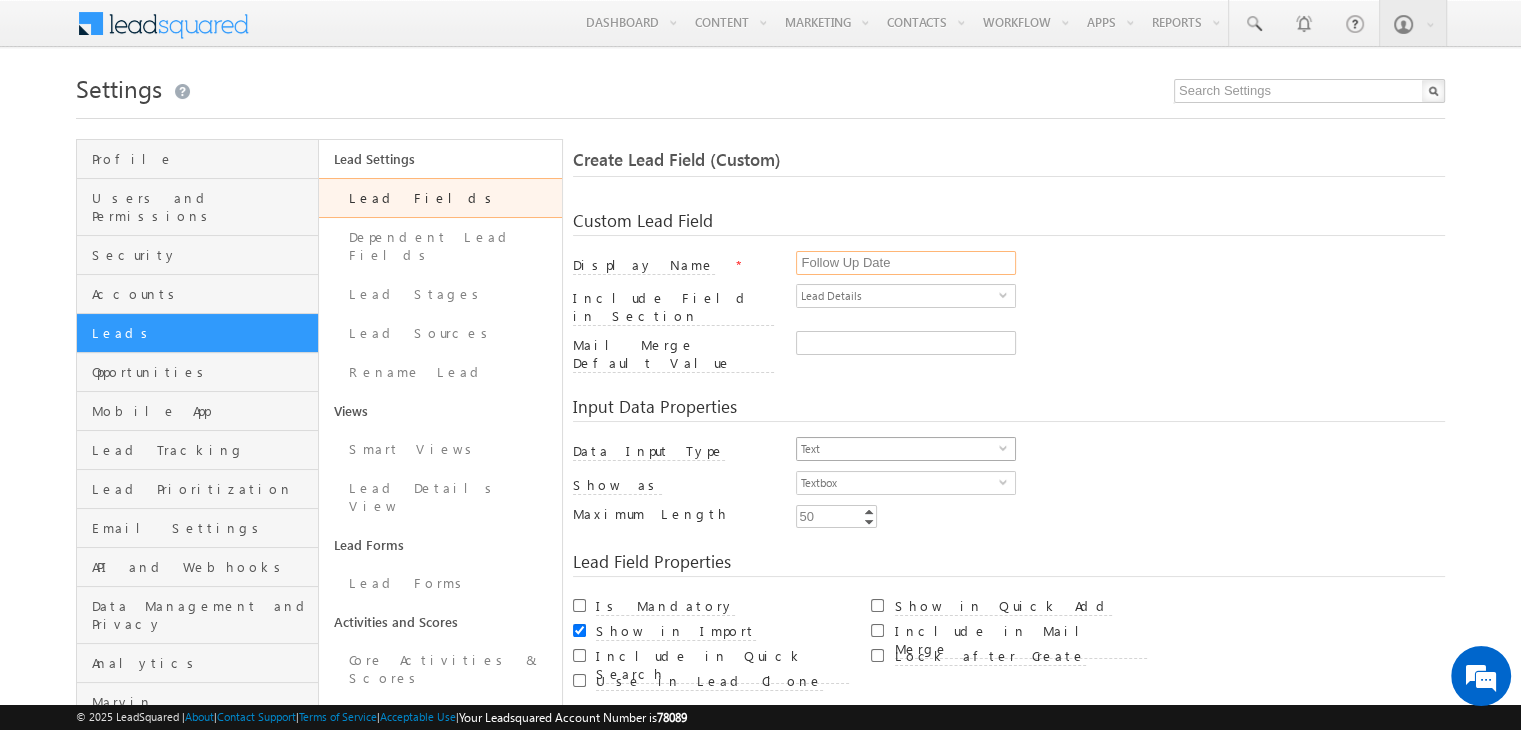 type on "Follow Up Date" 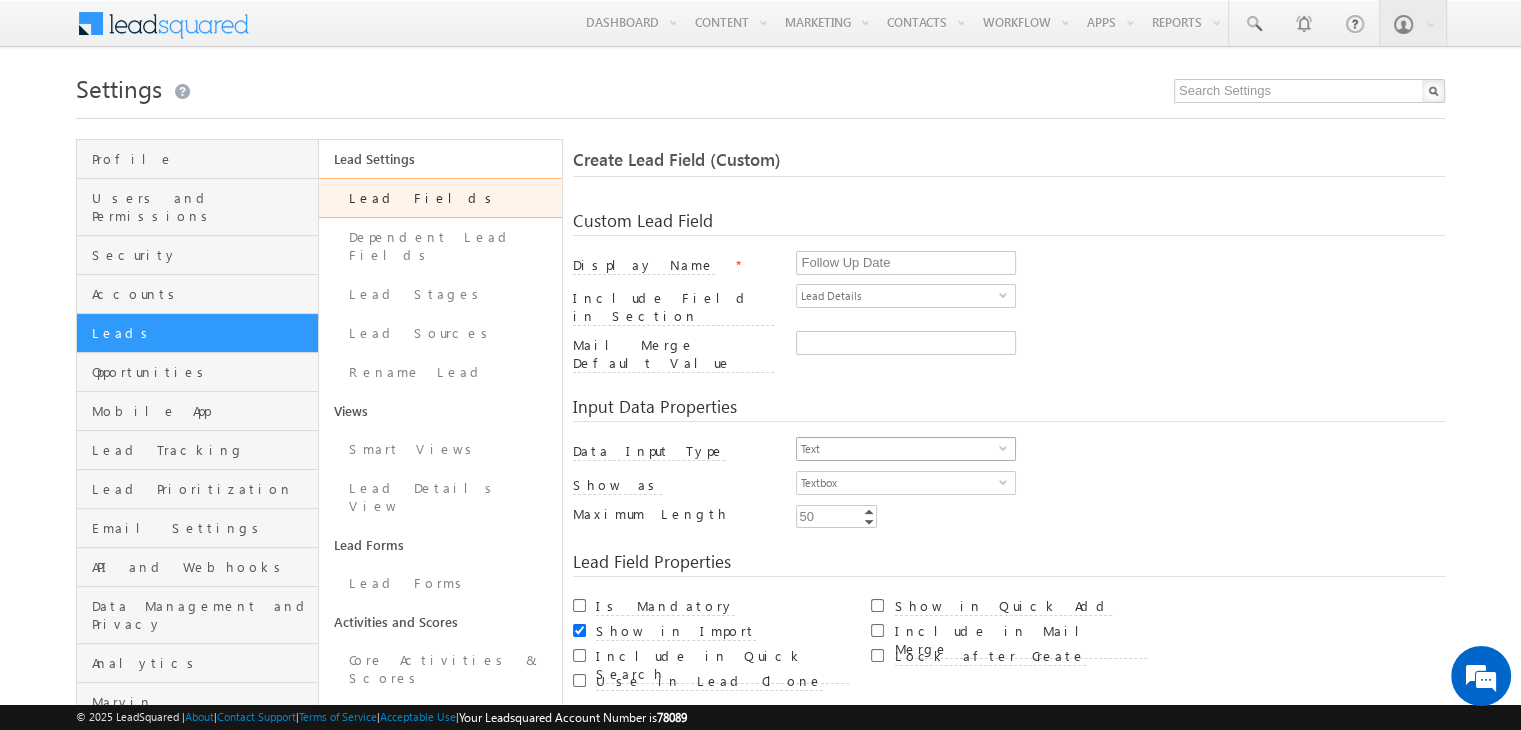 click on "Text" at bounding box center [898, 449] 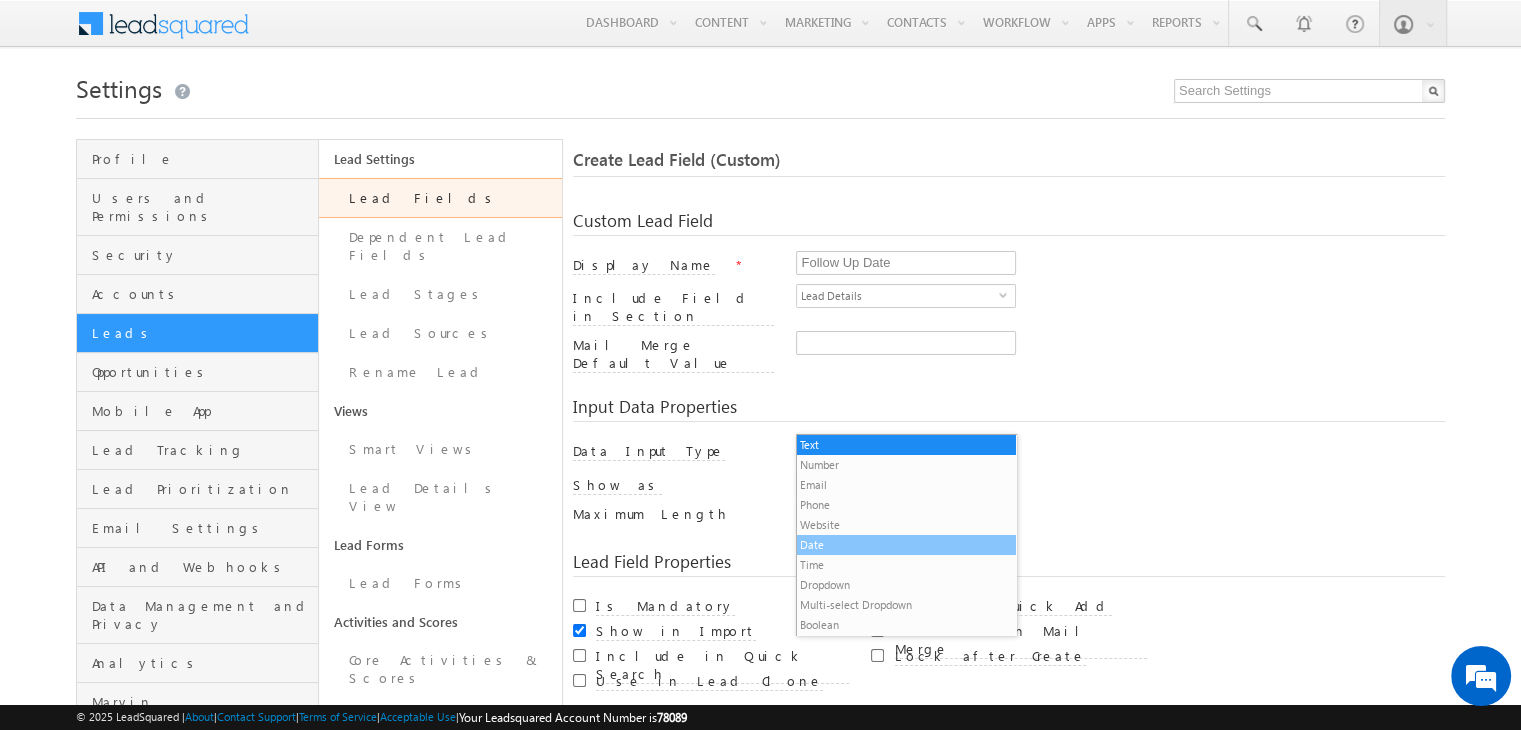 click on "Date" at bounding box center (906, 545) 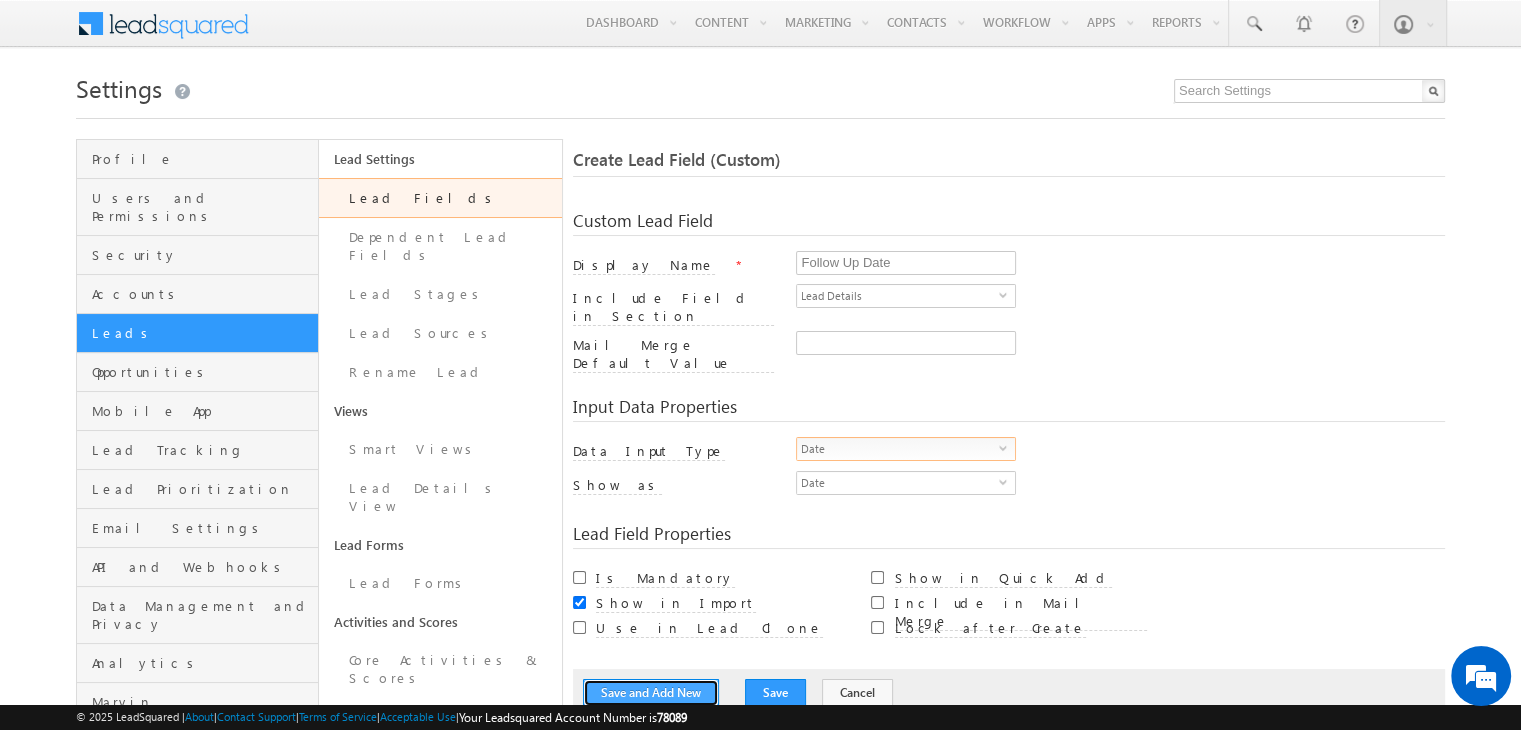 click on "Save and Add New" at bounding box center (651, 693) 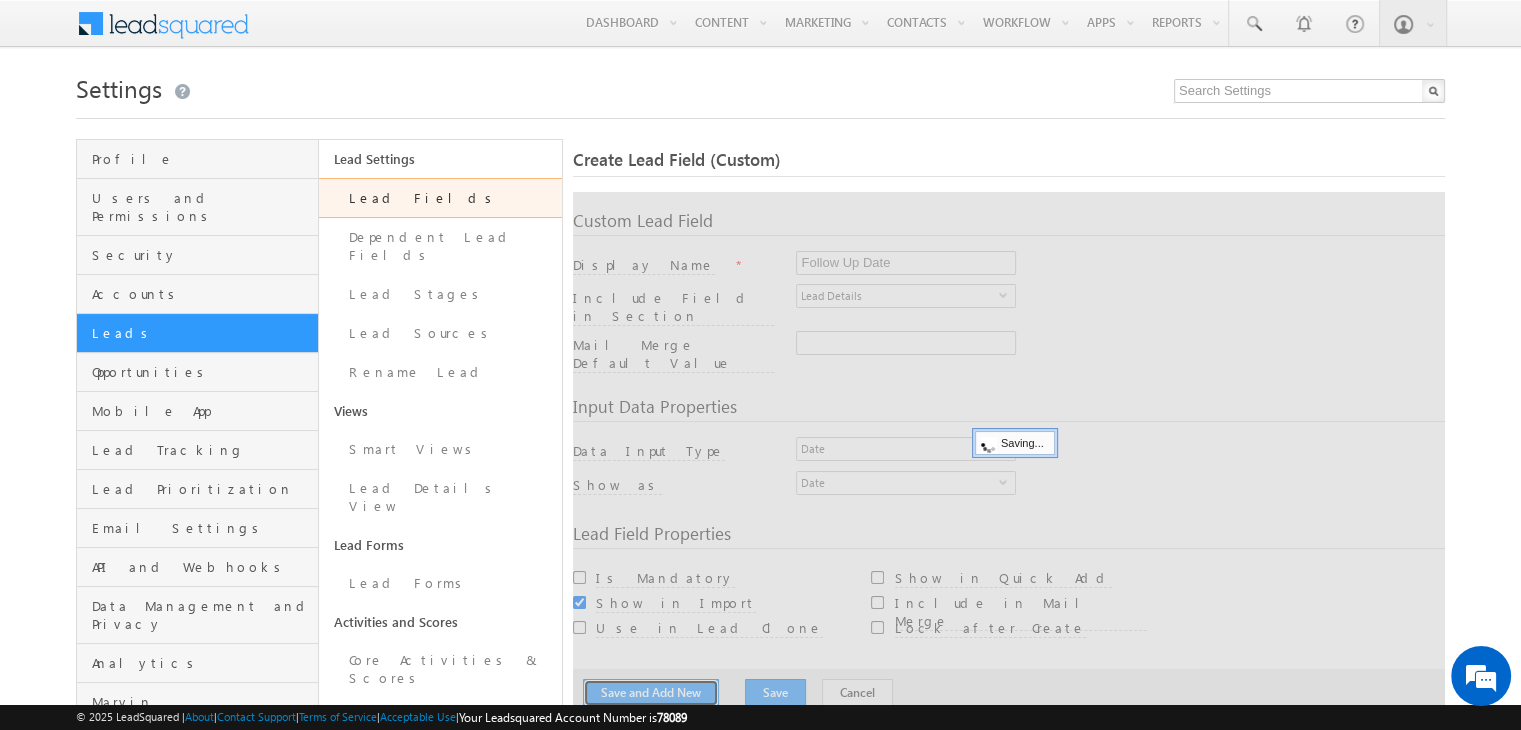 type 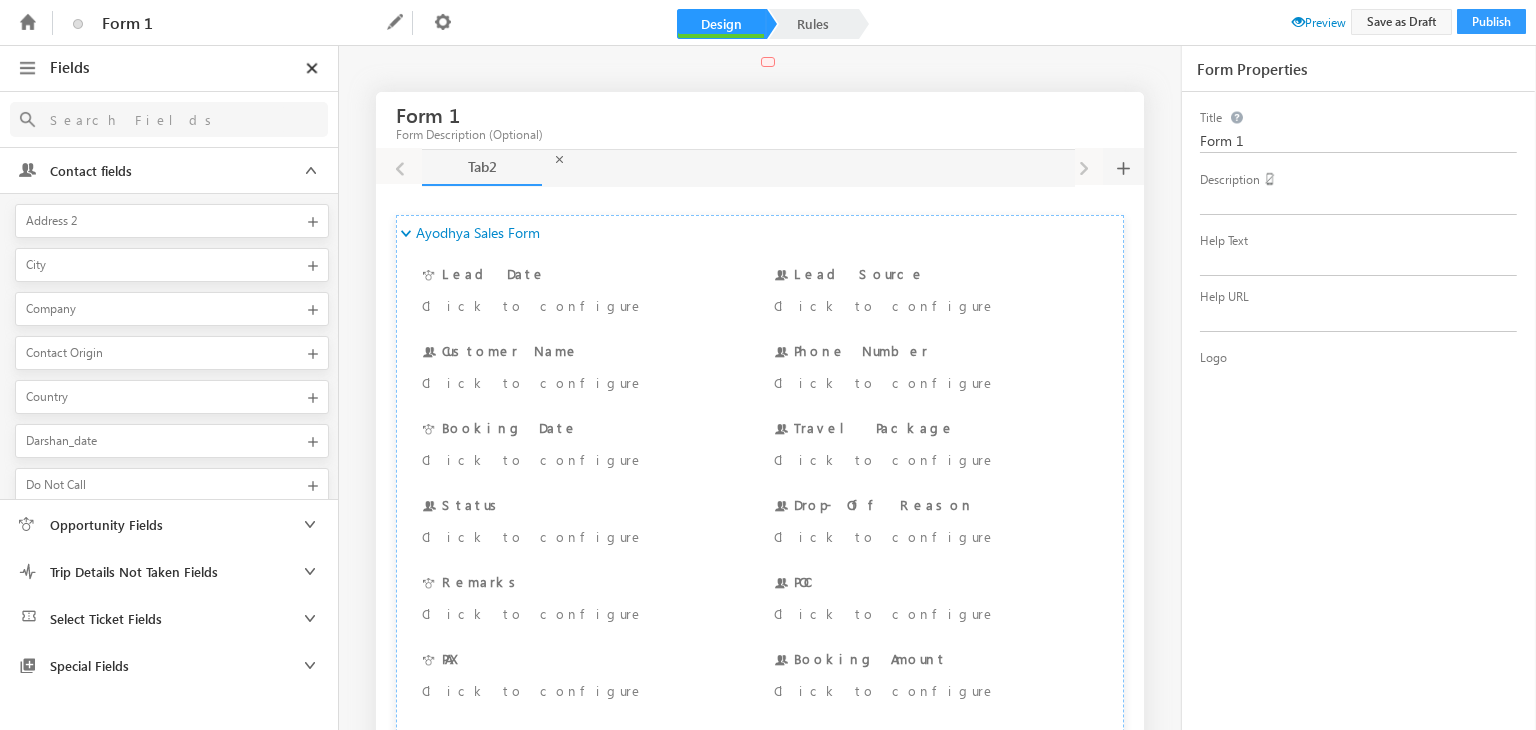 scroll, scrollTop: 0, scrollLeft: 0, axis: both 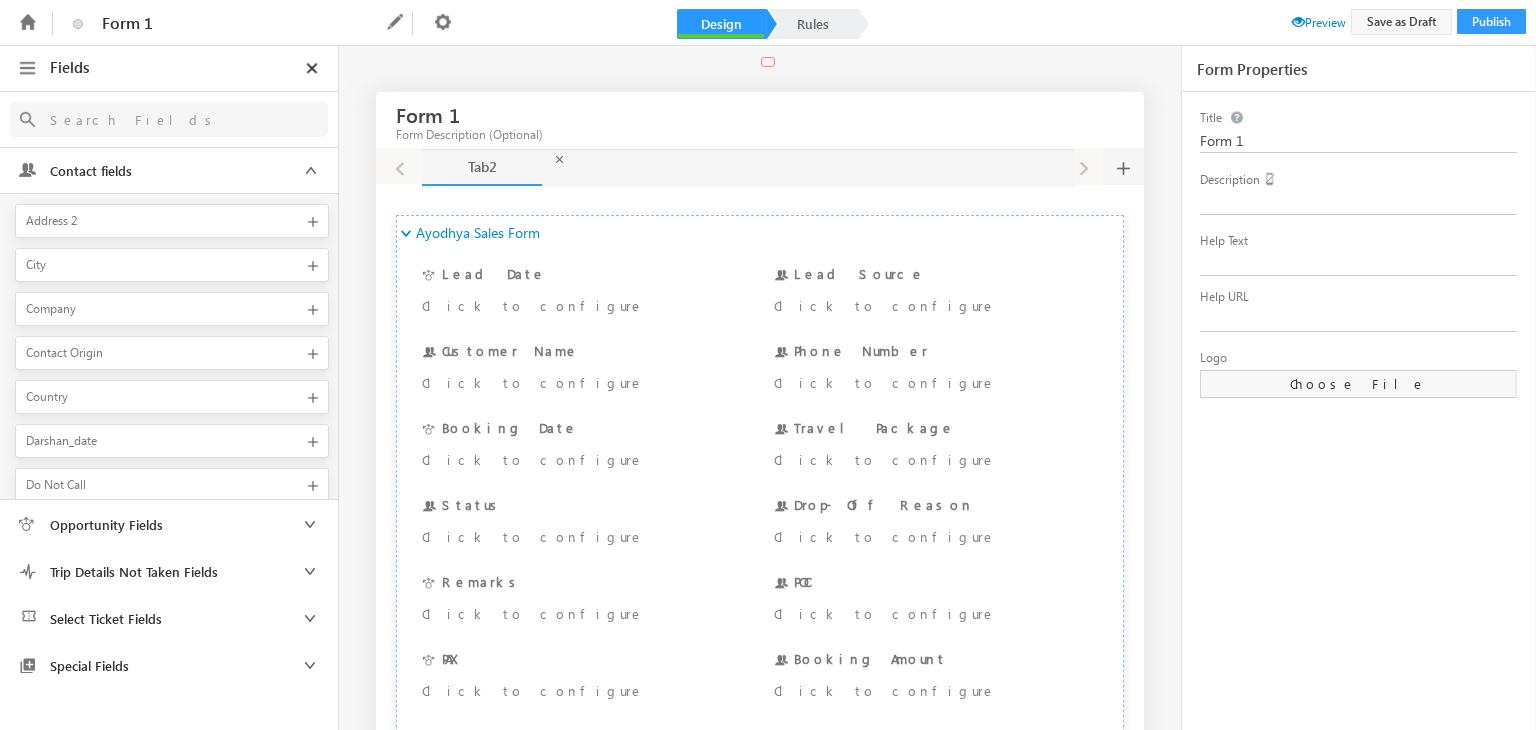 click at bounding box center [162, 119] 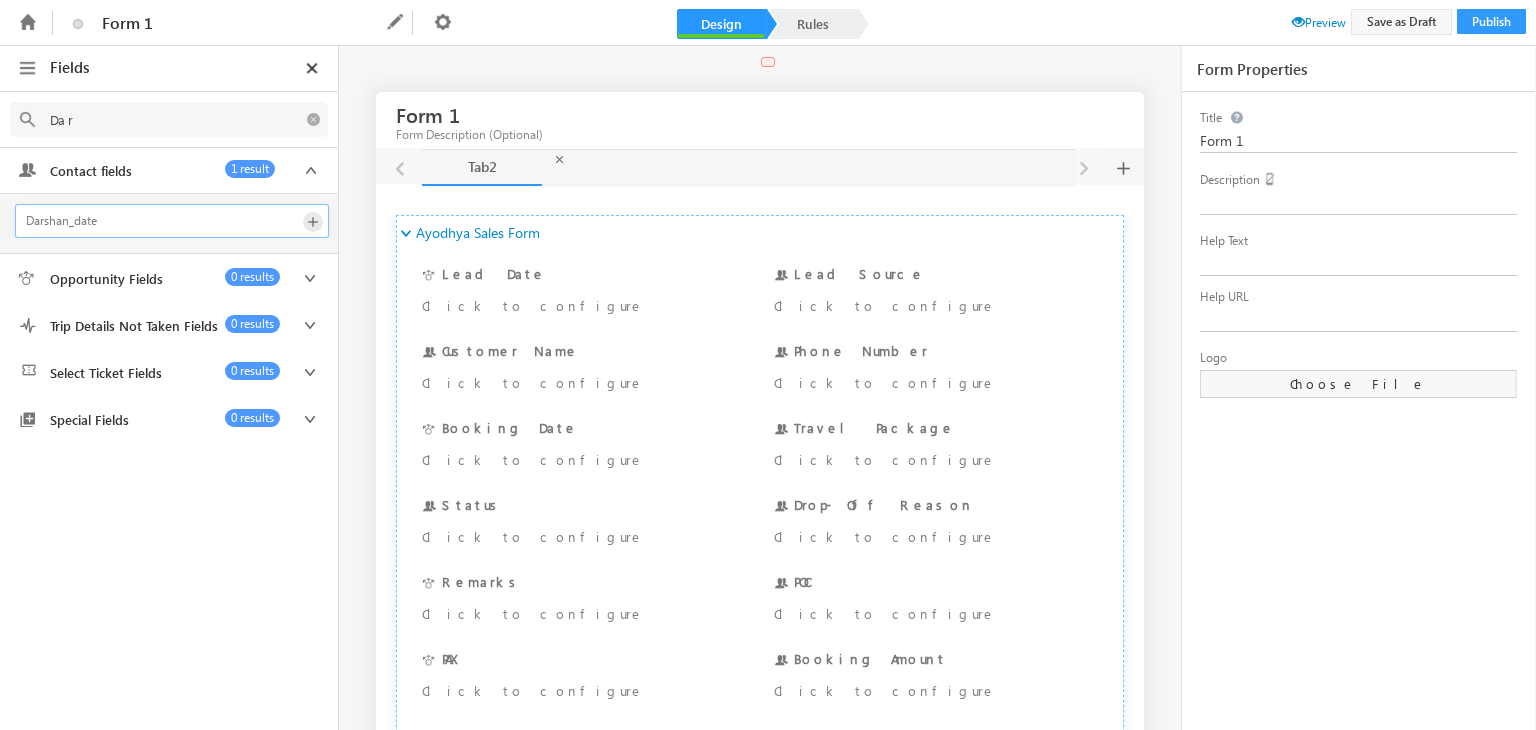 click at bounding box center [313, 222] 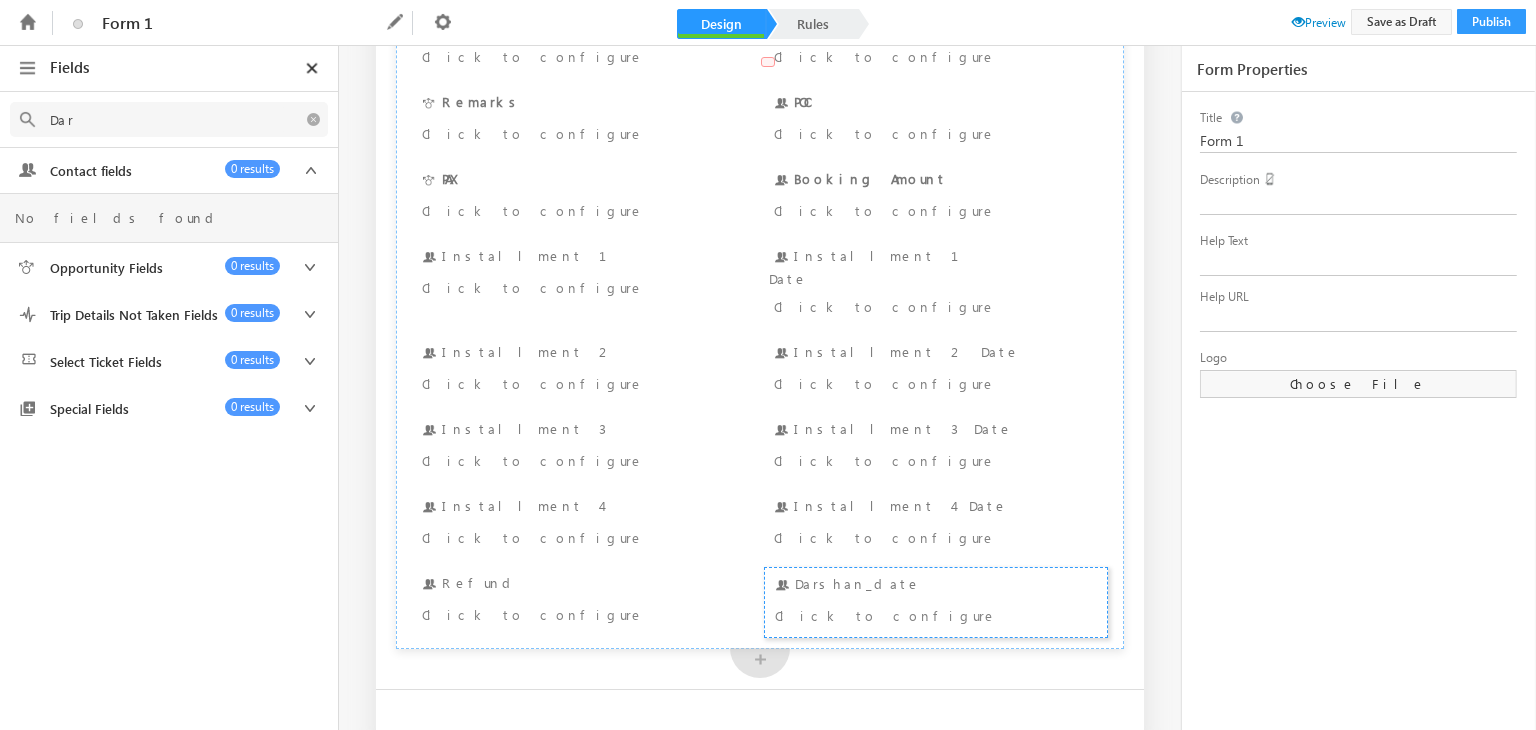 scroll, scrollTop: 522, scrollLeft: 0, axis: vertical 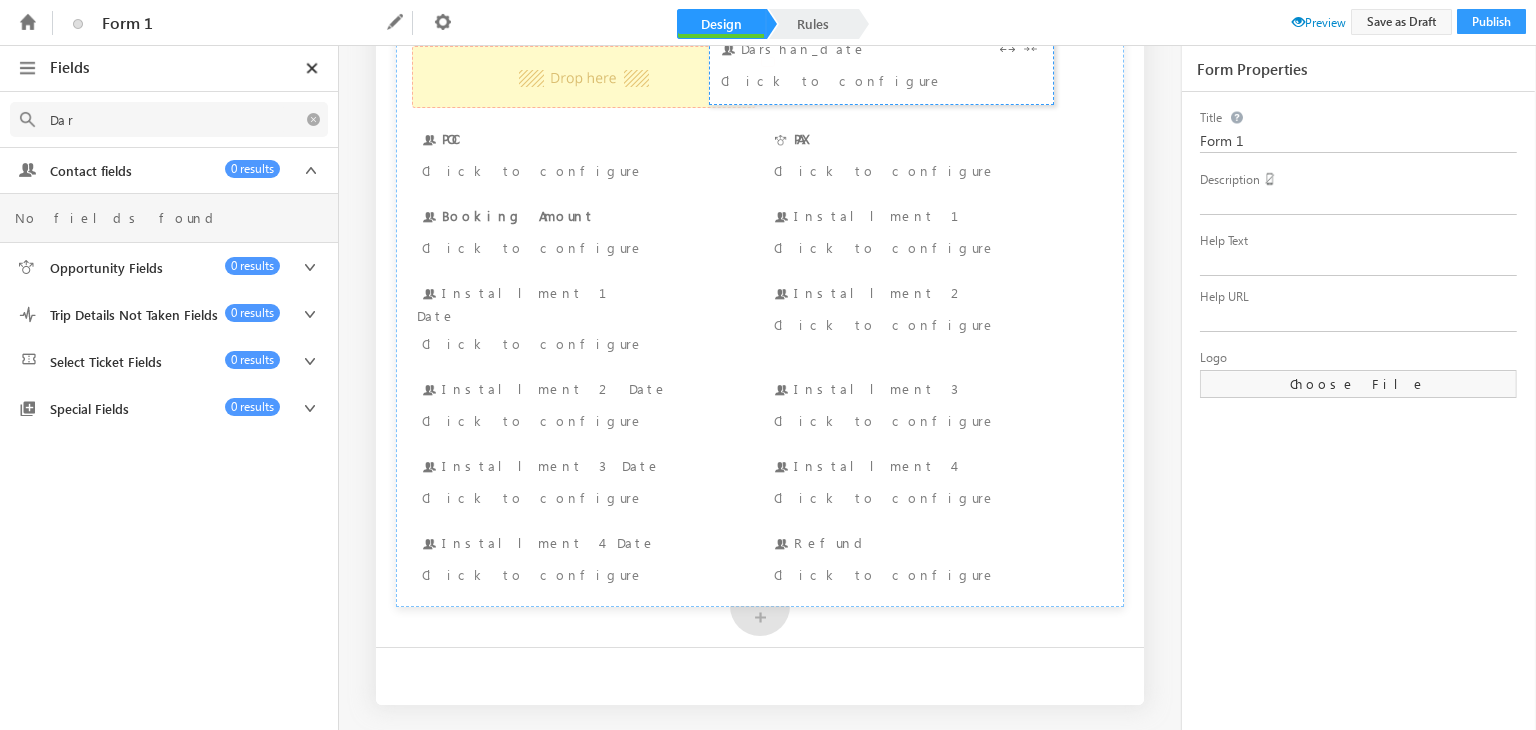 drag, startPoint x: 811, startPoint y: 548, endPoint x: 727, endPoint y: 74, distance: 481.3855 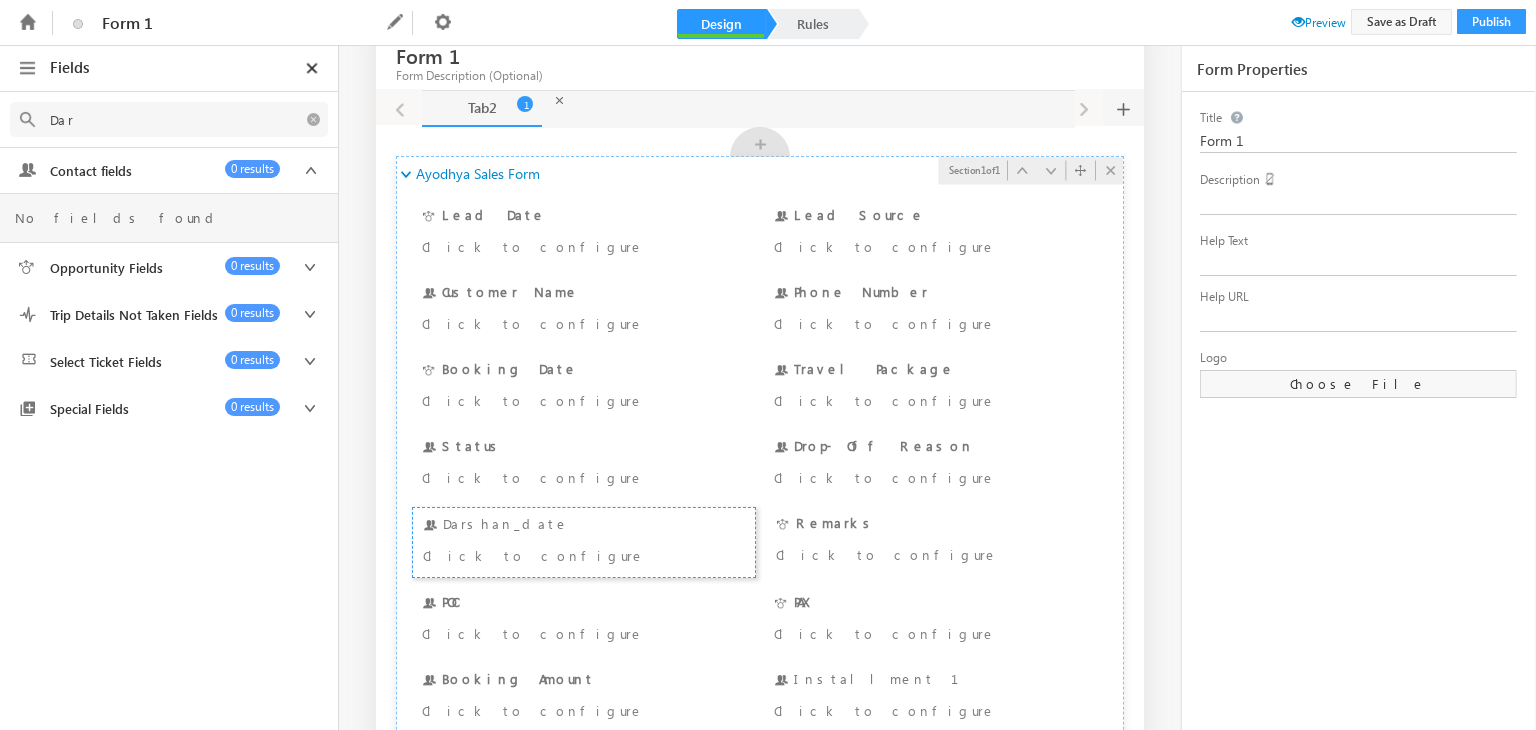 scroll, scrollTop: 58, scrollLeft: 0, axis: vertical 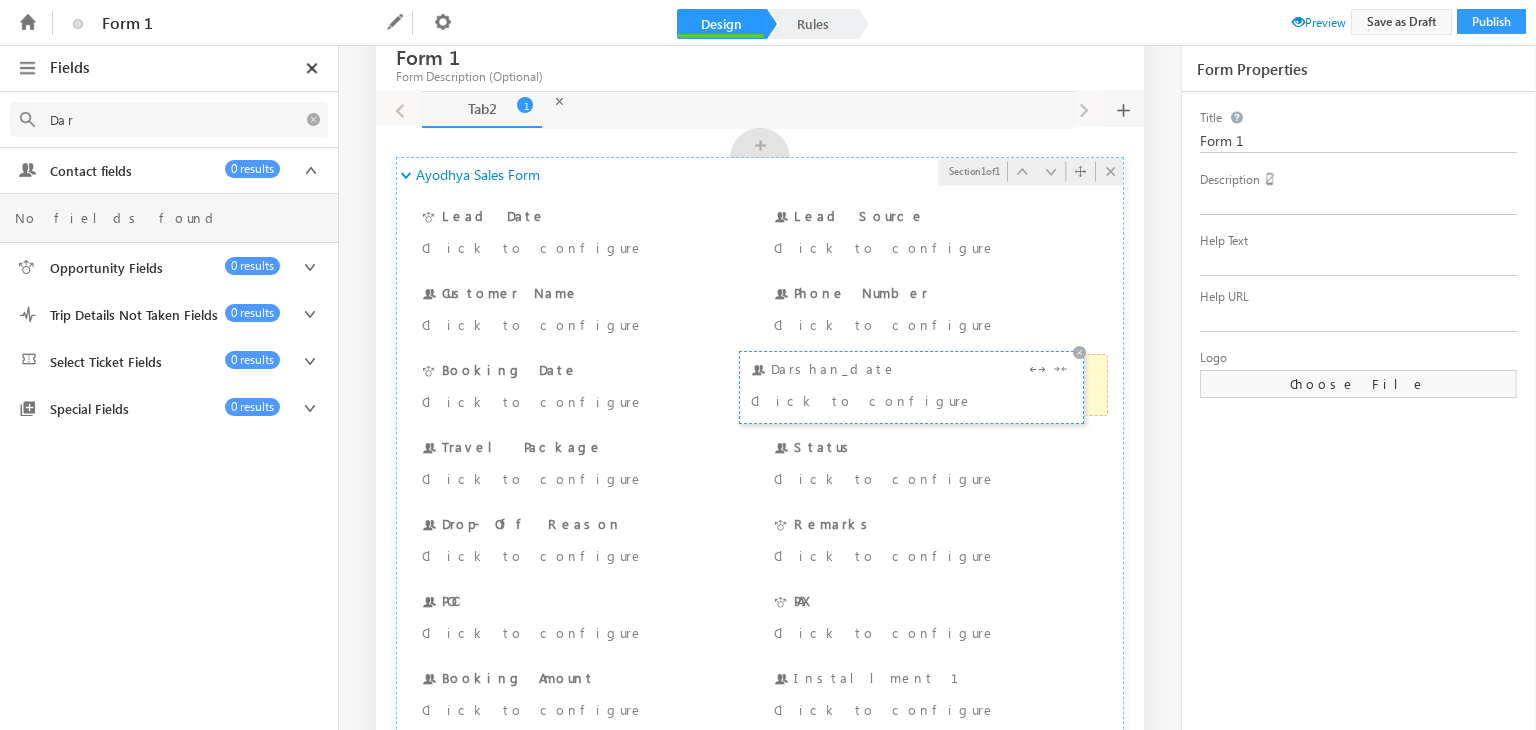 drag, startPoint x: 659, startPoint y: 548, endPoint x: 757, endPoint y: 392, distance: 184.22812 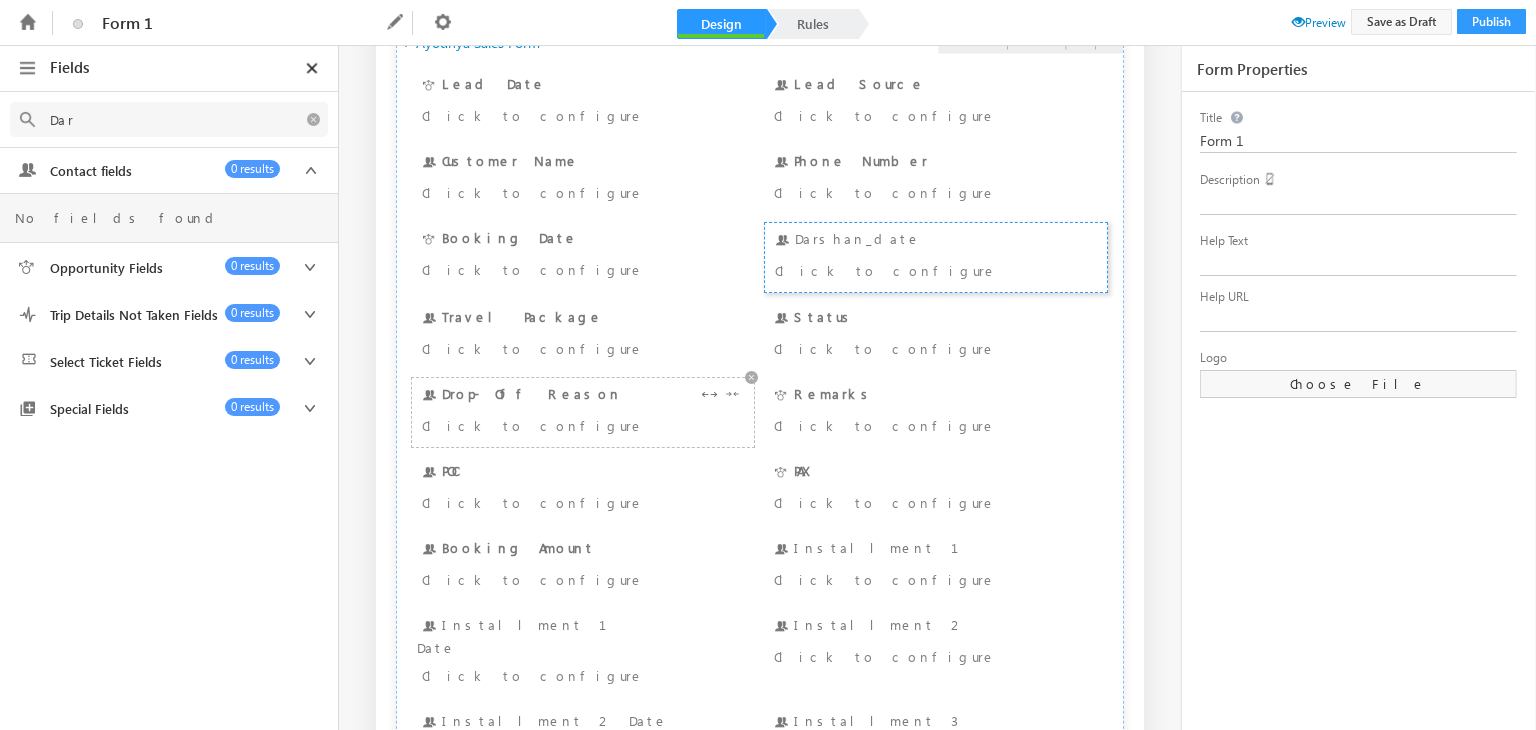 scroll, scrollTop: 181, scrollLeft: 0, axis: vertical 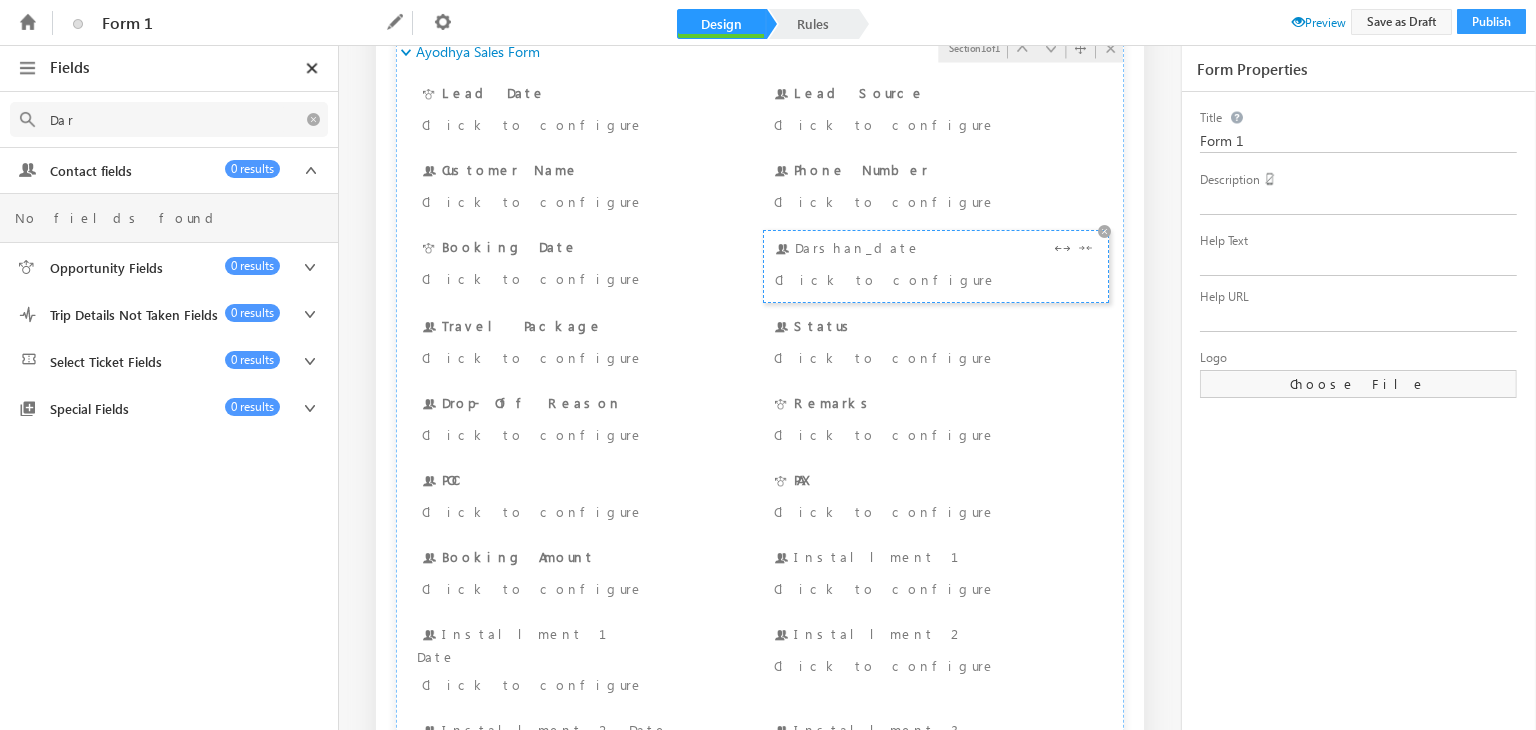 click on "[DATE] Click to configure" at bounding box center [936, 266] 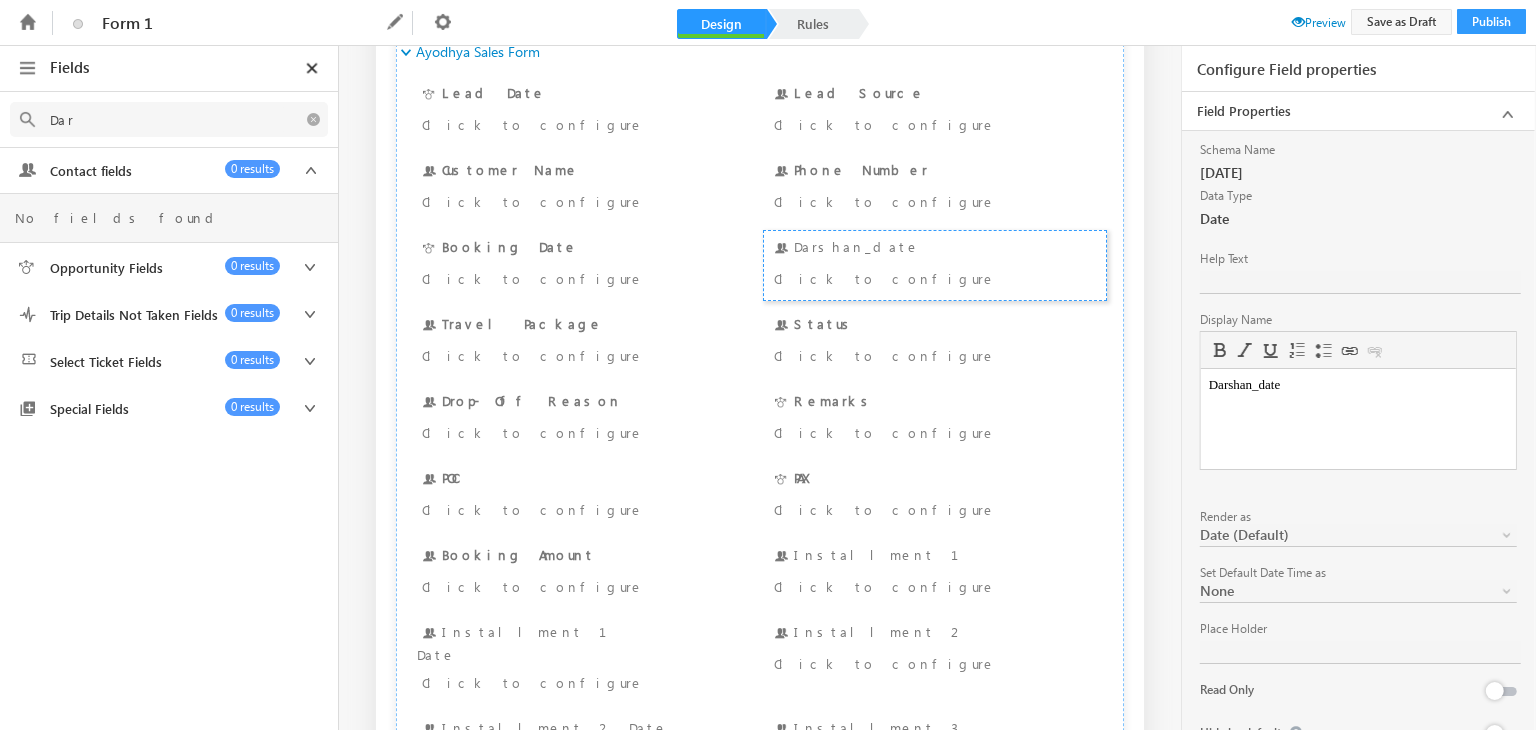 scroll, scrollTop: 0, scrollLeft: 0, axis: both 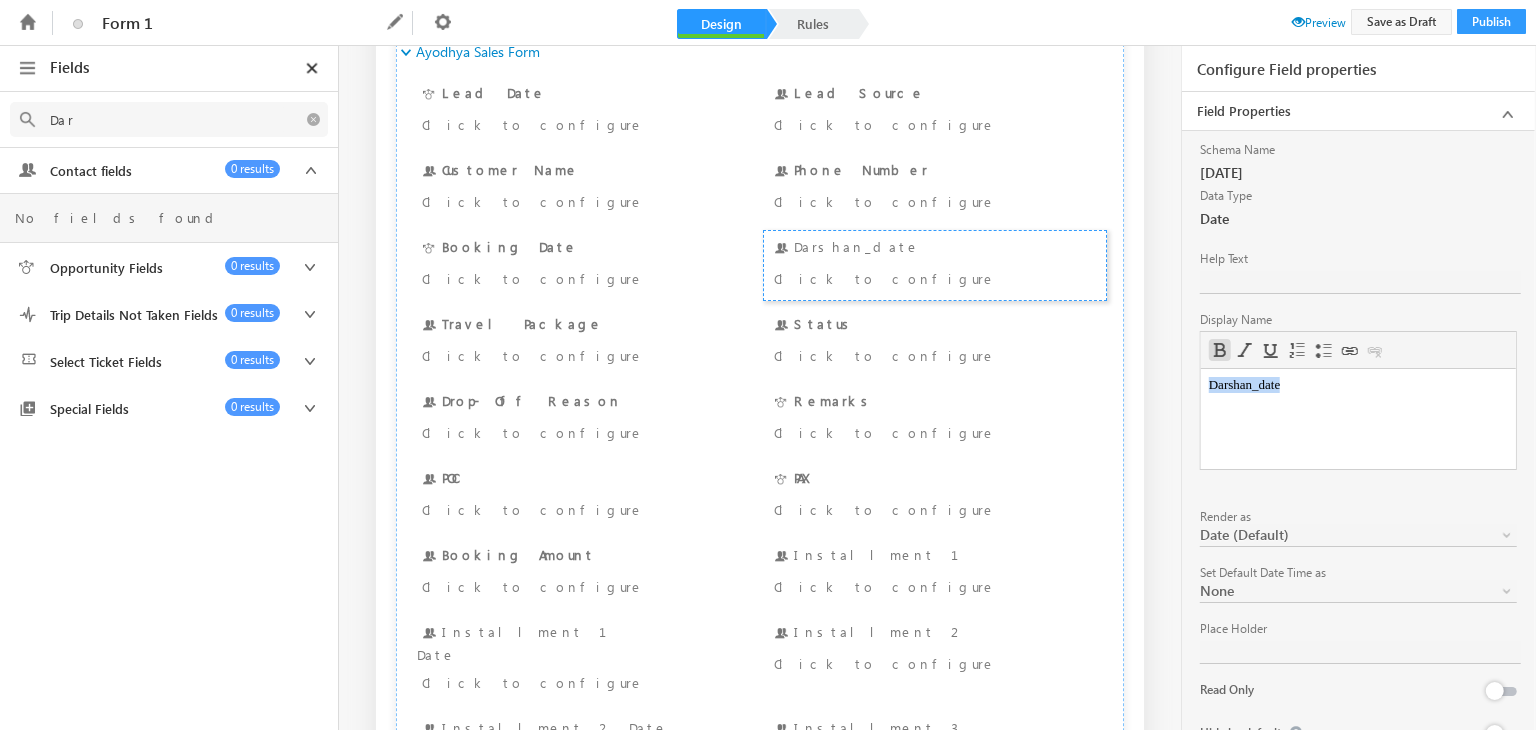 click at bounding box center [1220, 350] 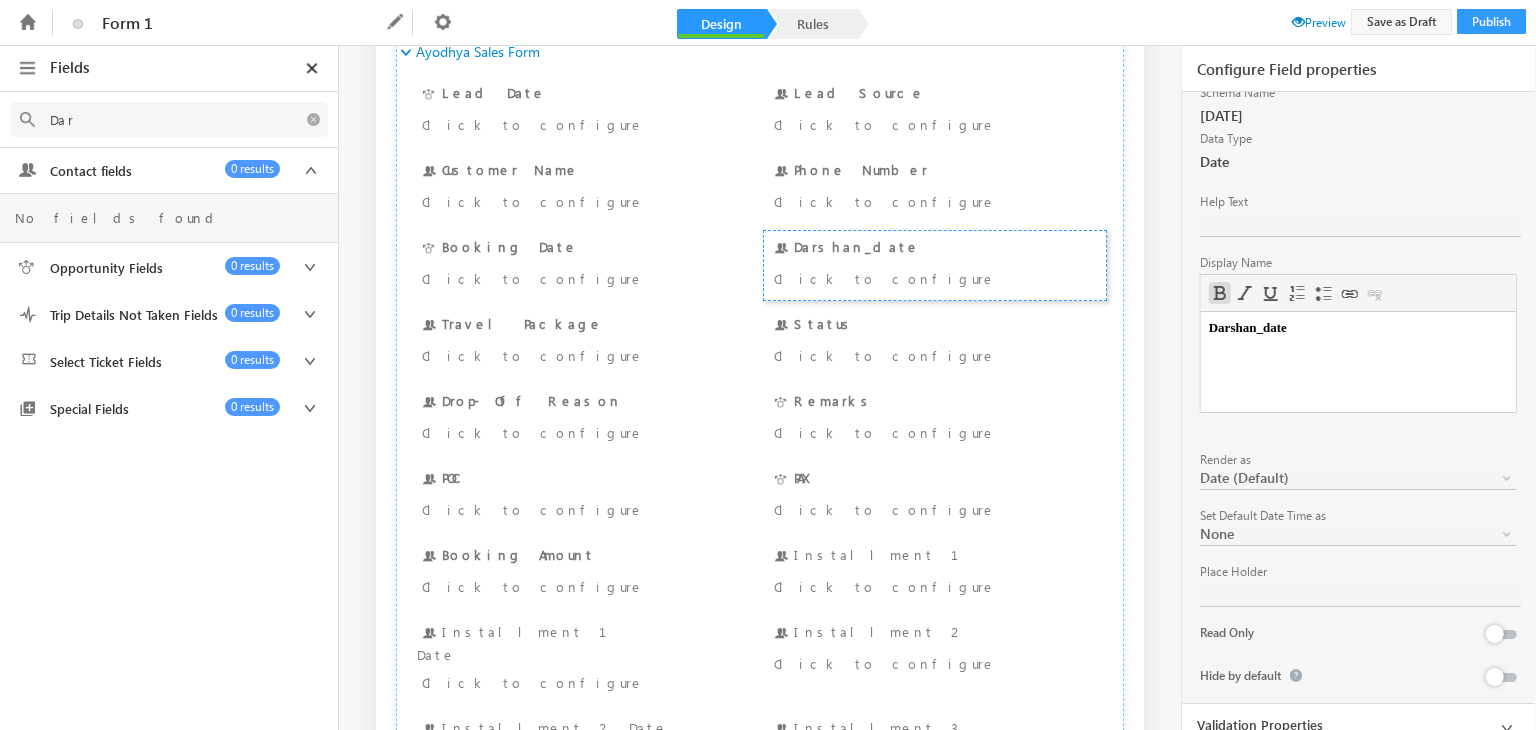 scroll, scrollTop: 0, scrollLeft: 0, axis: both 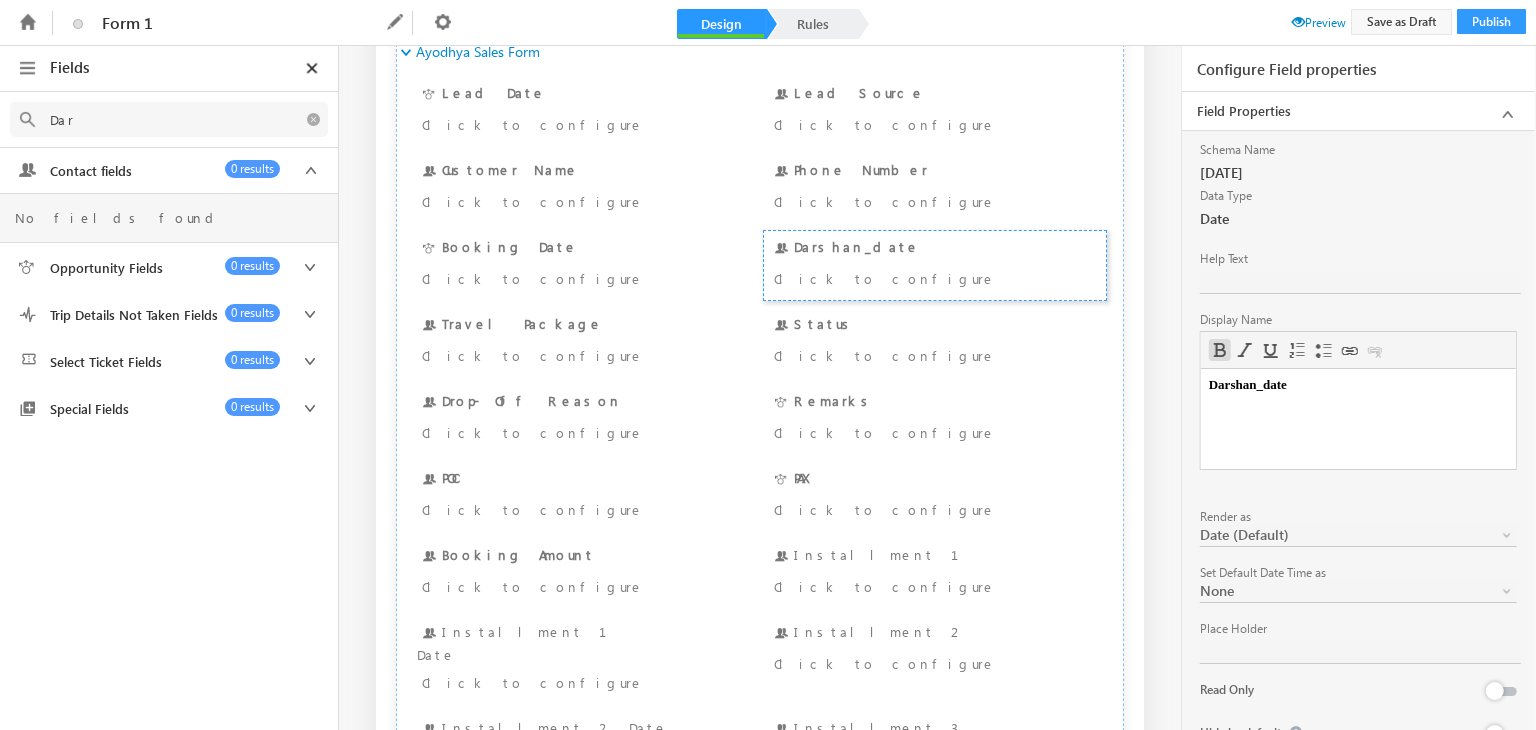 click on "Dar" at bounding box center (162, 119) 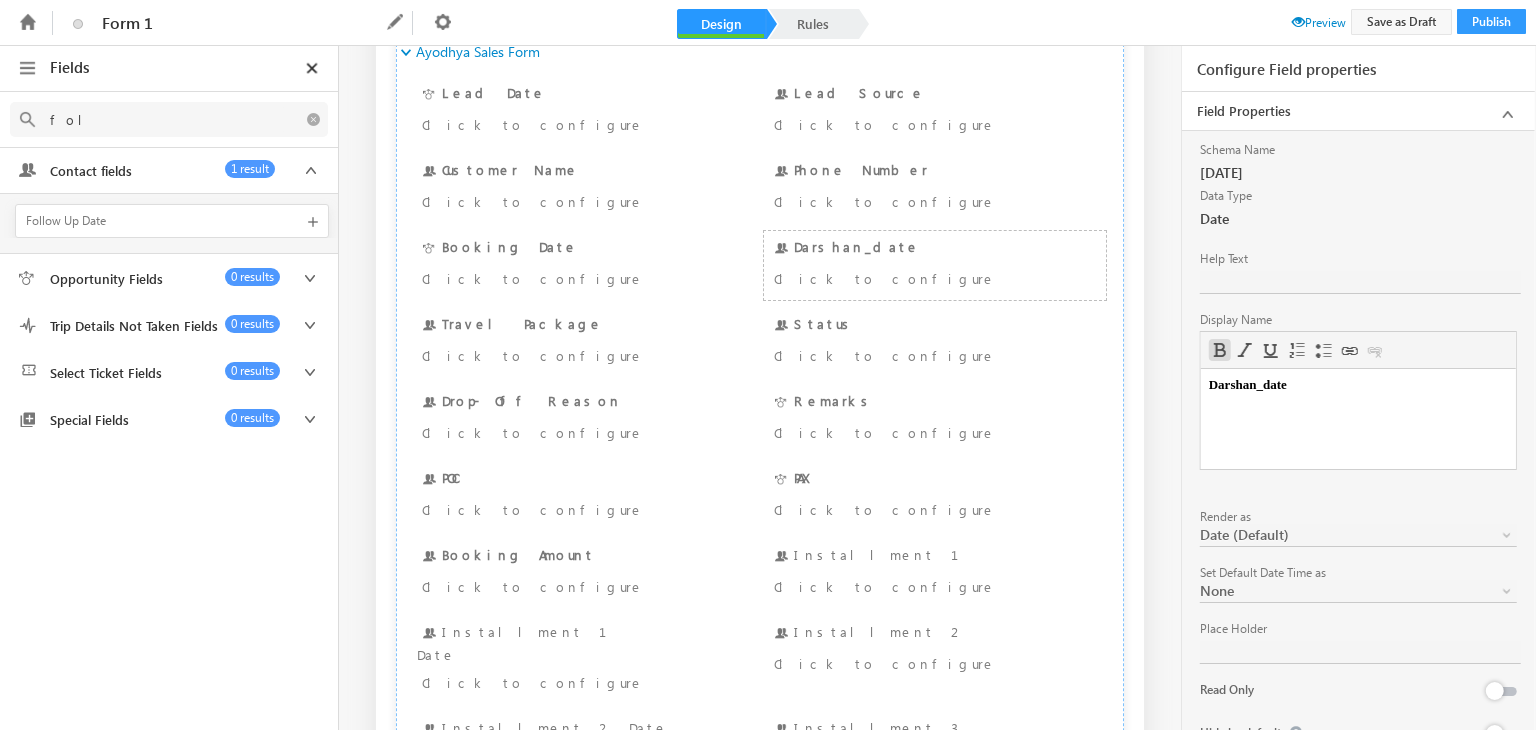 type on "fol" 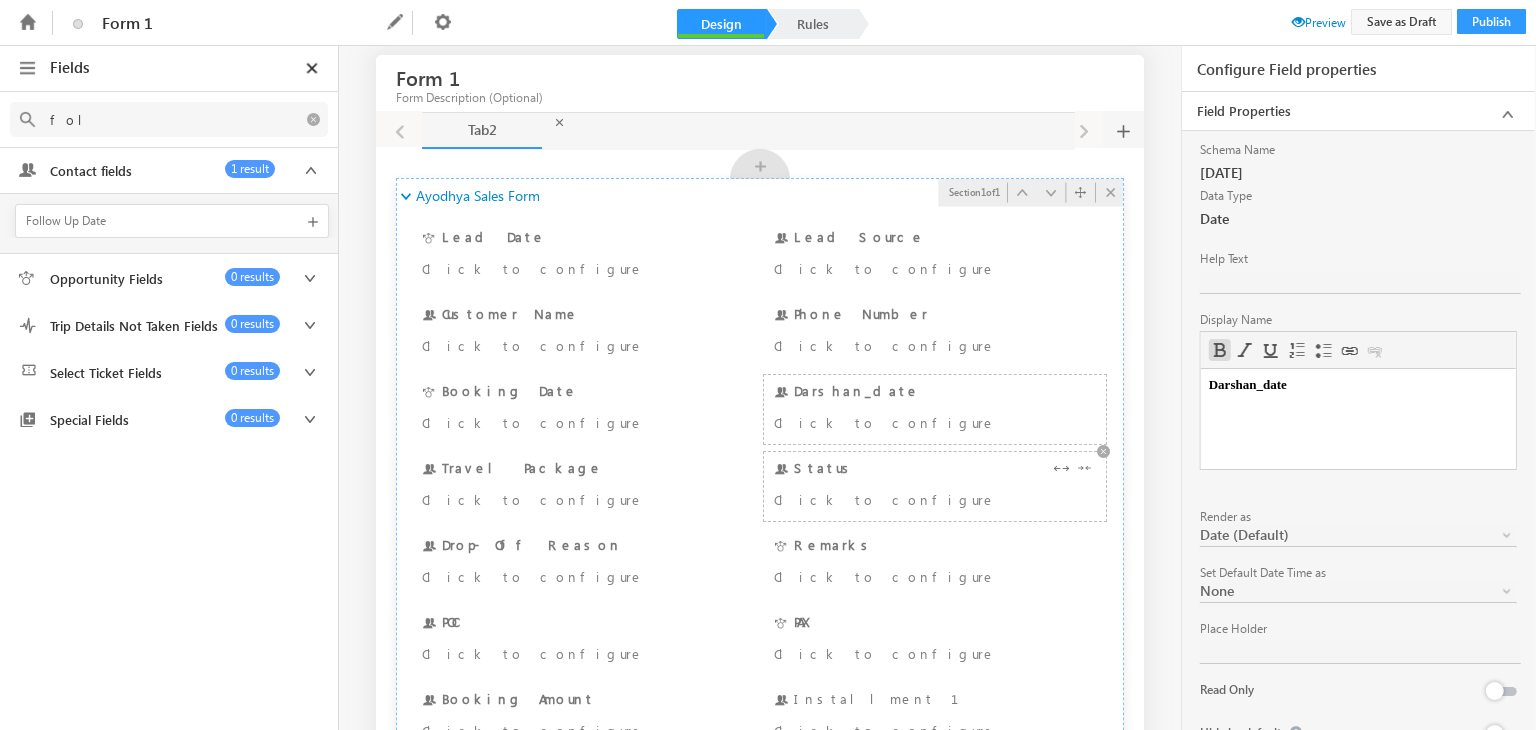 scroll, scrollTop: 3, scrollLeft: 0, axis: vertical 